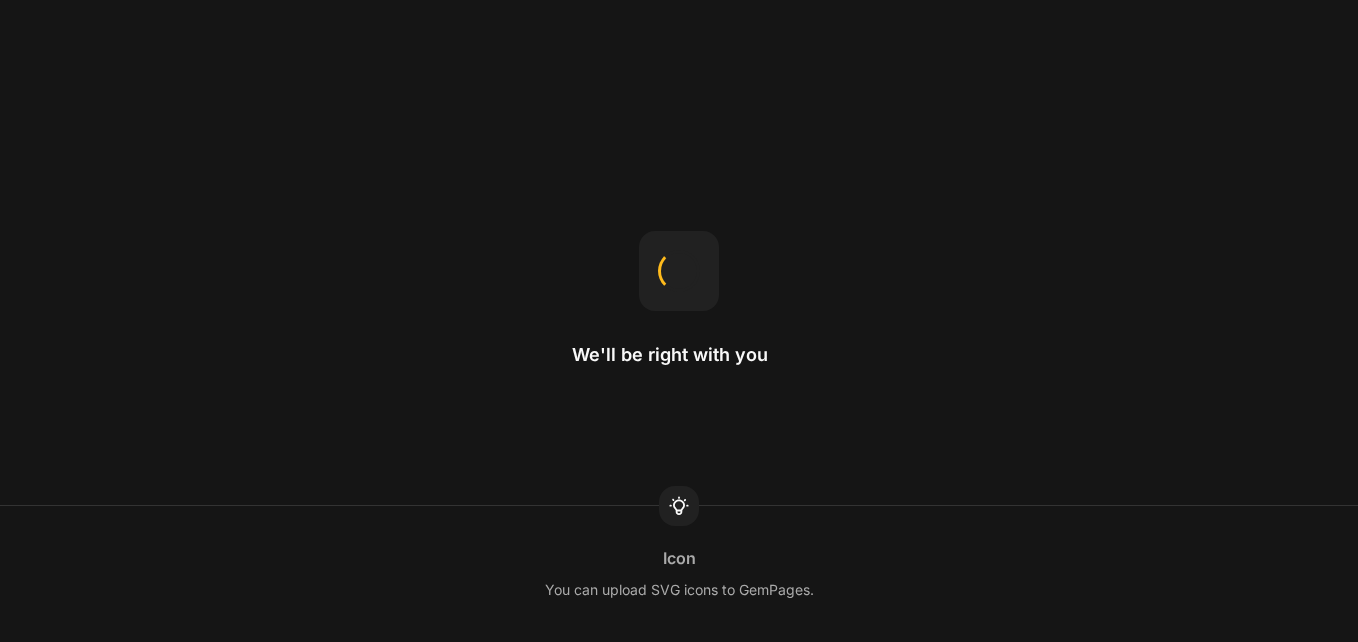 scroll, scrollTop: 0, scrollLeft: 0, axis: both 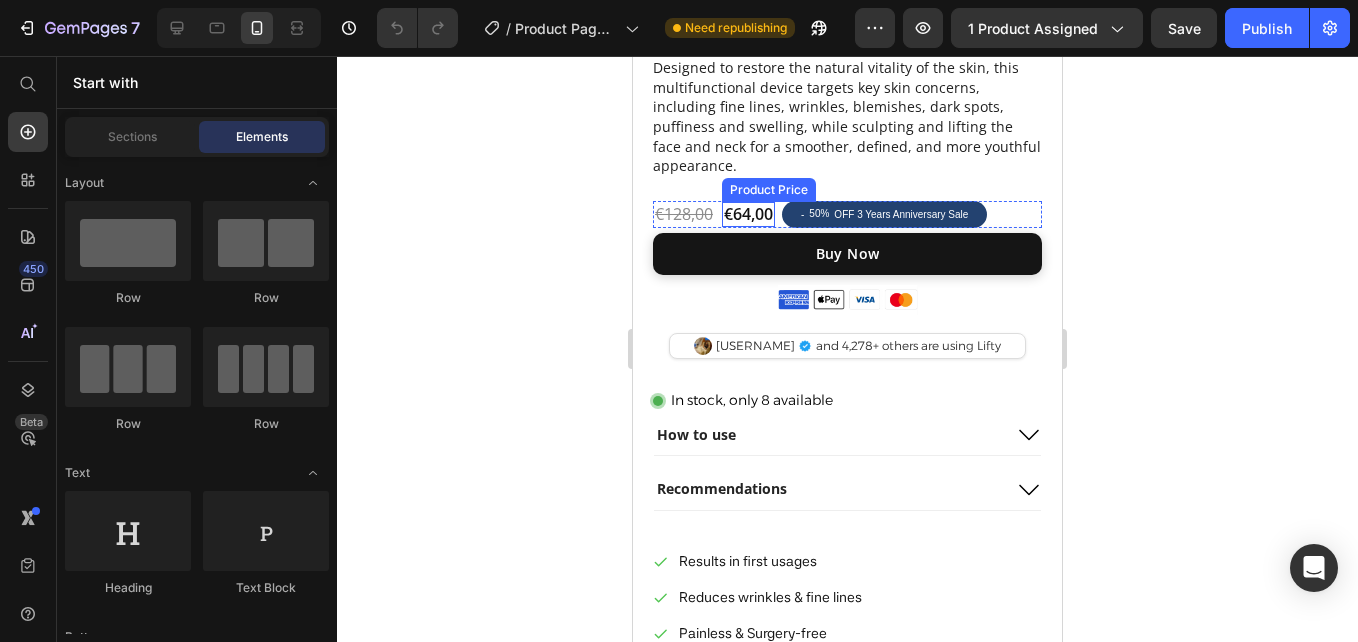 click on "€64,00" at bounding box center (748, 214) 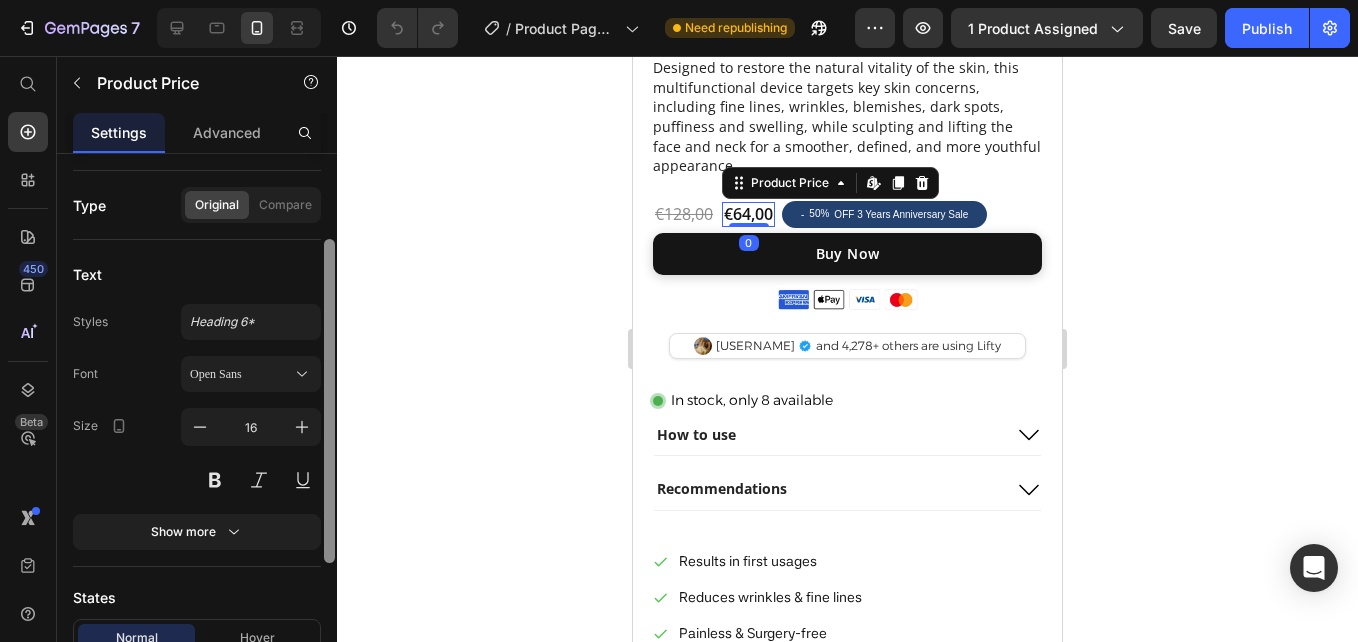scroll, scrollTop: 371, scrollLeft: 0, axis: vertical 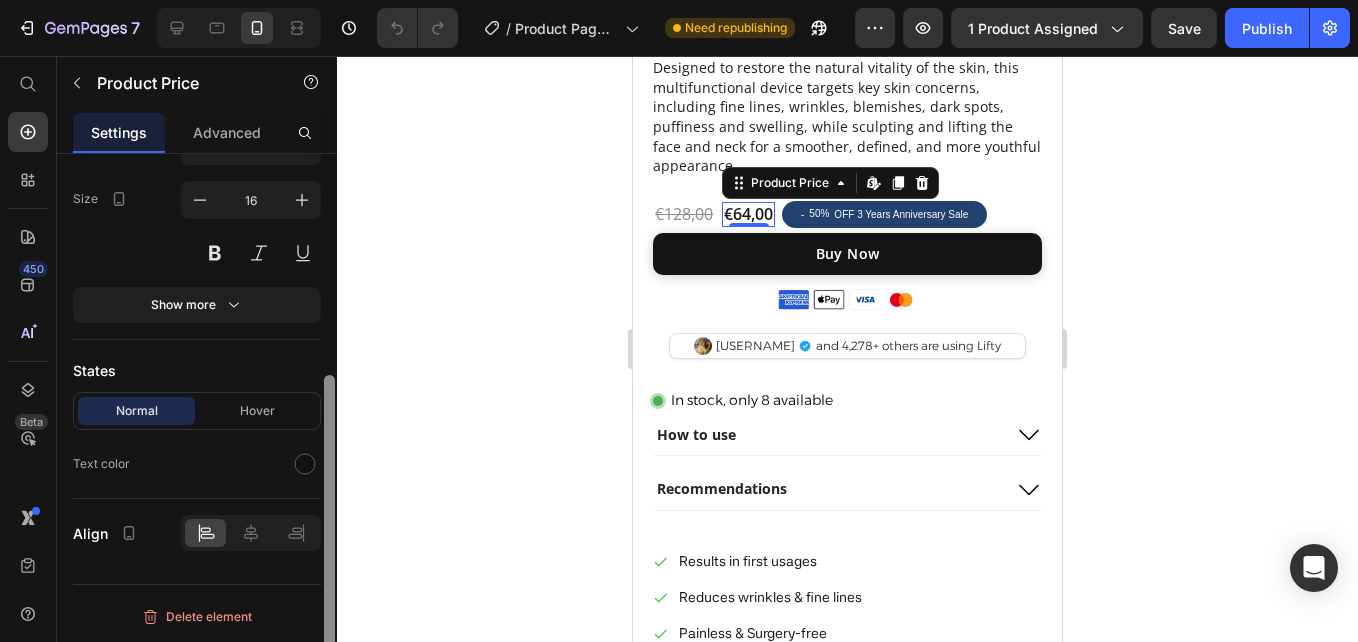 drag, startPoint x: 330, startPoint y: 461, endPoint x: 349, endPoint y: 641, distance: 181 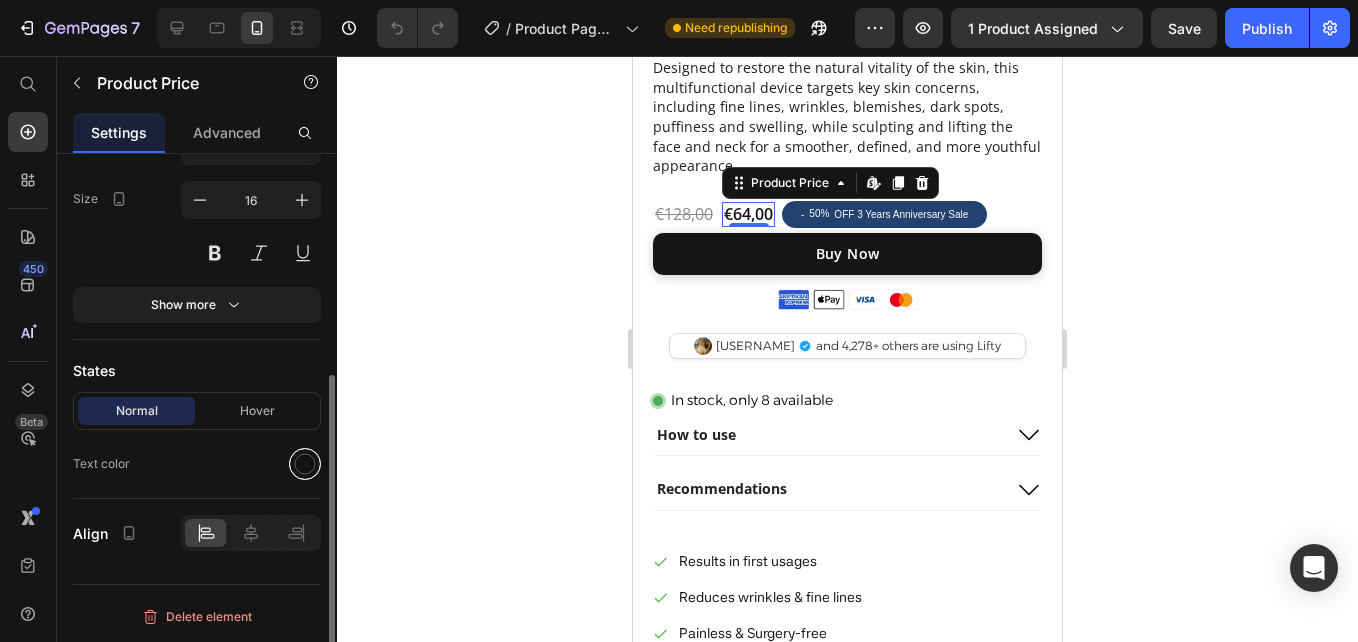 click at bounding box center [305, 464] 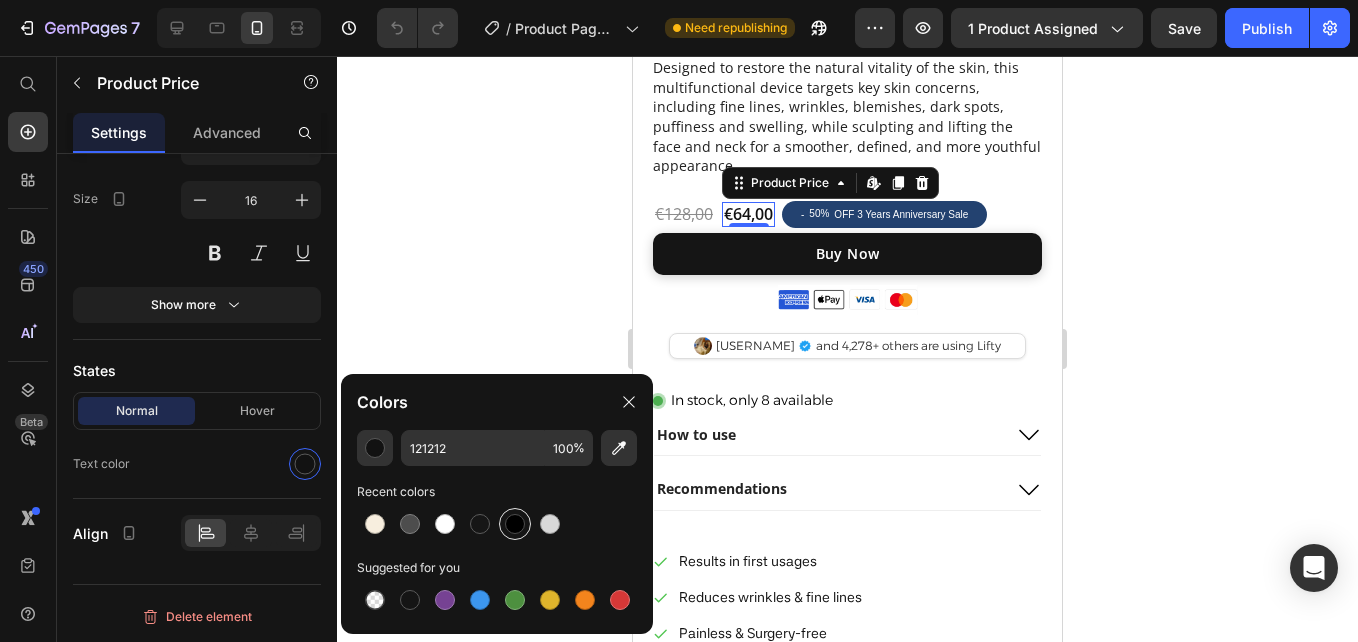 click at bounding box center [515, 524] 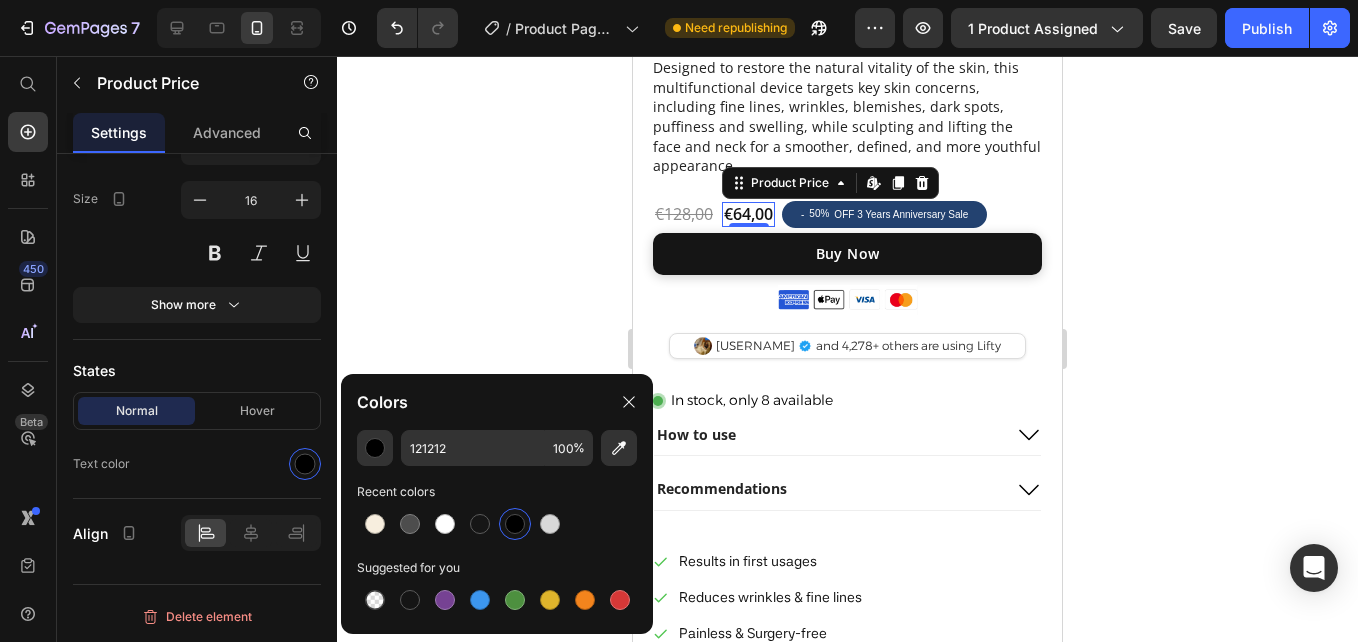 type on "000000" 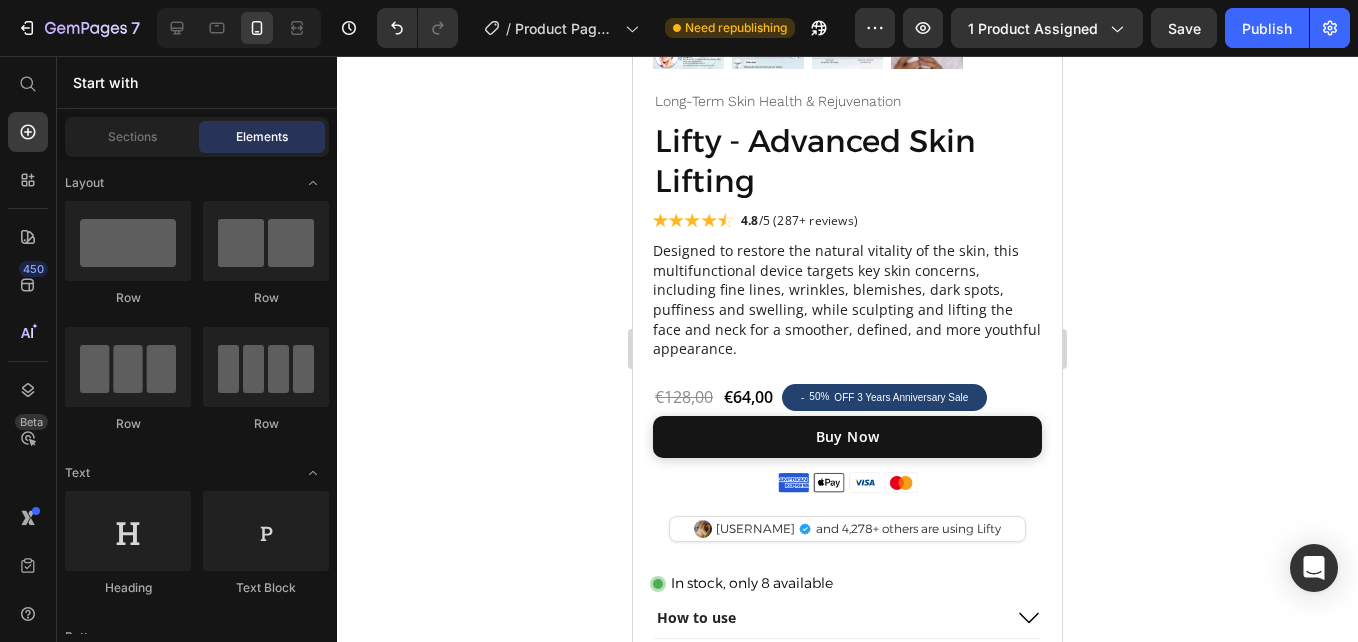 scroll, scrollTop: 525, scrollLeft: 0, axis: vertical 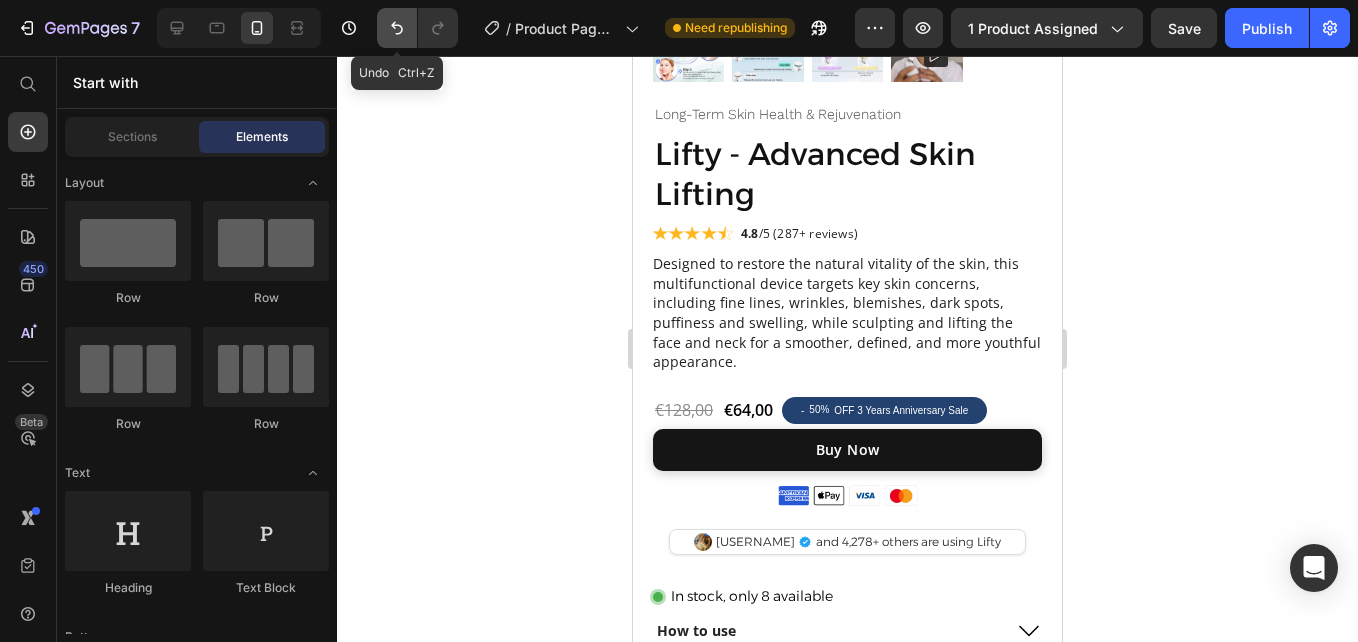 click 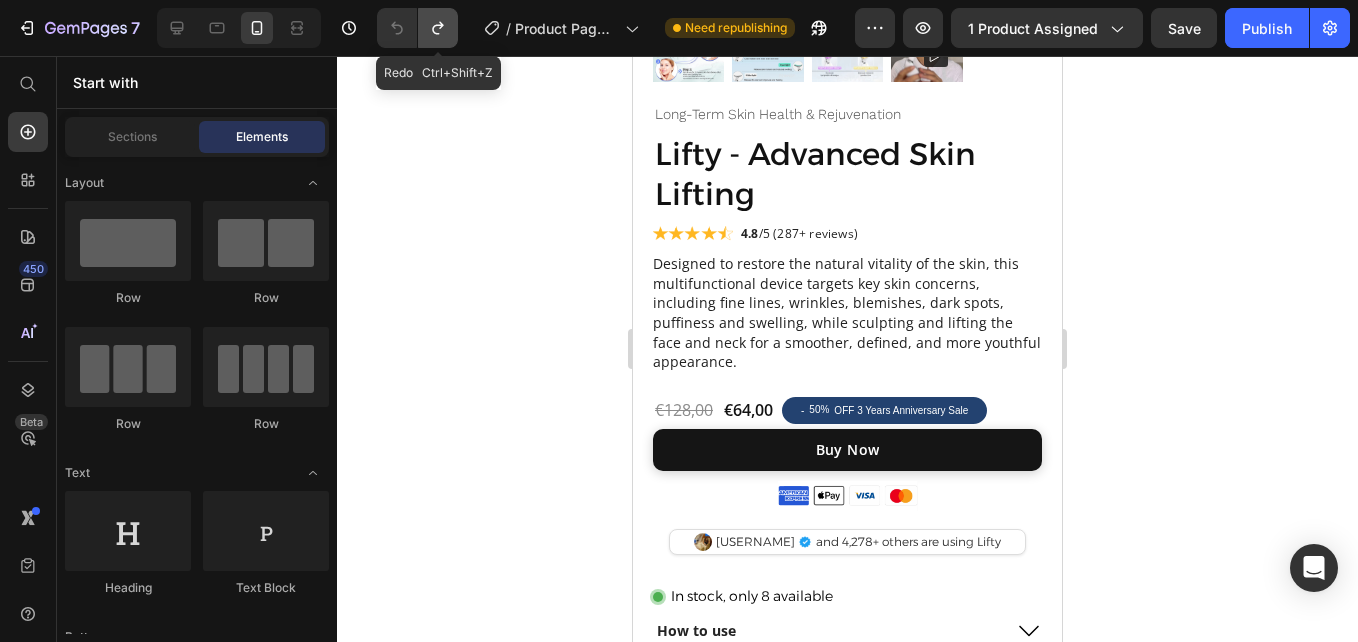 click 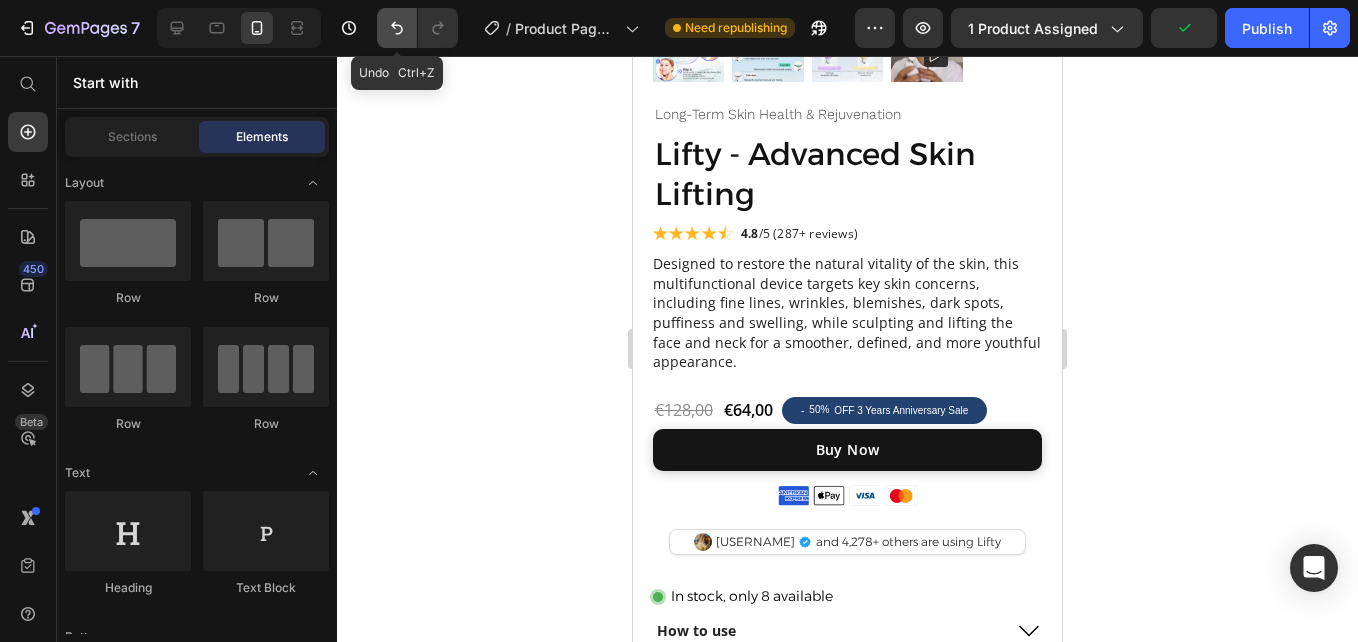 click 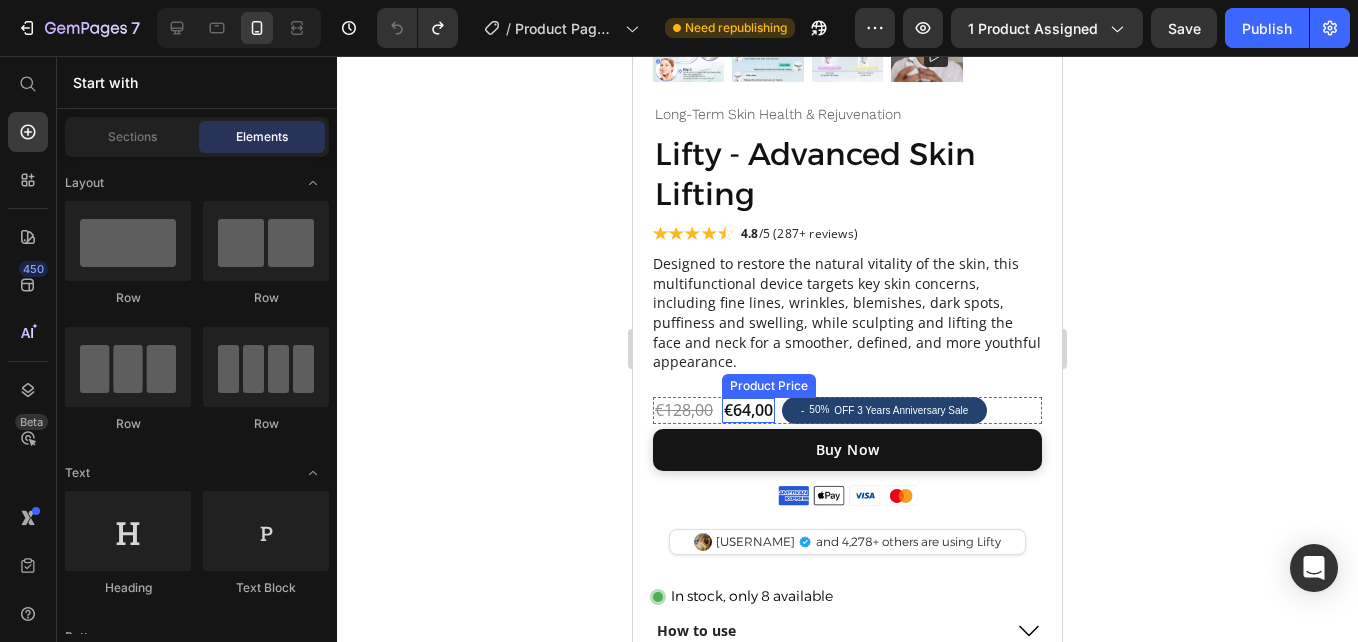 click on "€64,00" at bounding box center (748, 410) 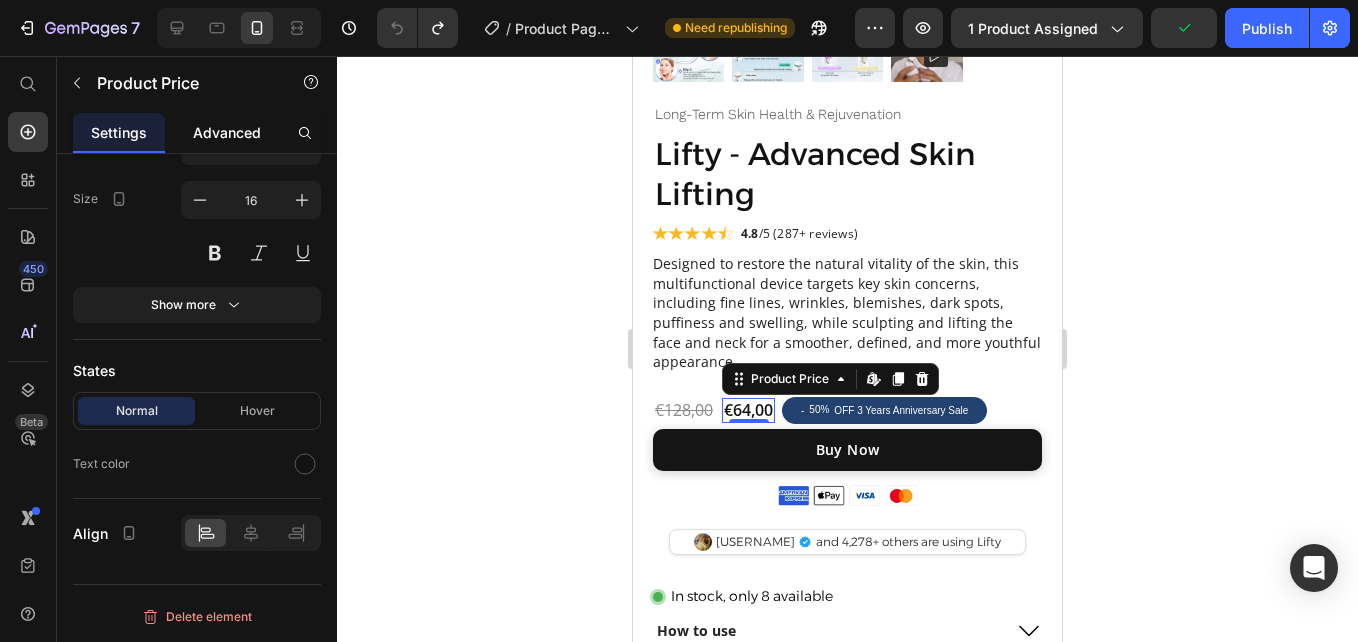 click on "Advanced" 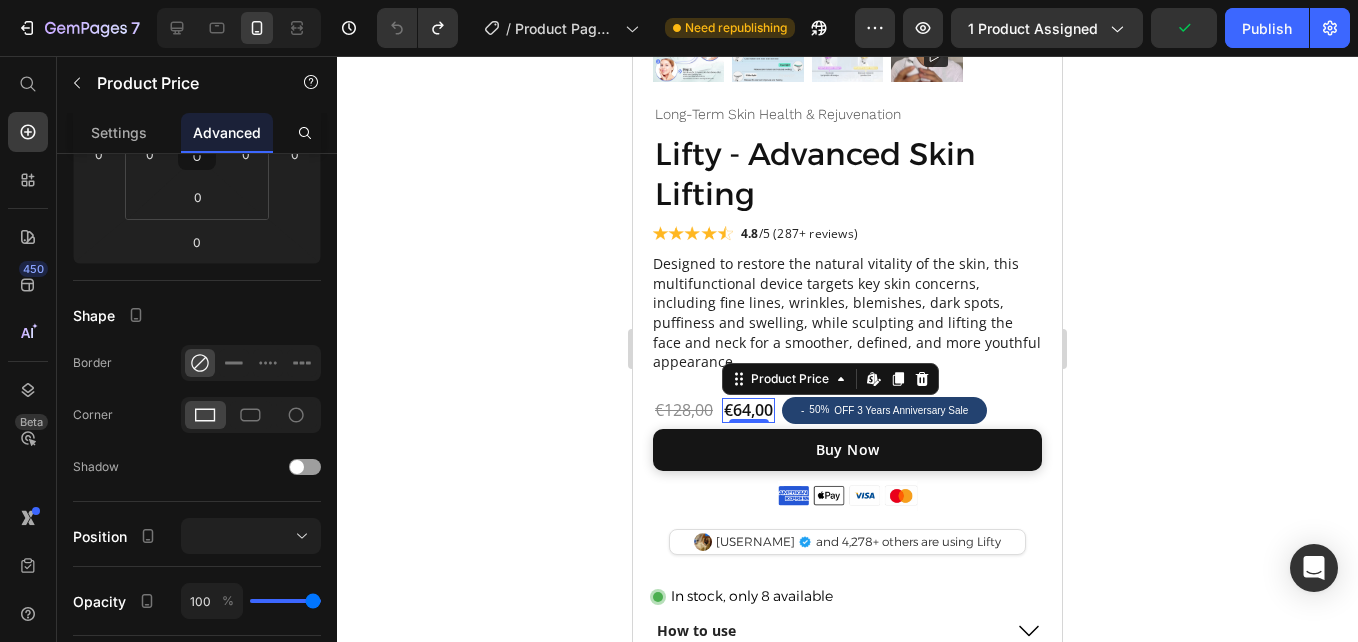 scroll, scrollTop: 0, scrollLeft: 0, axis: both 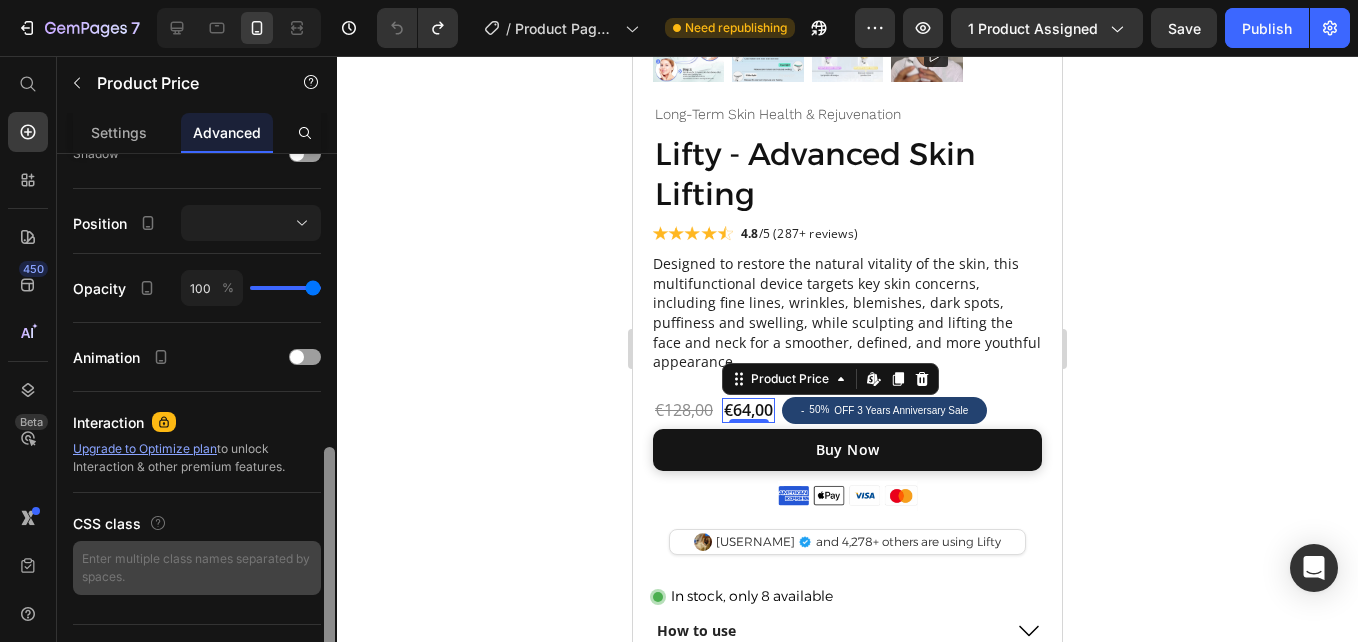 drag, startPoint x: 334, startPoint y: 280, endPoint x: 310, endPoint y: 574, distance: 294.97797 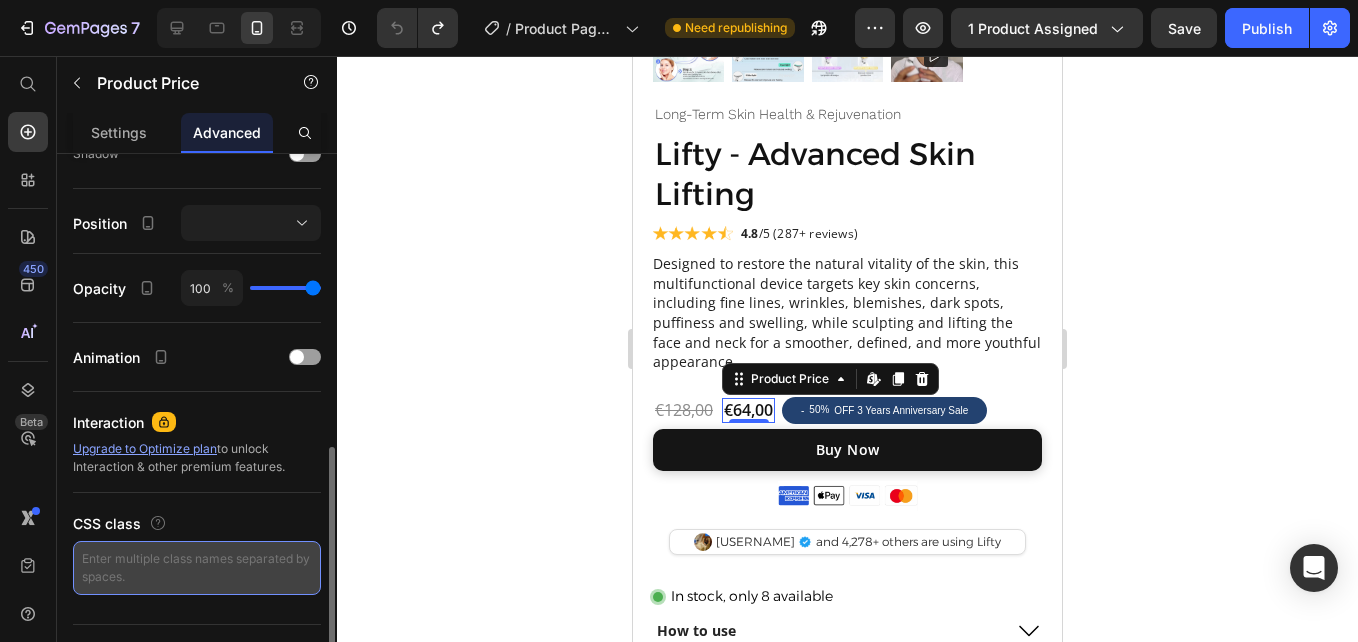 click at bounding box center (197, 568) 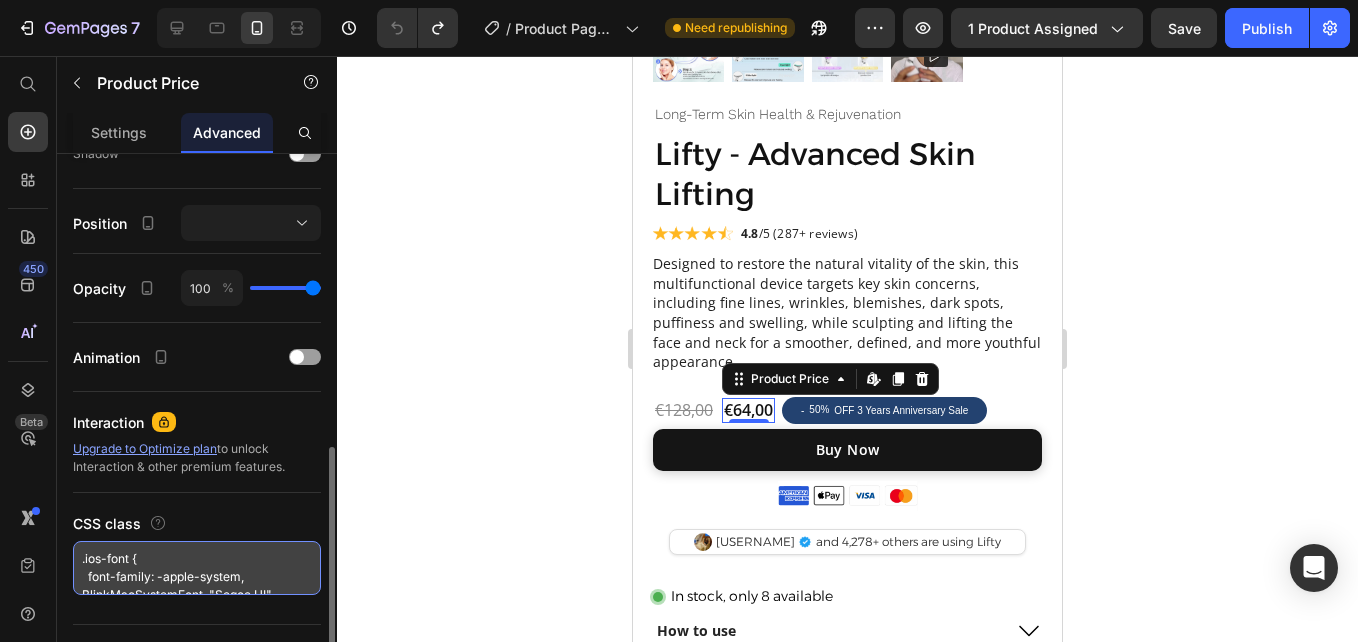 scroll, scrollTop: 62, scrollLeft: 0, axis: vertical 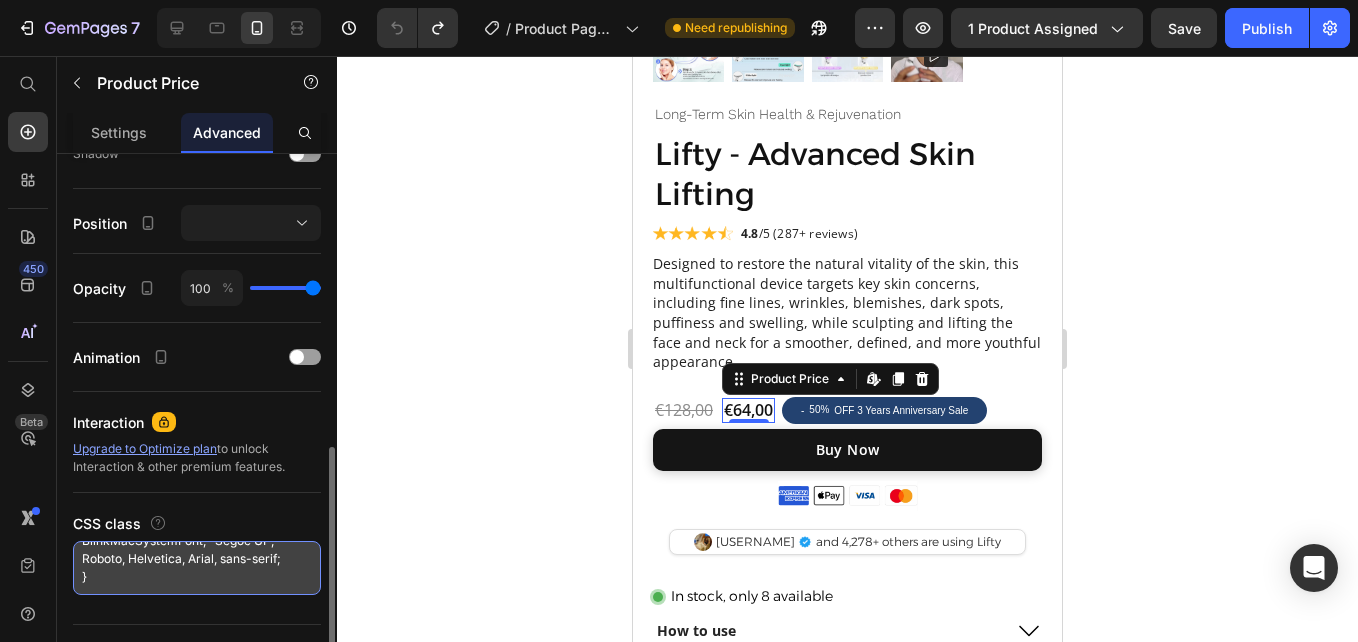 type on ".ios-font {
font-family: -apple-system, BlinkMacSystemFont, "Segoe UI", Roboto, Helvetica, Arial, sans-serif;
}" 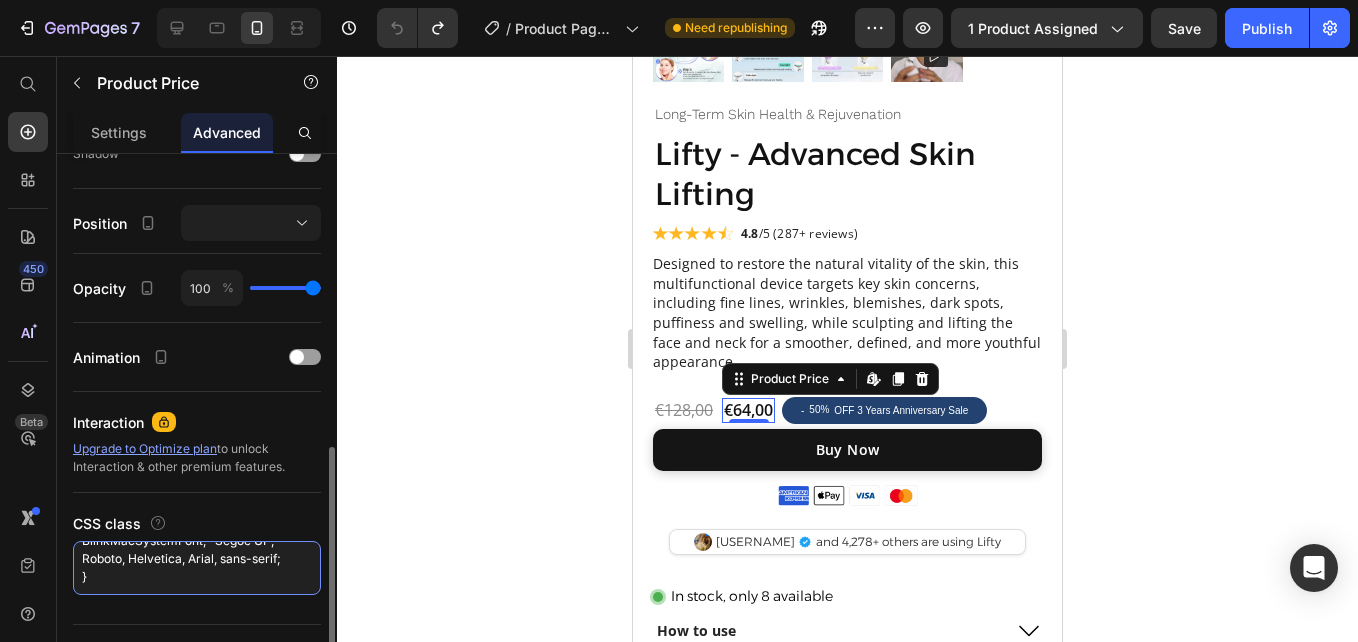drag, startPoint x: 218, startPoint y: 578, endPoint x: 62, endPoint y: 493, distance: 177.65416 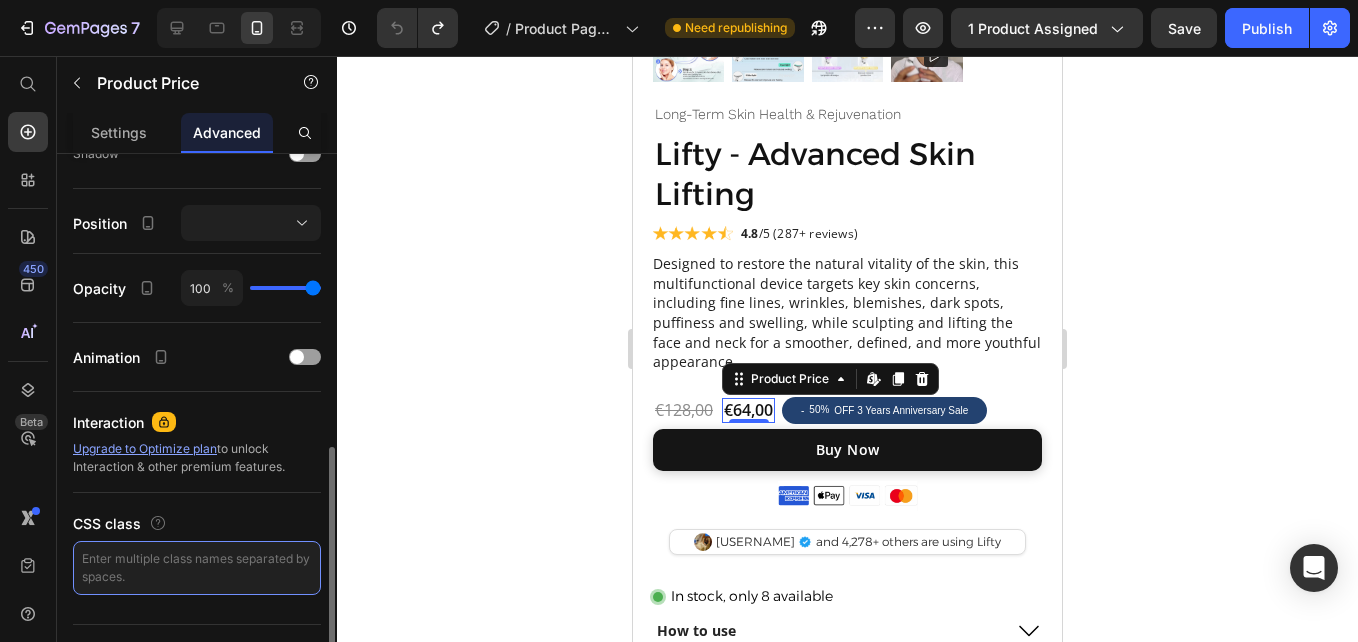 scroll, scrollTop: 0, scrollLeft: 0, axis: both 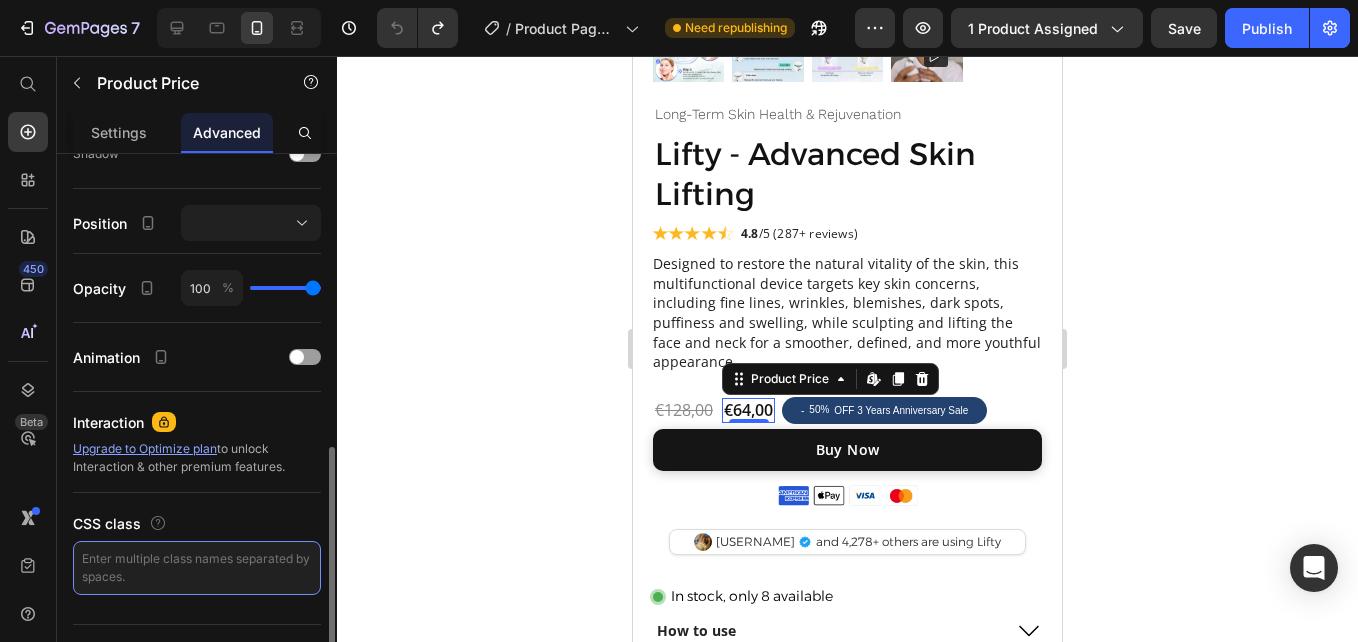 paste on ".ios-font {
font-family: -apple-system, BlinkMacSystemFont, "Segoe UI", Roboto, Helvetica, Arial, sans-serif;
}" 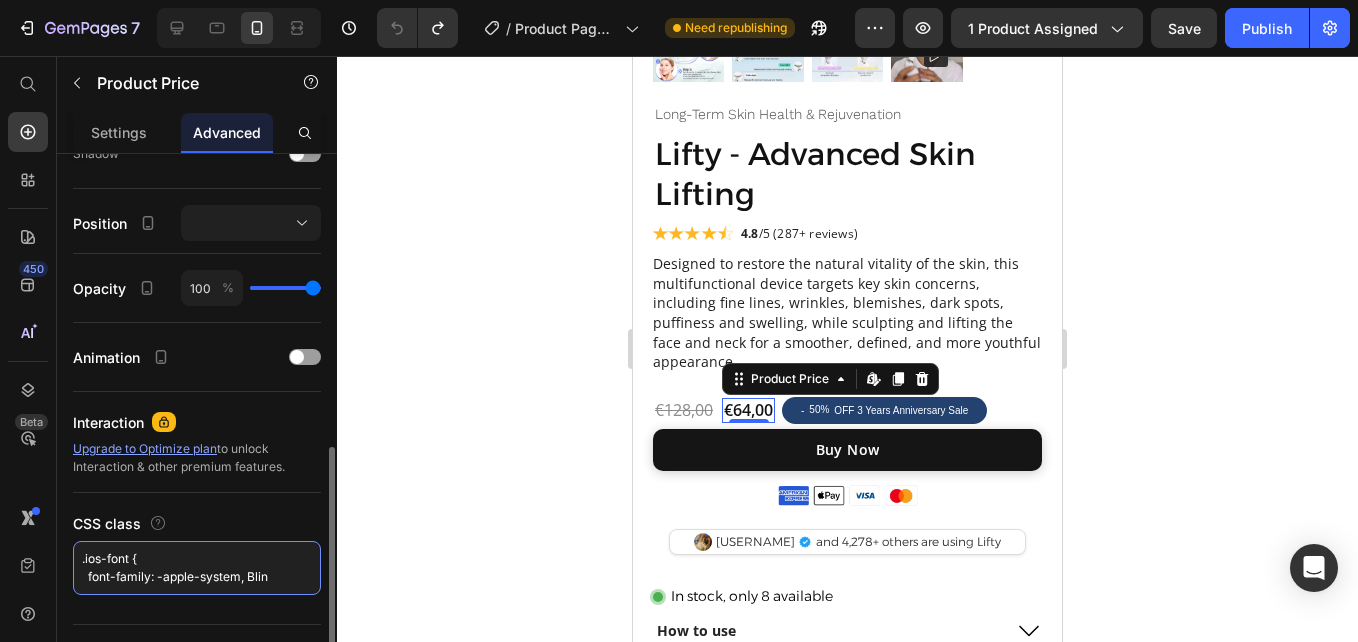 scroll, scrollTop: 0, scrollLeft: 0, axis: both 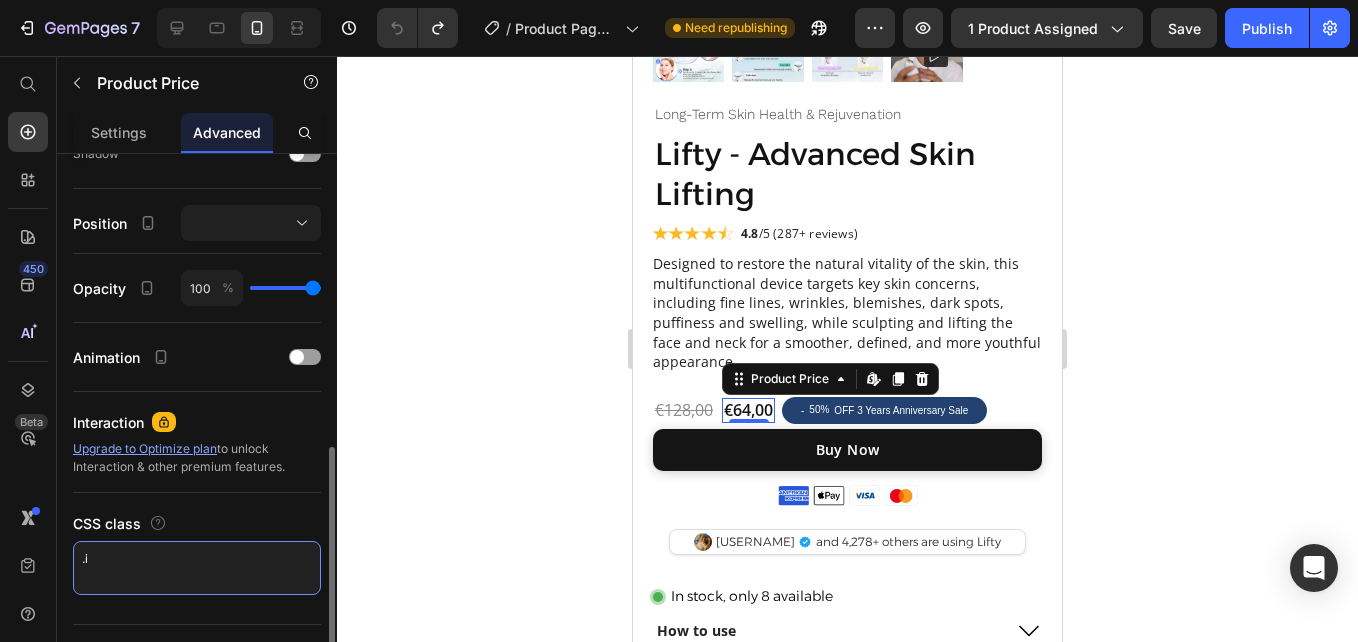 type on "." 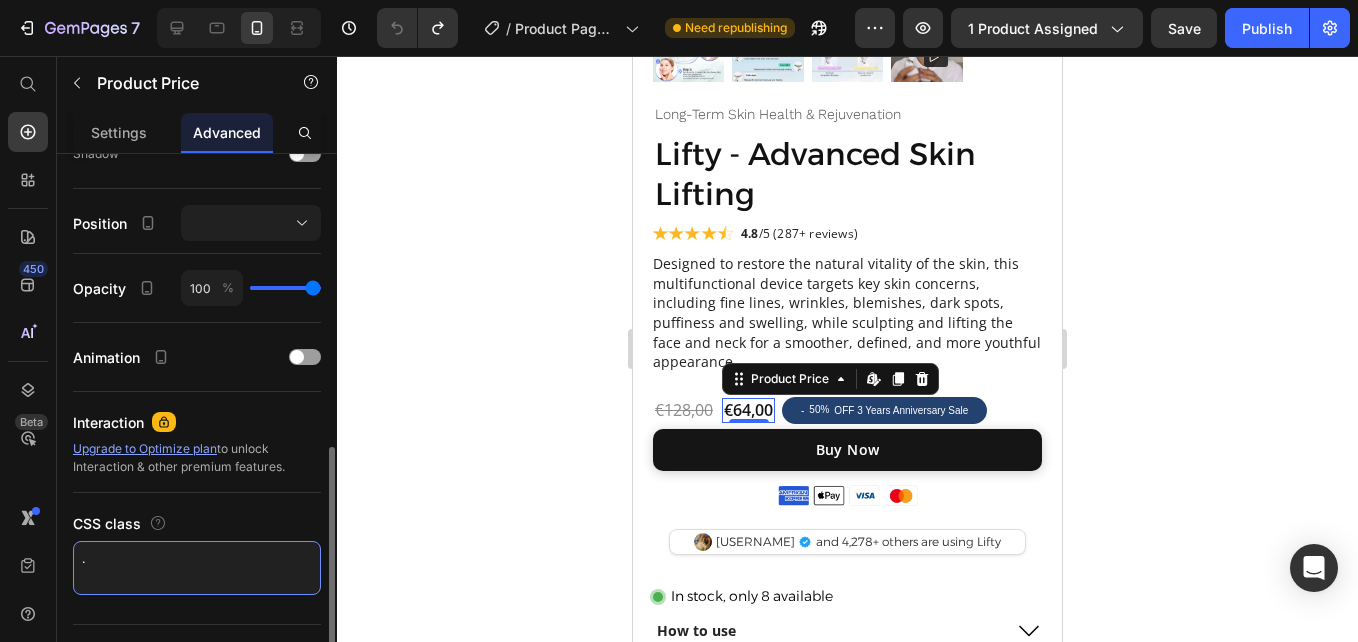 type 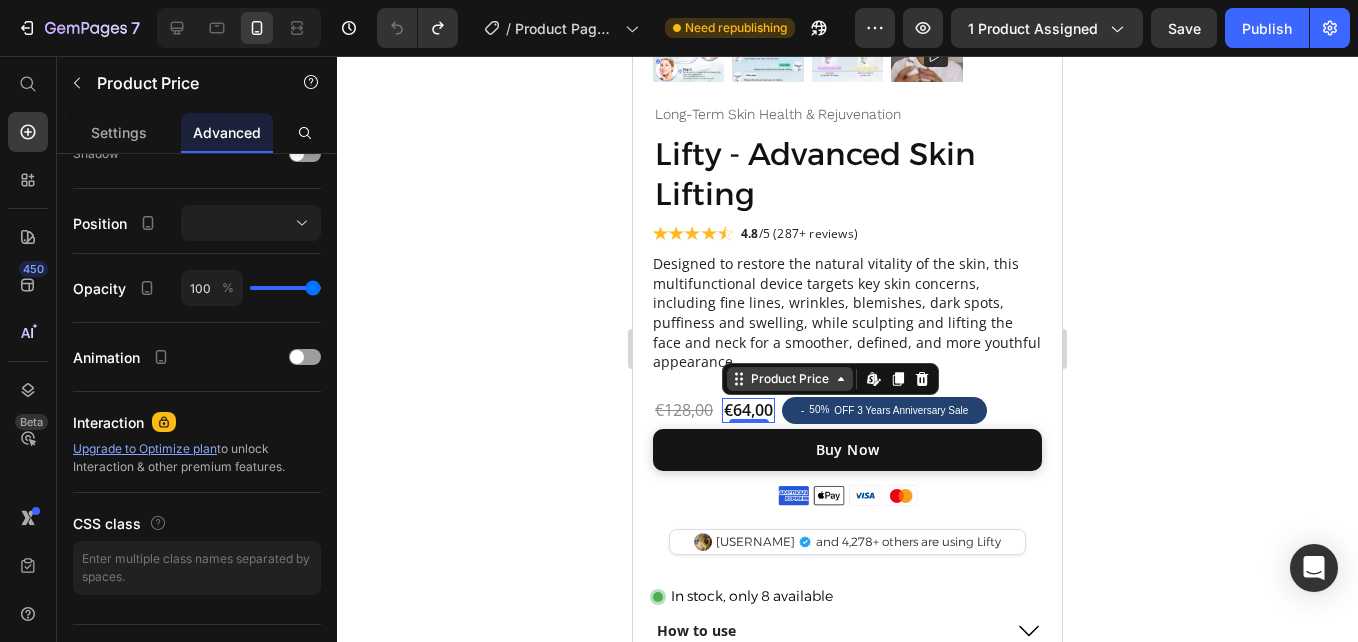 click 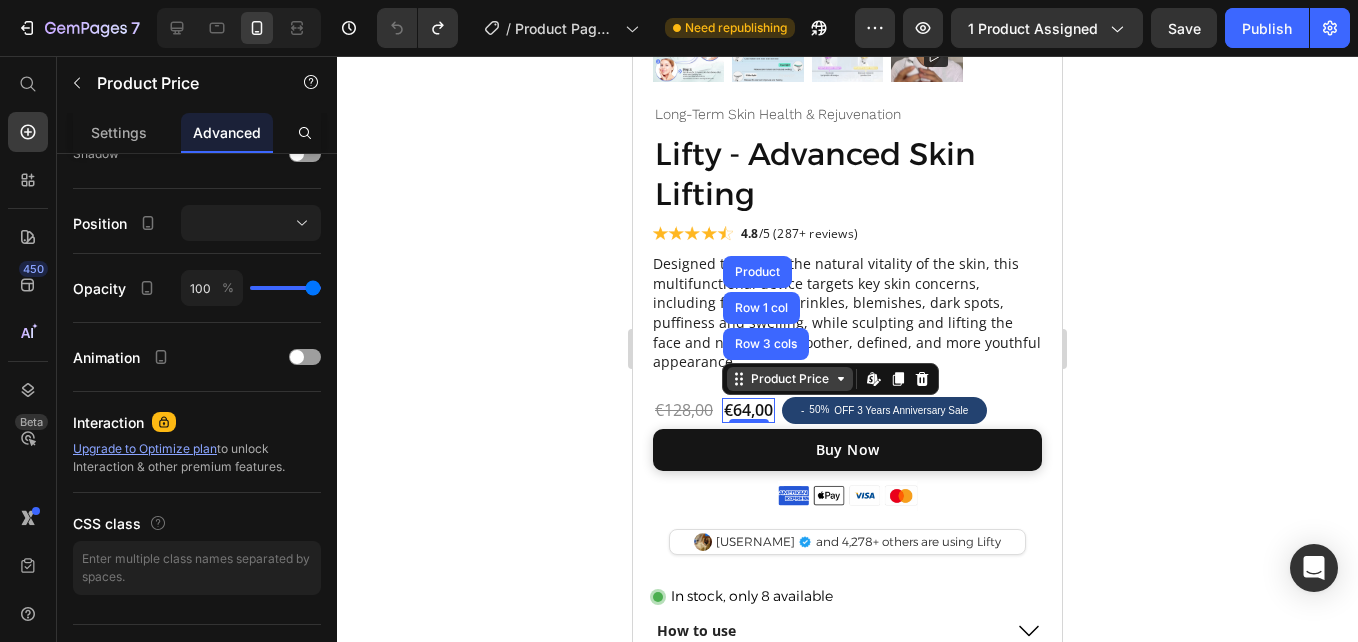 click 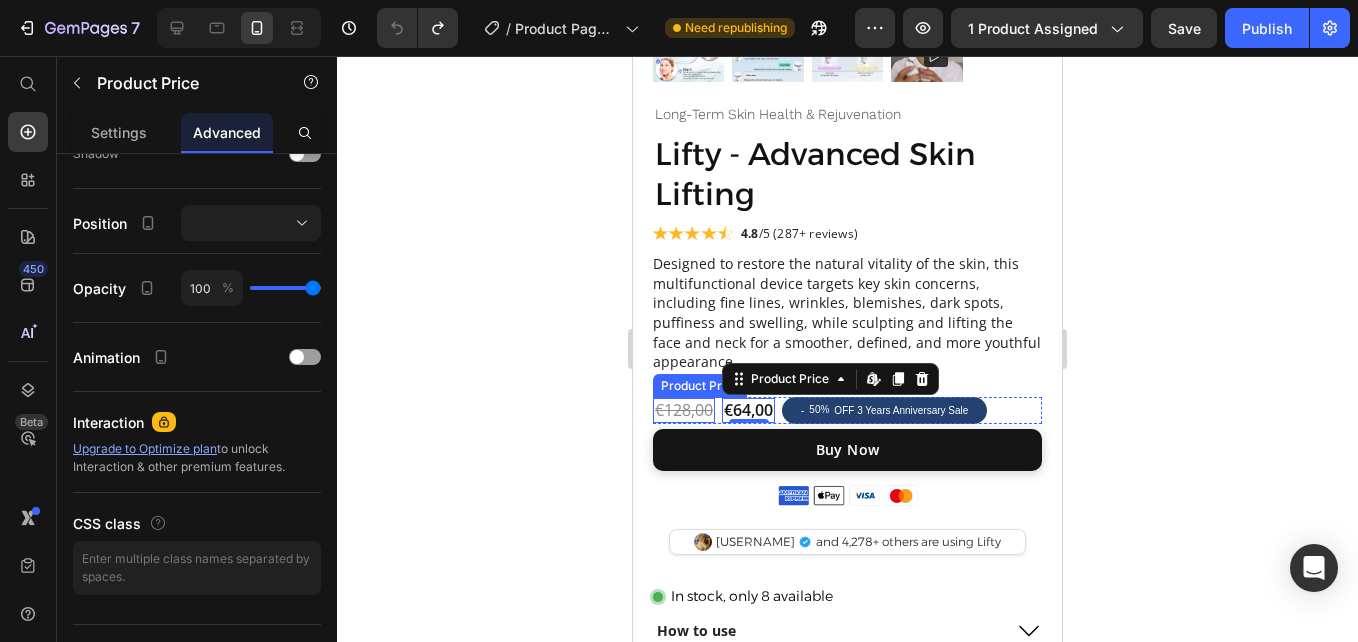 click on "€128,00" at bounding box center (684, 410) 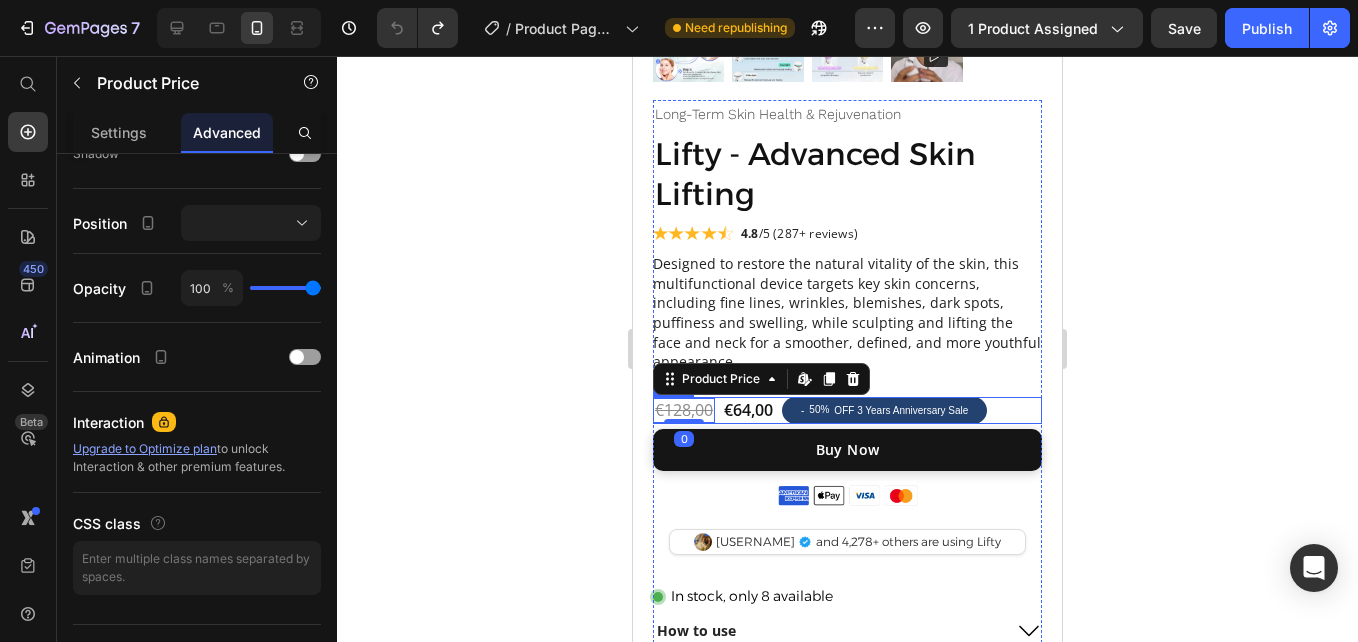 click on "€128,00 Product Price   Edit content in Shopify 0 €64,00 Product Price - 50% OFF 3 Years Anniversary Sale Discount Tag Row" at bounding box center [847, 410] 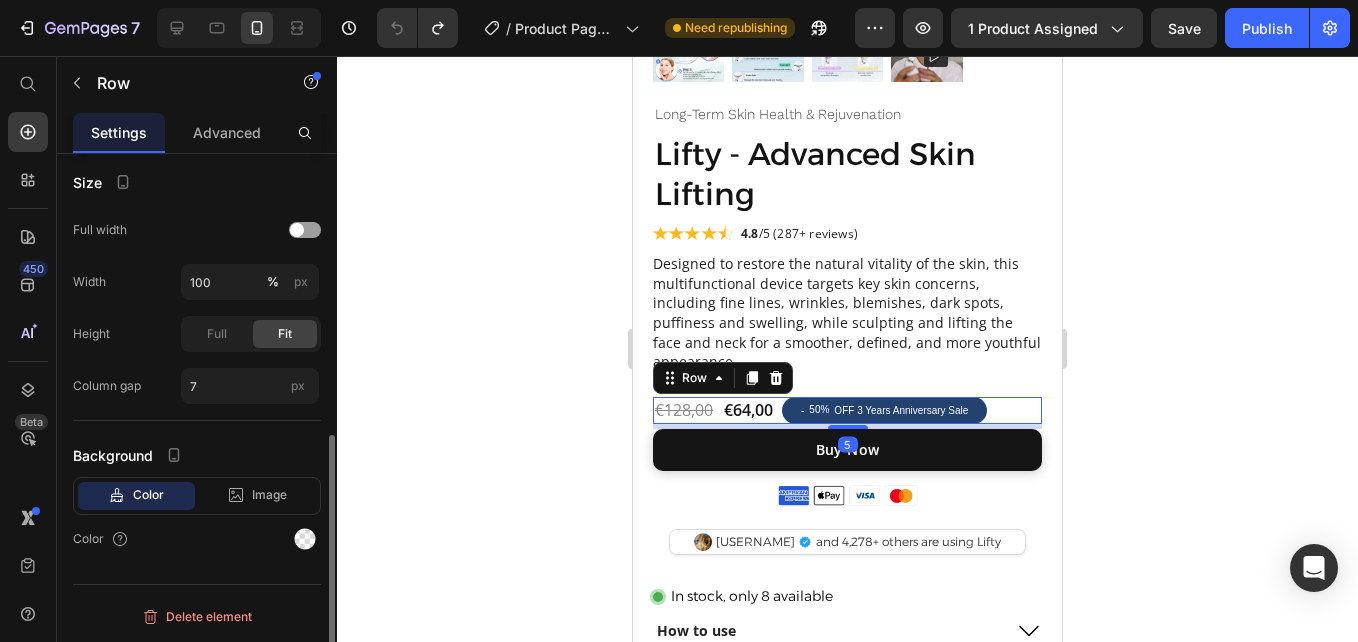 scroll, scrollTop: 0, scrollLeft: 0, axis: both 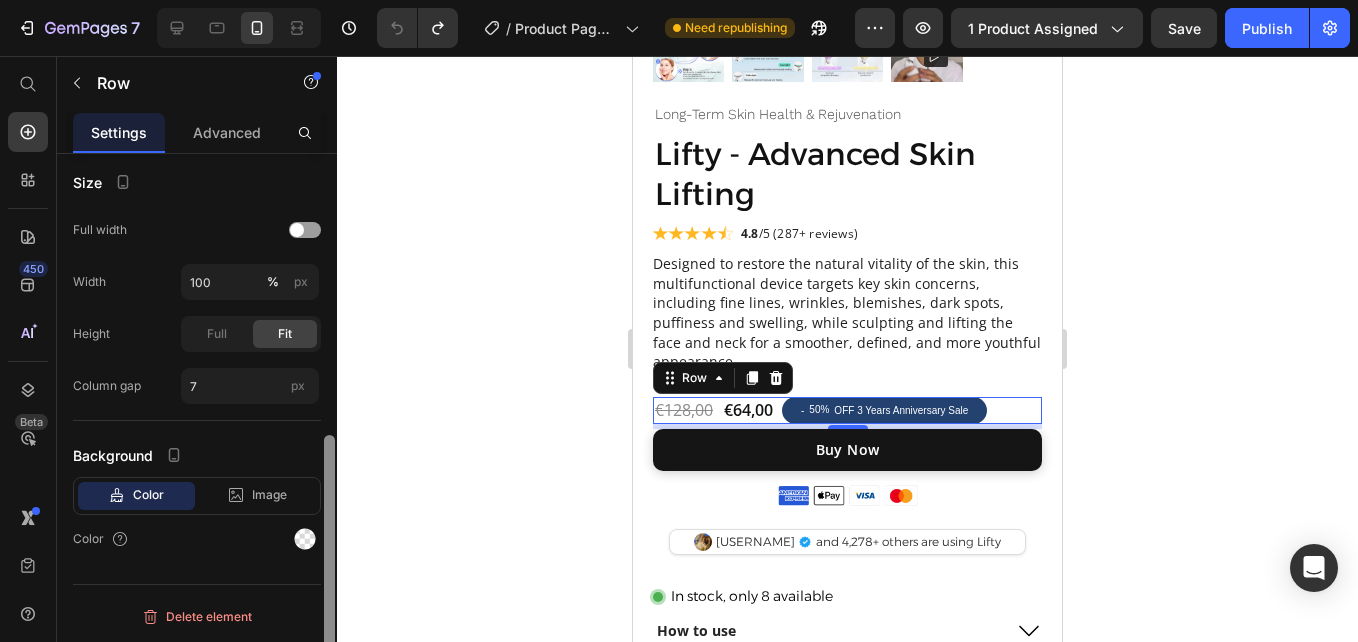 drag, startPoint x: 331, startPoint y: 378, endPoint x: 333, endPoint y: 667, distance: 289.00693 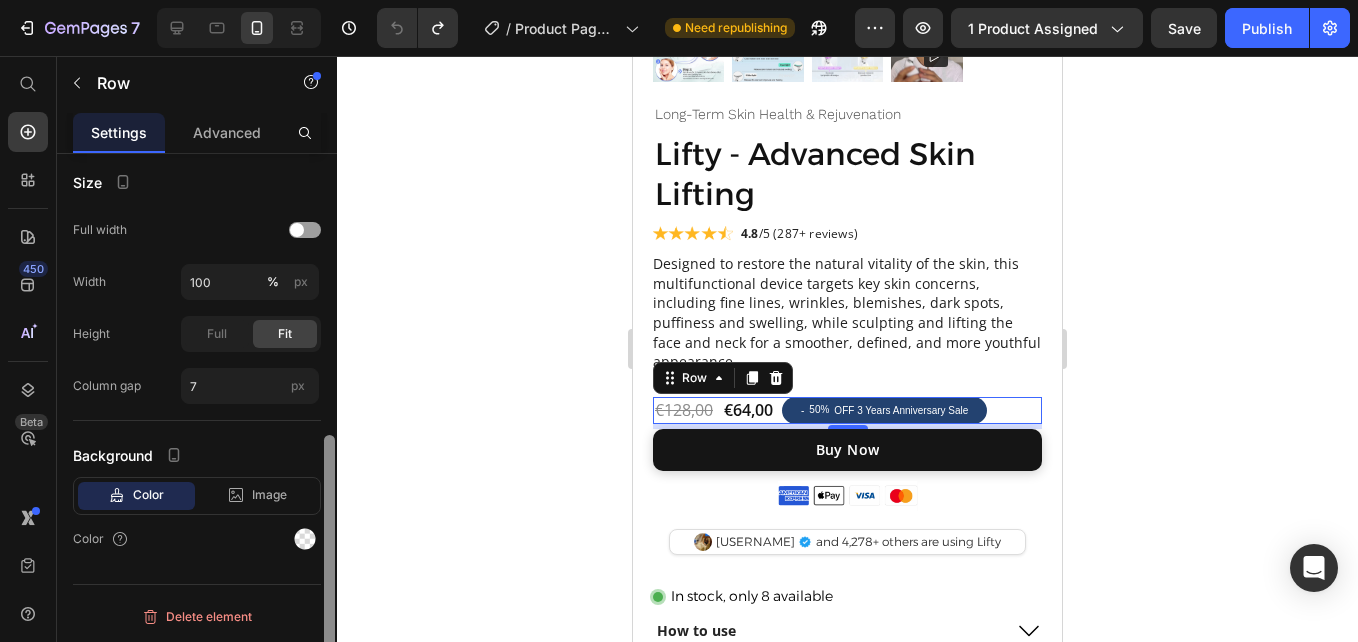 click on "7 Version history / Product Page - [DATE], [TIME] Need republishing Preview 1 product assigned Save Publish 450 Beta Start with Sections Elements Hero Section Product Detail Brands Trusted Badges Guarantee Product Breakdown How to use Testimonials Compare Bundle FAQs Social Proof Brand Story Product List Collection Blog List Contact Sticky Add to Cart Custom Footer Browse Library 450 Layout Row Row Row Row Text Heading Text Block Button Button Button Button Sticky Back to top Media" at bounding box center [679, 0] 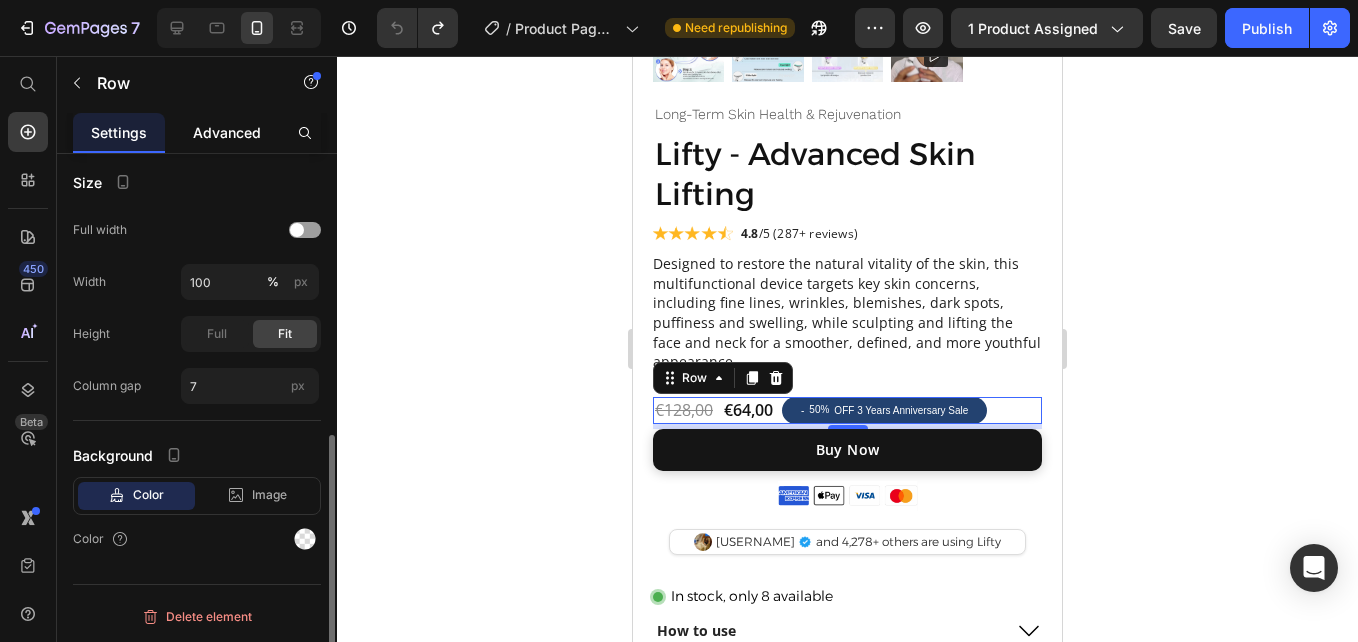 click on "Advanced" 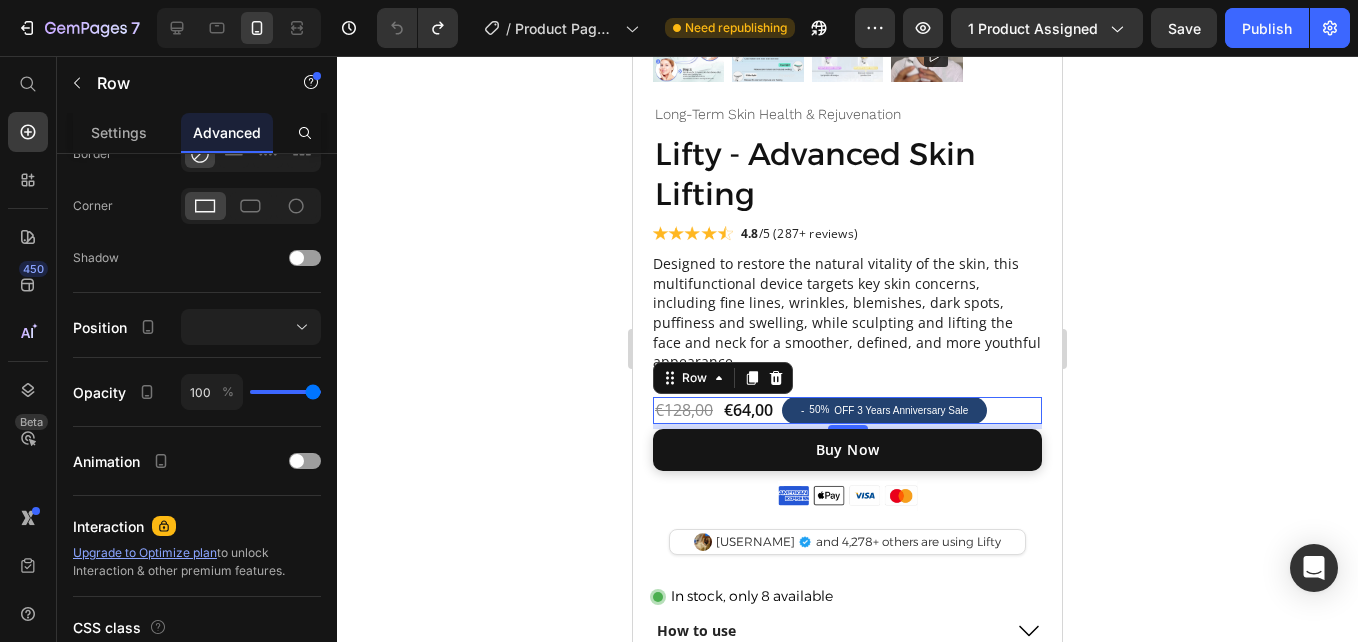 scroll, scrollTop: 0, scrollLeft: 0, axis: both 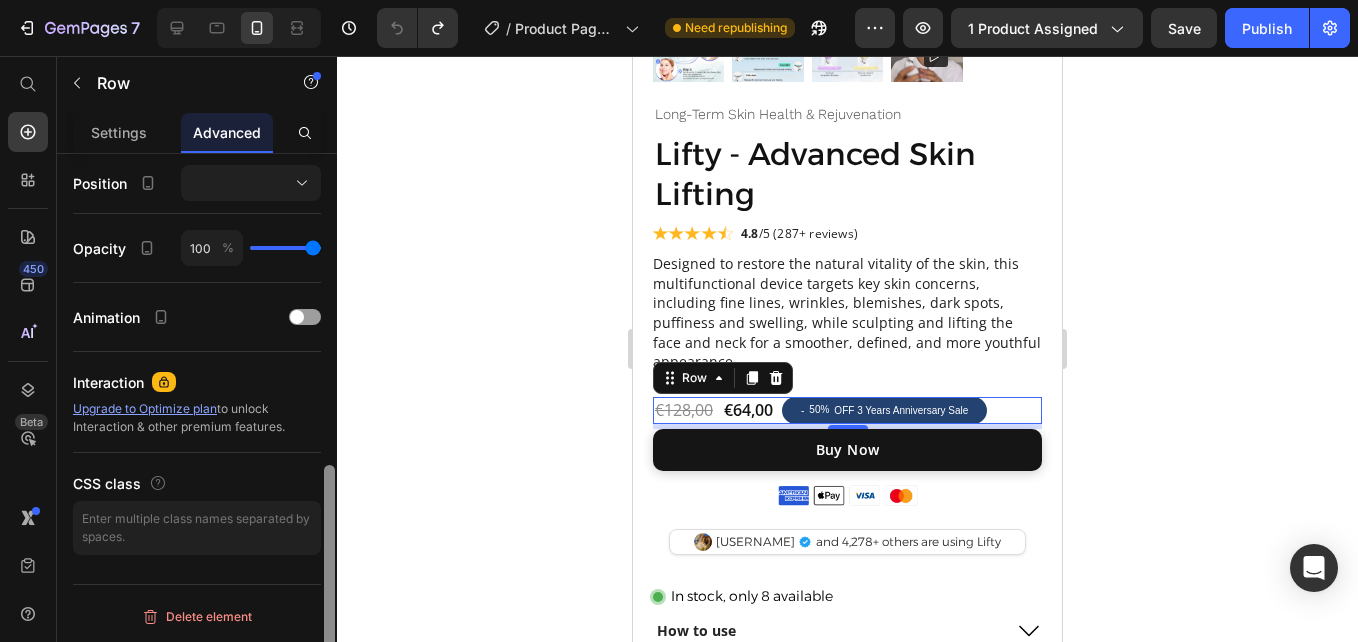 drag, startPoint x: 324, startPoint y: 352, endPoint x: 331, endPoint y: 692, distance: 340.07205 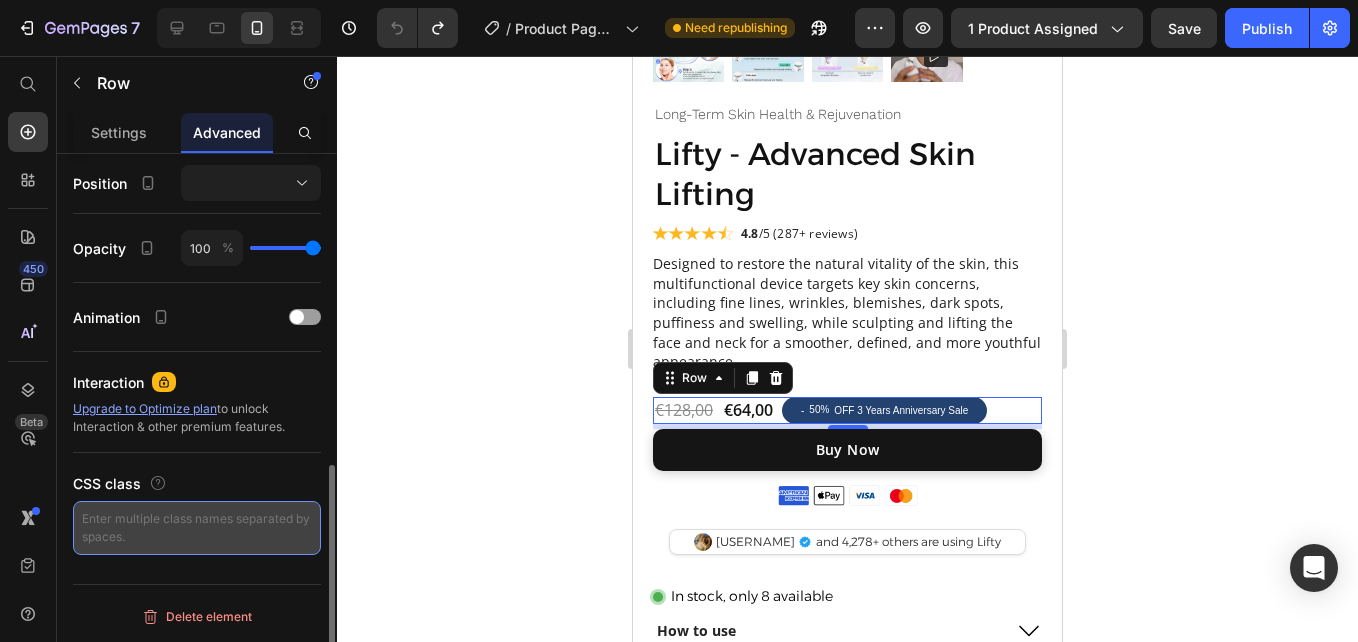 click at bounding box center [197, 528] 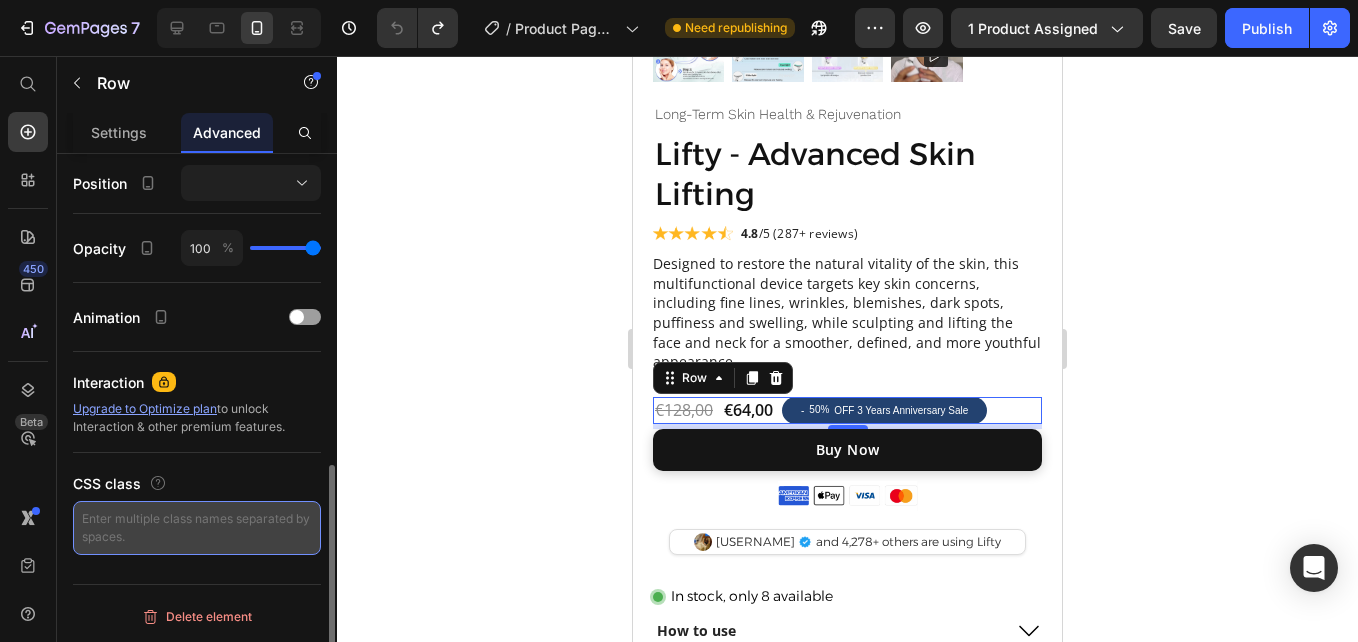paste on ".ios-font {
font-family: -apple-system, BlinkMacSystemFont, "Segoe UI", Roboto, Helvetica, Arial, sans-serif;
}" 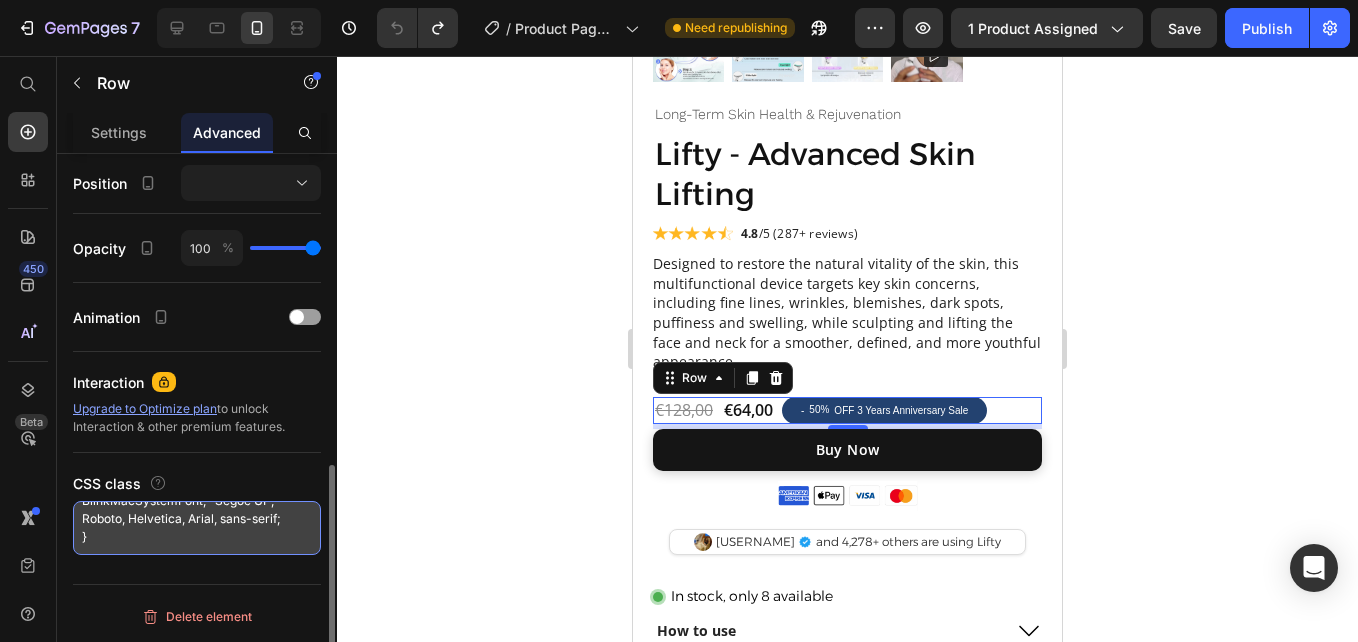 scroll, scrollTop: 54, scrollLeft: 0, axis: vertical 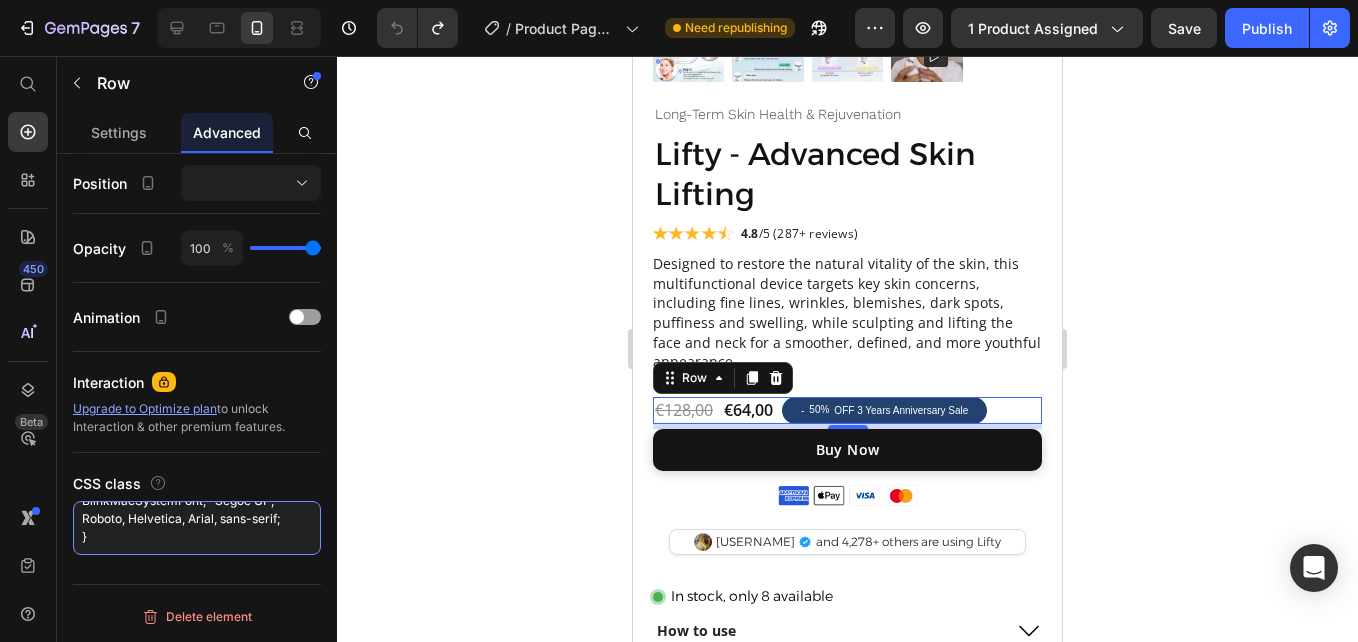 drag, startPoint x: 208, startPoint y: 534, endPoint x: 26, endPoint y: 485, distance: 188.48077 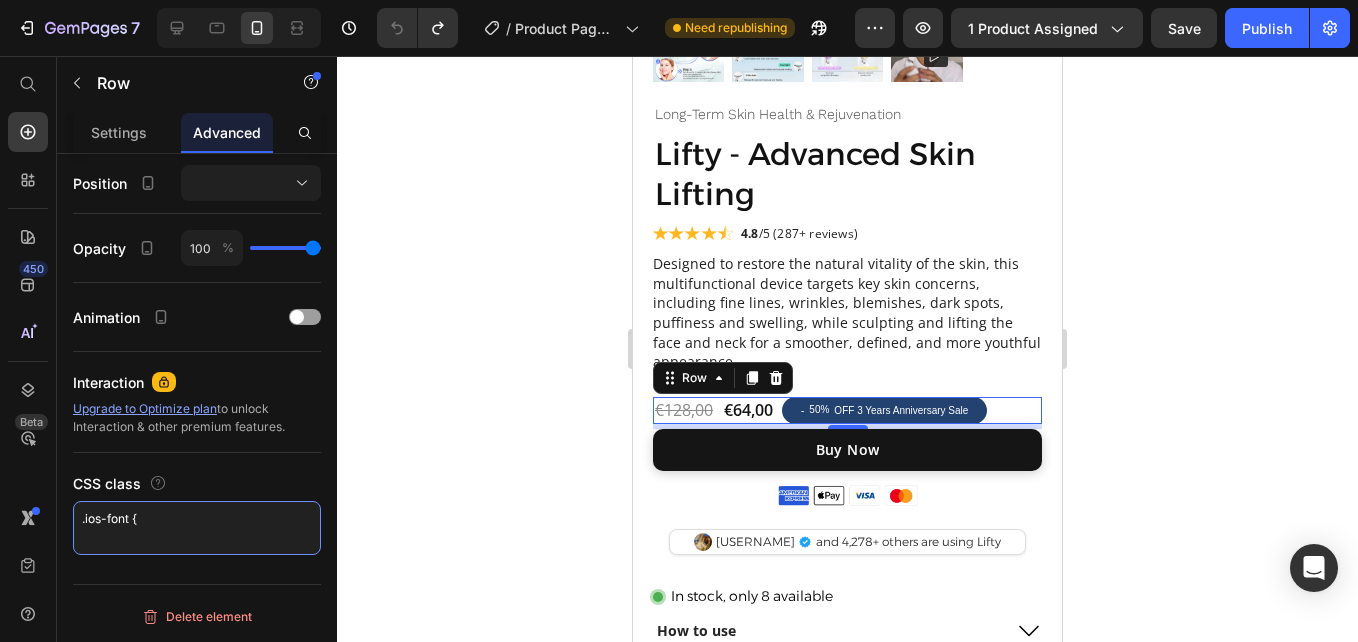 scroll, scrollTop: 0, scrollLeft: 0, axis: both 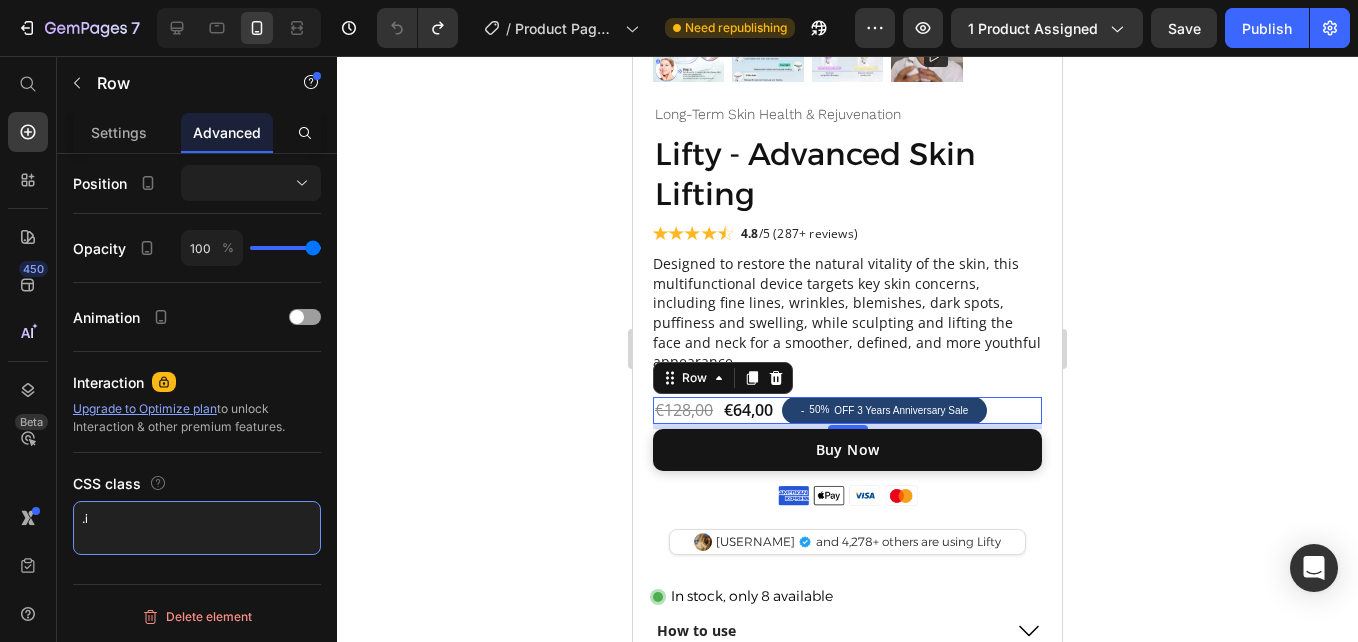 type on "." 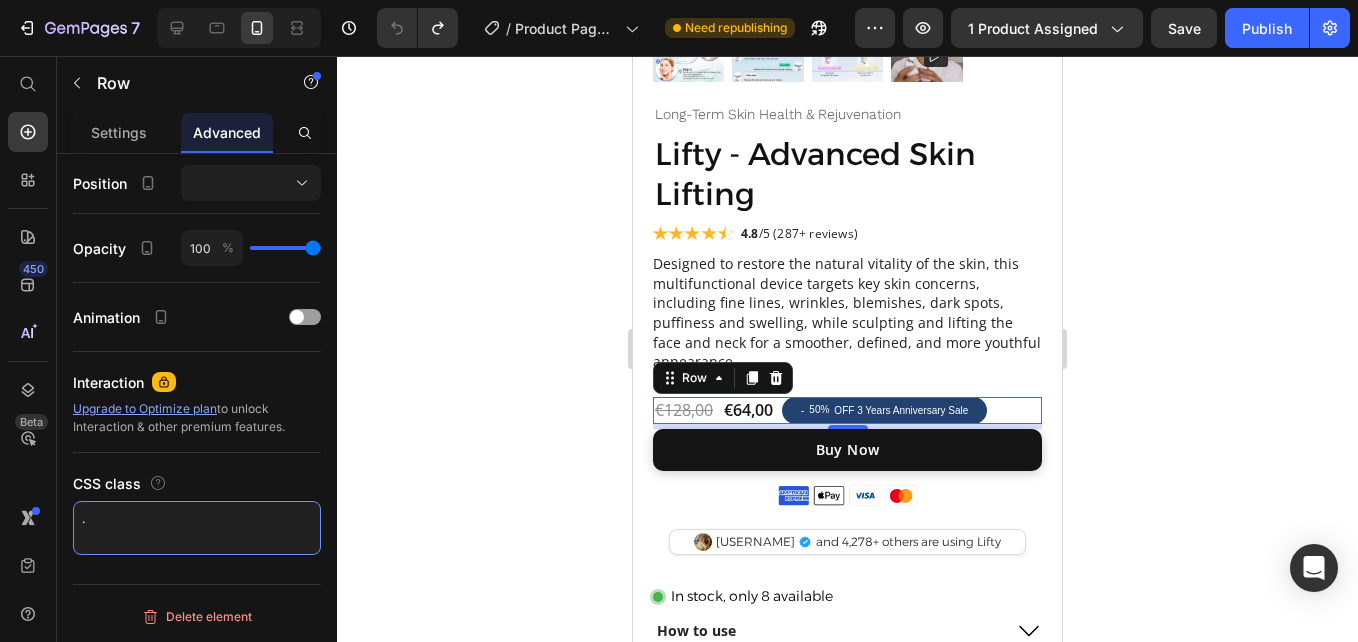 type 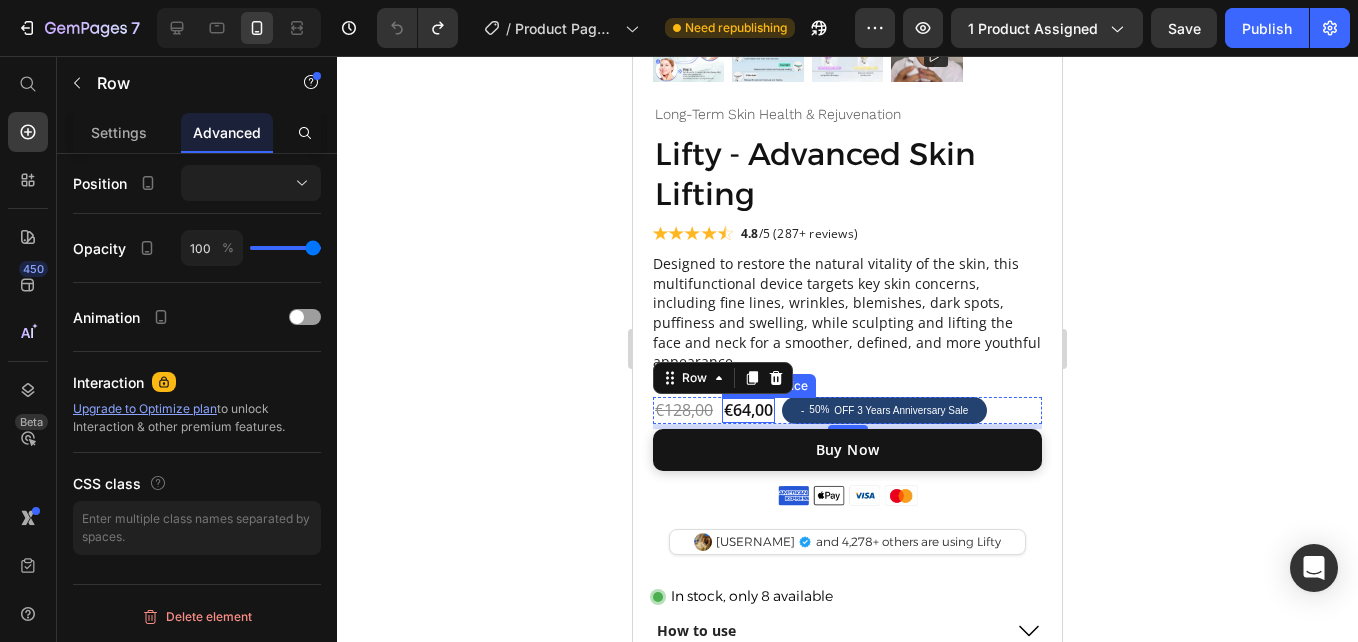 click on "€64,00" at bounding box center (748, 410) 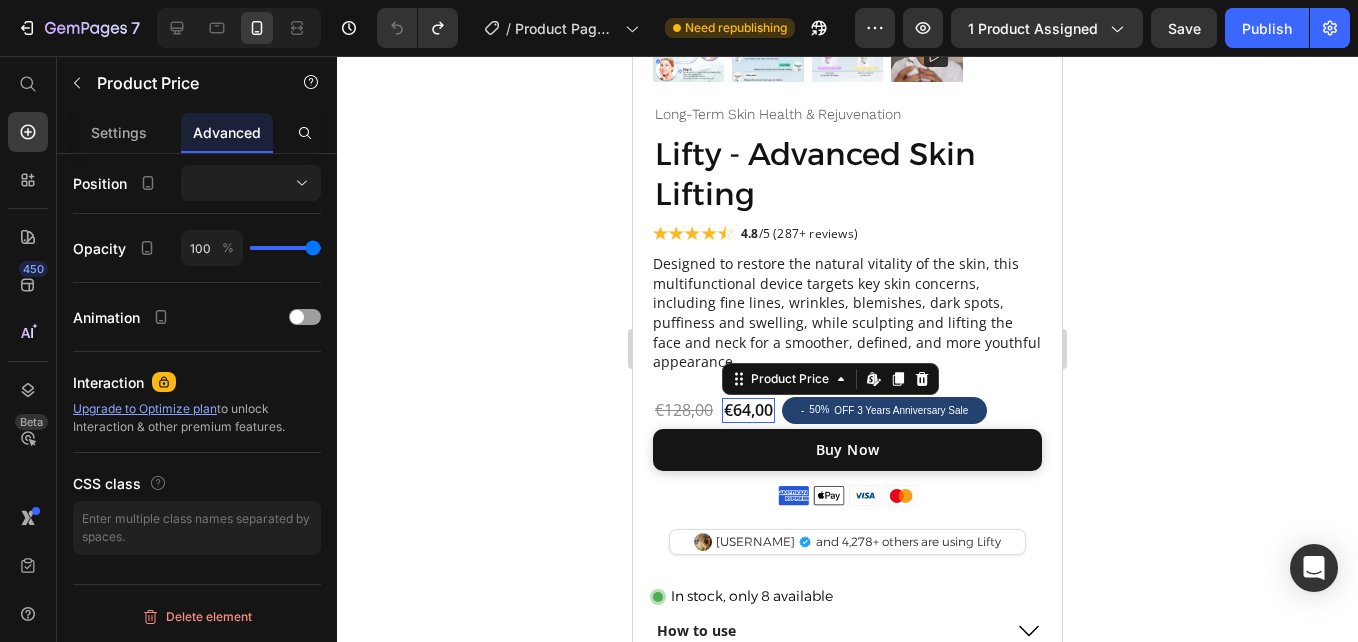 scroll, scrollTop: 0, scrollLeft: 0, axis: both 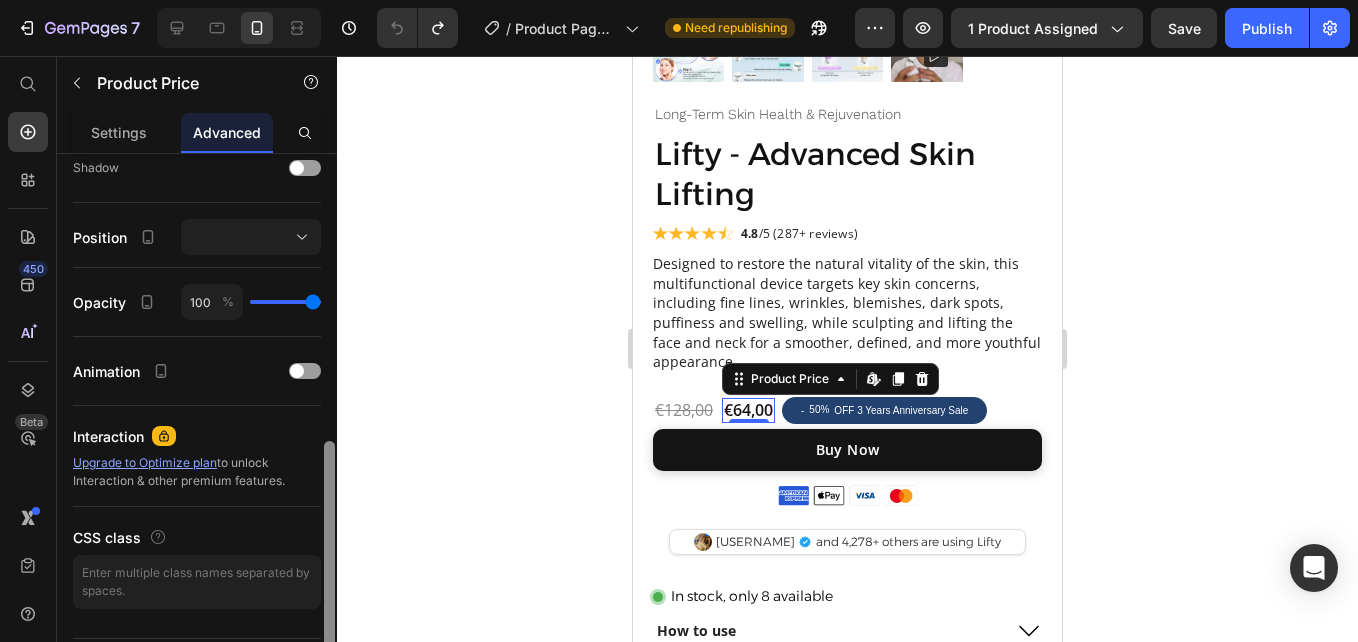 drag, startPoint x: 331, startPoint y: 545, endPoint x: 336, endPoint y: 651, distance: 106.11786 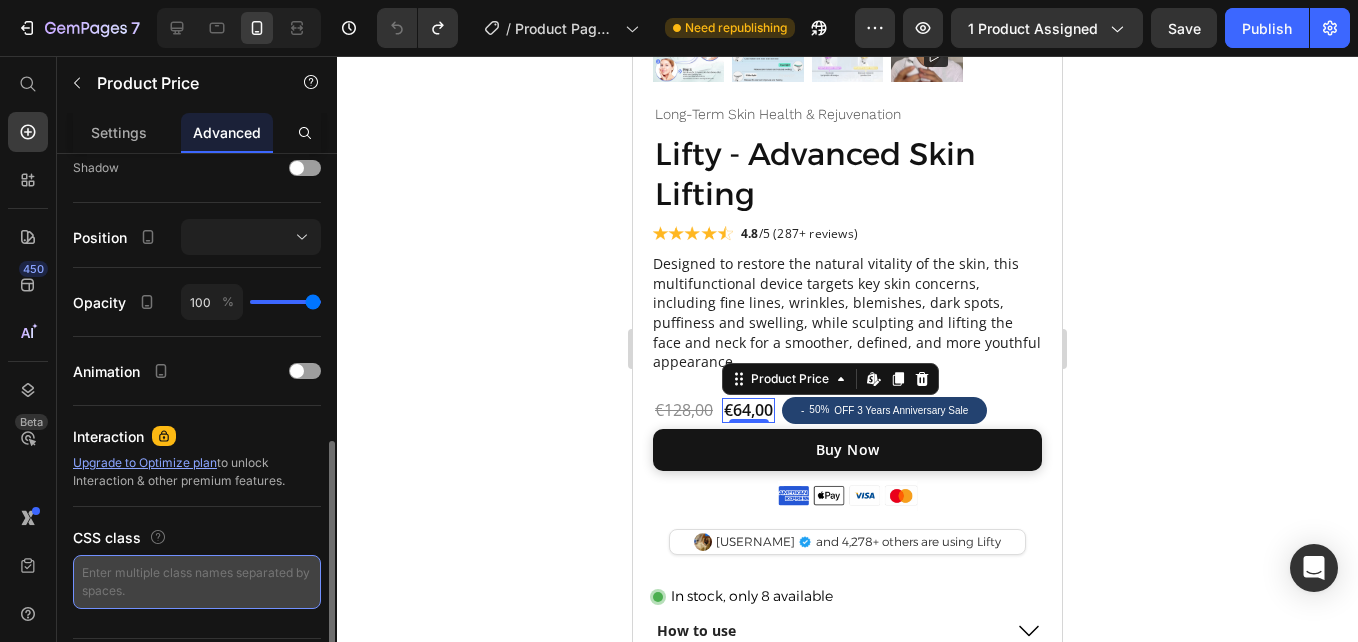 click at bounding box center (197, 582) 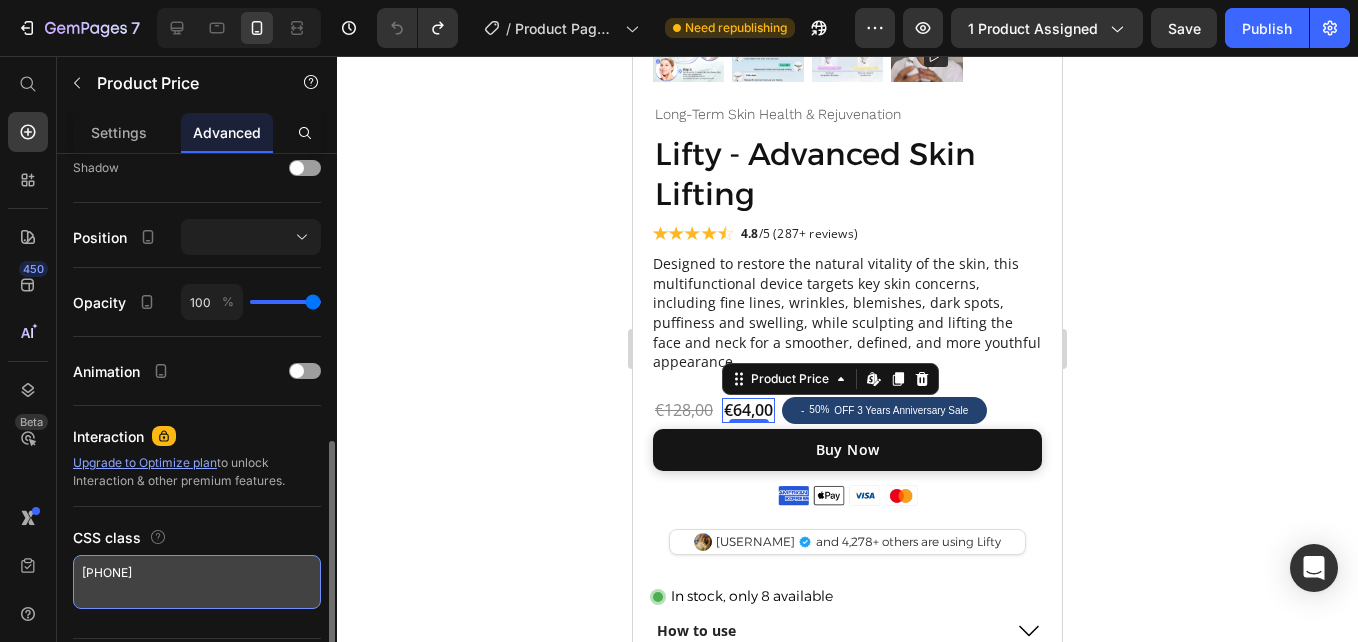 scroll, scrollTop: 54, scrollLeft: 0, axis: vertical 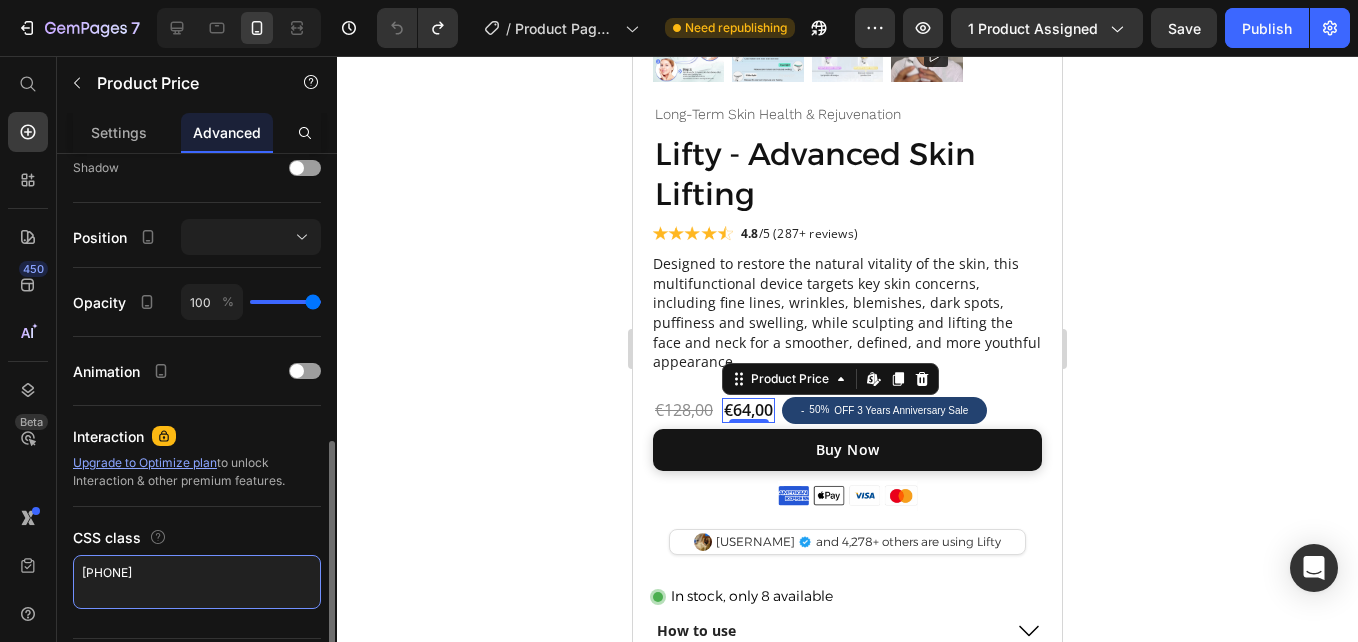drag, startPoint x: 217, startPoint y: 573, endPoint x: 79, endPoint y: 550, distance: 139.90353 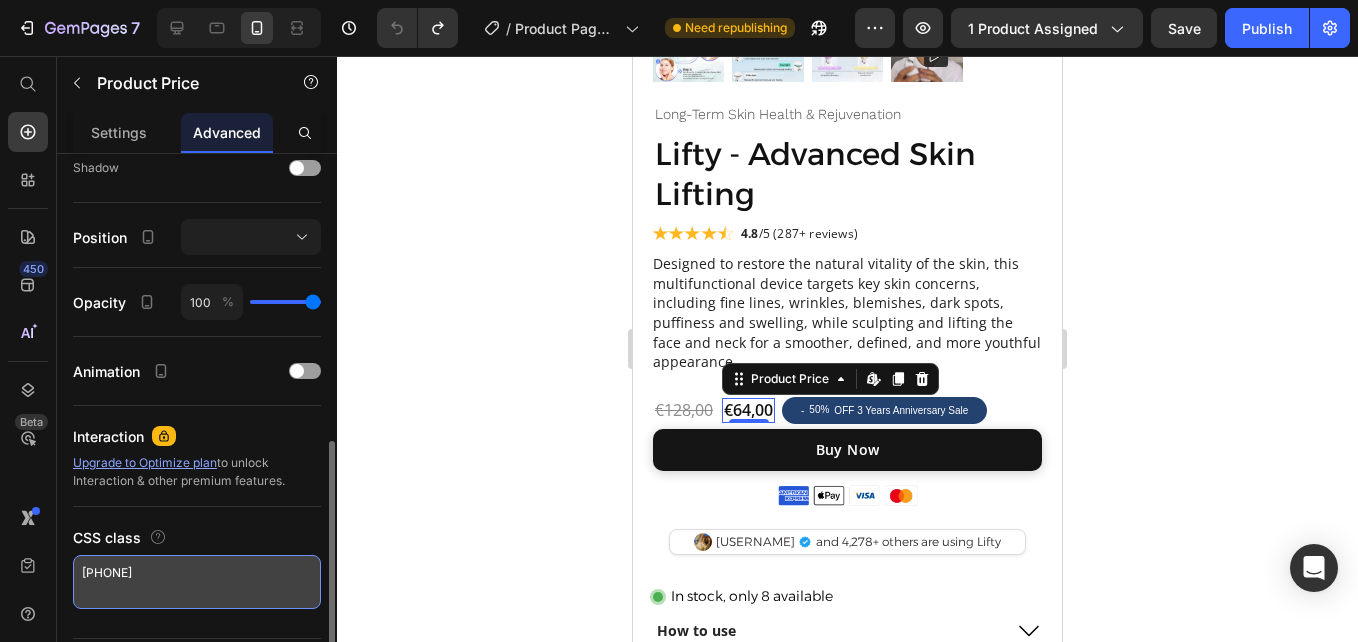 click on "[PHONE]" at bounding box center [197, 582] 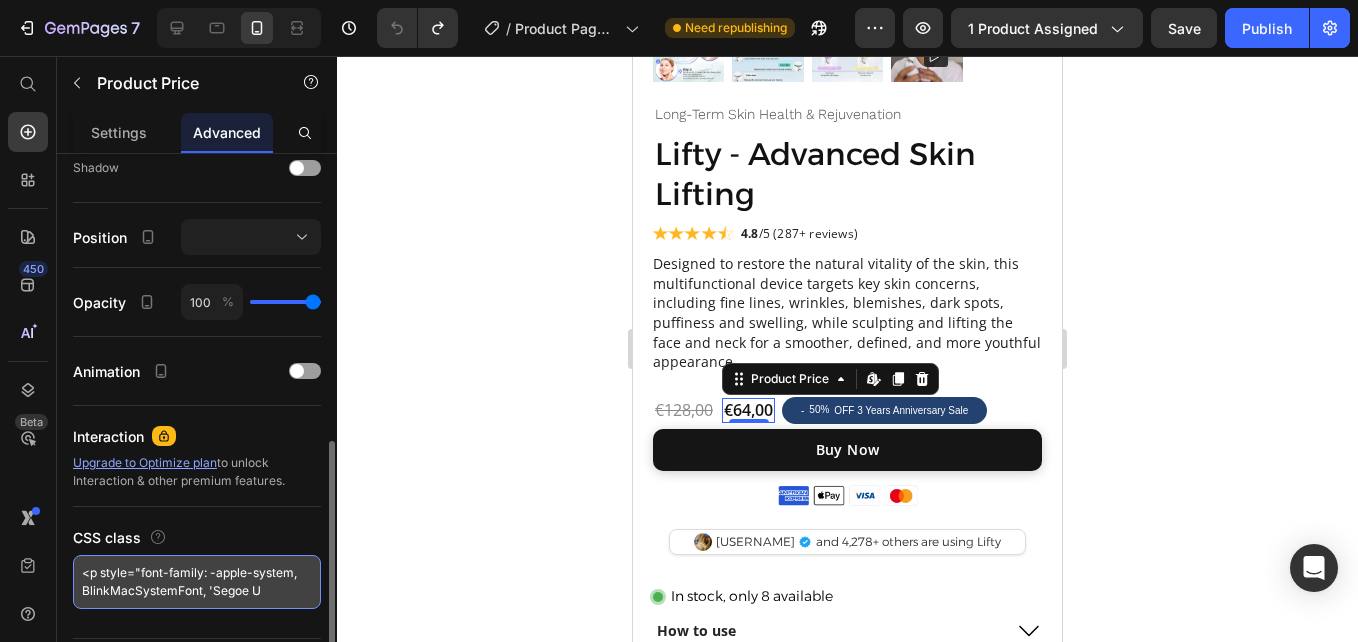 scroll, scrollTop: 0, scrollLeft: 0, axis: both 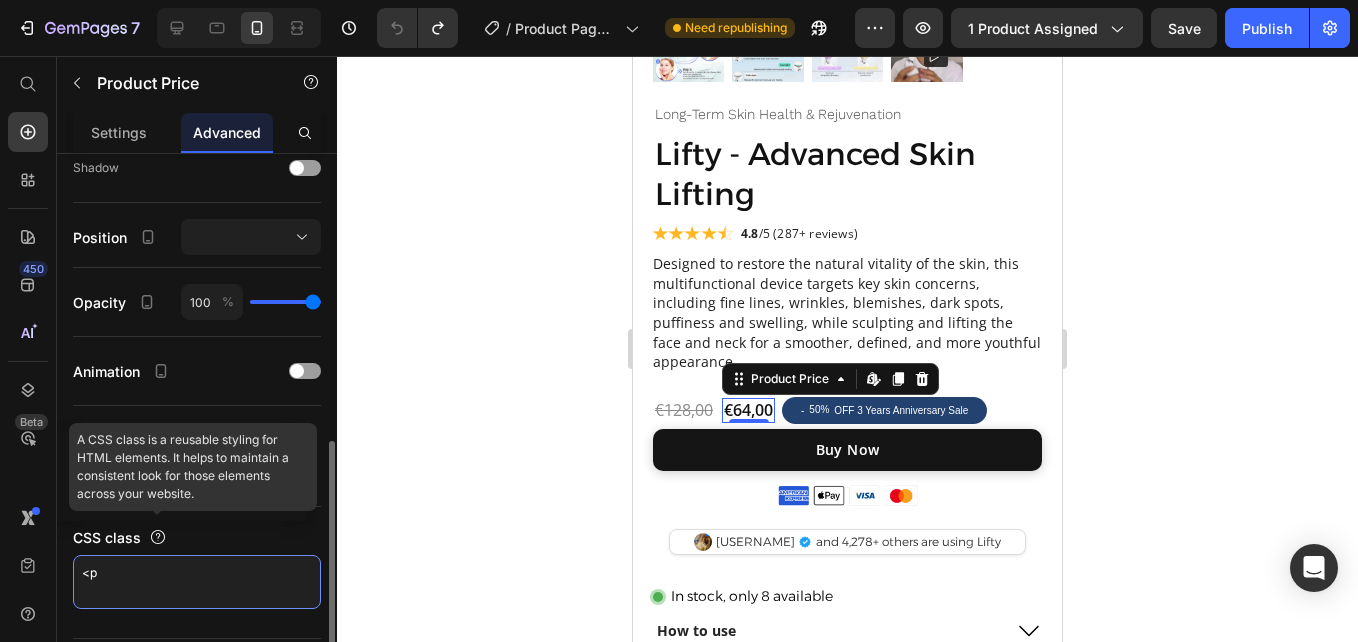 type on "<" 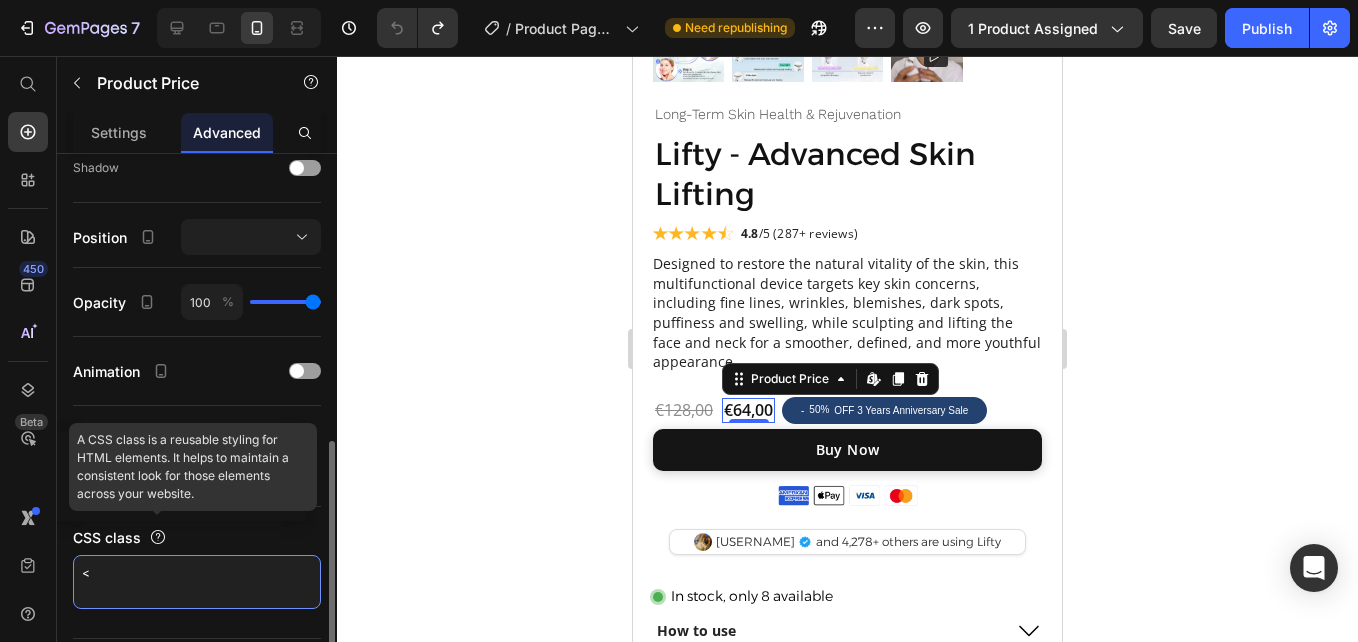type 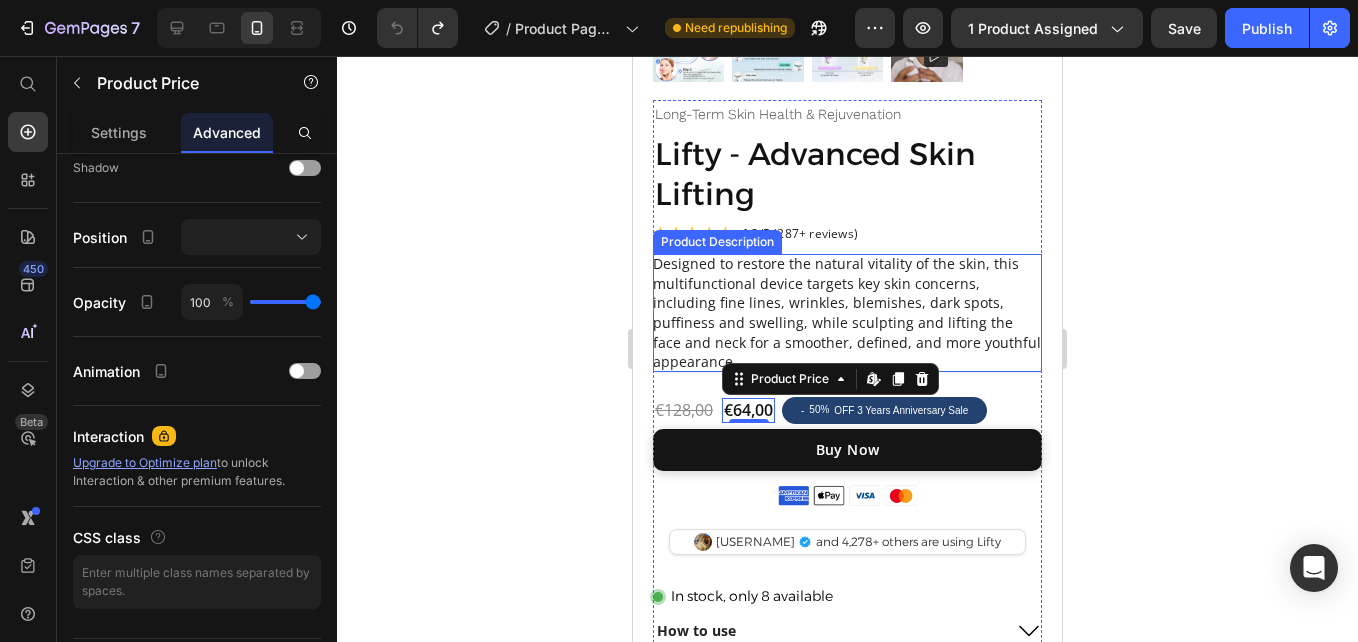 click on "Designed to restore the natural vitality of the skin, this multifunctional device targets key skin concerns, including fine lines, wrinkles, blemishes, dark spots, puffiness and swelling, while sculpting and lifting the face and neck for a smoother, defined, and more youthful appearance." at bounding box center (847, 312) 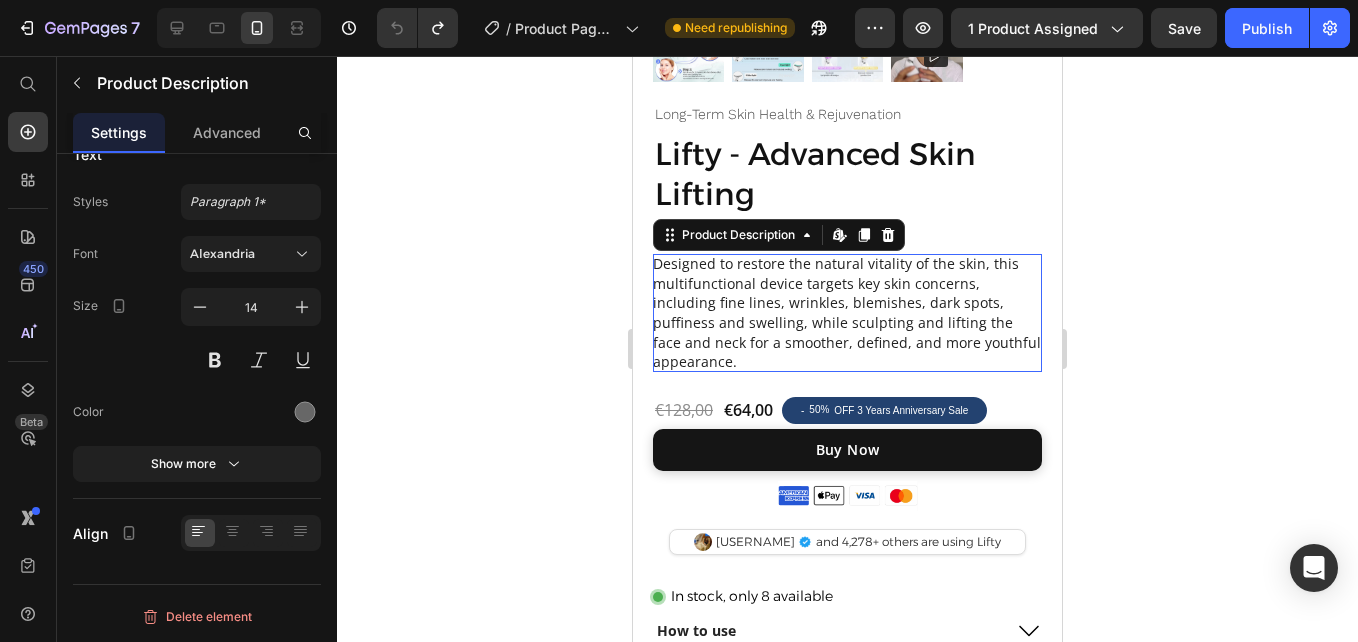 scroll, scrollTop: 0, scrollLeft: 0, axis: both 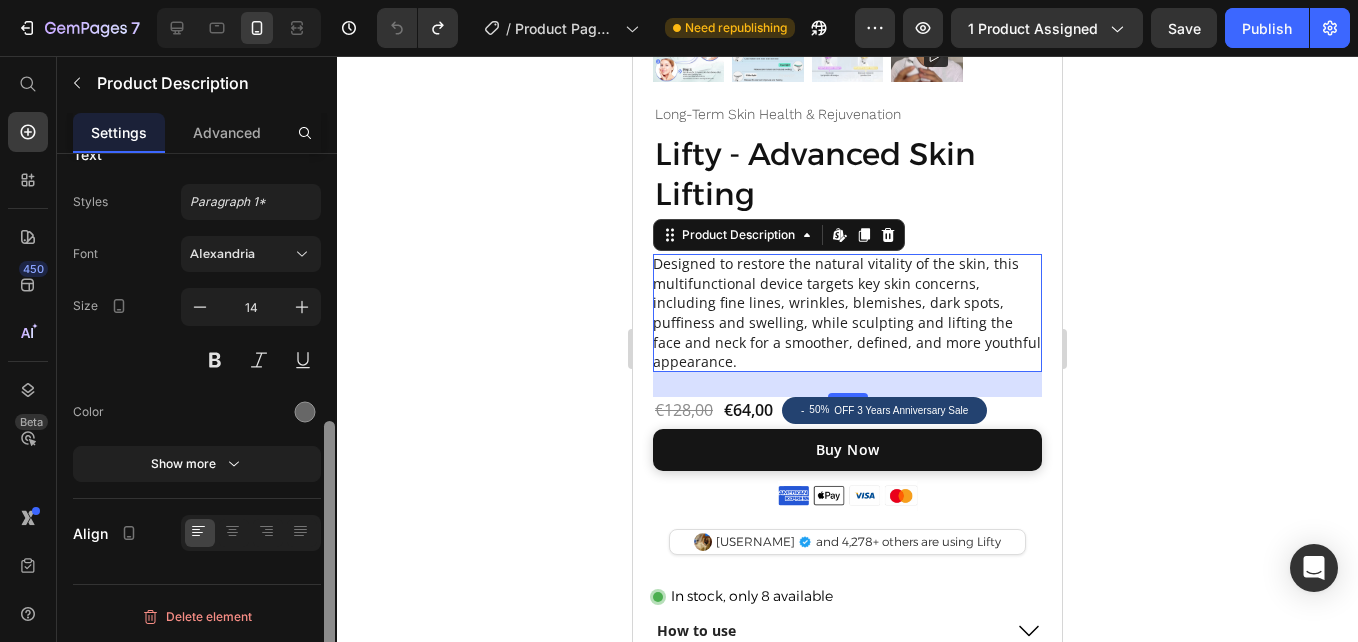 drag, startPoint x: 330, startPoint y: 400, endPoint x: 325, endPoint y: 692, distance: 292.04282 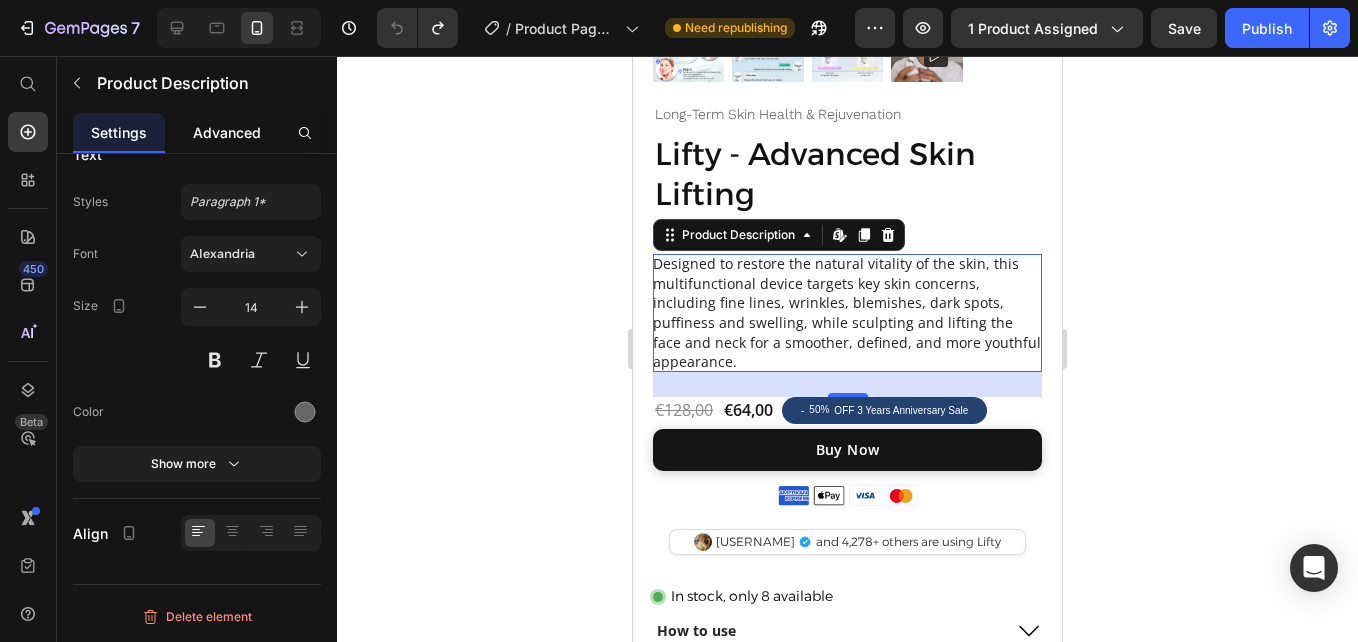 click on "Advanced" at bounding box center [227, 132] 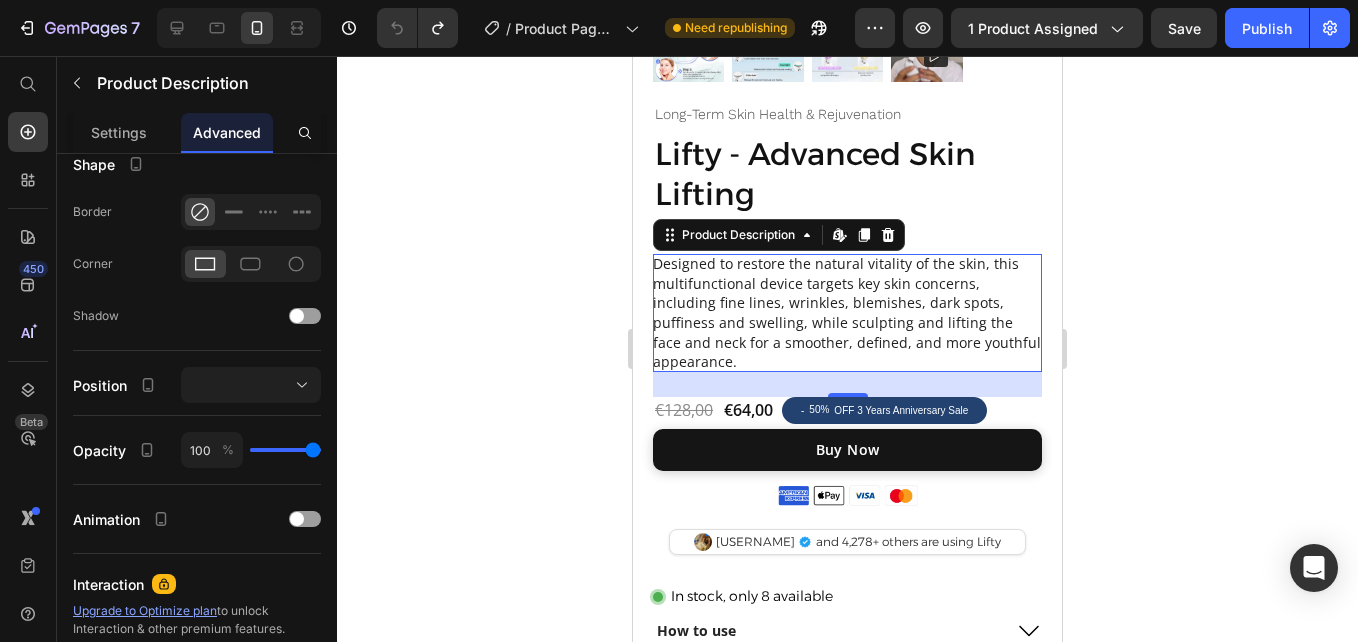 scroll, scrollTop: 0, scrollLeft: 0, axis: both 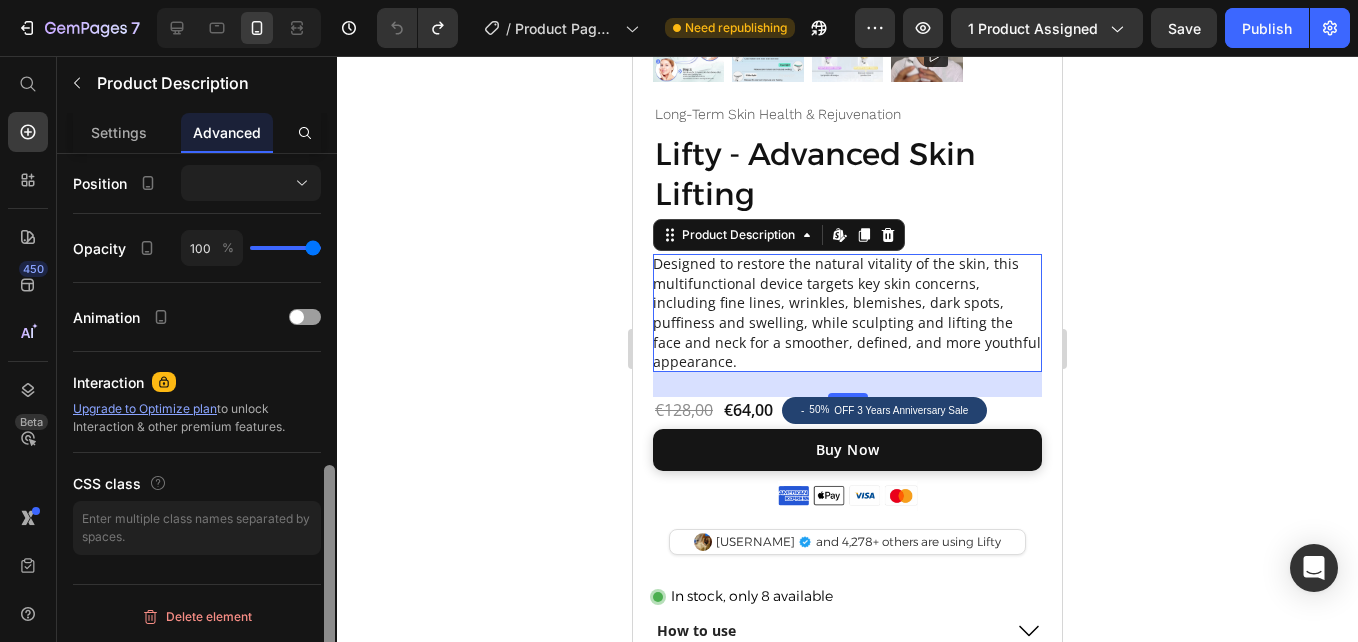drag, startPoint x: 336, startPoint y: 426, endPoint x: 326, endPoint y: 599, distance: 173.28877 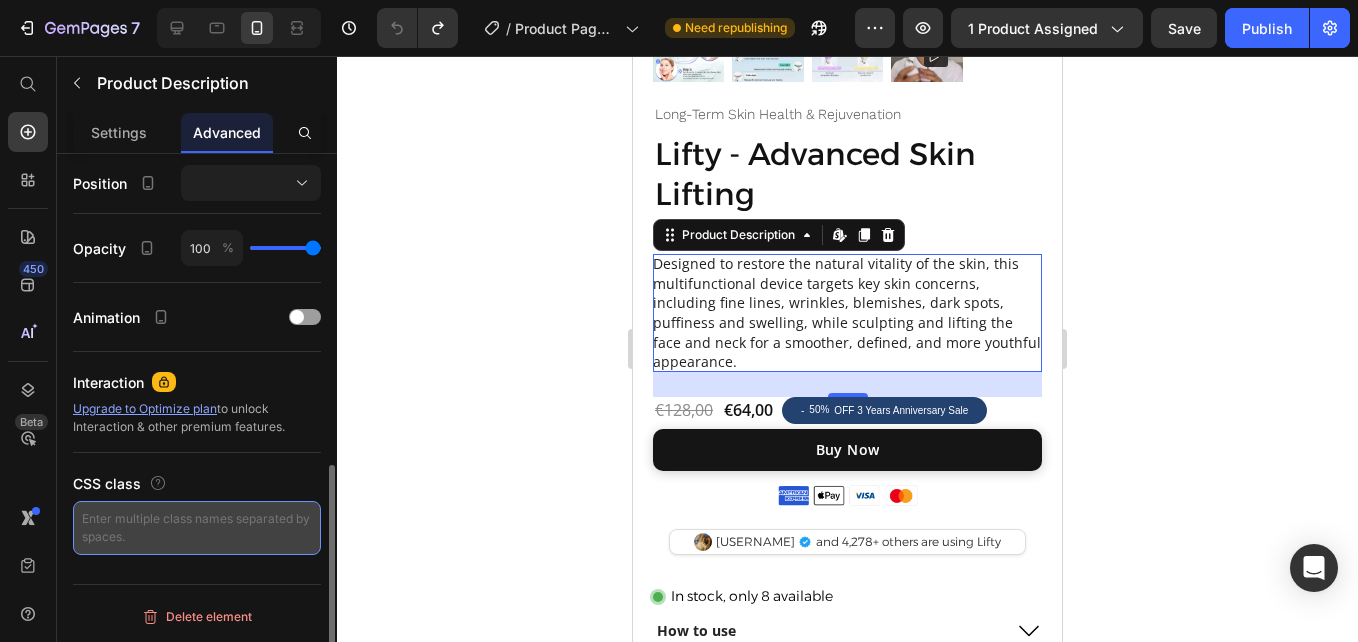 click at bounding box center (197, 528) 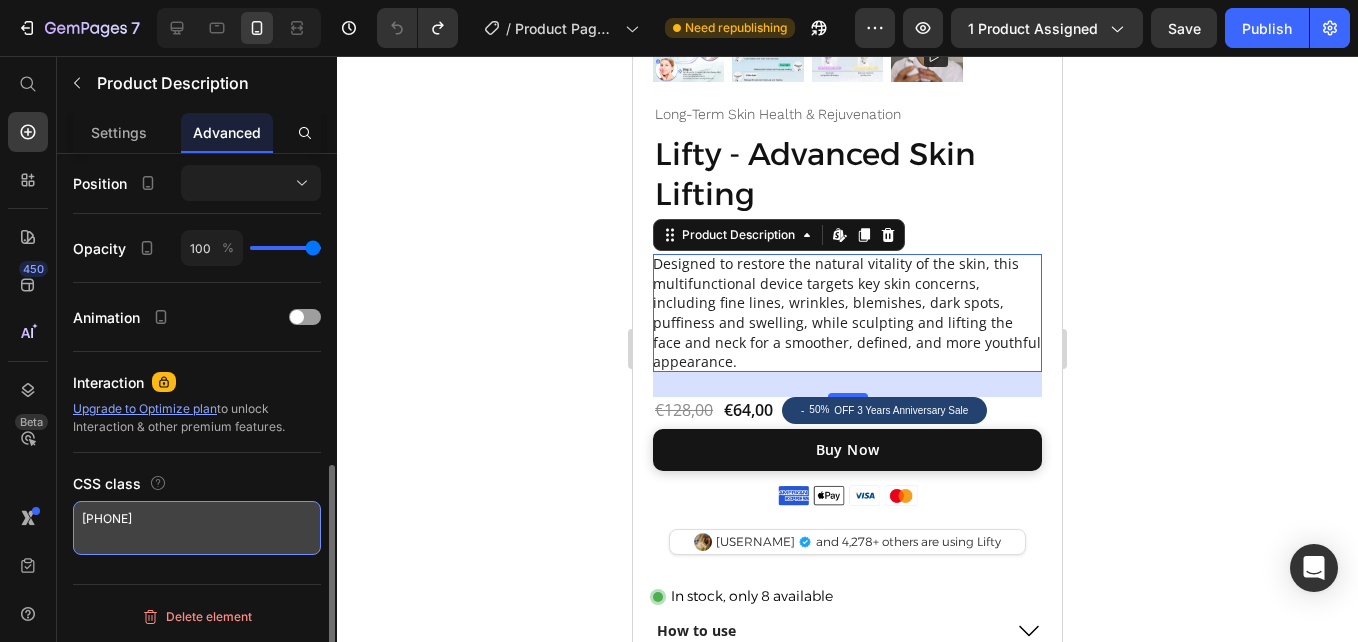 scroll, scrollTop: 62, scrollLeft: 0, axis: vertical 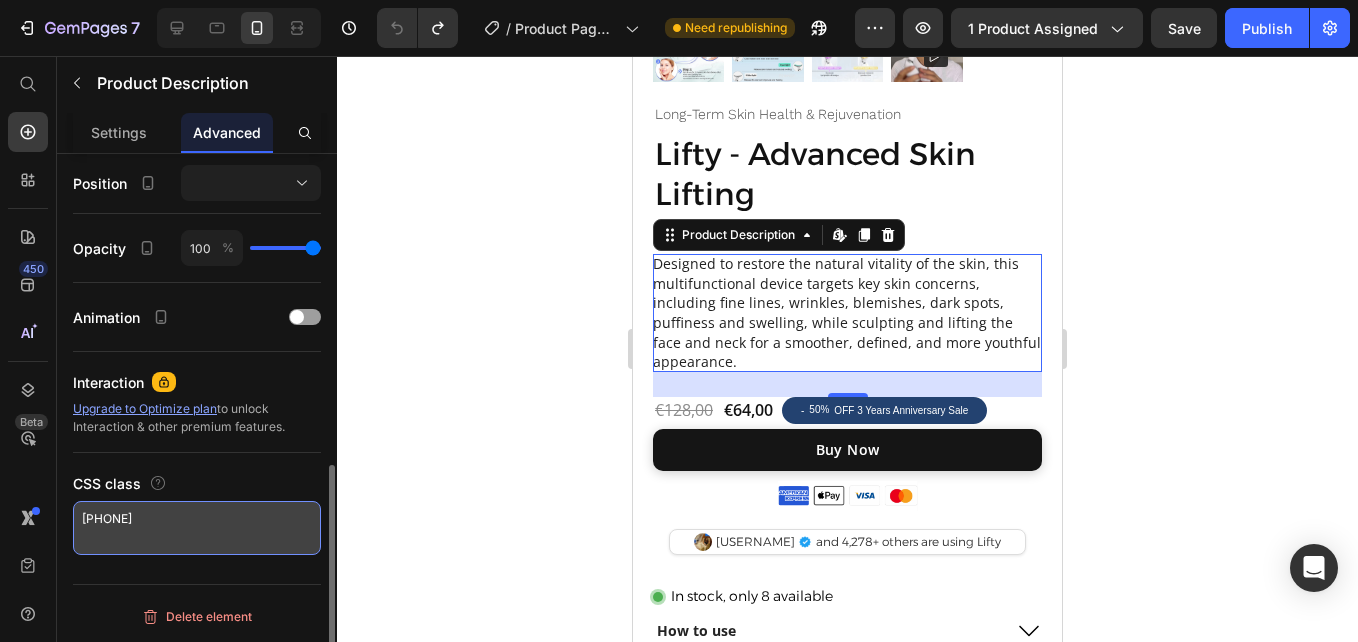 type 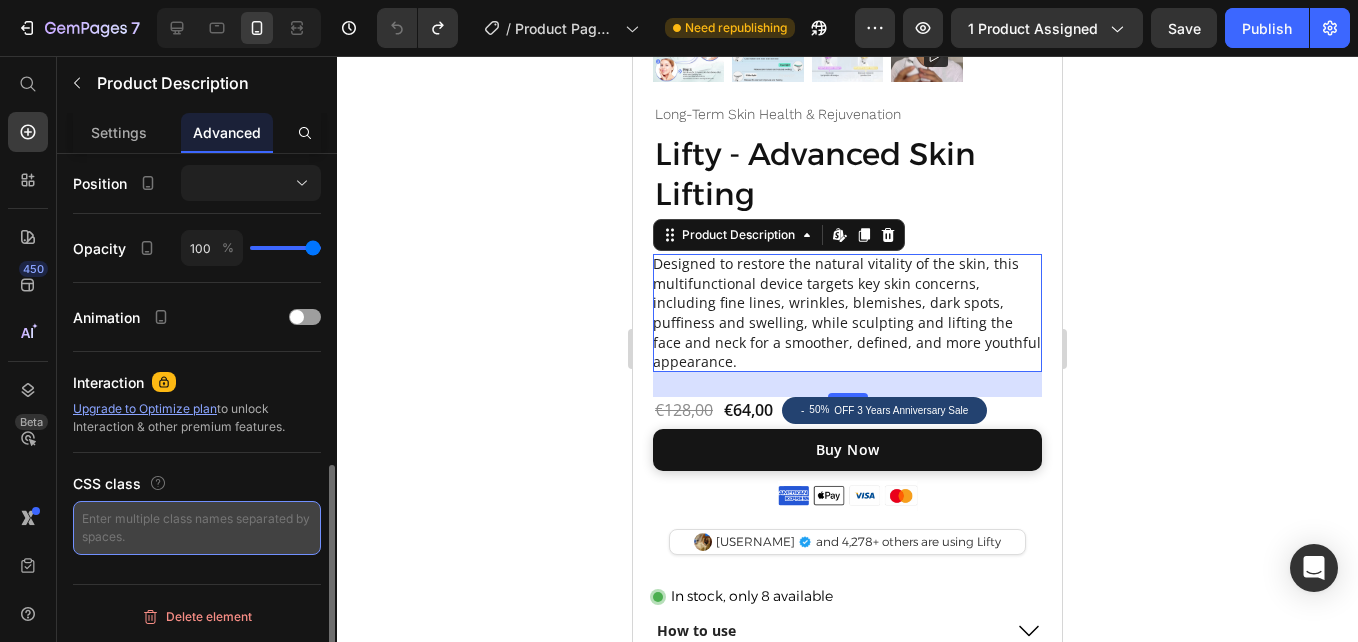 scroll, scrollTop: 0, scrollLeft: 0, axis: both 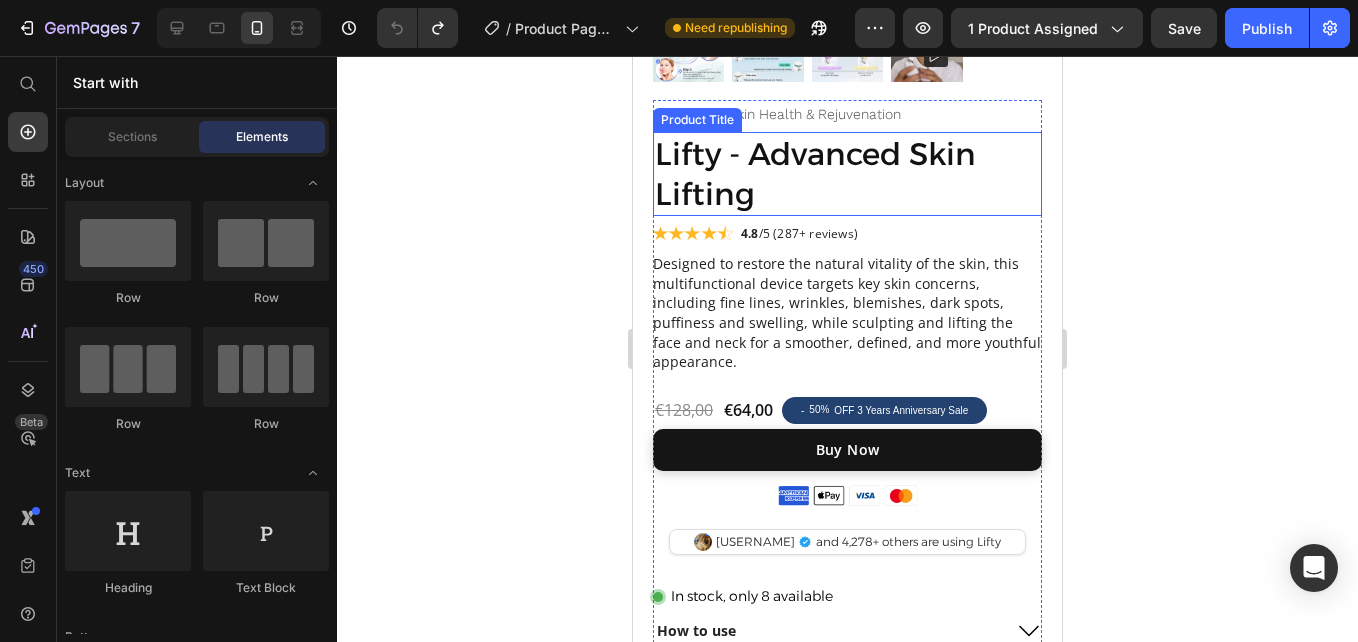click on "Image 4.8 /5 (287+ reviews) Text Block Row" at bounding box center [847, 234] 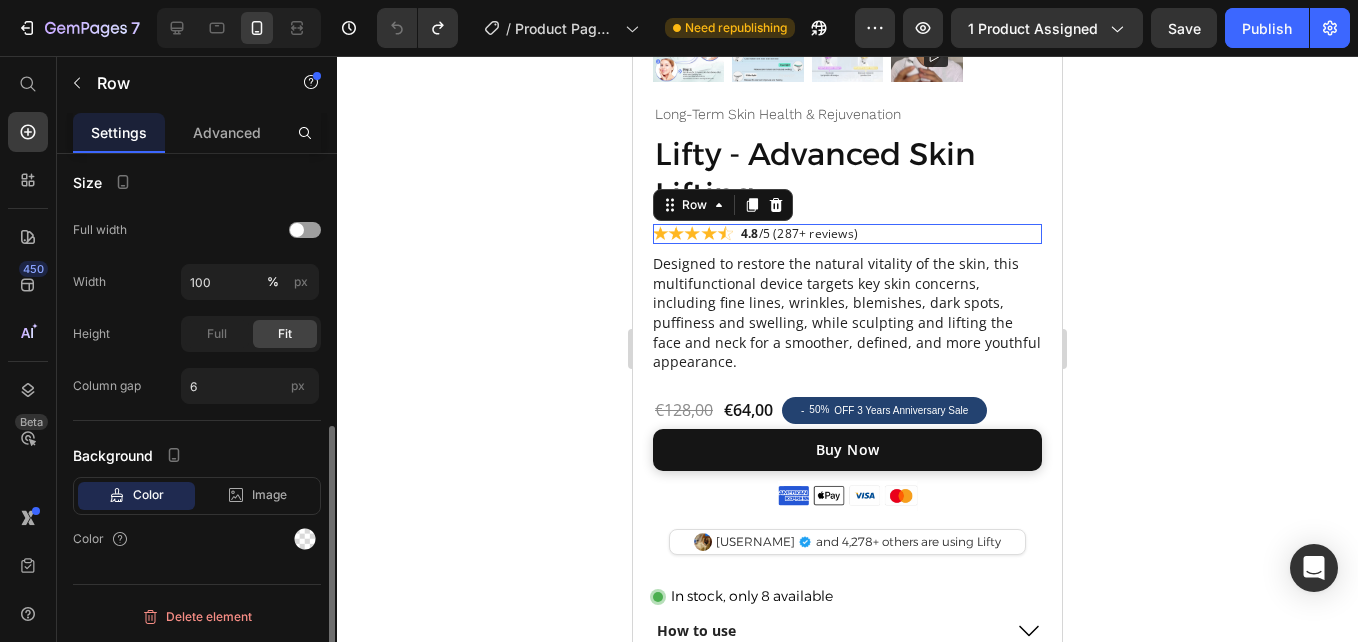 scroll, scrollTop: 0, scrollLeft: 0, axis: both 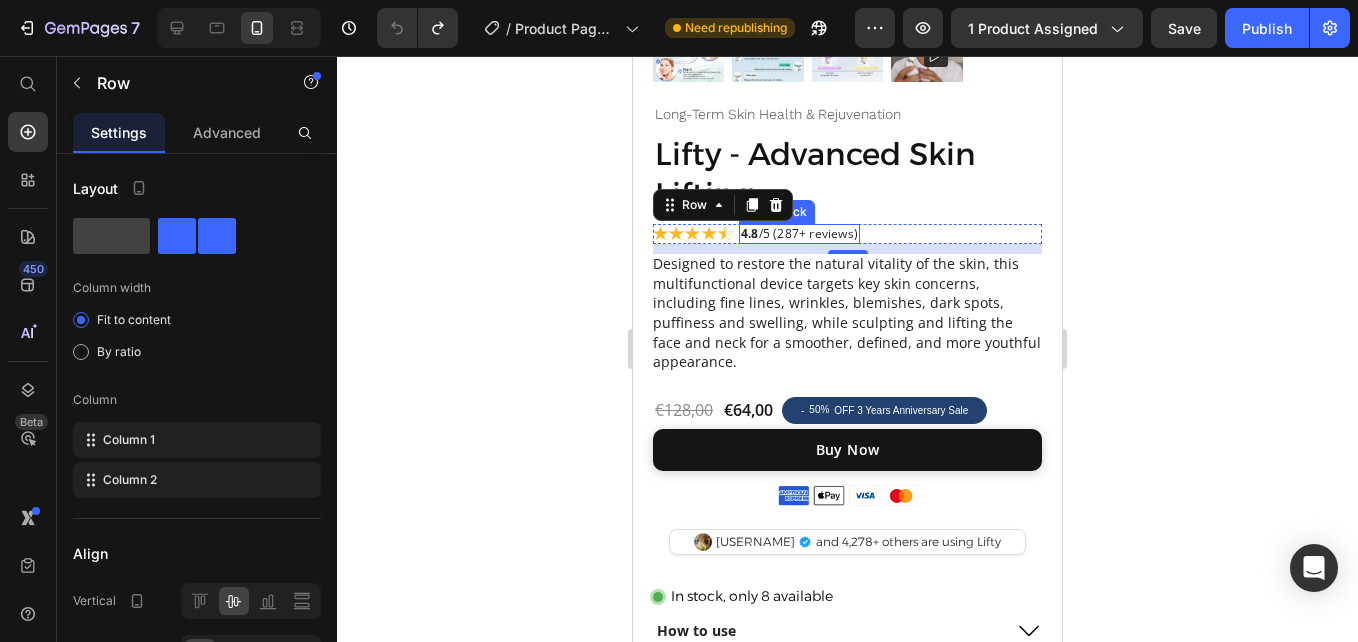 click on "4.8 /5 (287+ reviews)" at bounding box center [799, 234] 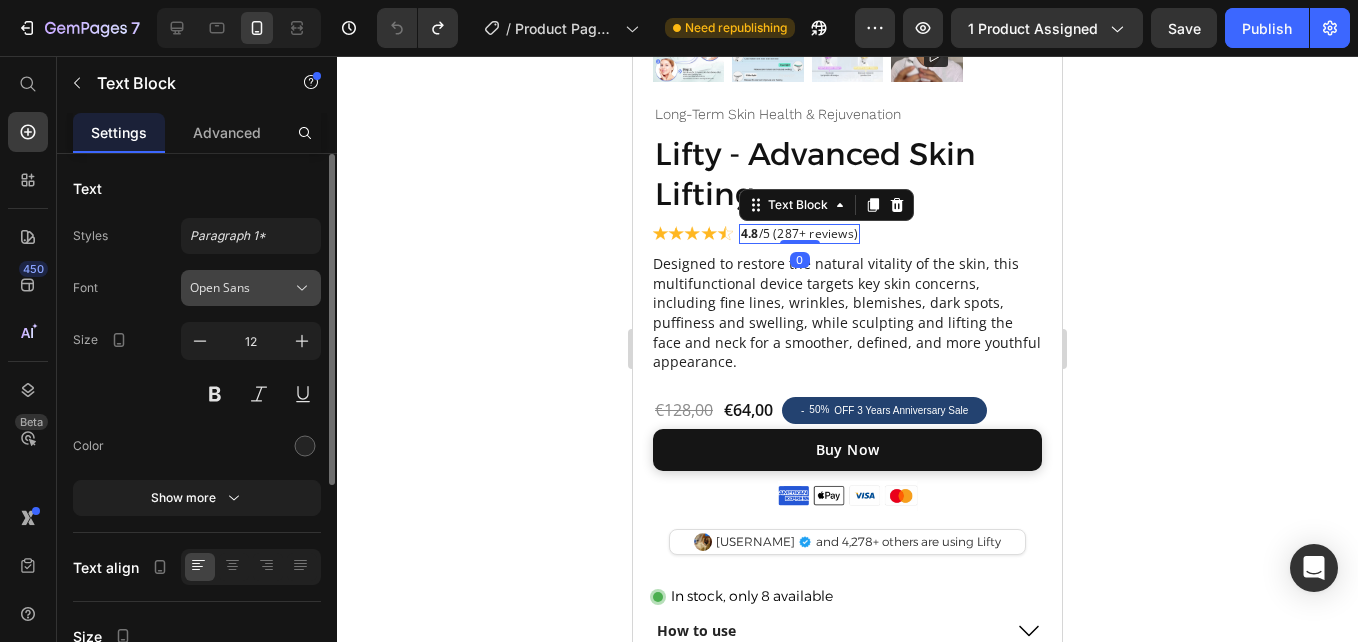 click on "Open Sans" at bounding box center (251, 288) 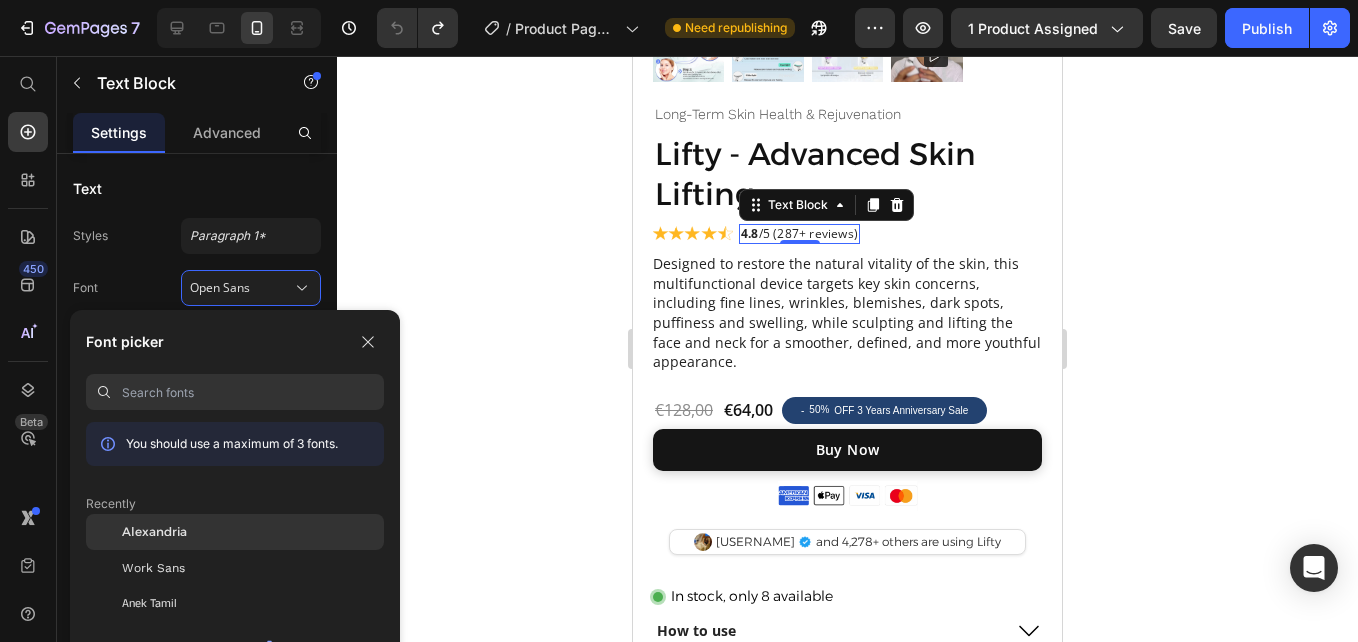 click on "Alexandria" 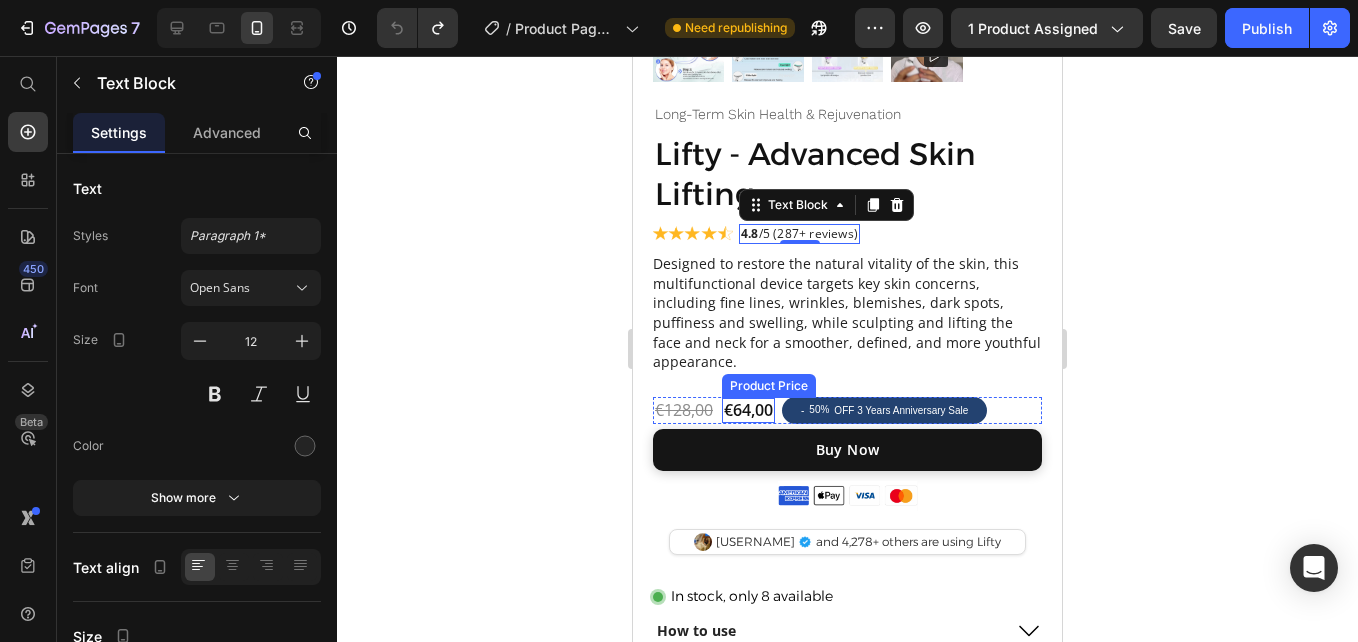 click on "€64,00" at bounding box center [748, 410] 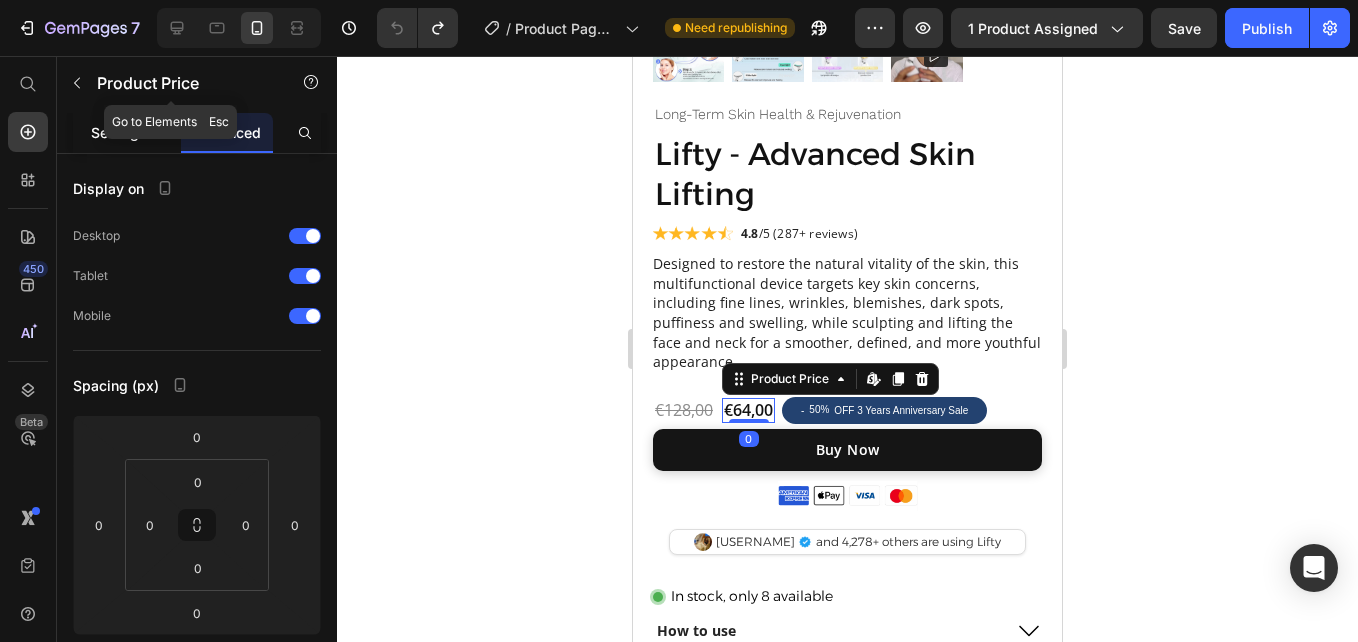 click on "Settings" at bounding box center (119, 132) 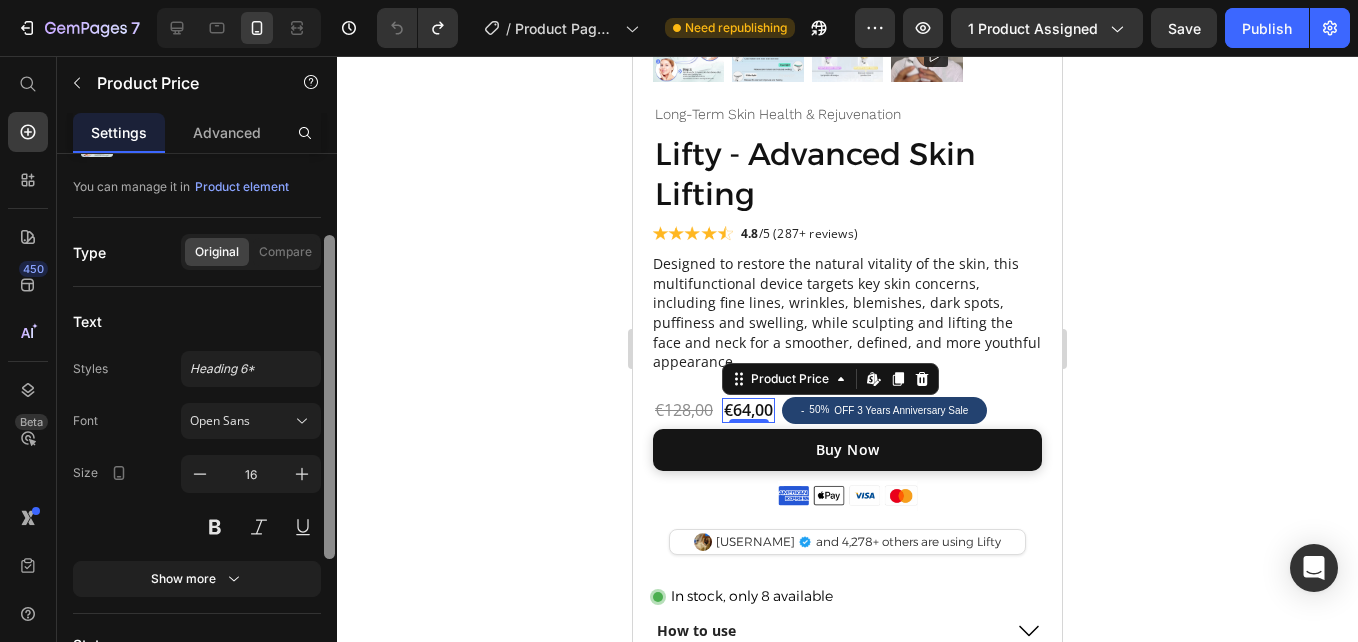 scroll, scrollTop: 118, scrollLeft: 0, axis: vertical 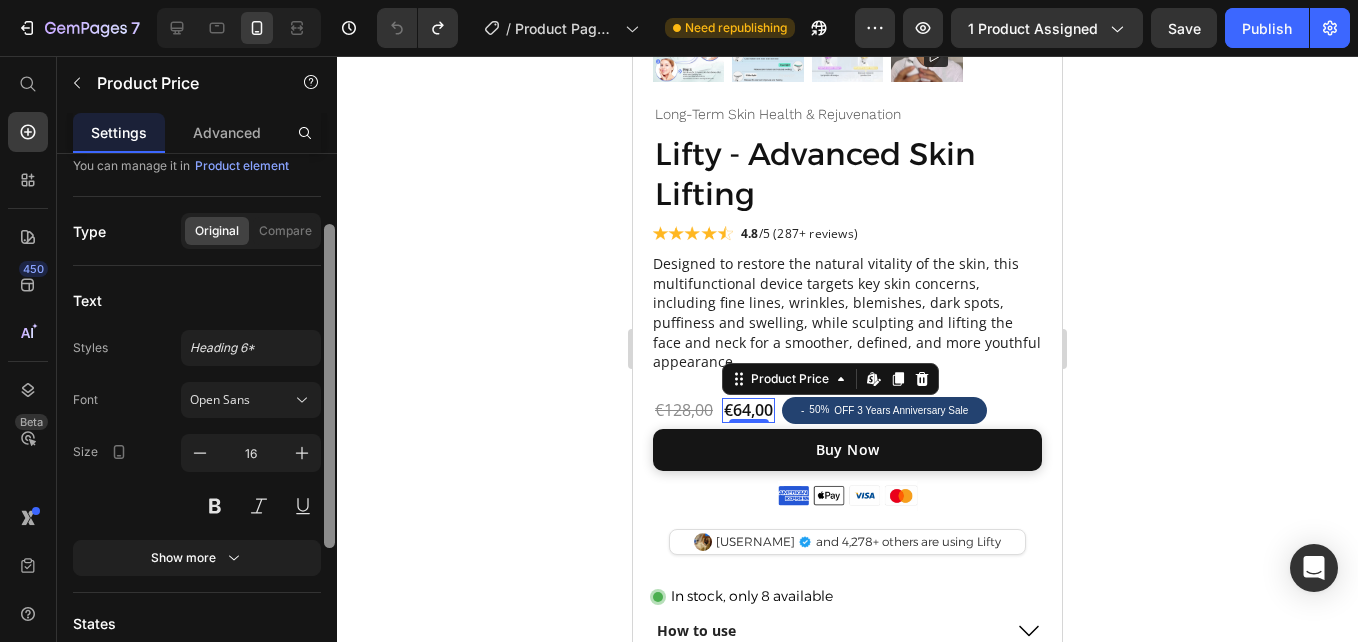 drag, startPoint x: 326, startPoint y: 329, endPoint x: 327, endPoint y: 382, distance: 53.009434 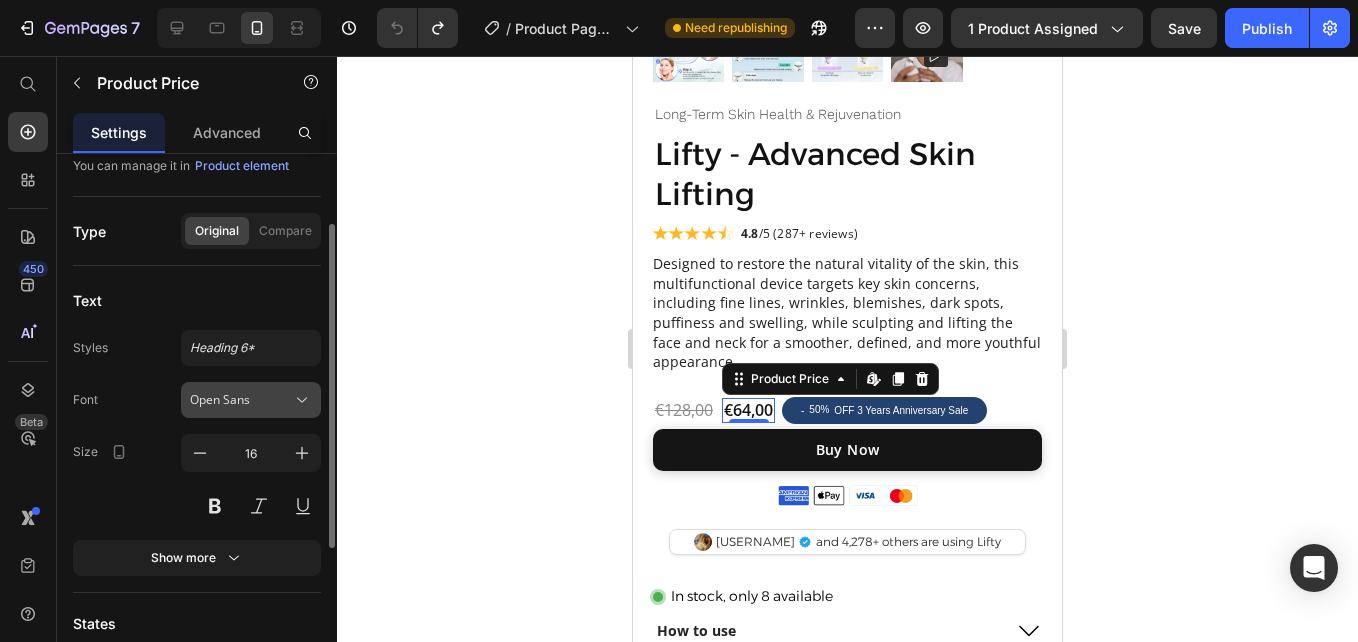 click 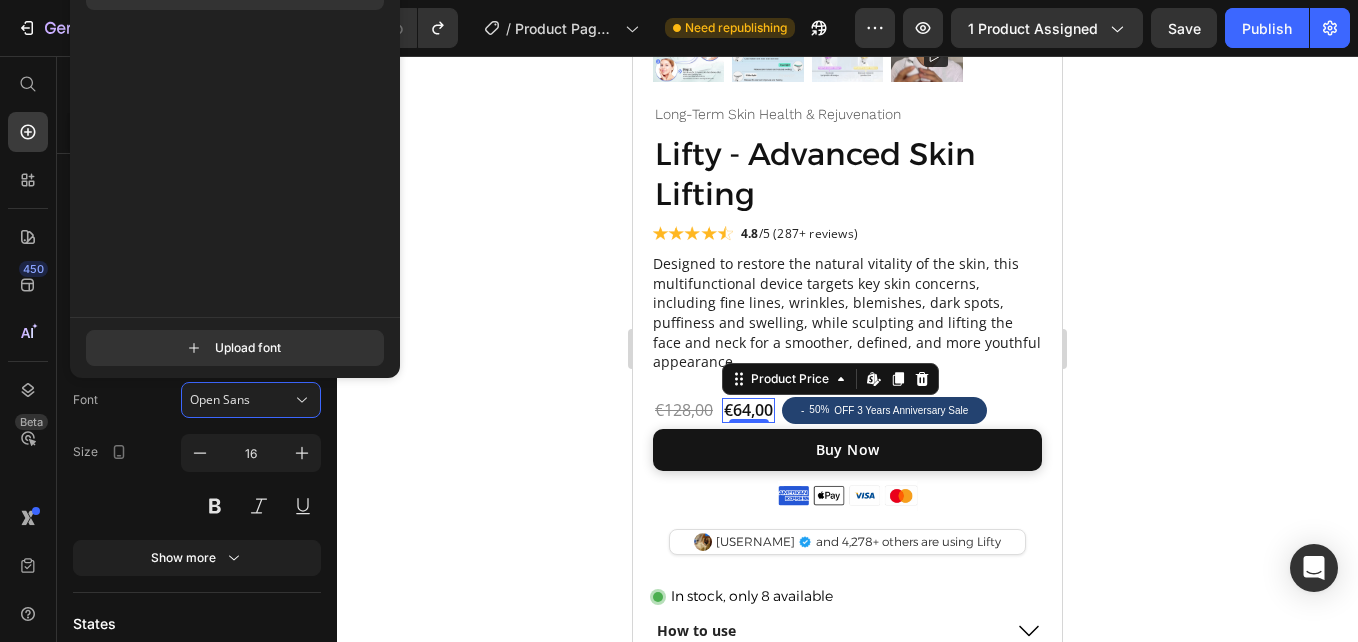 scroll, scrollTop: 1549, scrollLeft: 0, axis: vertical 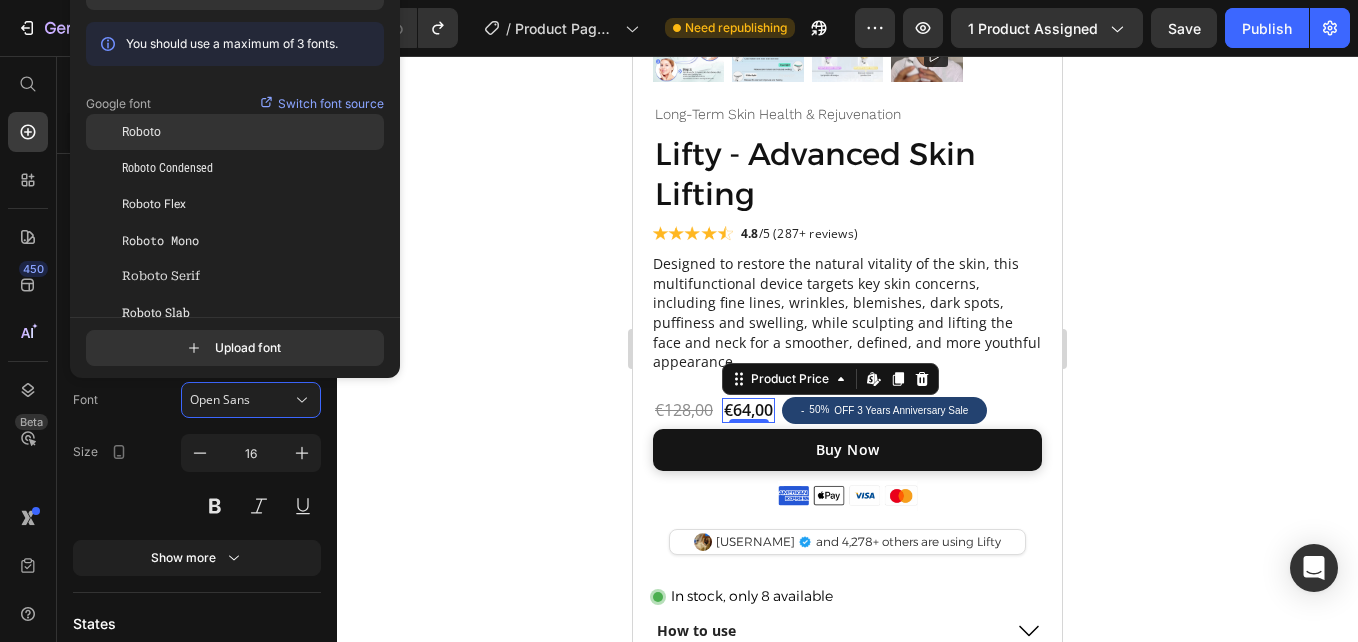 type on "robo" 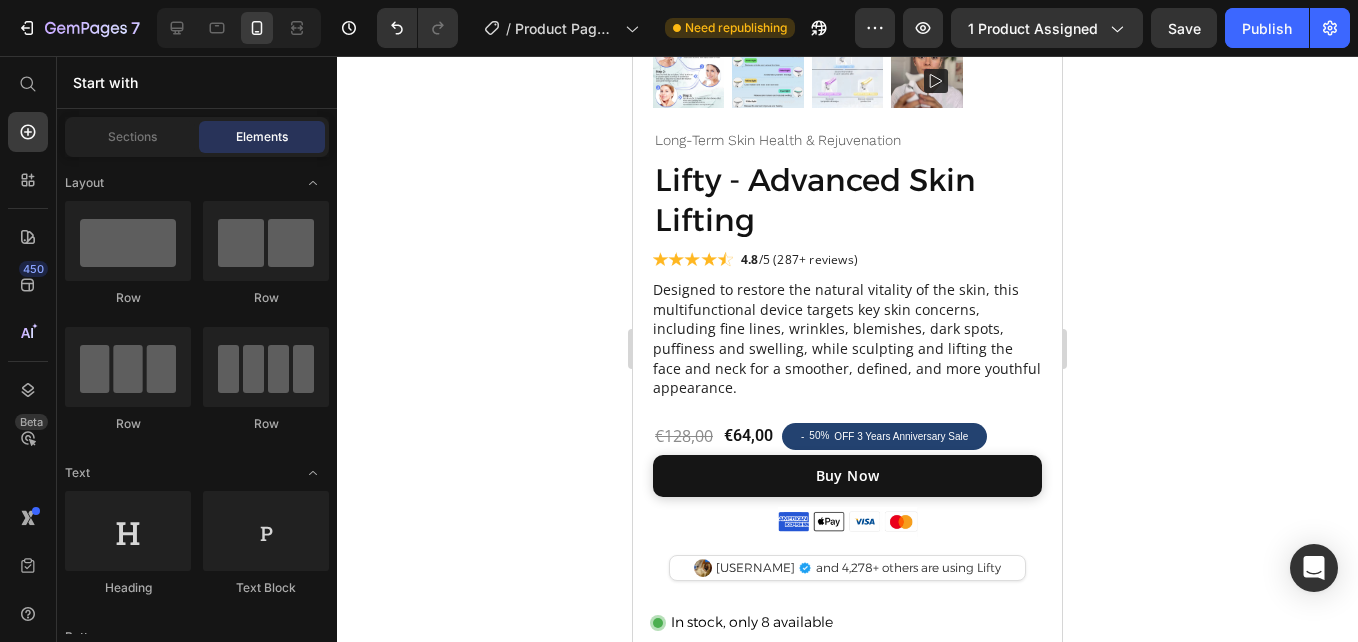 scroll, scrollTop: 486, scrollLeft: 0, axis: vertical 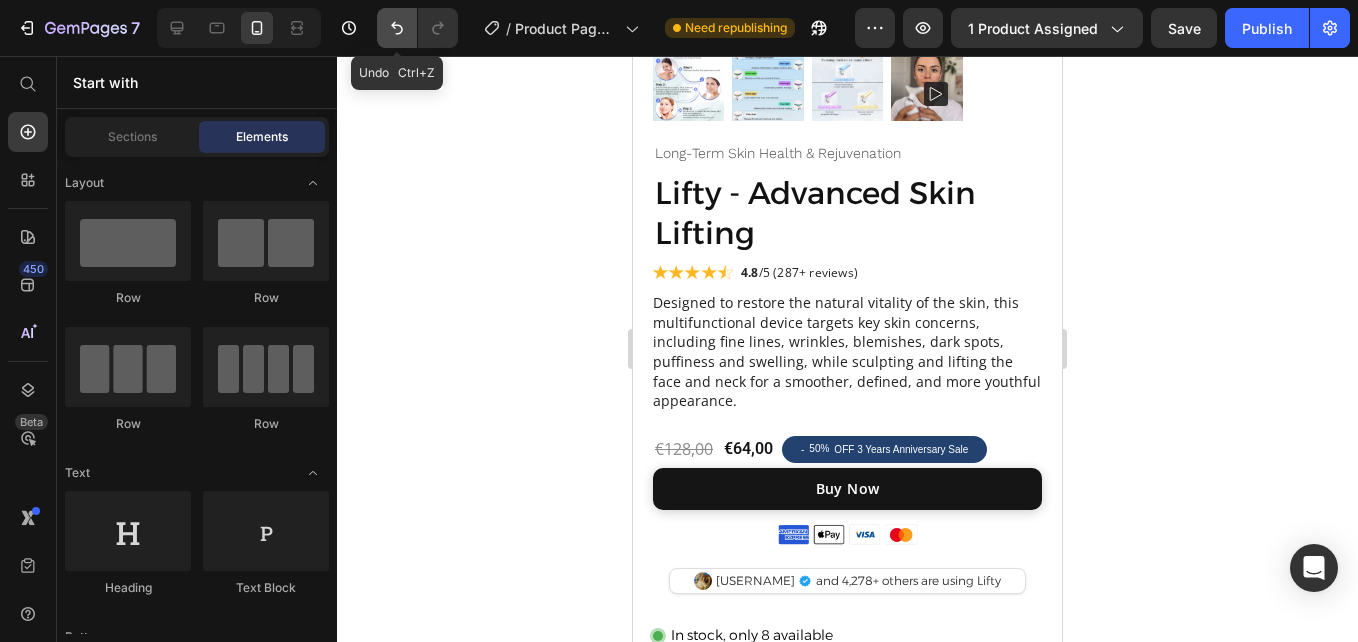 click 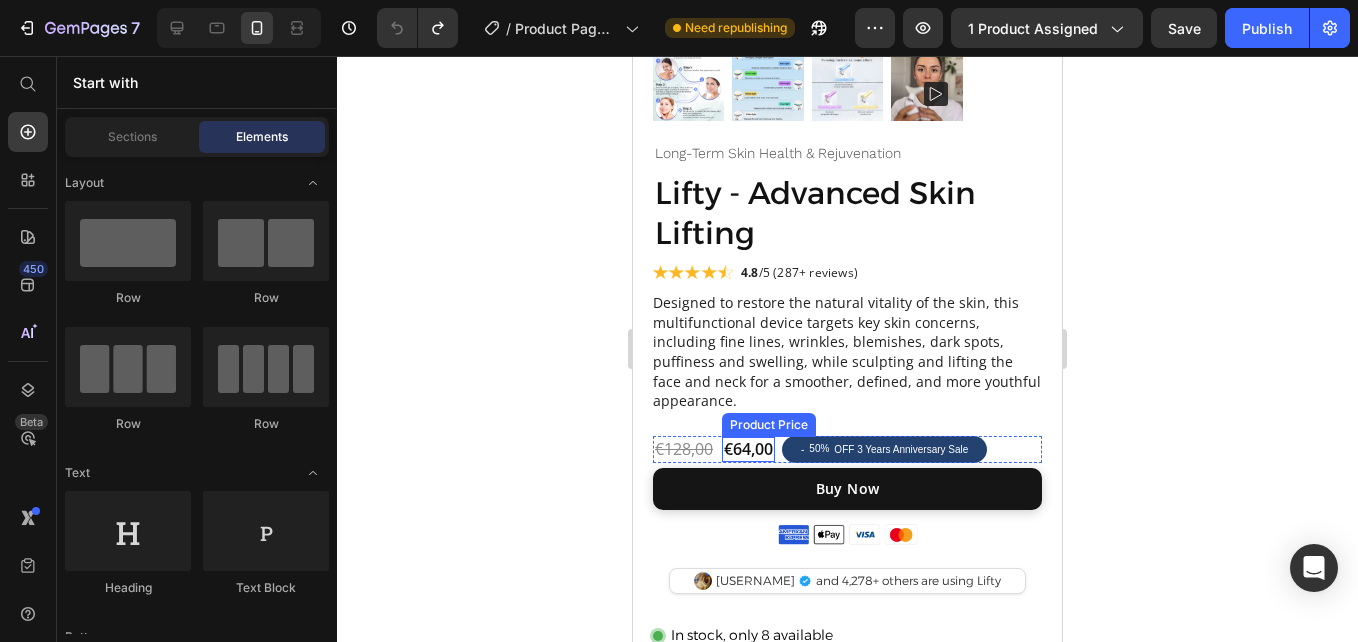 click on "€64,00" at bounding box center (748, 449) 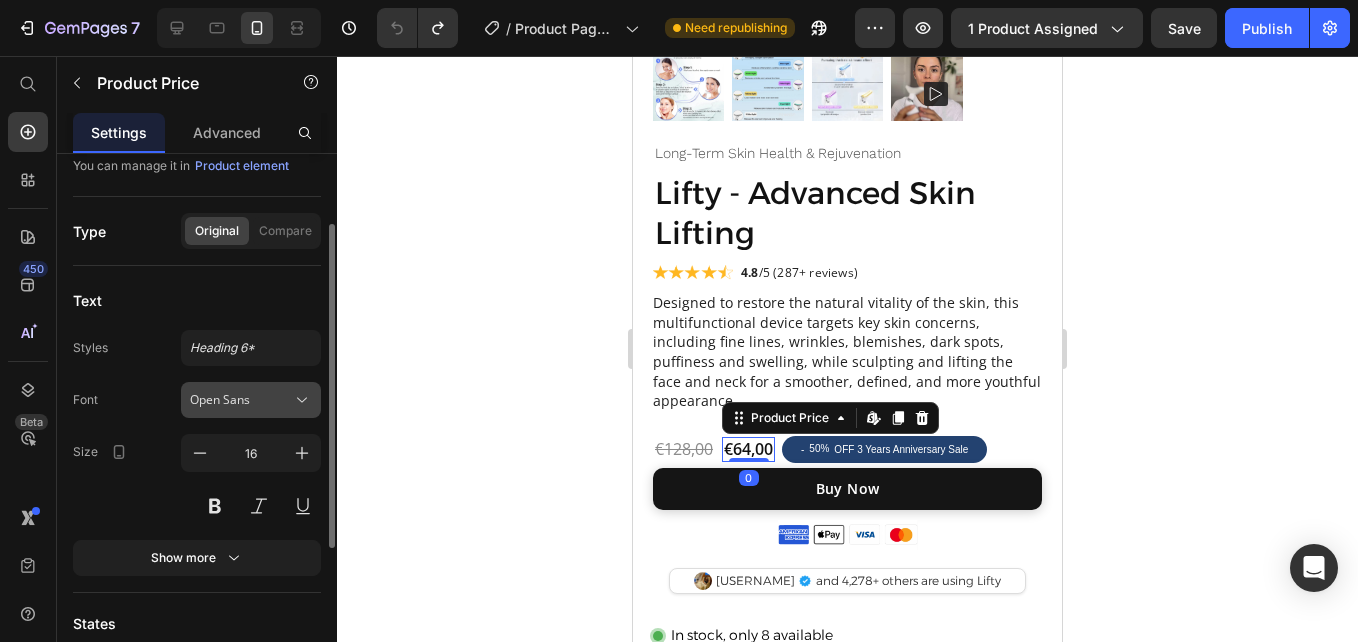 click on "Open Sans" at bounding box center (241, 400) 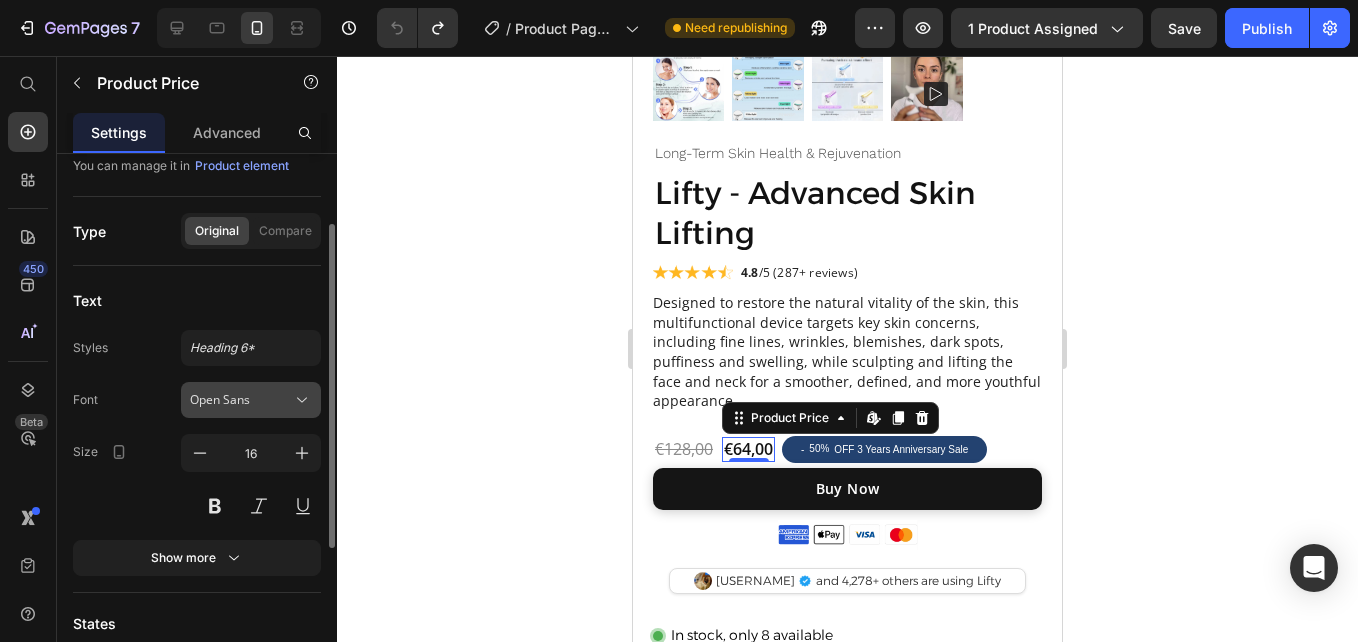 click on "Open Sans" at bounding box center [241, 400] 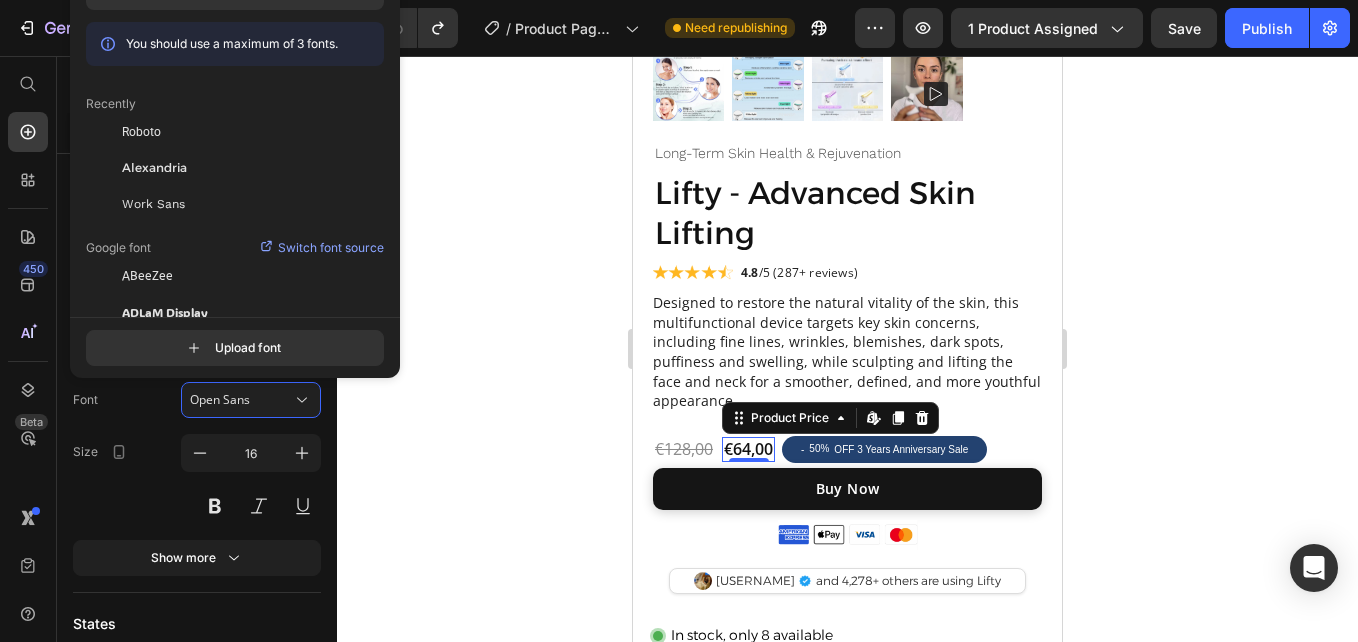 scroll, scrollTop: 238, scrollLeft: 0, axis: vertical 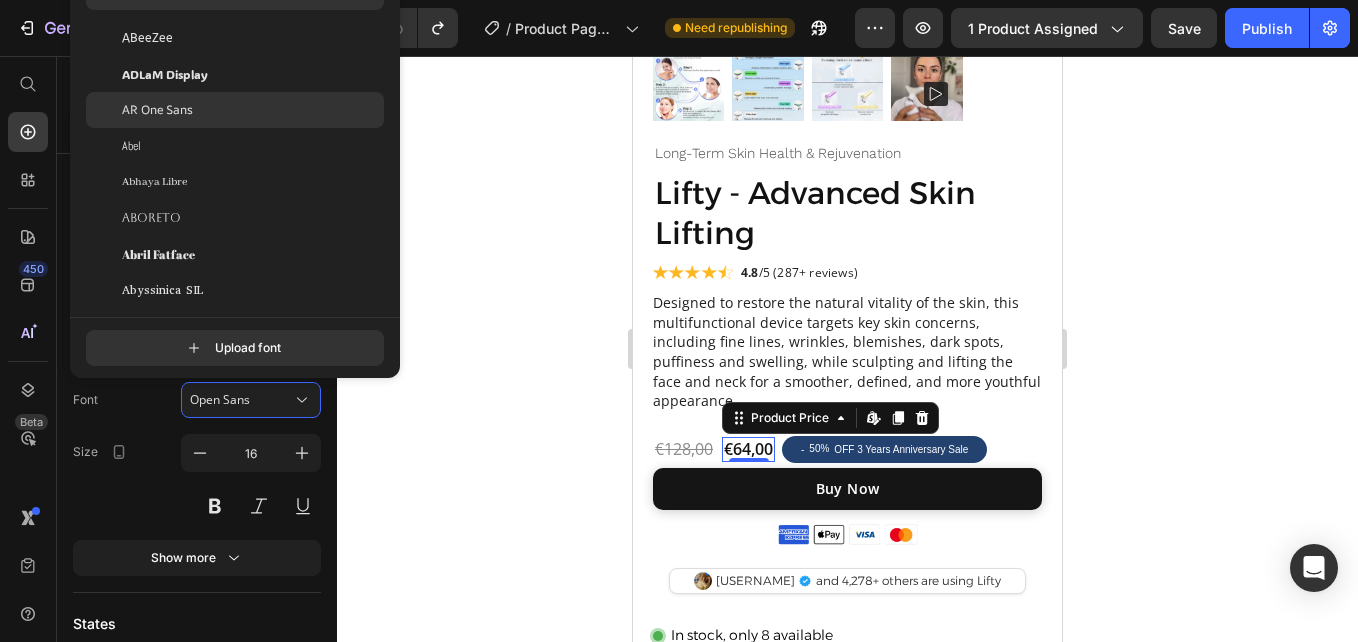 click on "AR One Sans" 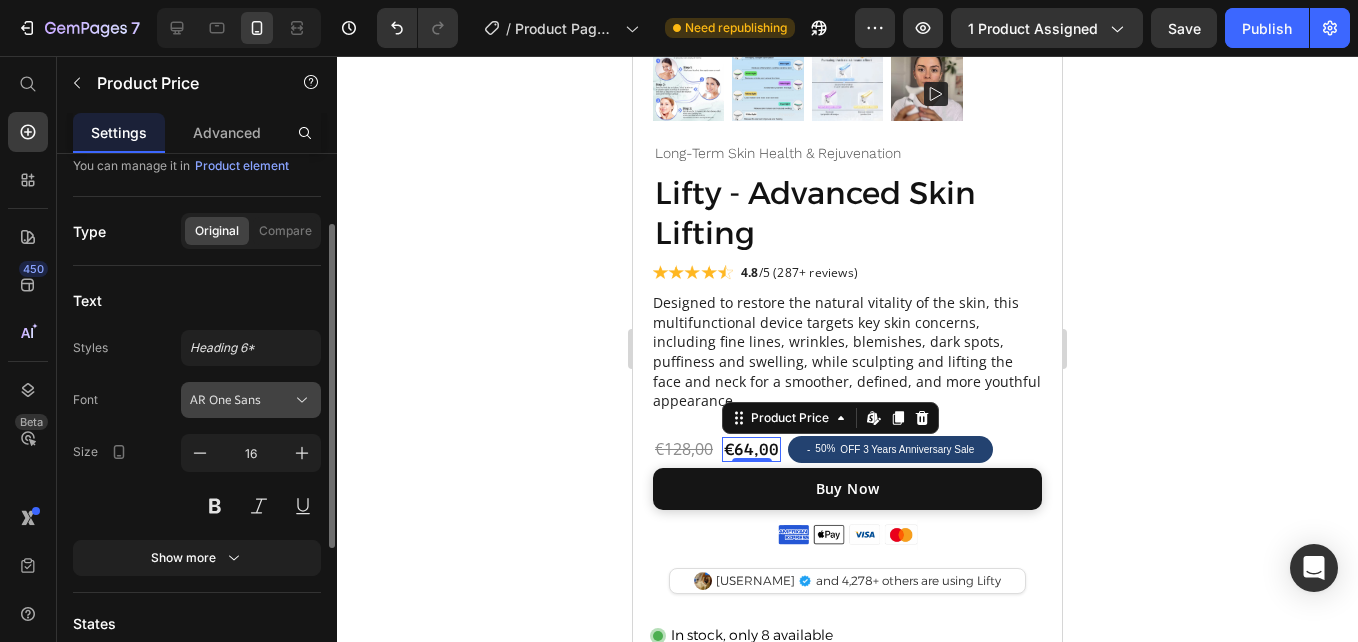 click on "AR One Sans" at bounding box center [241, 400] 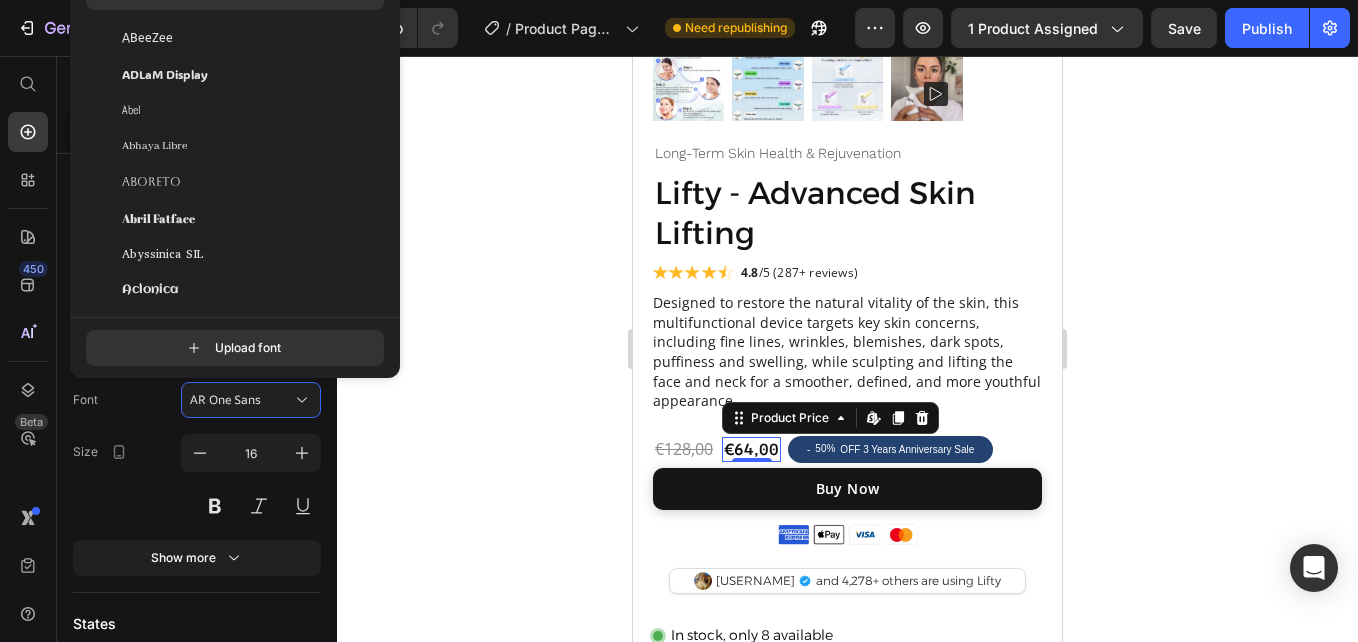 scroll, scrollTop: 0, scrollLeft: 0, axis: both 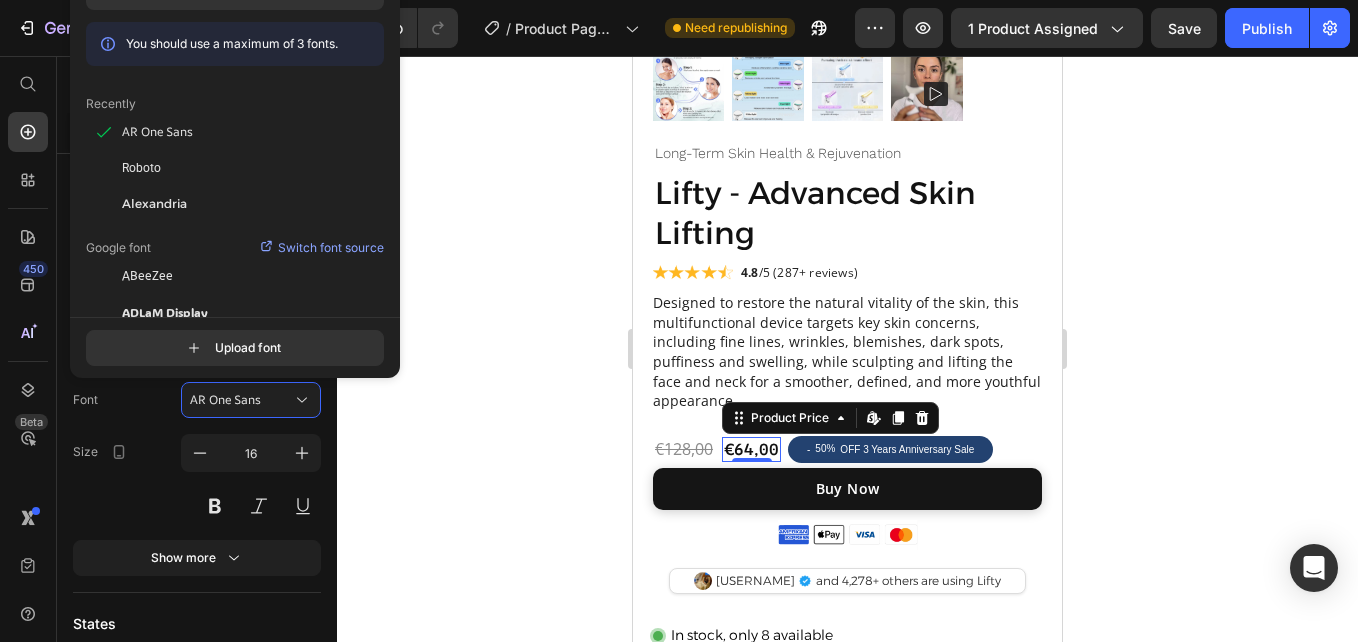 click at bounding box center (253, -8) 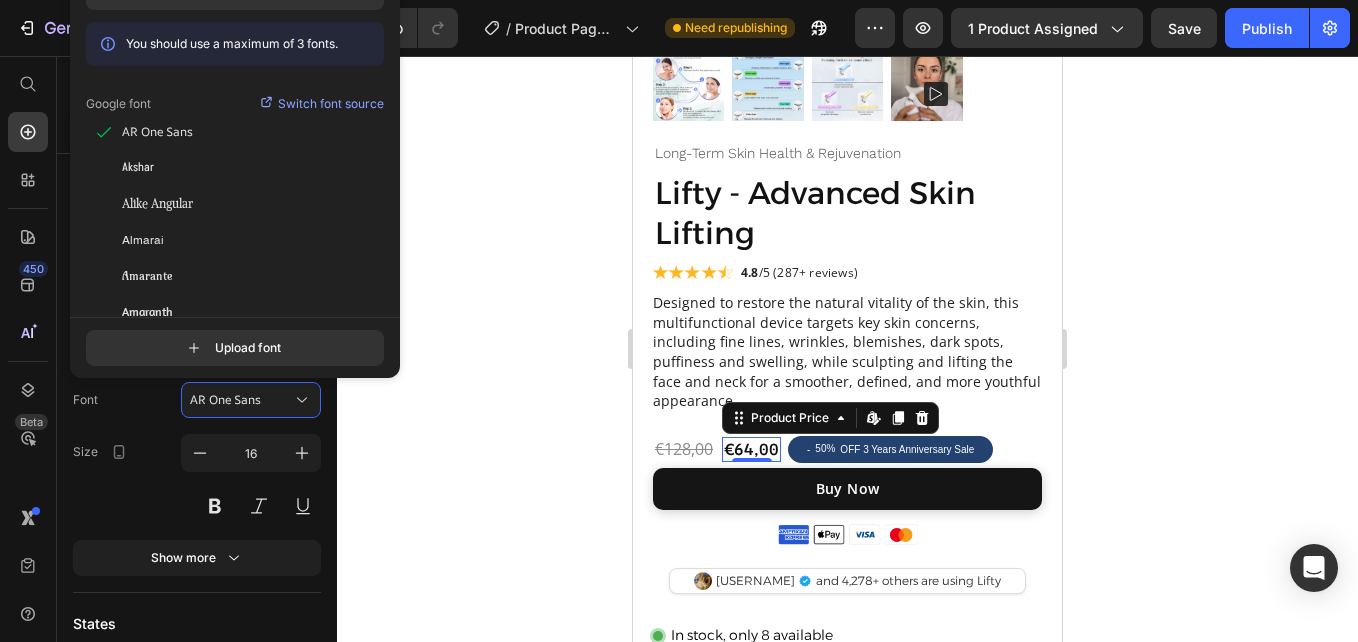 type on "a" 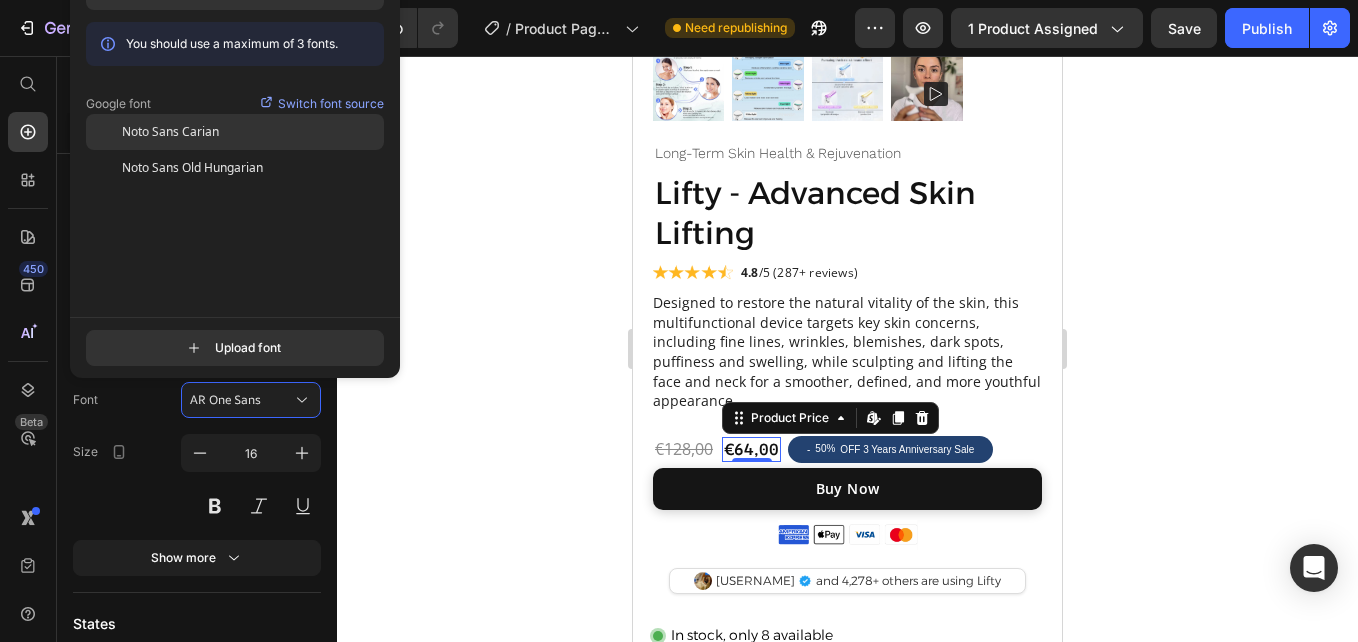 type on "aria" 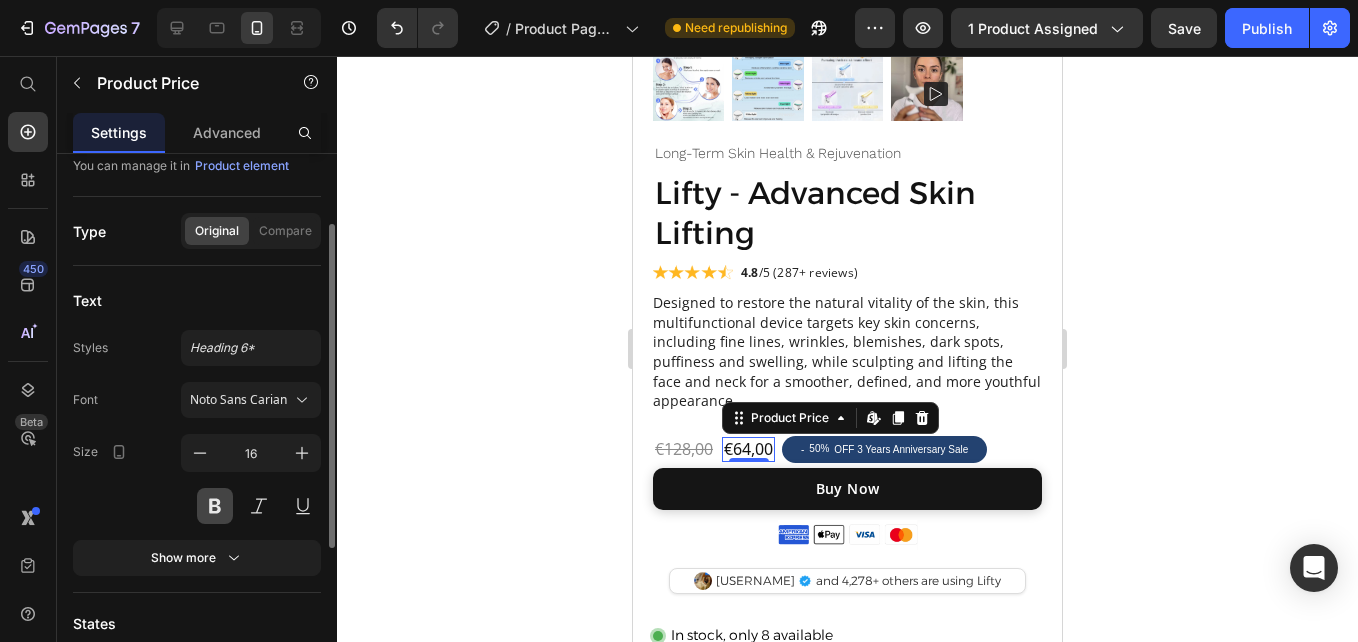 click at bounding box center [215, 506] 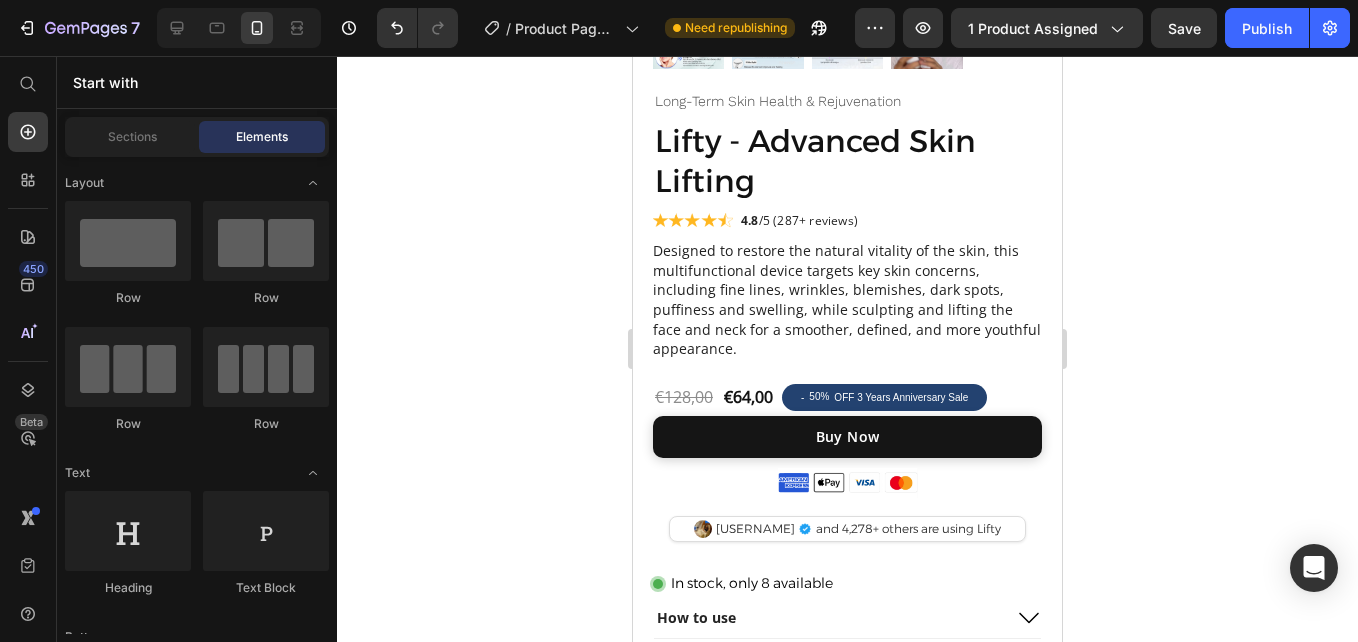 scroll, scrollTop: 525, scrollLeft: 0, axis: vertical 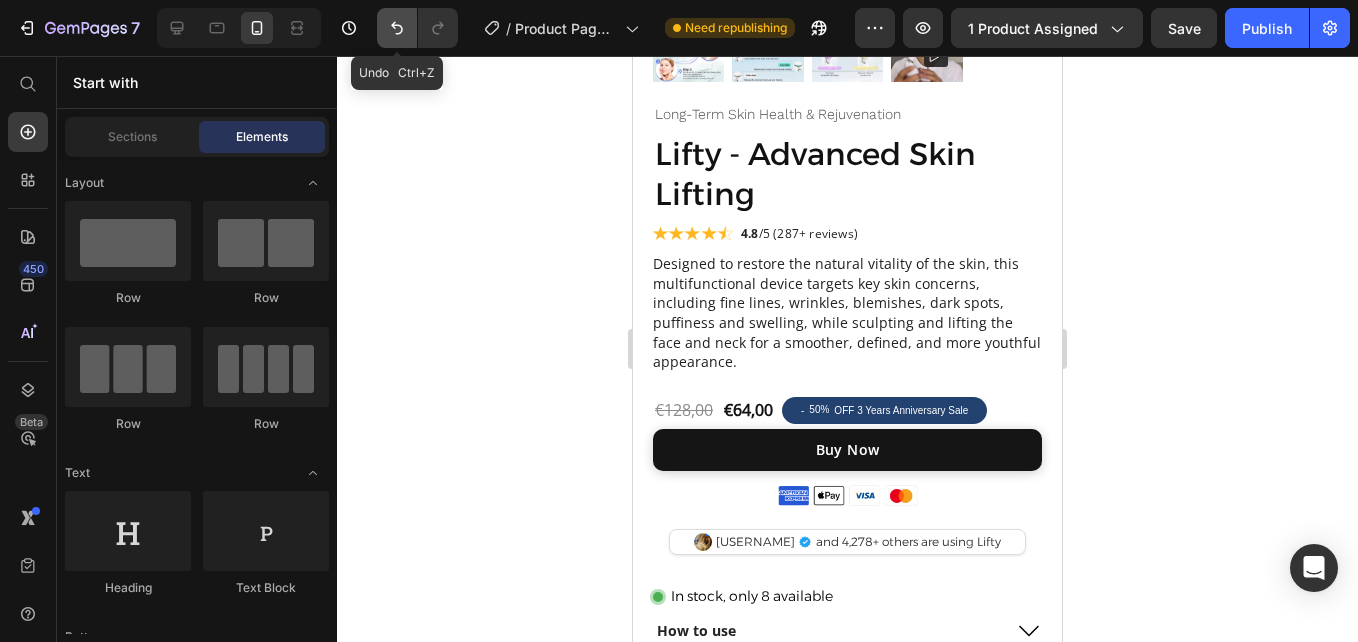 click 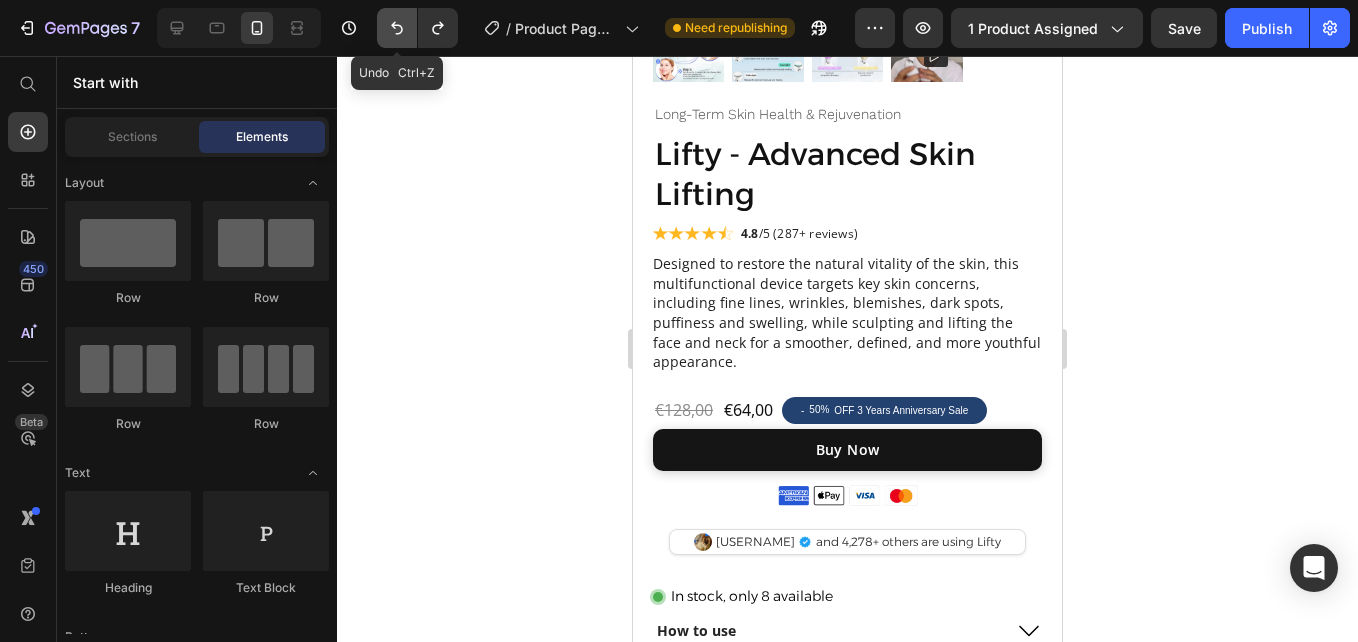 click 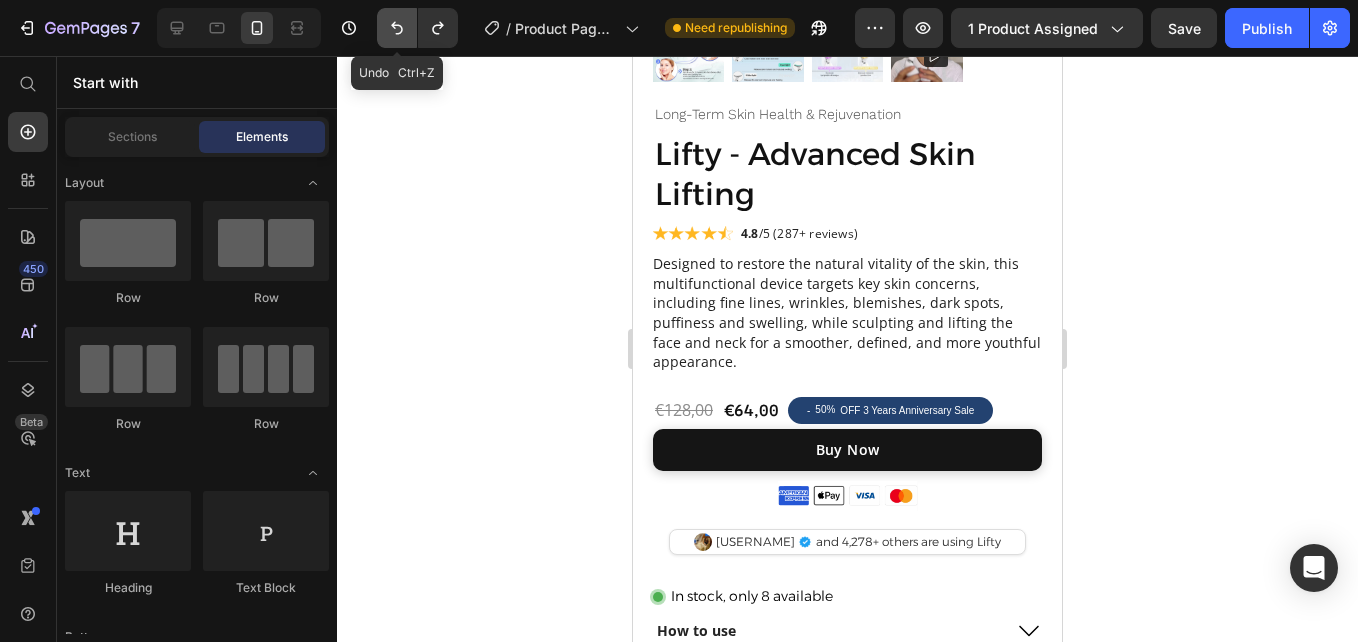 click 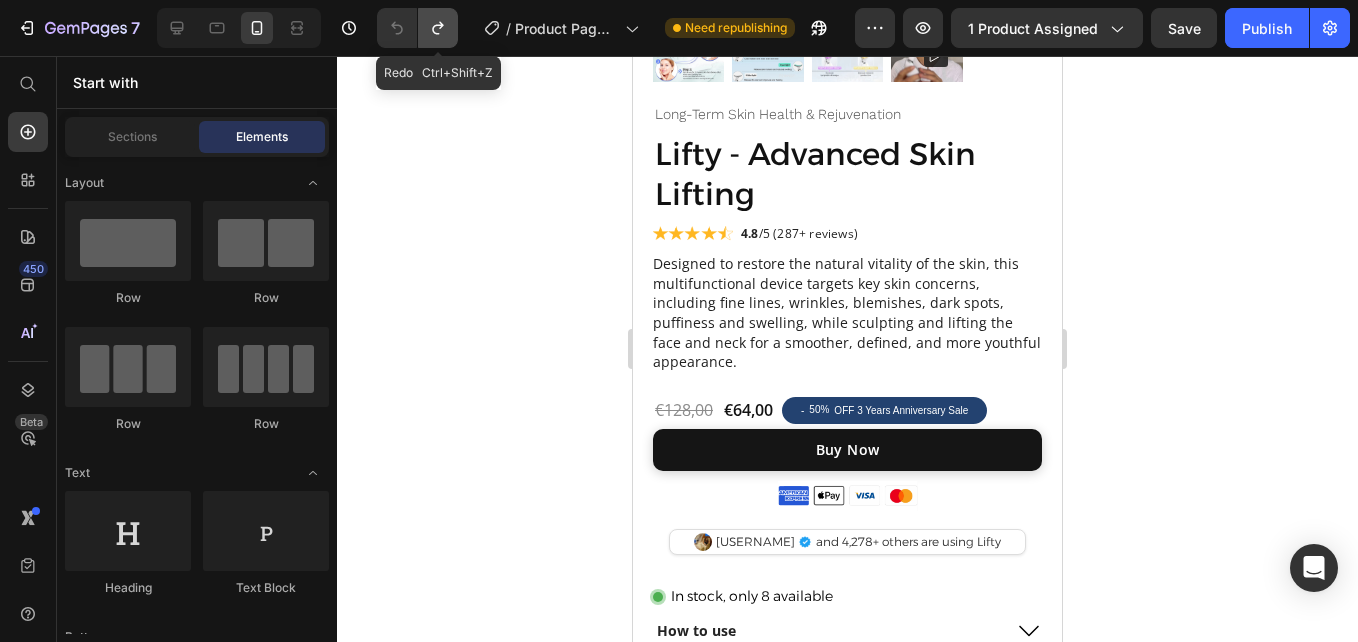 click 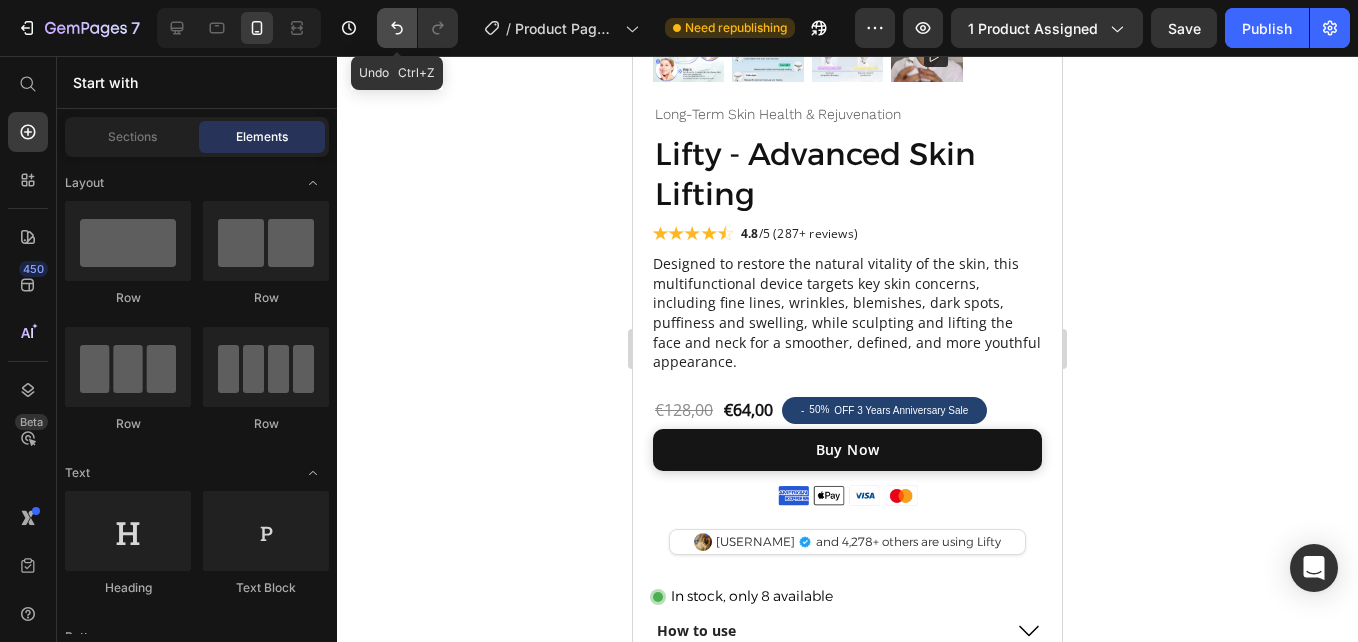 click 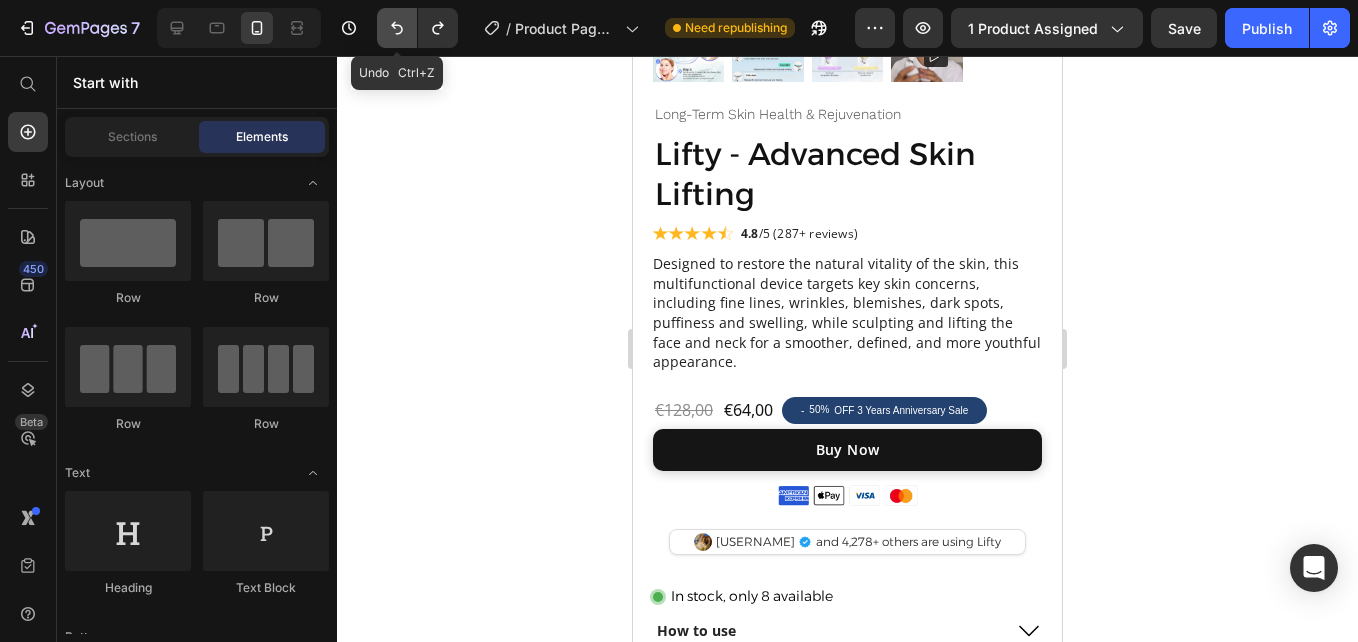 click 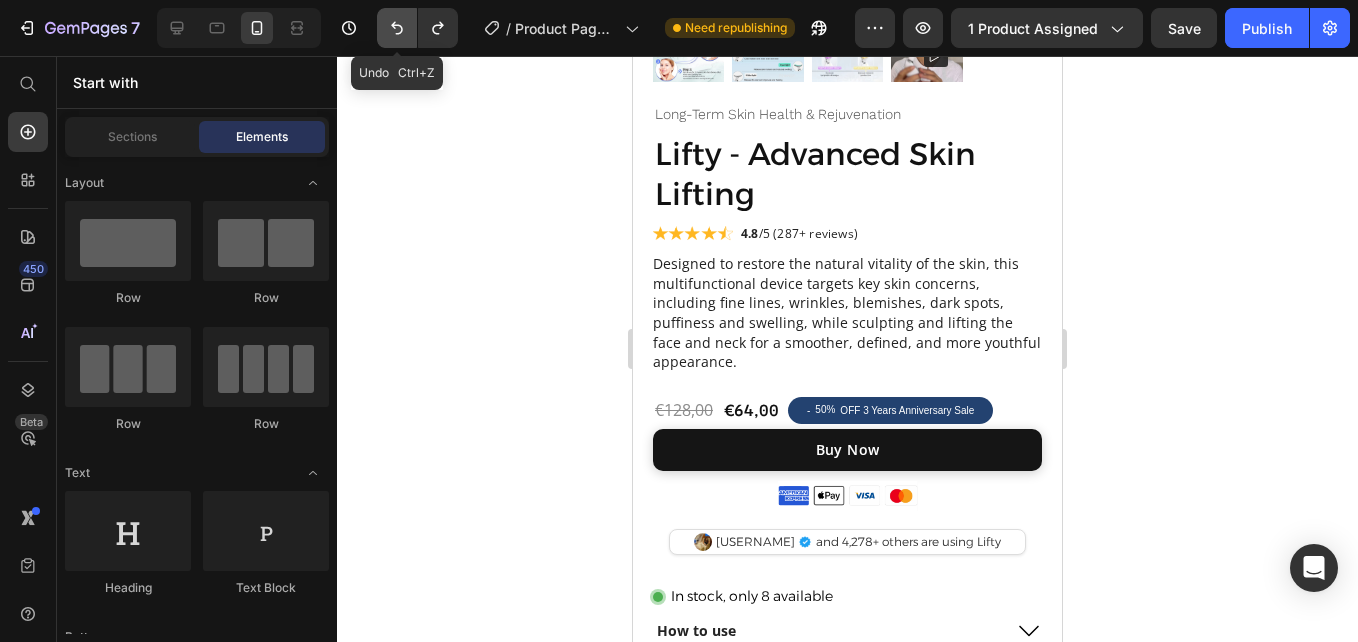 click 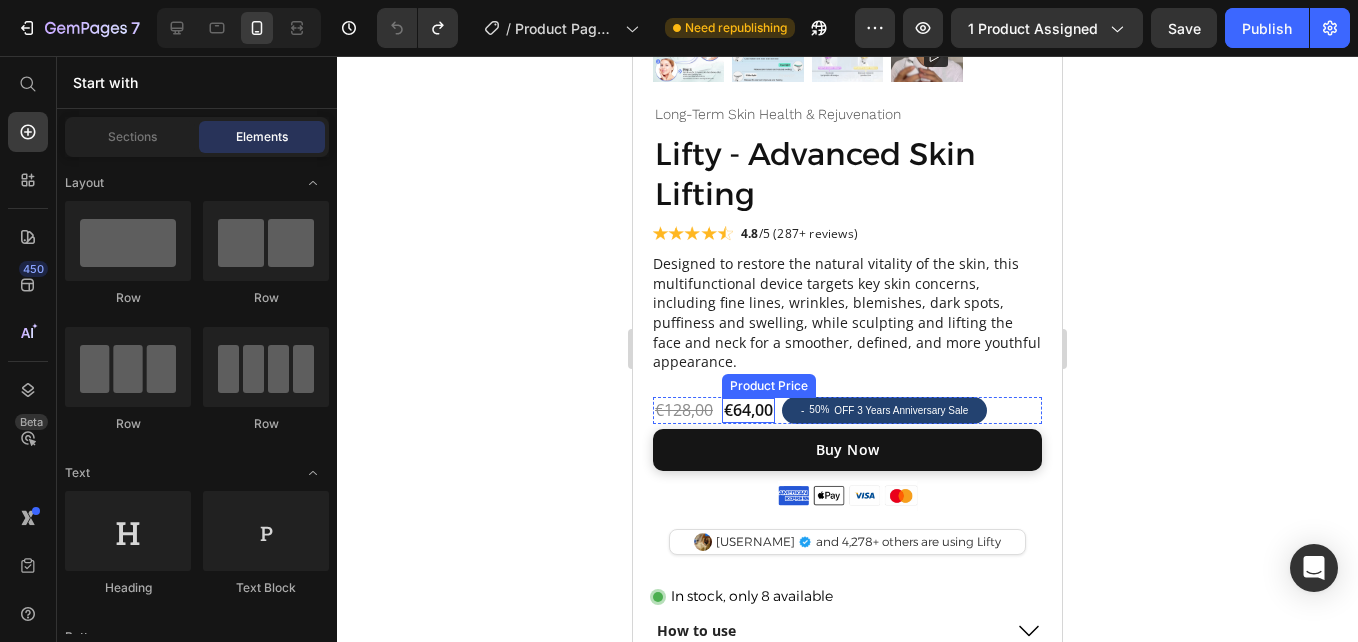 click on "€64,00" at bounding box center (748, 410) 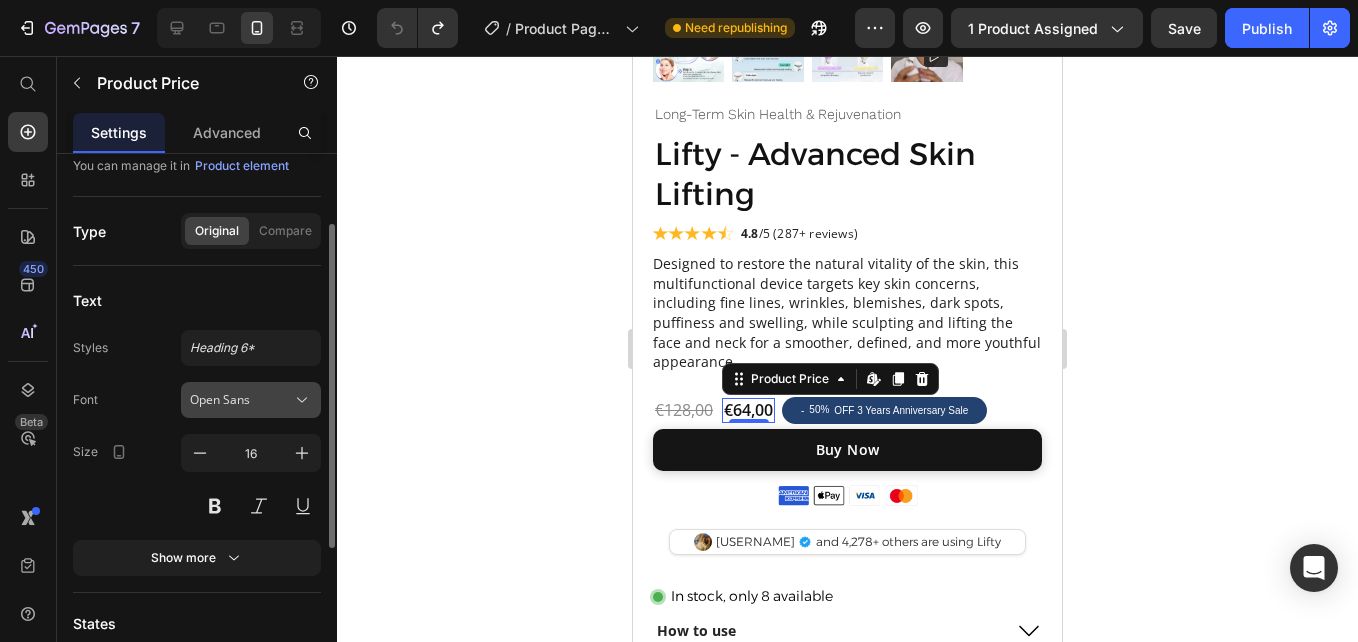 click on "Open Sans" at bounding box center [241, 400] 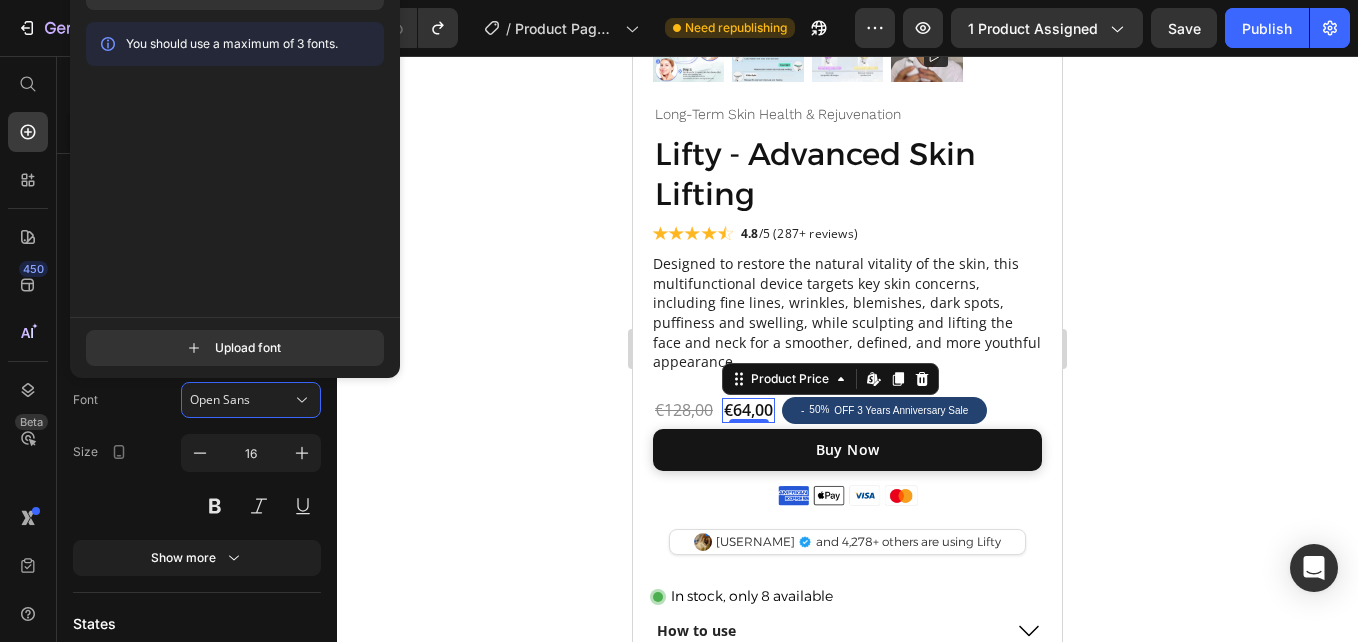 type on "h" 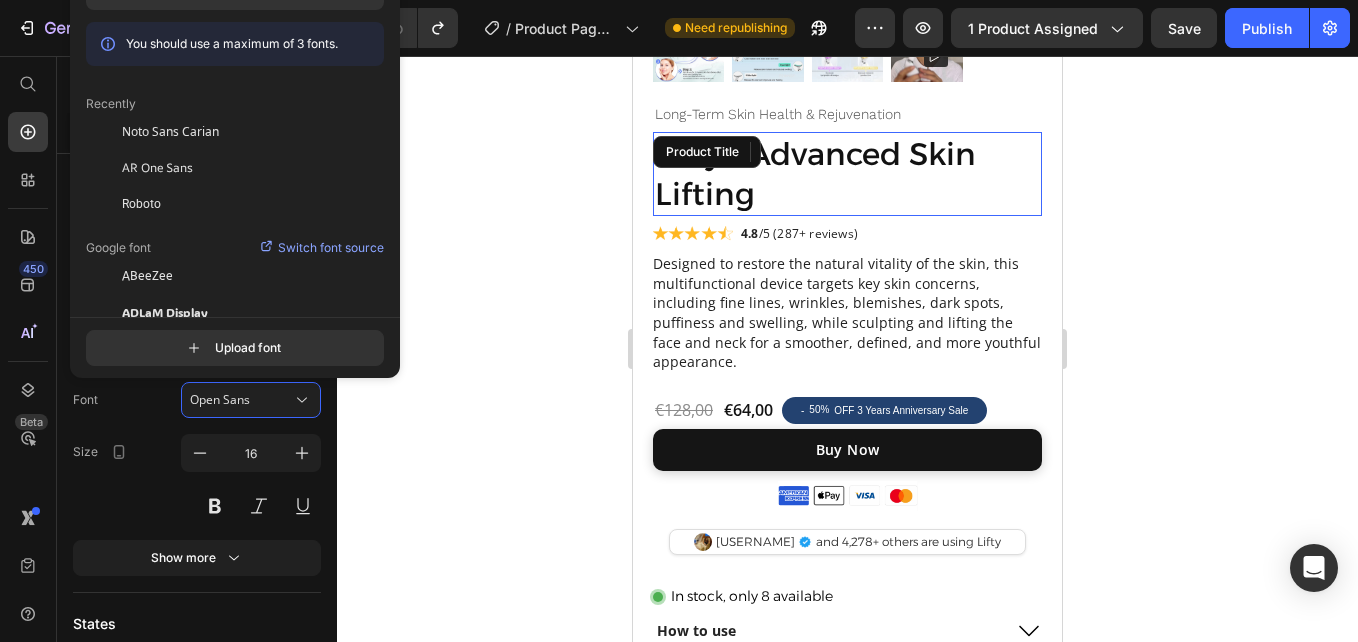 click on "Lifty - Advanced Skin Lifting" at bounding box center [847, 174] 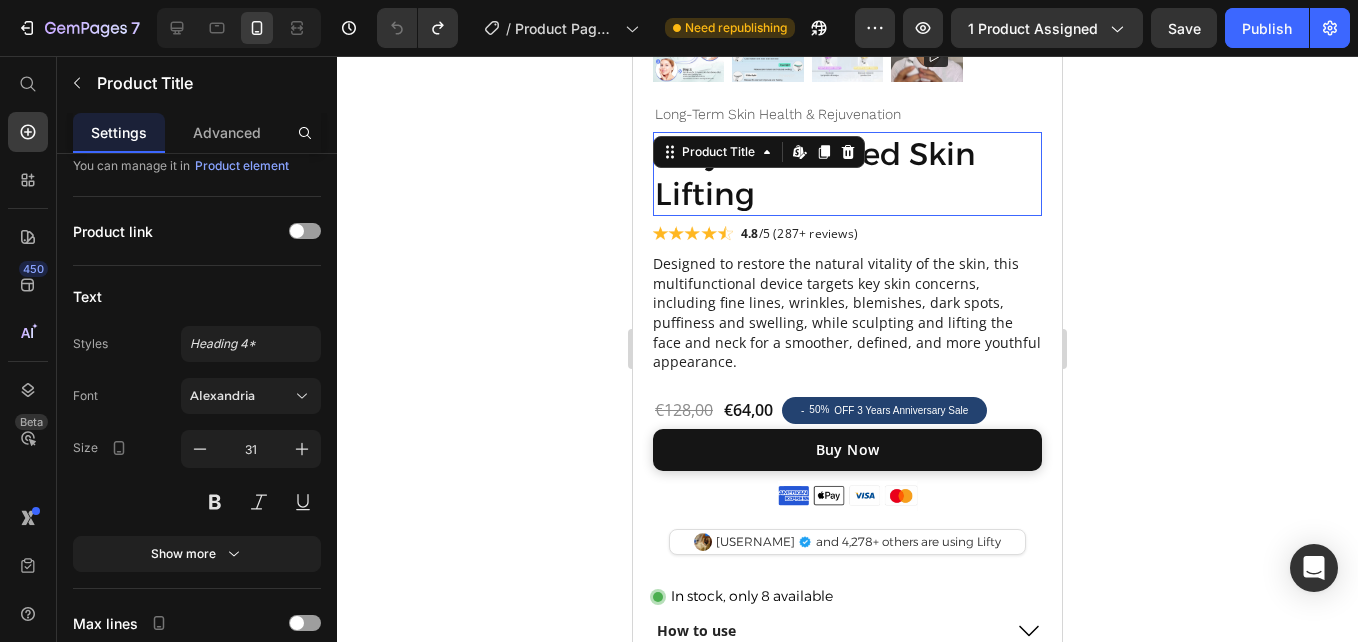 scroll, scrollTop: 0, scrollLeft: 0, axis: both 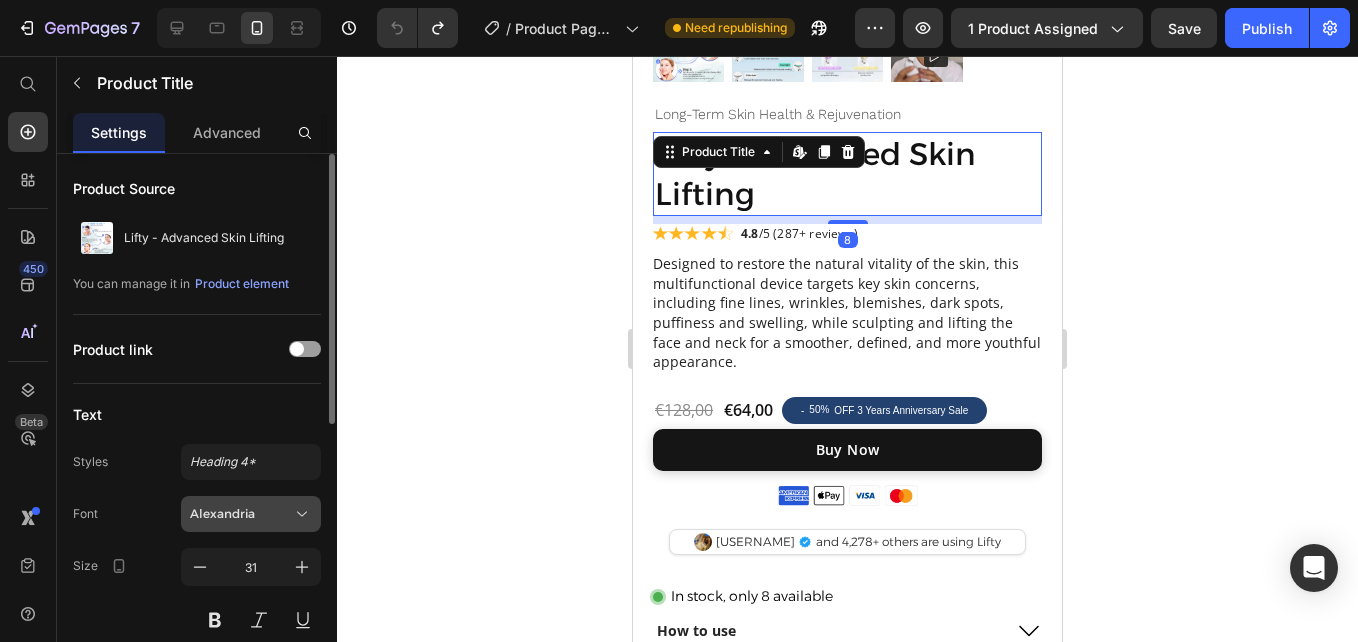 click on "Alexandria" at bounding box center (251, 514) 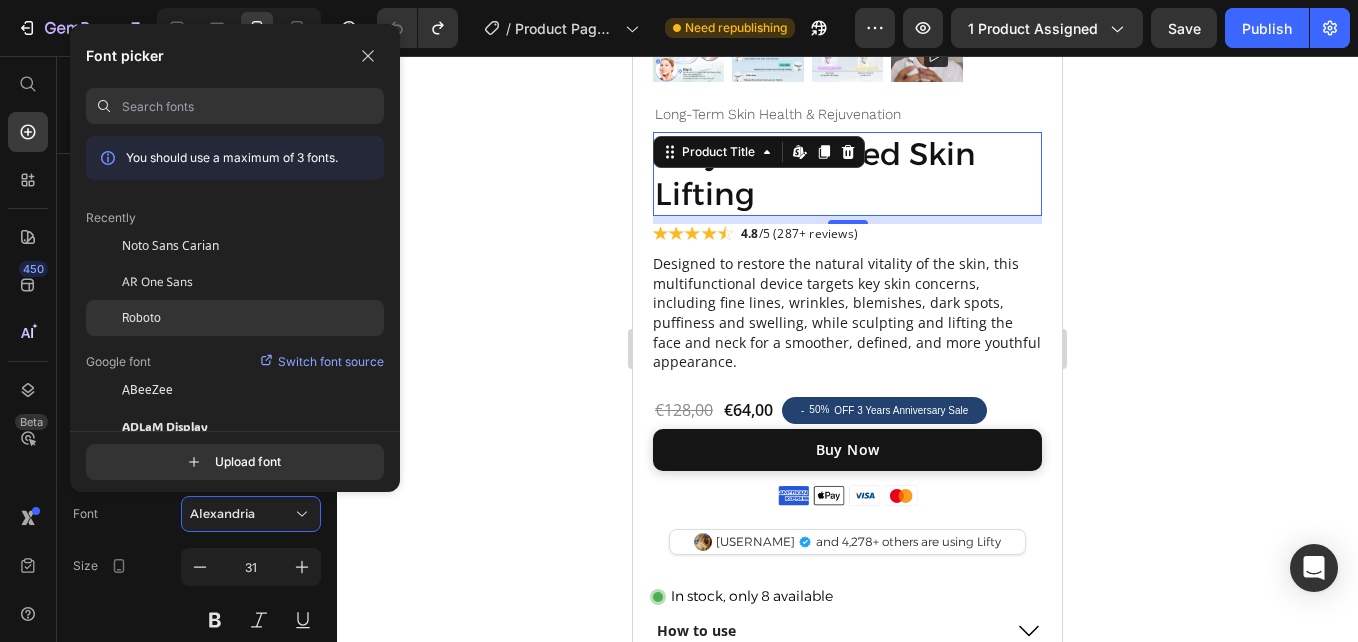 click on "Roboto" 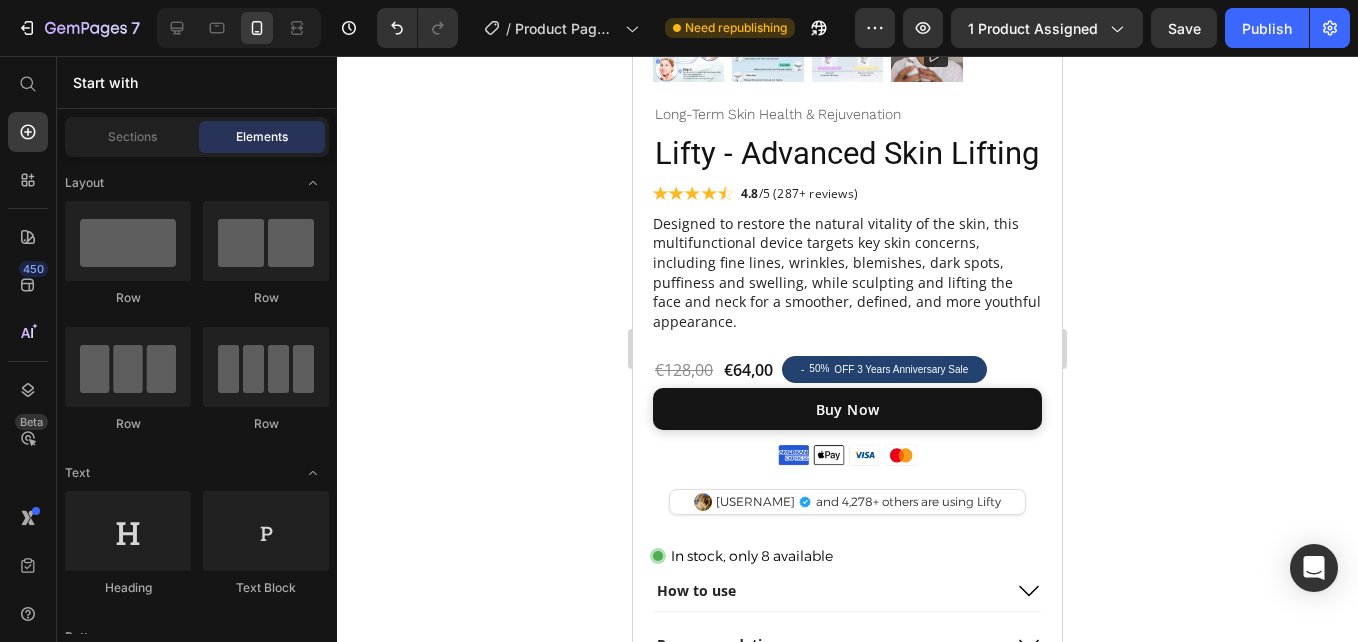 scroll, scrollTop: 512, scrollLeft: 0, axis: vertical 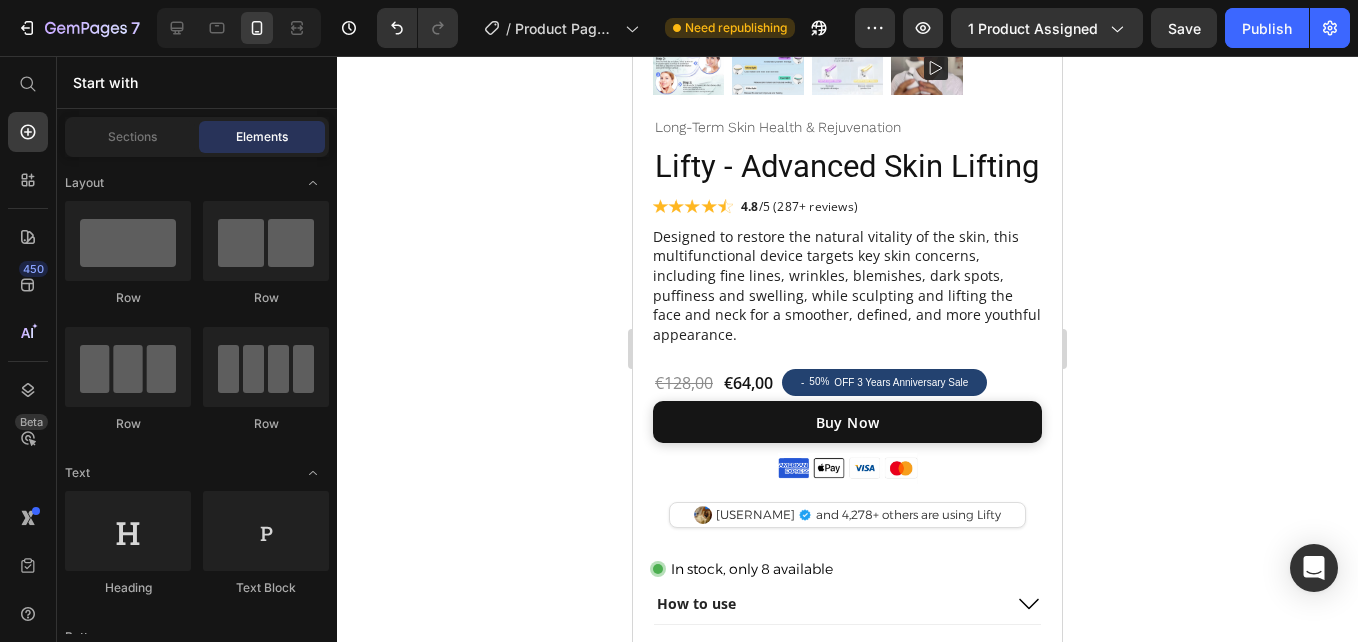 click on "Lifty - Advanced Skin Lifting" at bounding box center [847, 167] 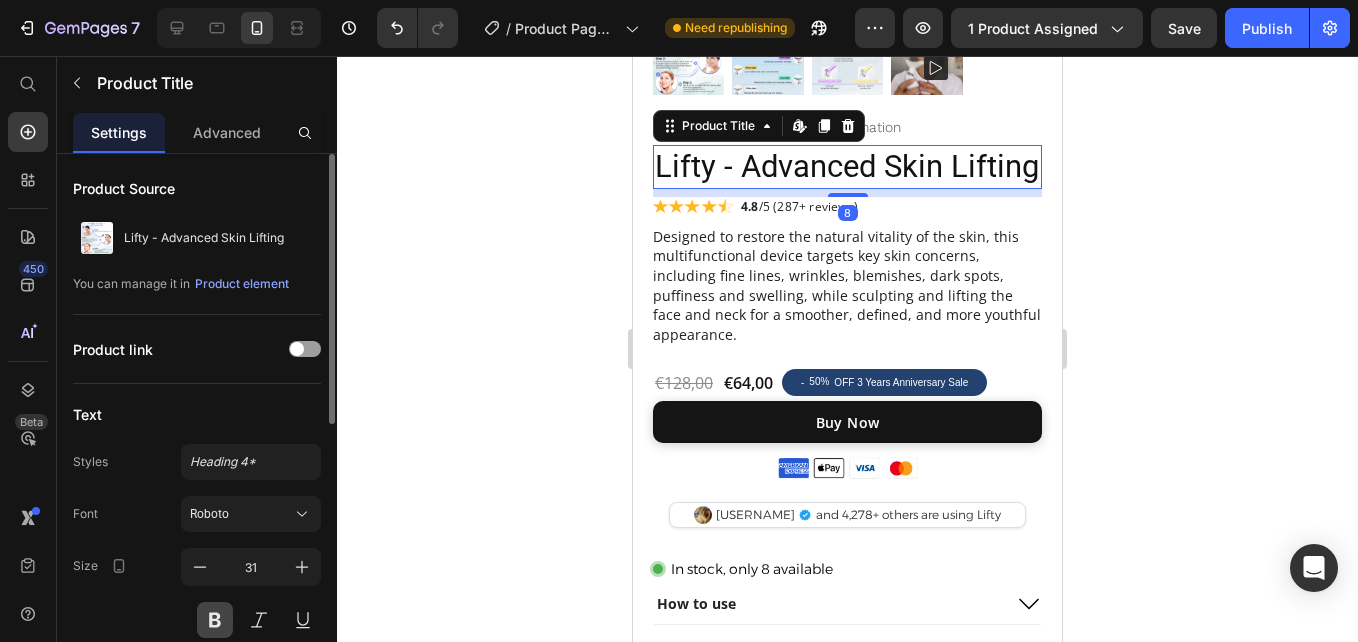 click at bounding box center [215, 620] 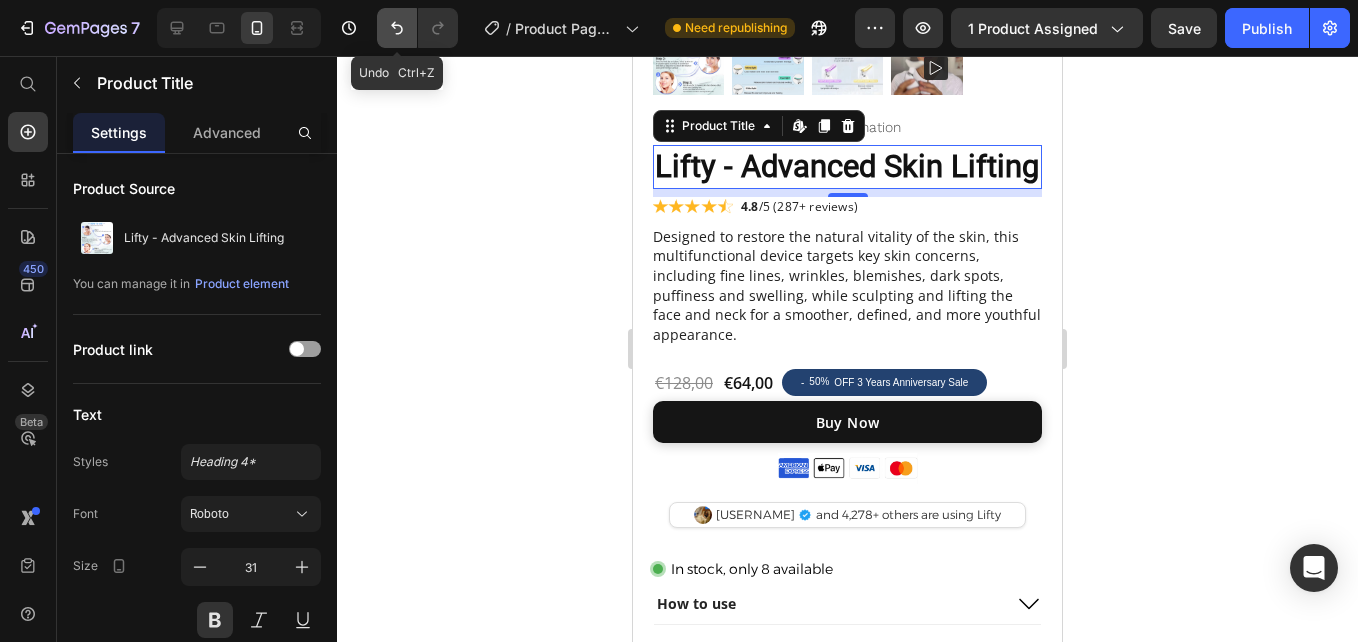 click 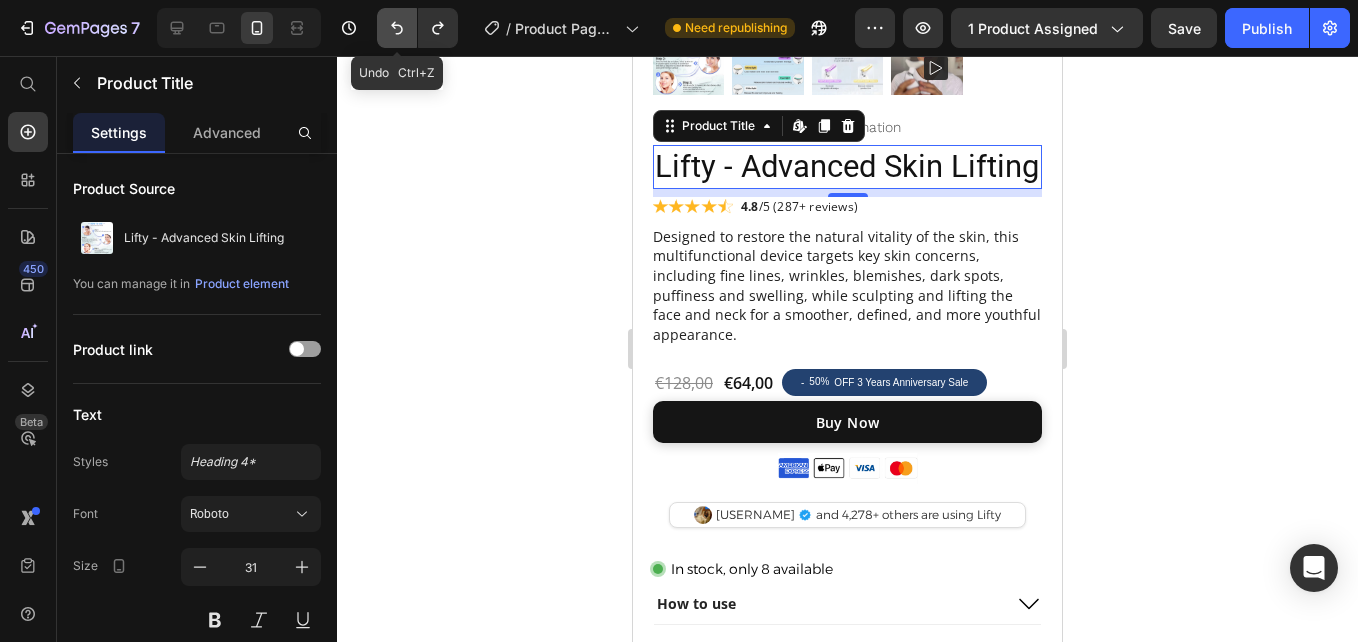 click 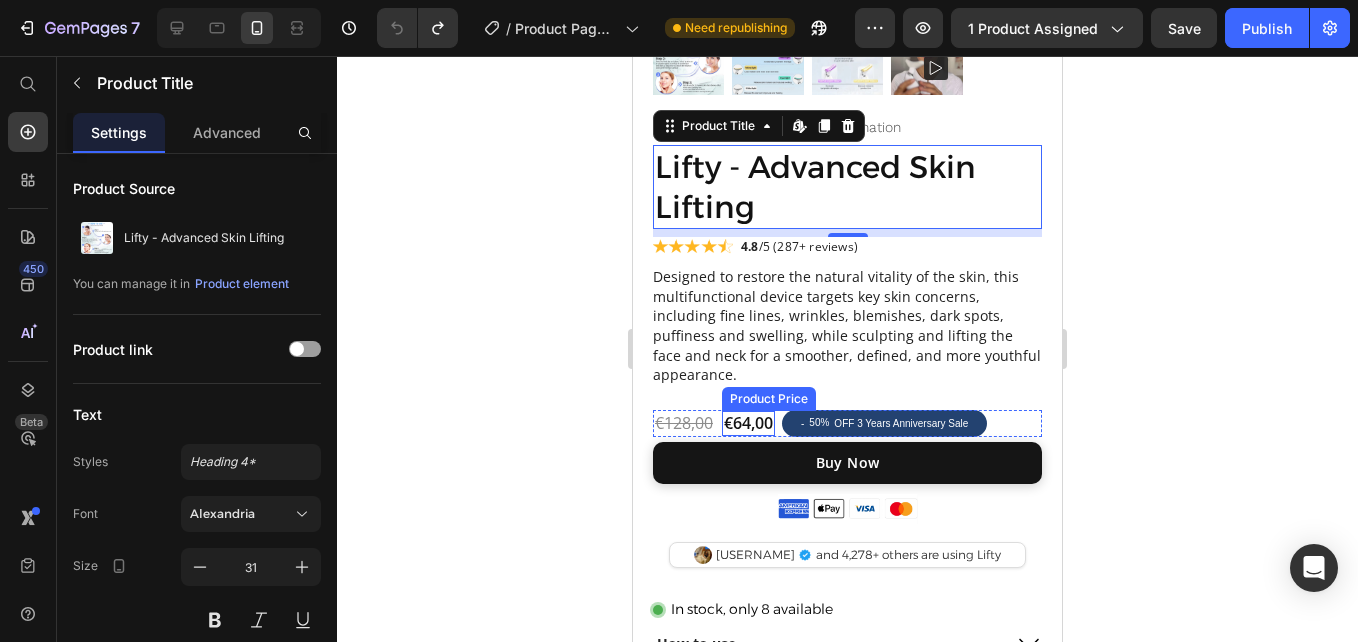 click on "€64,00" at bounding box center (748, 423) 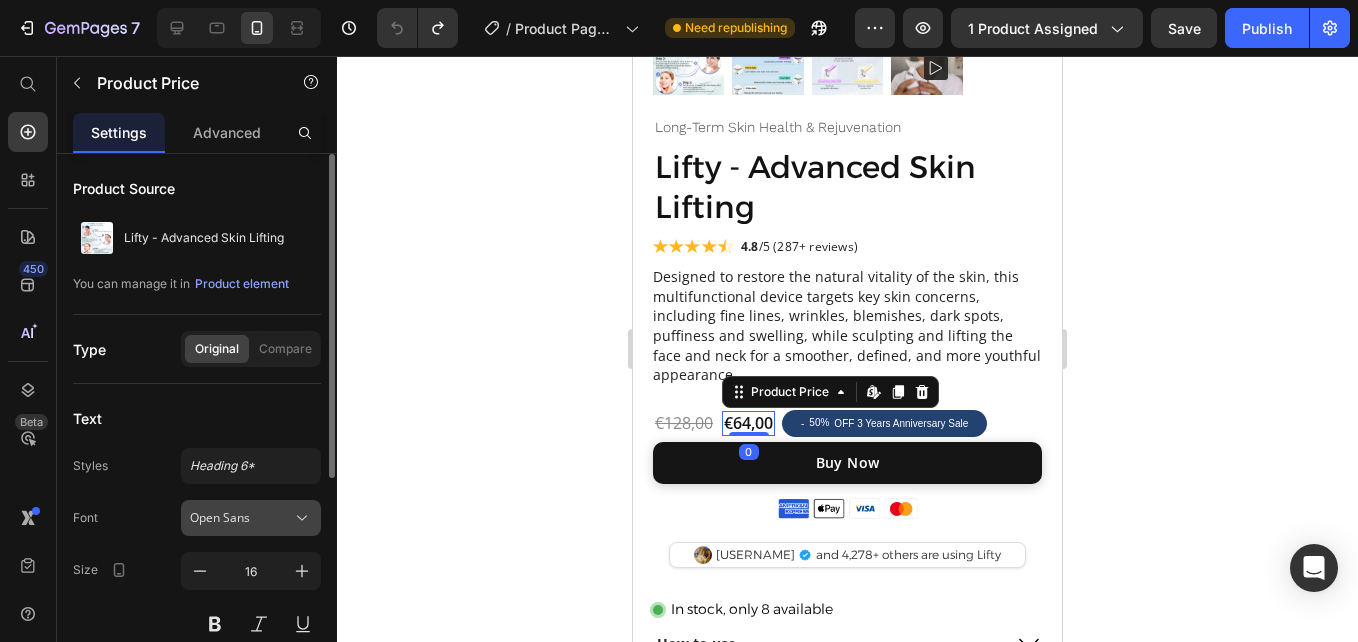 click on "Open Sans" at bounding box center (251, 518) 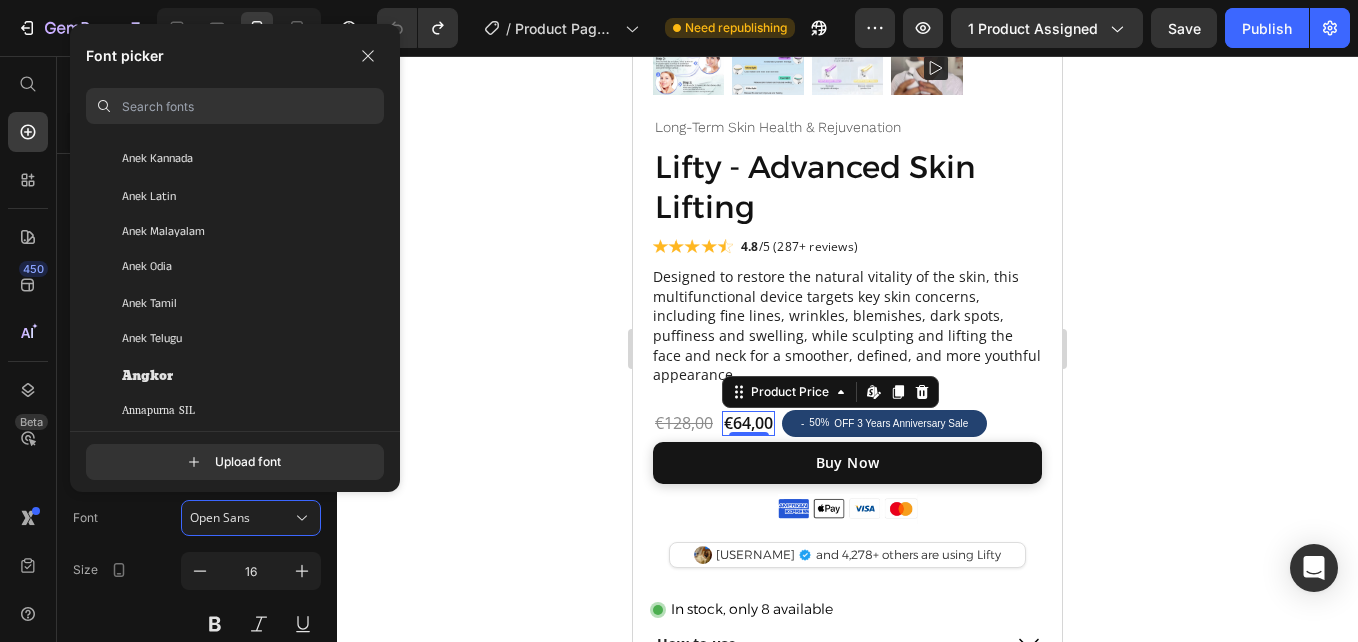scroll, scrollTop: 3095, scrollLeft: 0, axis: vertical 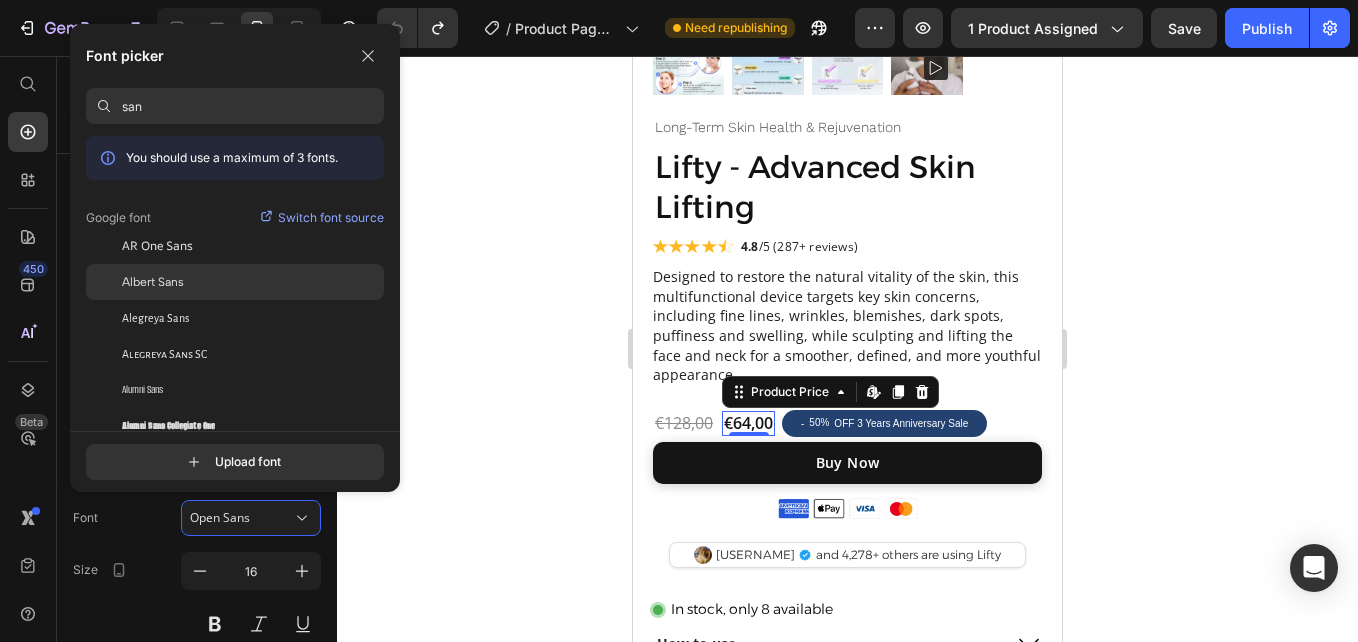 click on "Albert Sans" at bounding box center [153, 282] 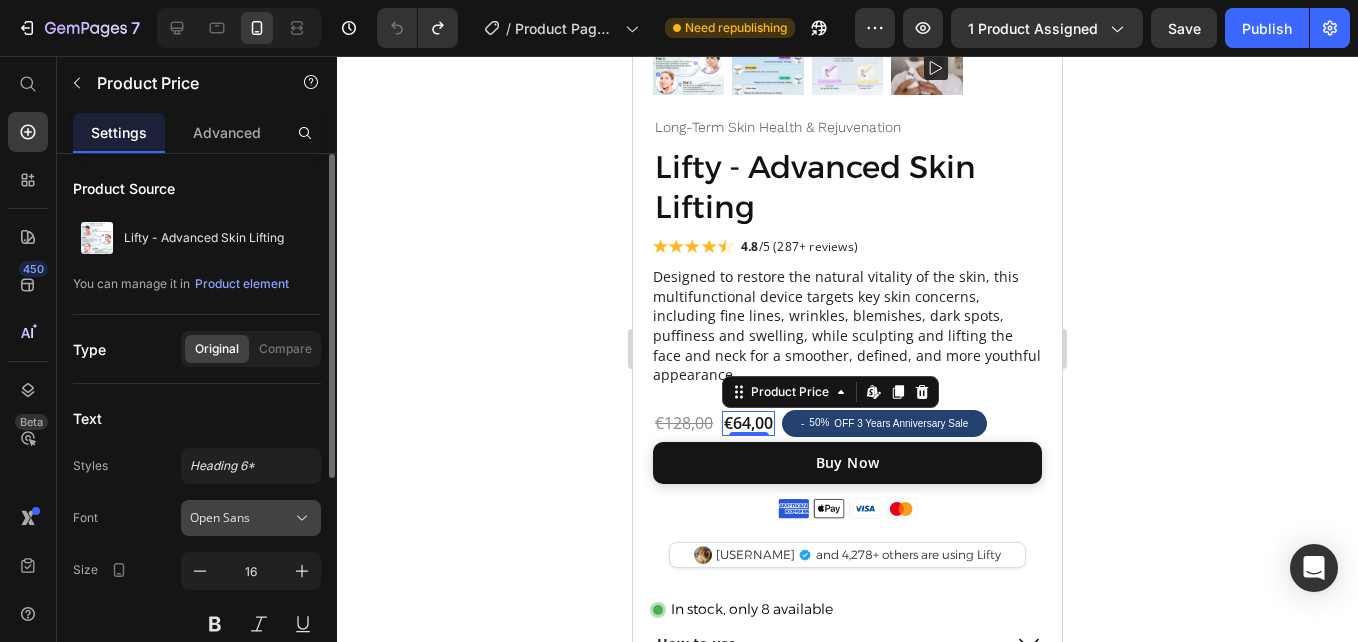 click on "Open Sans" at bounding box center [241, 518] 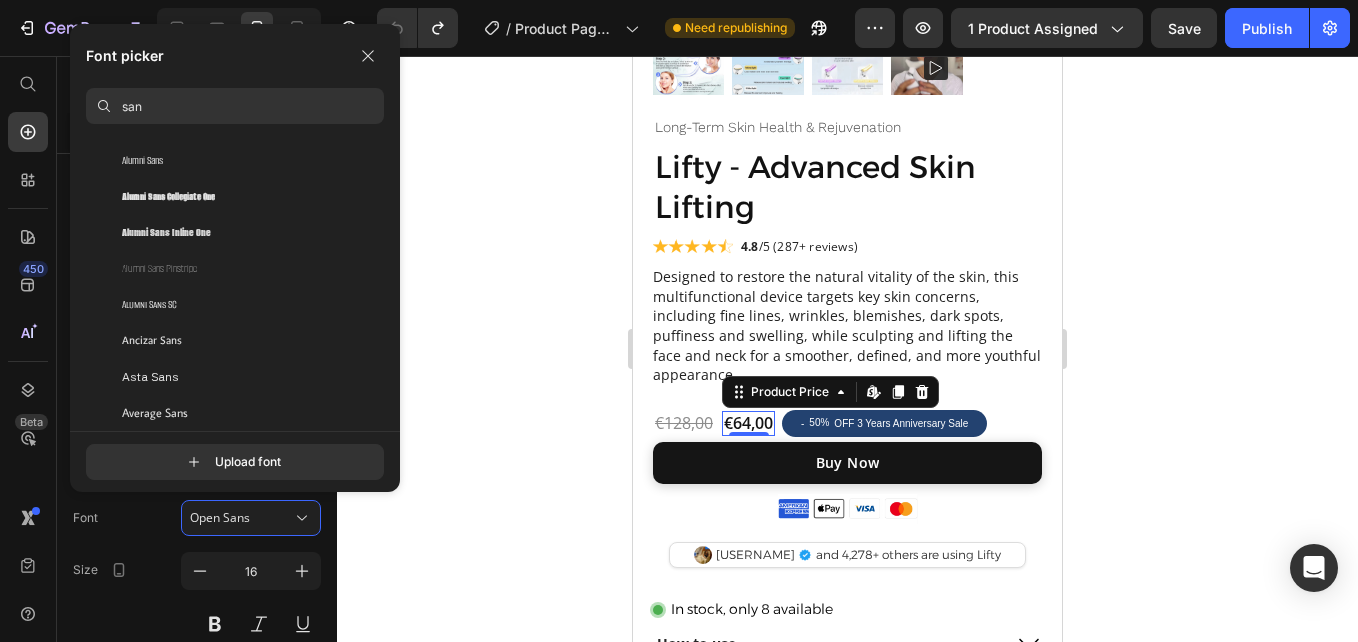 scroll, scrollTop: 359, scrollLeft: 0, axis: vertical 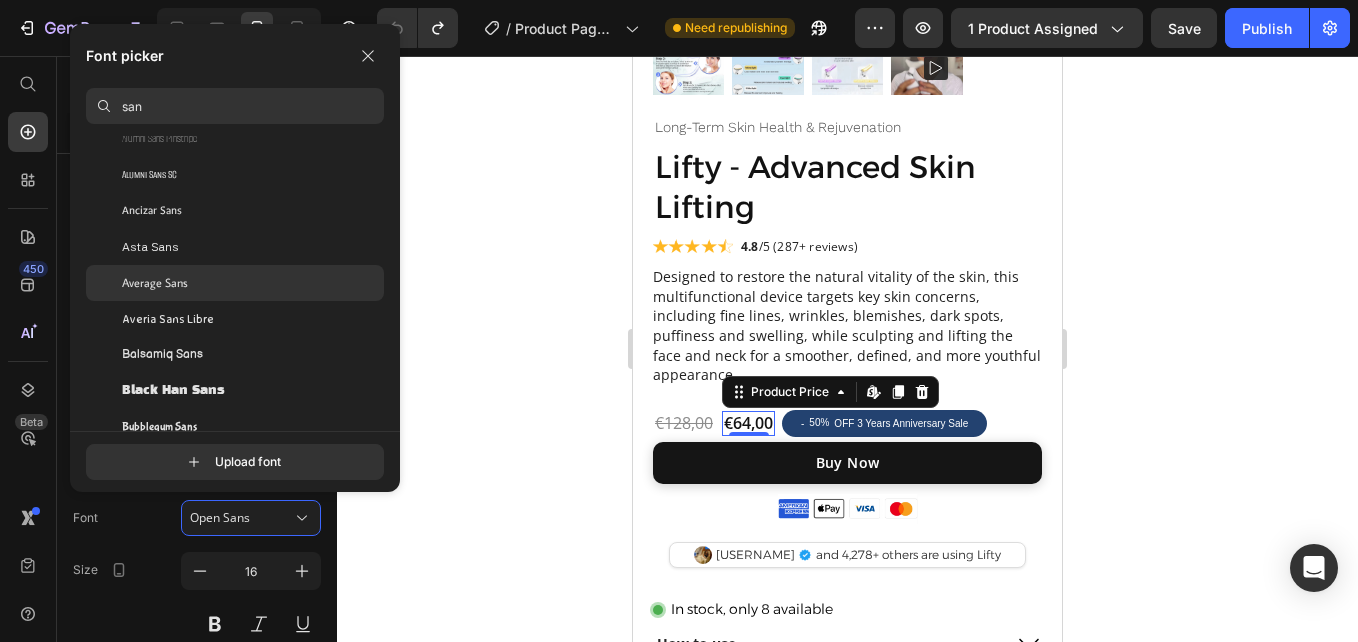 type on "san" 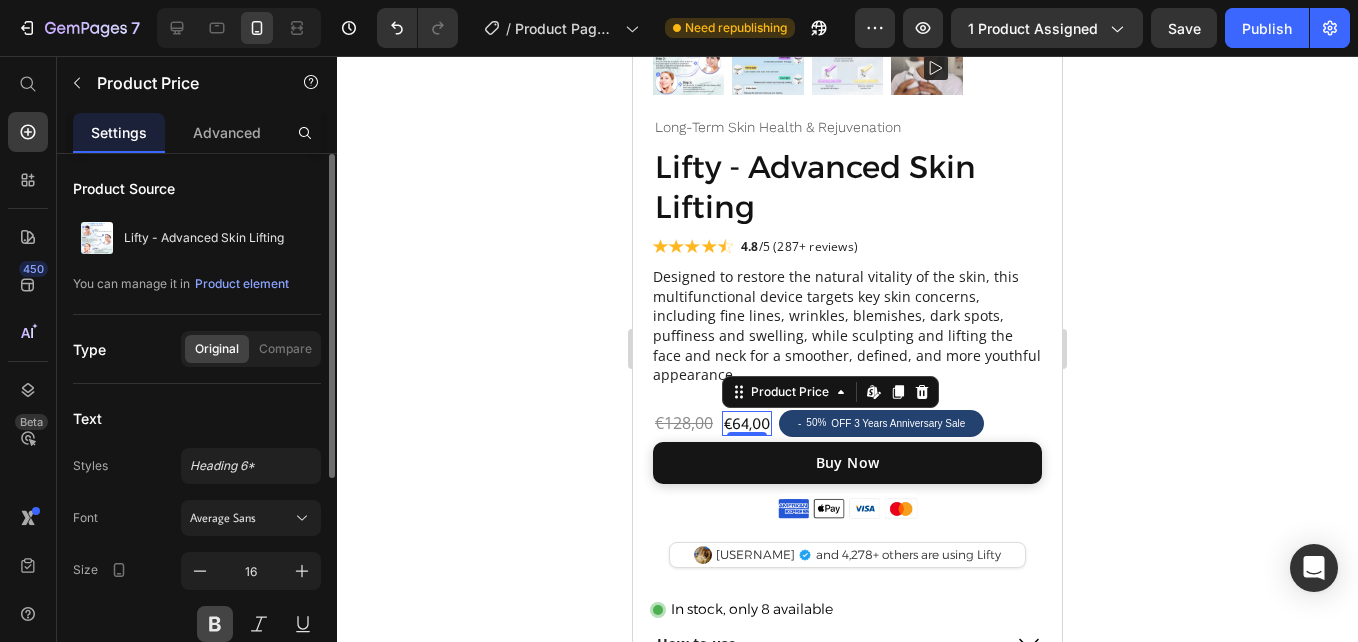click at bounding box center (215, 624) 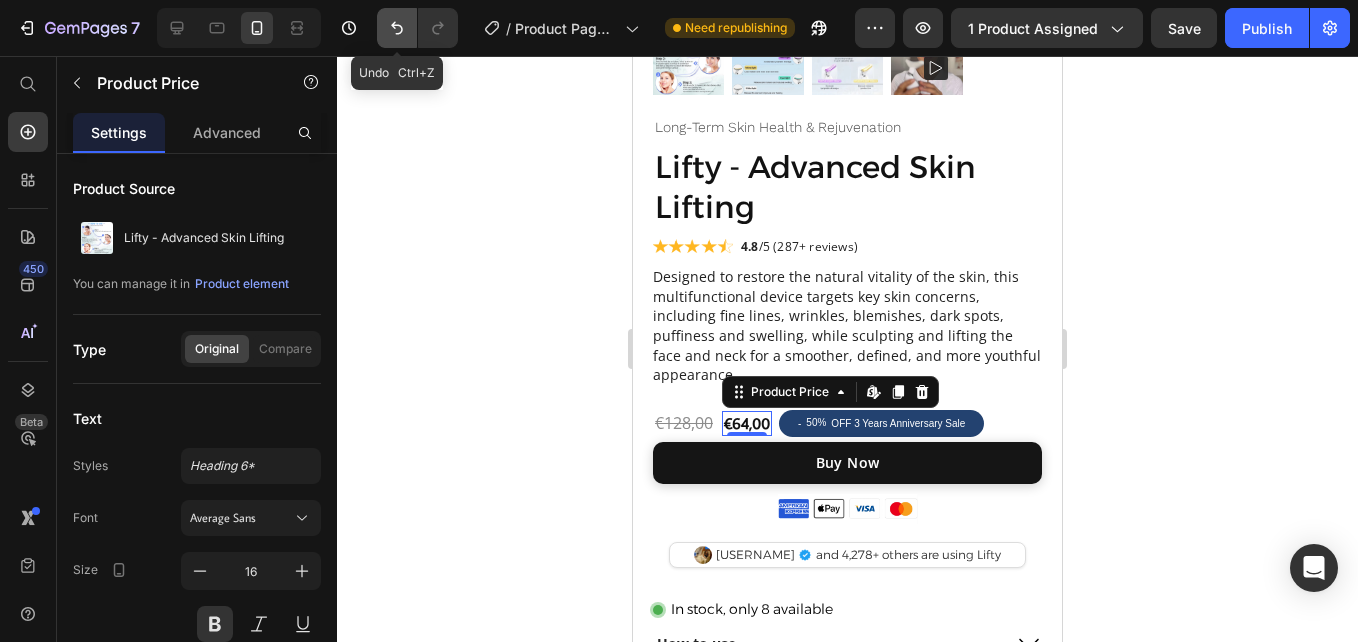 click 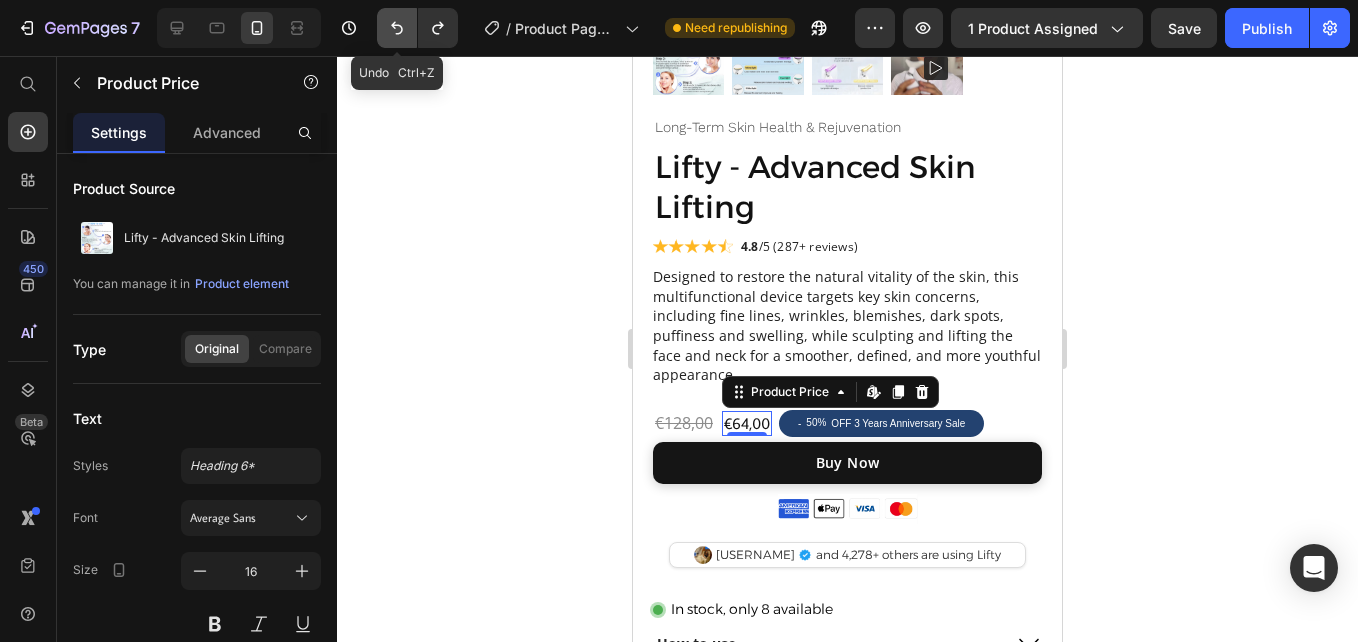 click 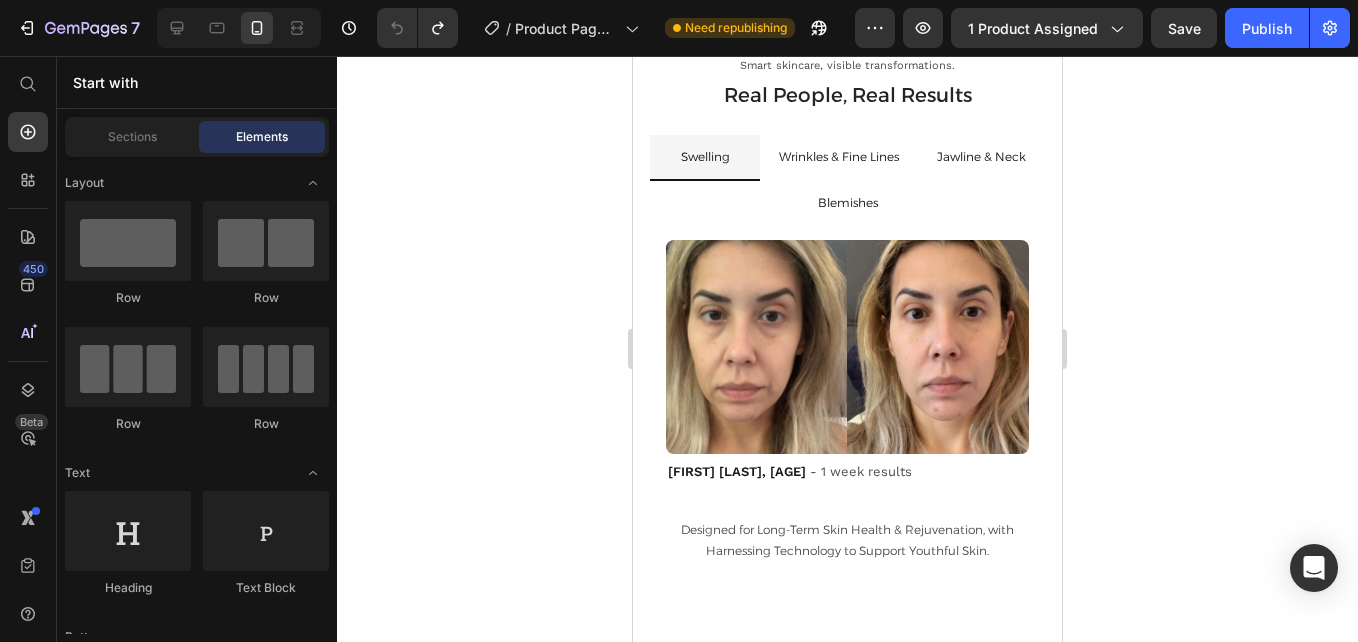 scroll, scrollTop: 4512, scrollLeft: 0, axis: vertical 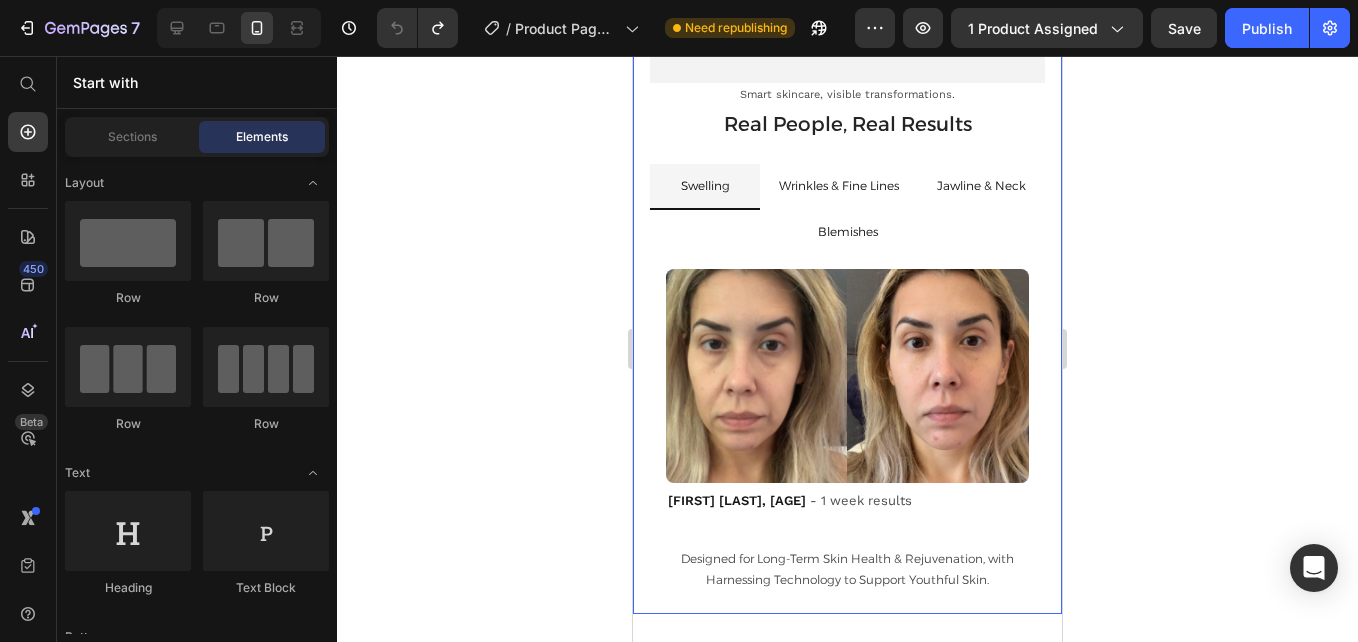 click on "Text Block Smart skincare, visible transformations. Text Block How to use Lifty Heading 1 Text Block Turn on the device, select the preferred LED mode,  and apply a conductive gel or water-based serum  to enhance glide and effectiveness. Text Block
Drop element here Hero Banner Smart skincare, visible transformations. Text Block Real People, Real Results Heading Swelling Wrinkles & Fine Lines Jawline & Neck Blemishes Image Emily Willis, 34 Text Block - 1 week results Text Block Row Image Sarah Frank, 45 Text Block - 1 month results Text Block Row Image Chloe Miller, 27 Text Block - 2 weeks results Text Block Row Image Megan Rose, 38 Text Block - 3 months results Text Block Row Tab Designed for Long-Term Skin Health & Rejuvenation, with Harnessing Technology to Support Youthful Skin.  Text Block Row" at bounding box center (847, 90) 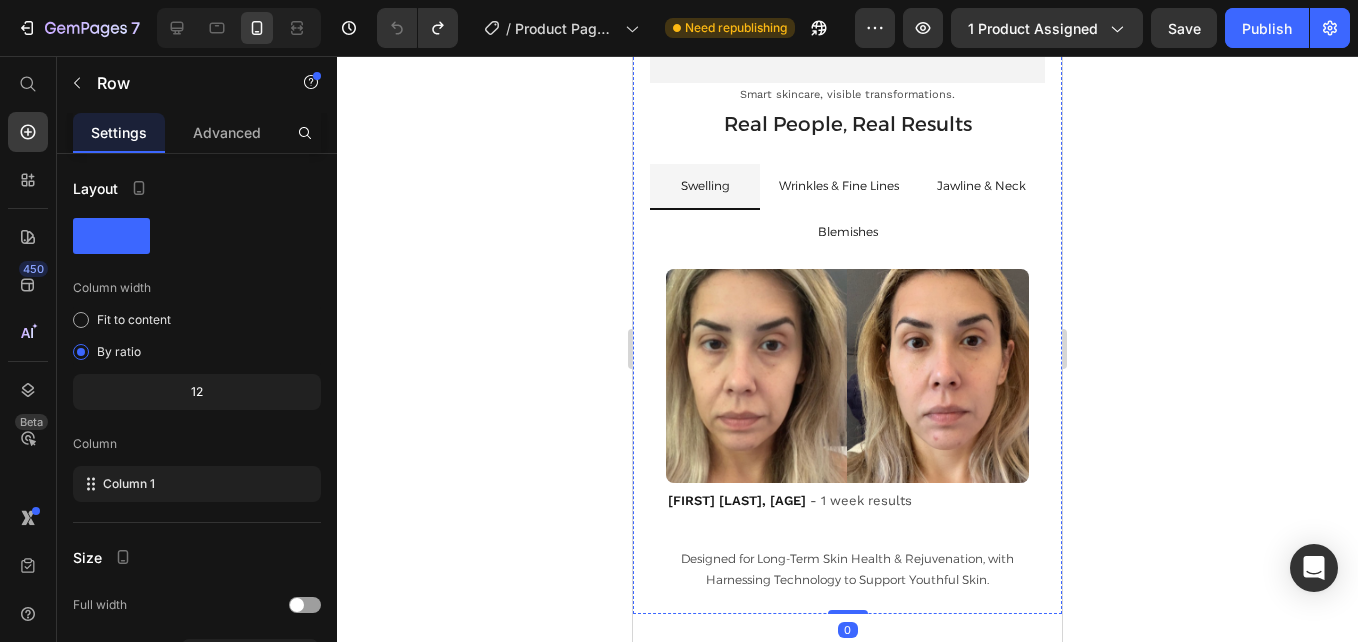 click on "How to use Lifty" at bounding box center (847, -359) 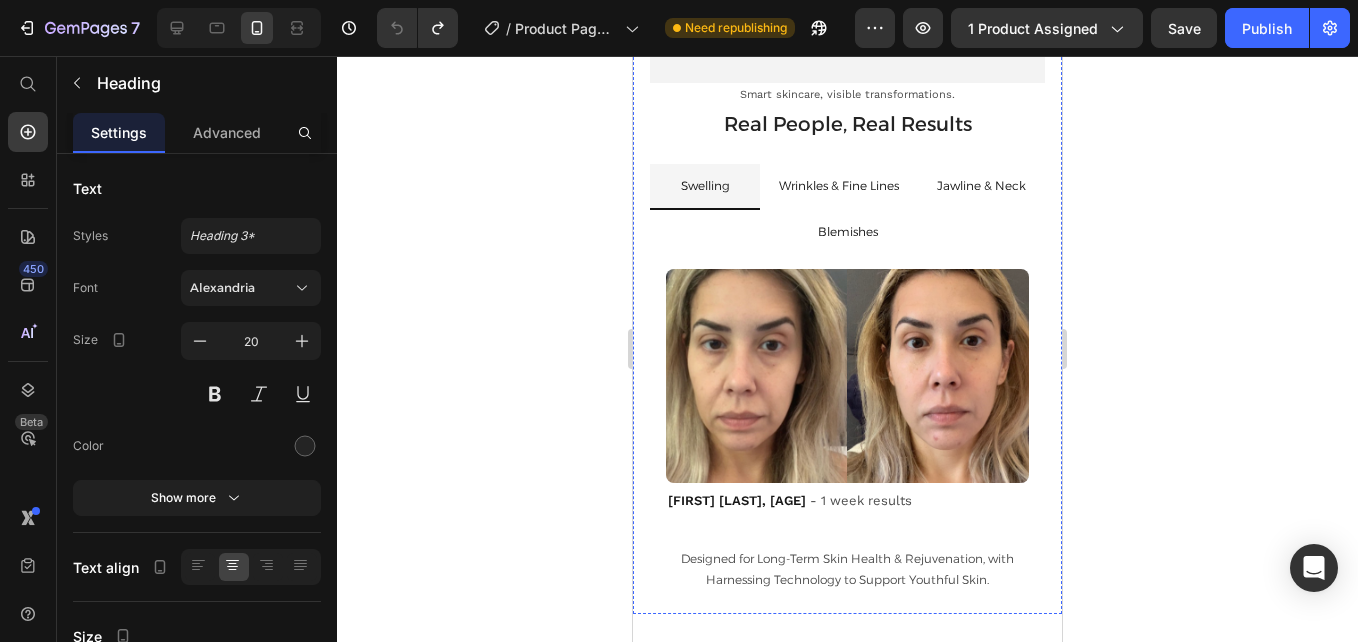 click on "How to use Lifty" at bounding box center (847, -359) 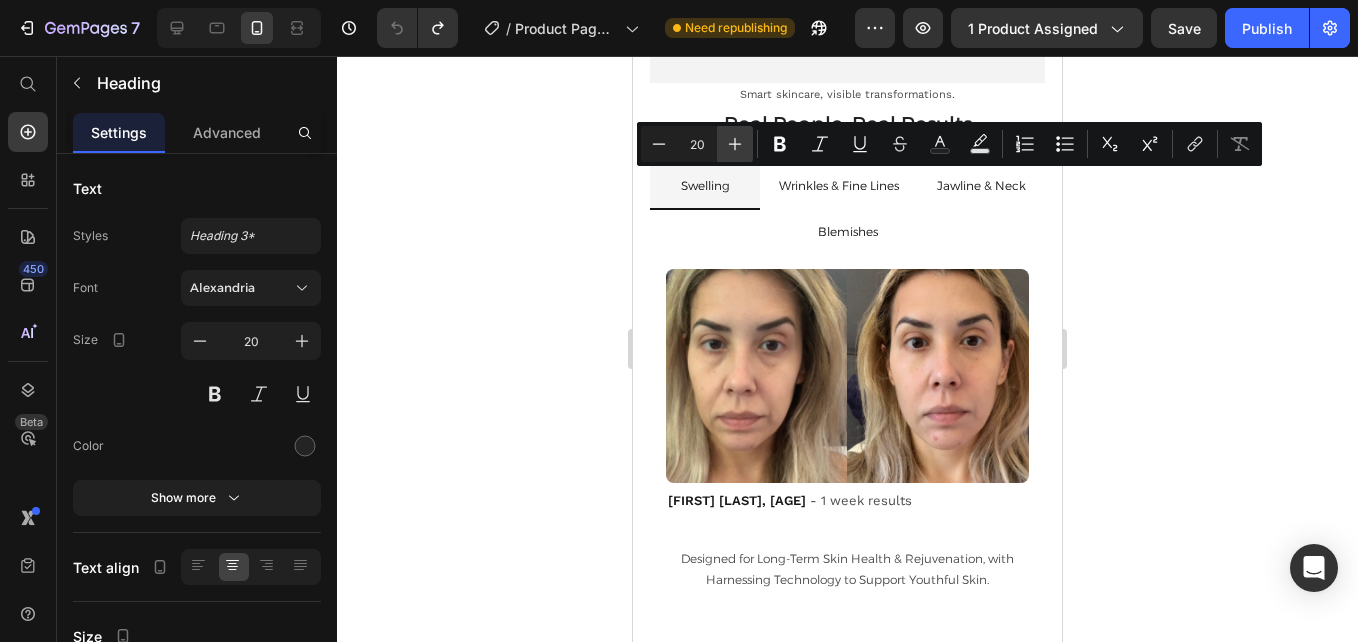 click on "Plus" at bounding box center [735, 144] 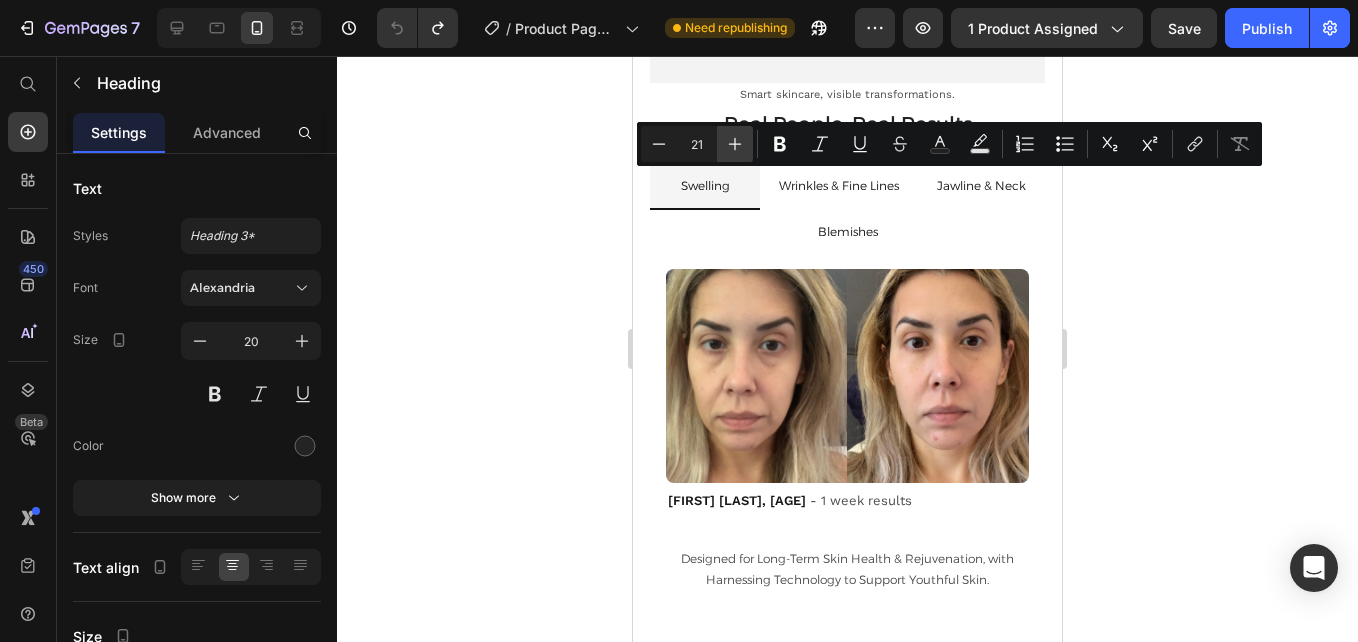 click on "Plus" at bounding box center (735, 144) 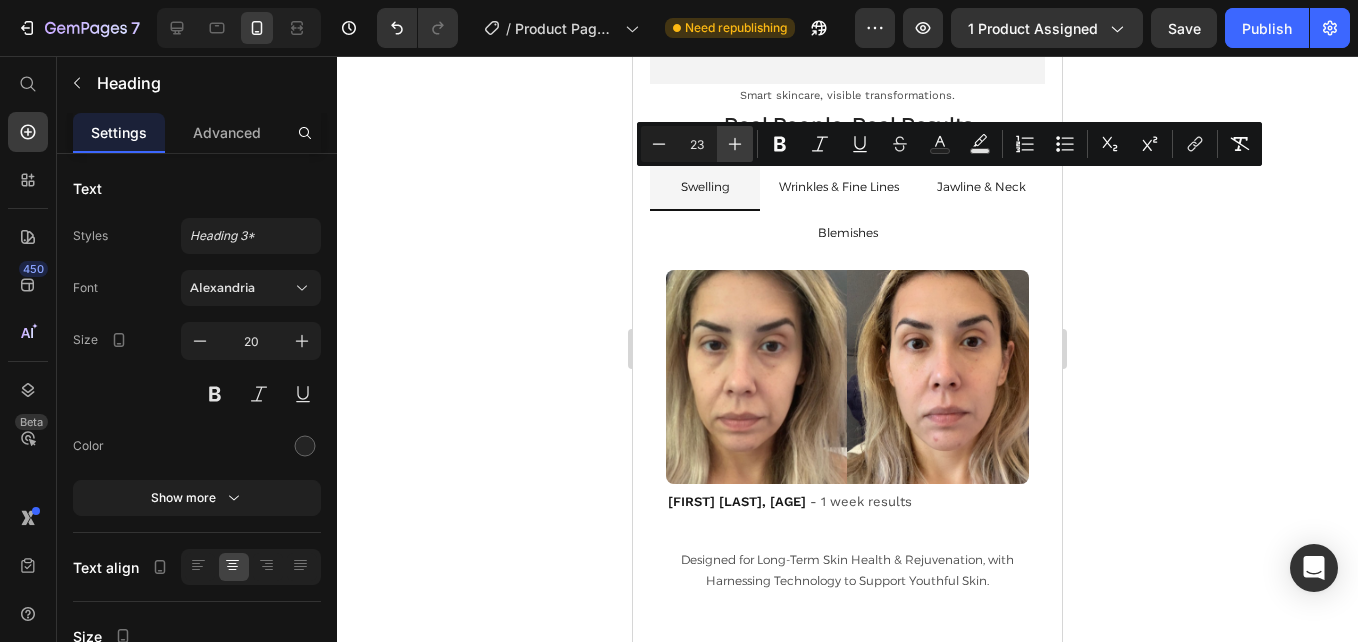 click on "Plus" at bounding box center [735, 144] 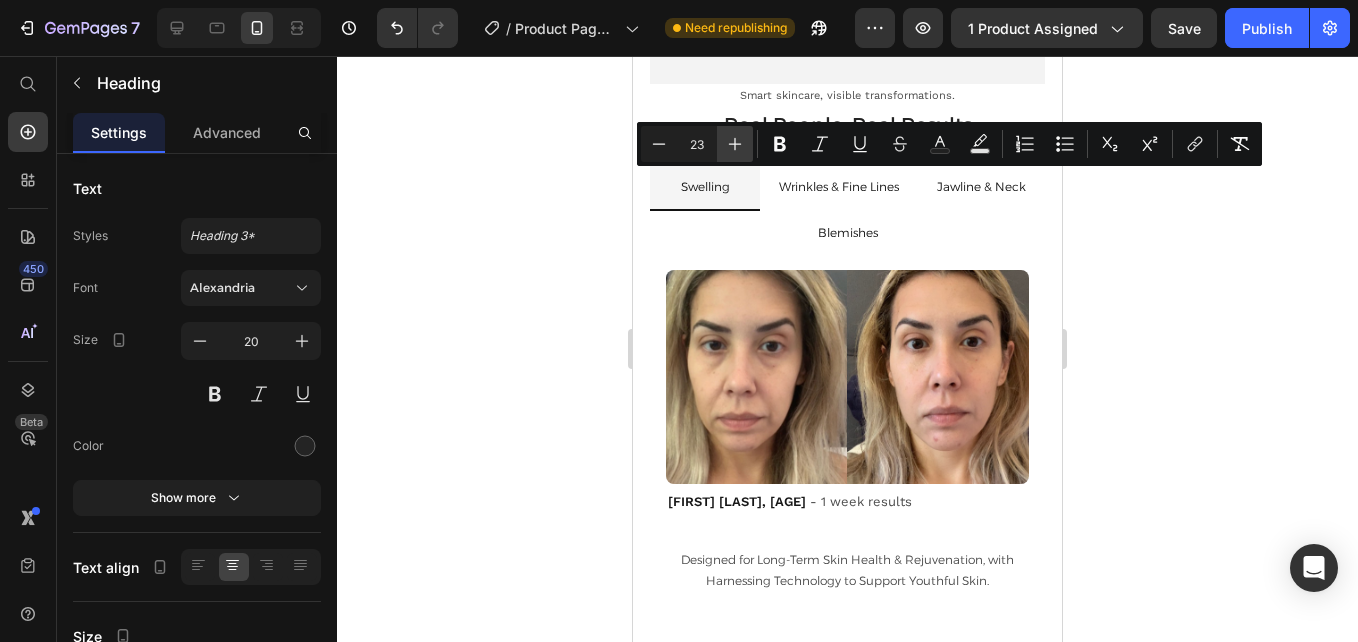 type on "24" 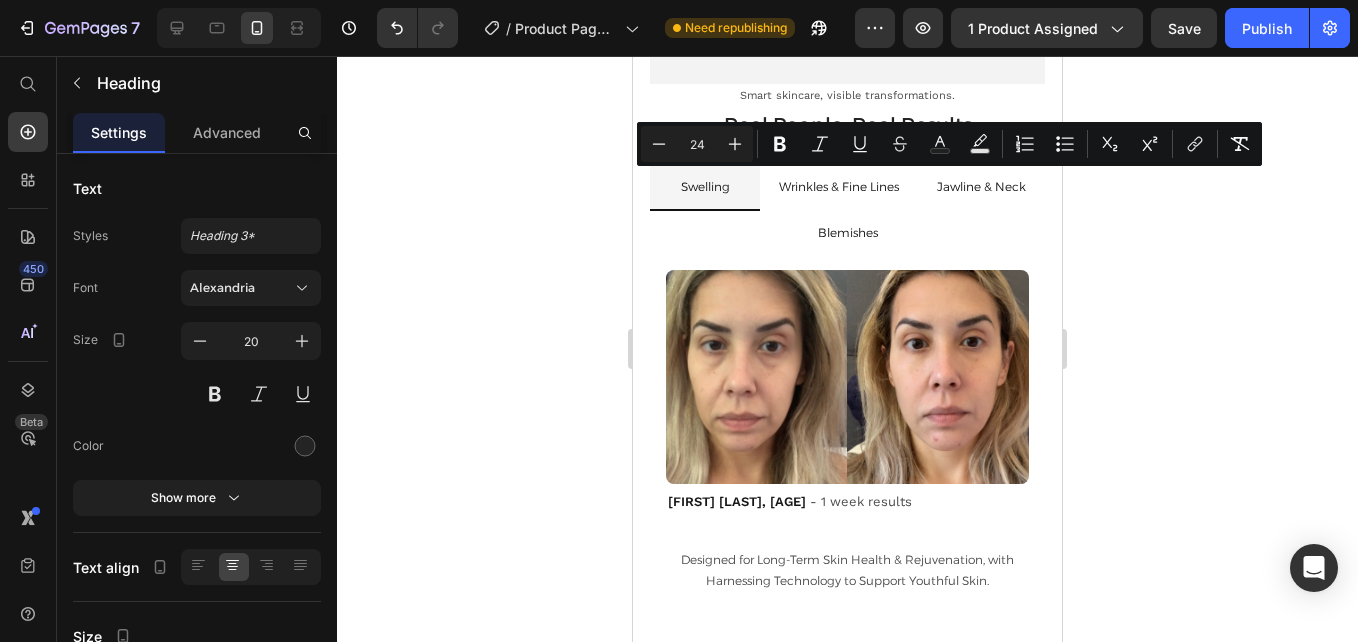 click on "How to use Lifty" at bounding box center (847, -360) 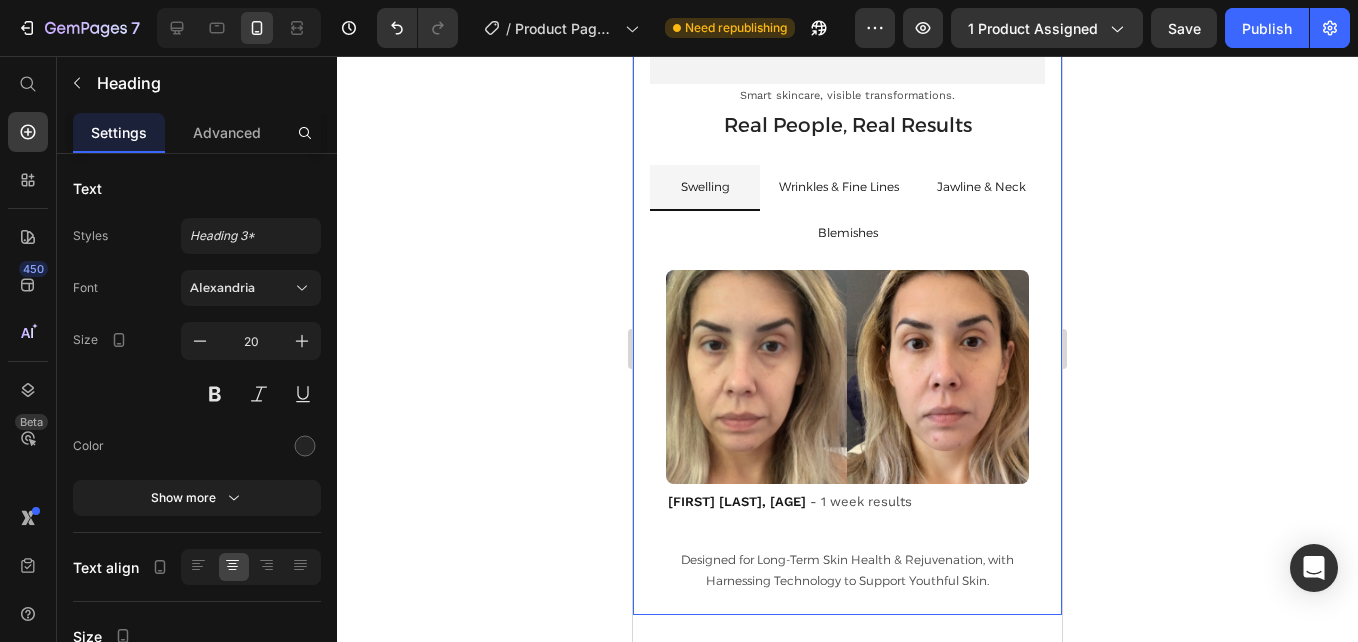 click on "1" at bounding box center (847, -309) 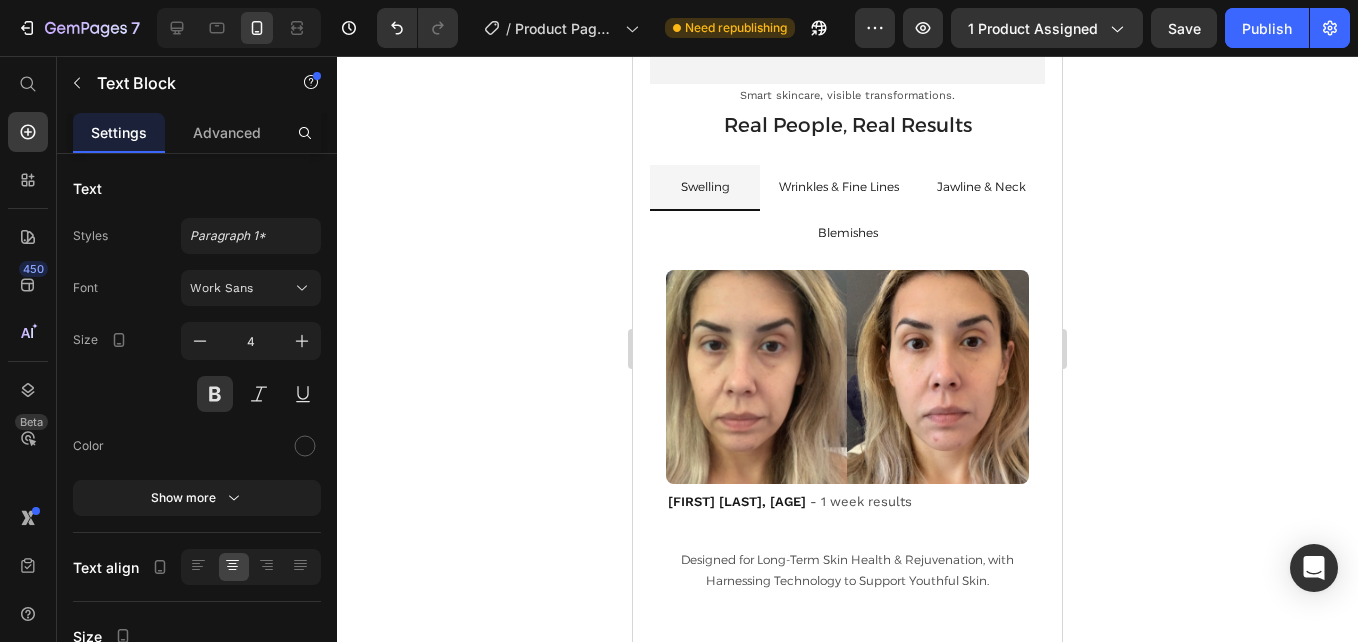 click on "1" at bounding box center (847, -312) 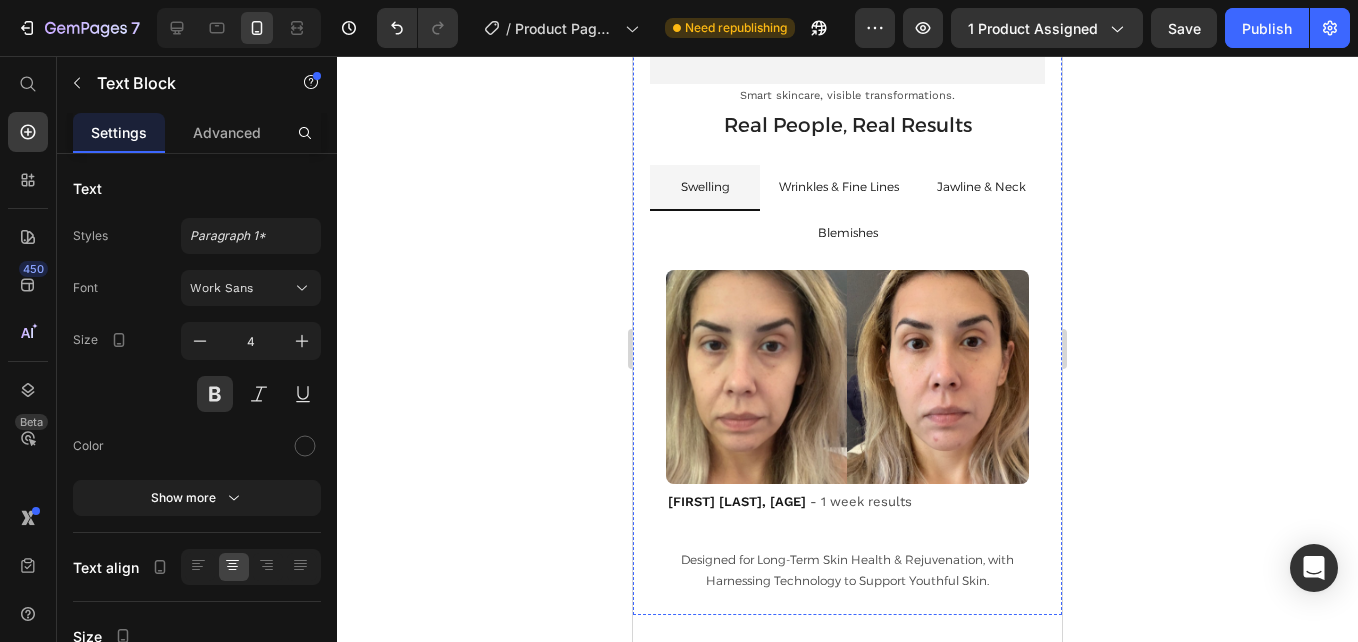 click on "1. Power" at bounding box center (847, -312) 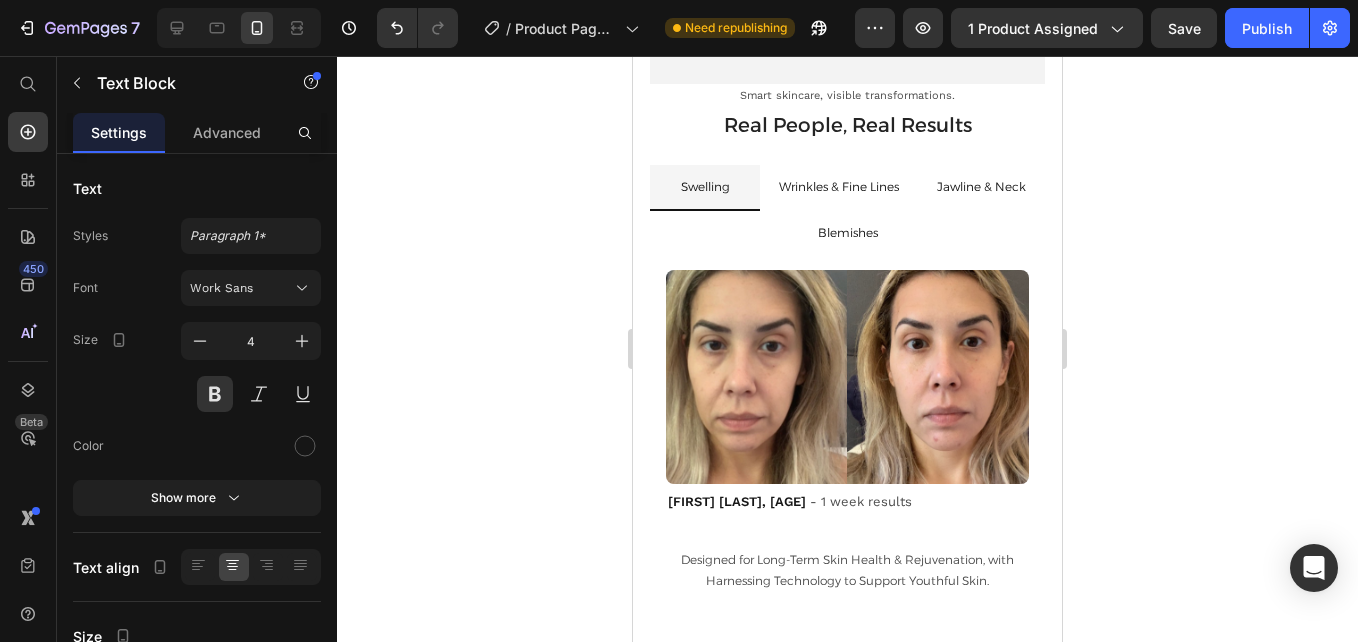 click on "1. Power" at bounding box center (847, -312) 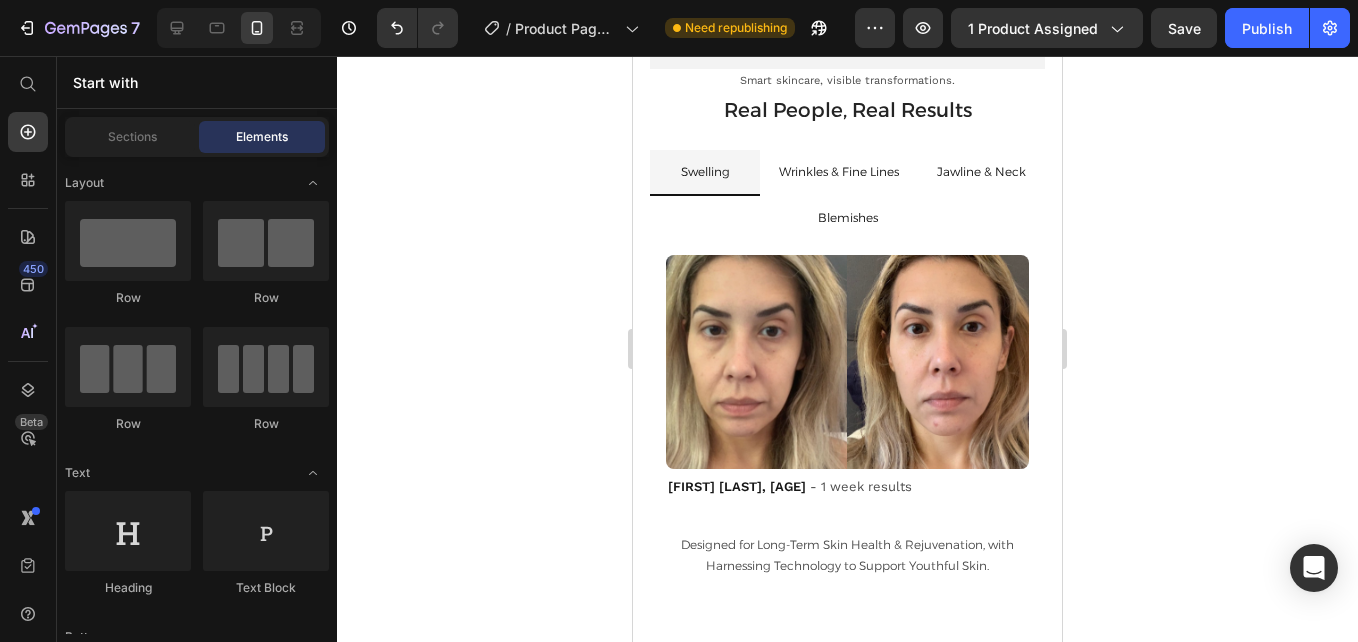 scroll, scrollTop: 4541, scrollLeft: 0, axis: vertical 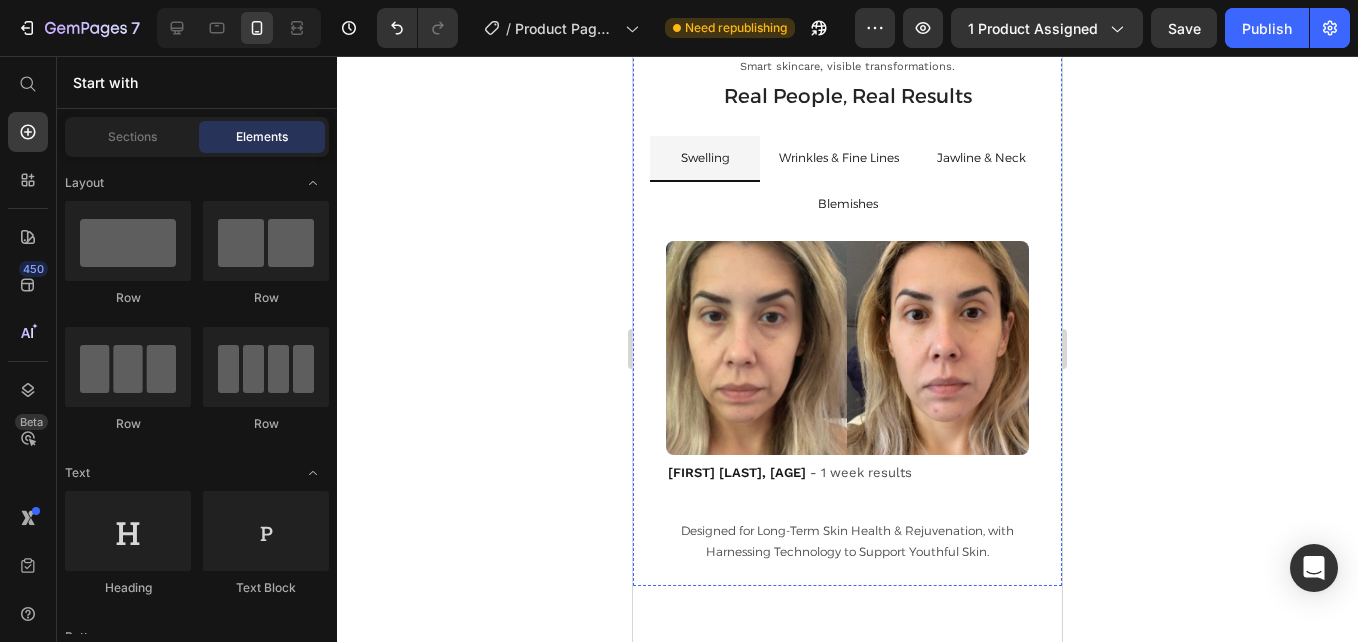 click on "1. Activate" at bounding box center [848, -341] 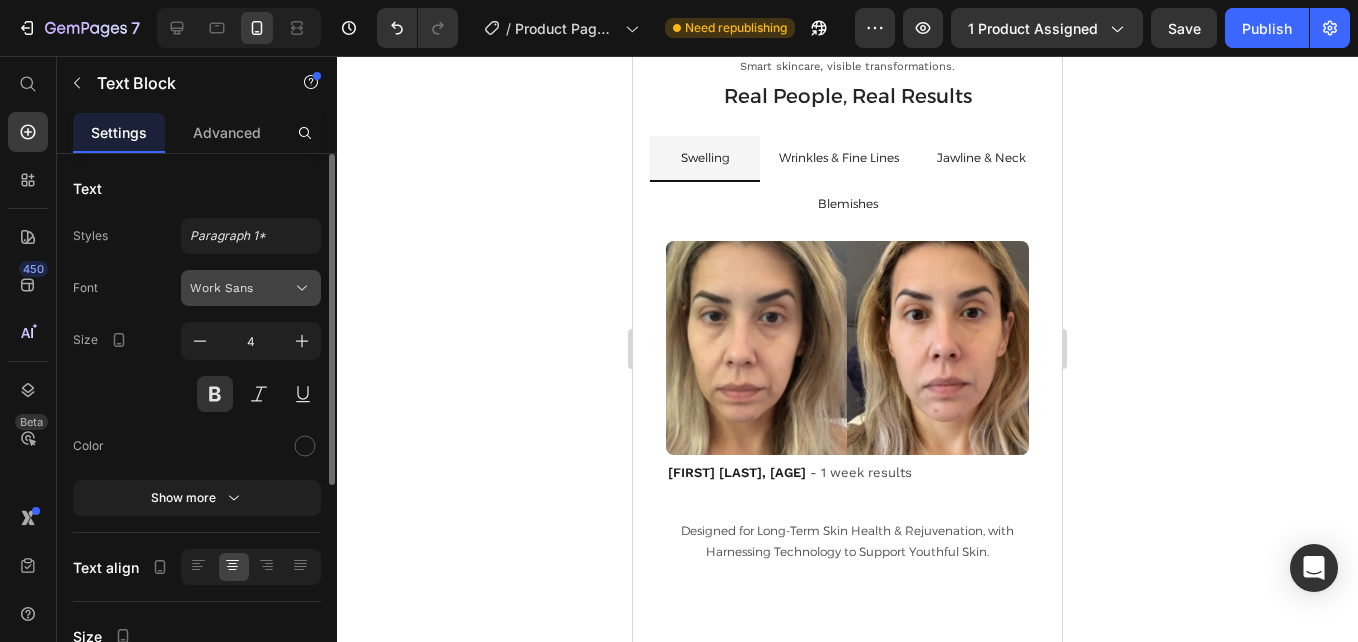 click on "Work Sans" at bounding box center (241, 288) 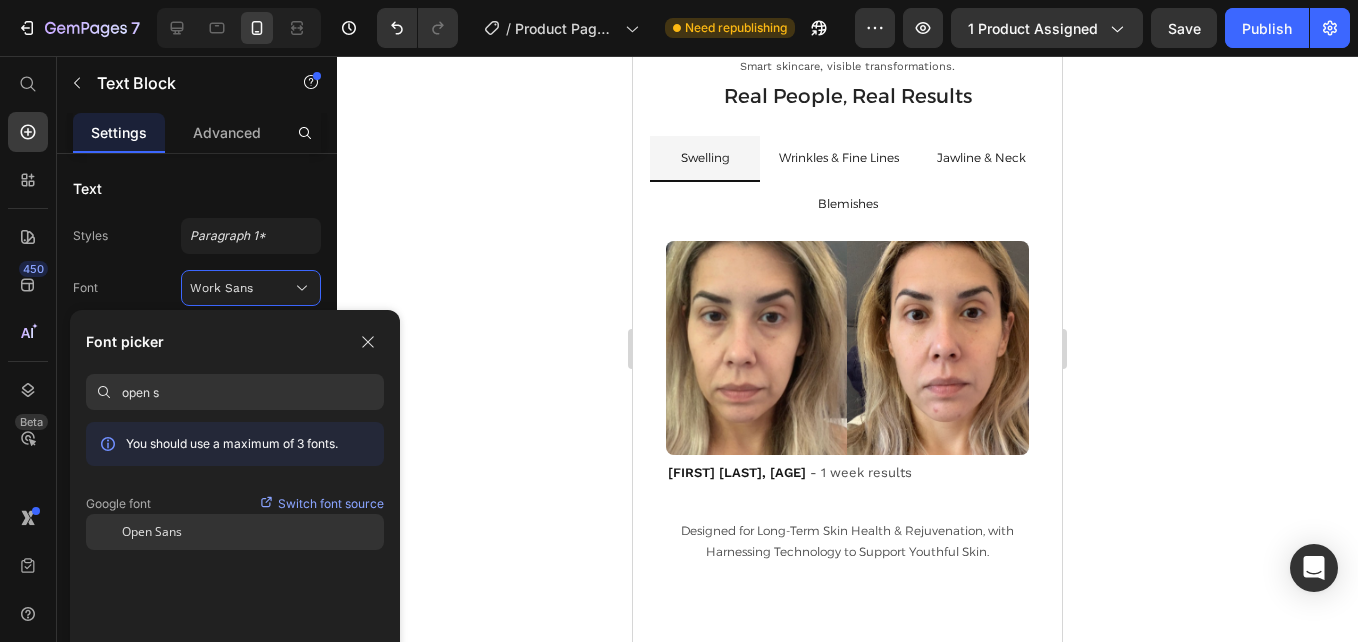 type on "open s" 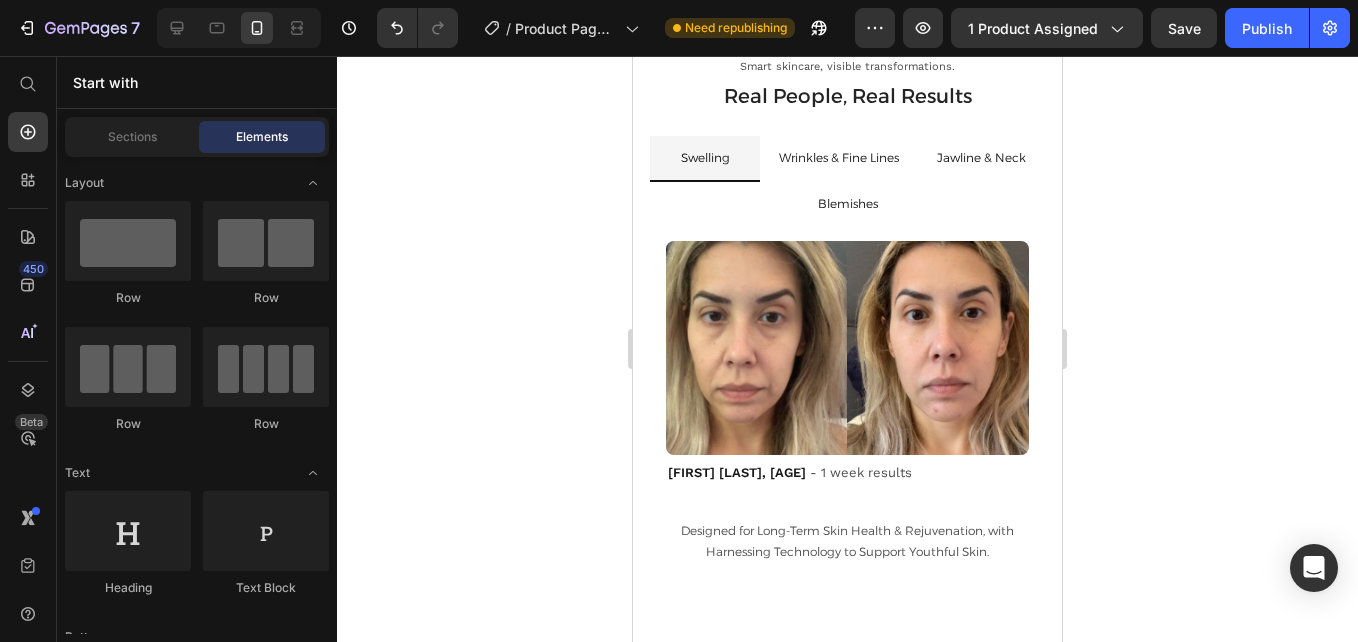 scroll, scrollTop: 4484, scrollLeft: 0, axis: vertical 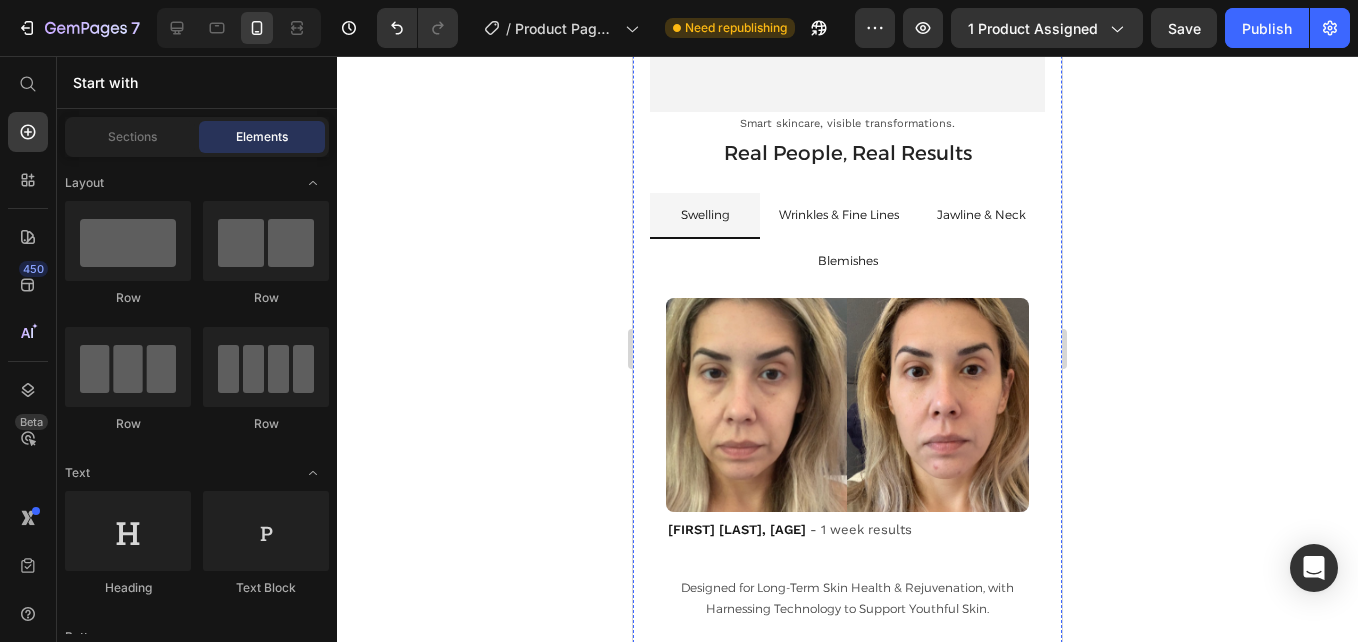 click on "1. Activate" at bounding box center [847, -281] 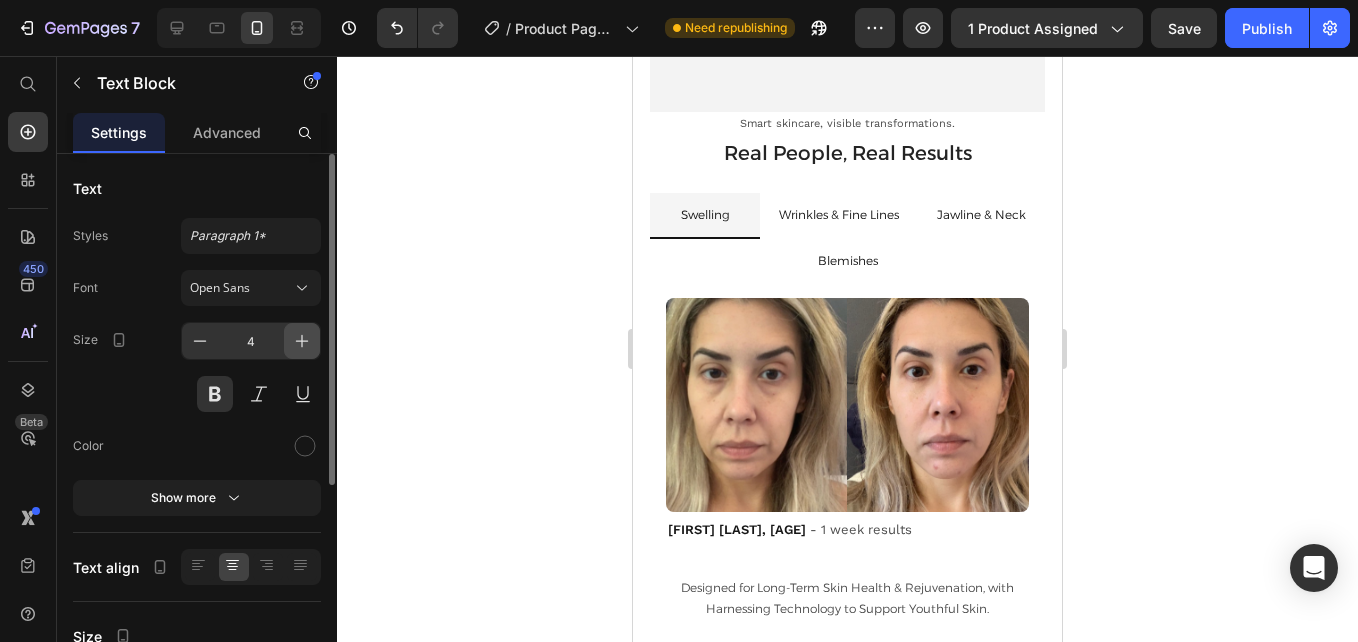 click 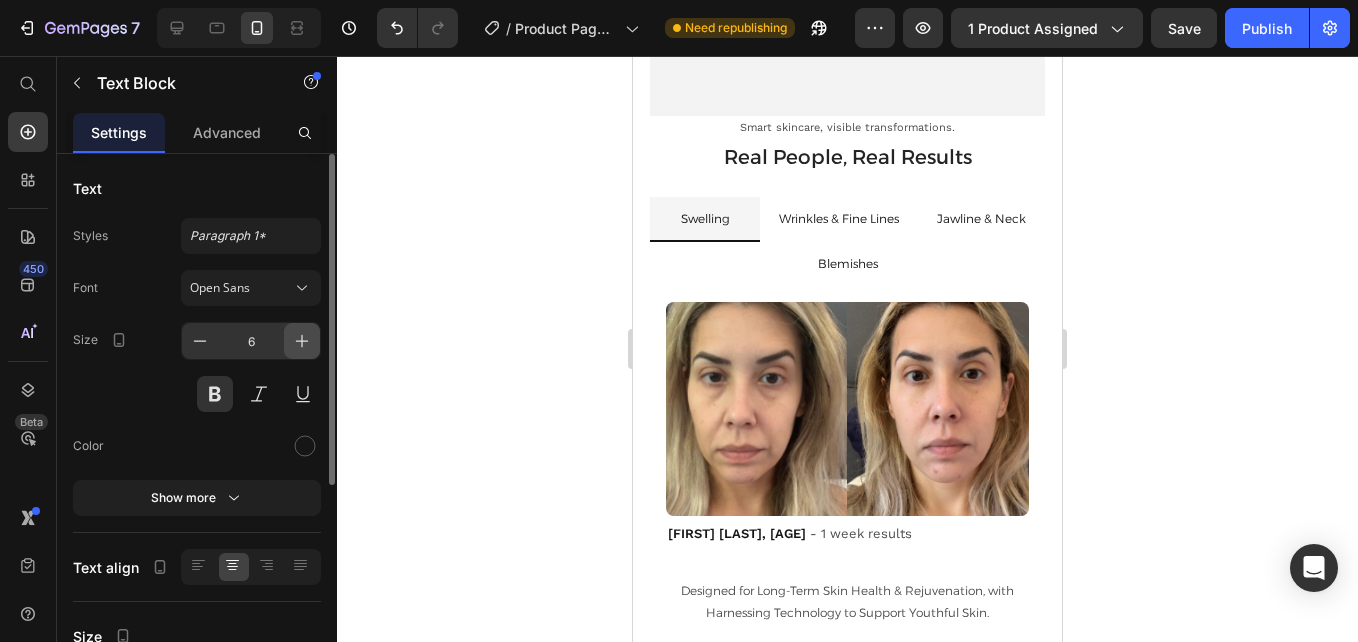 click 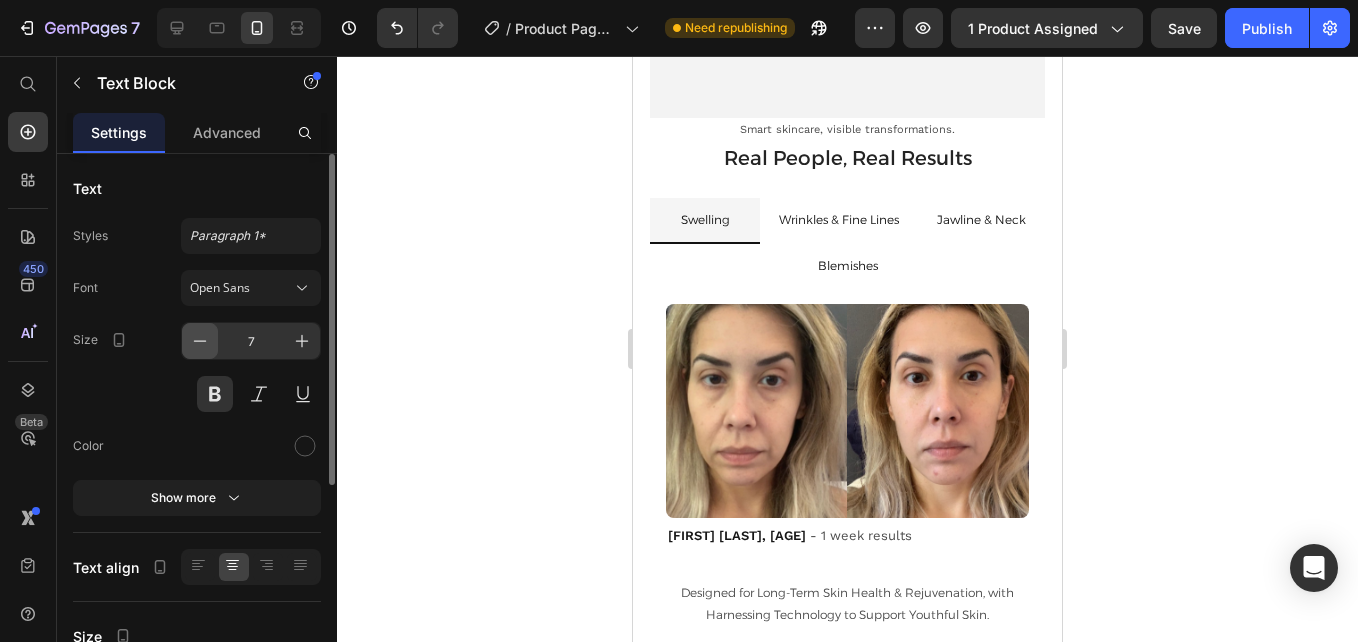 click 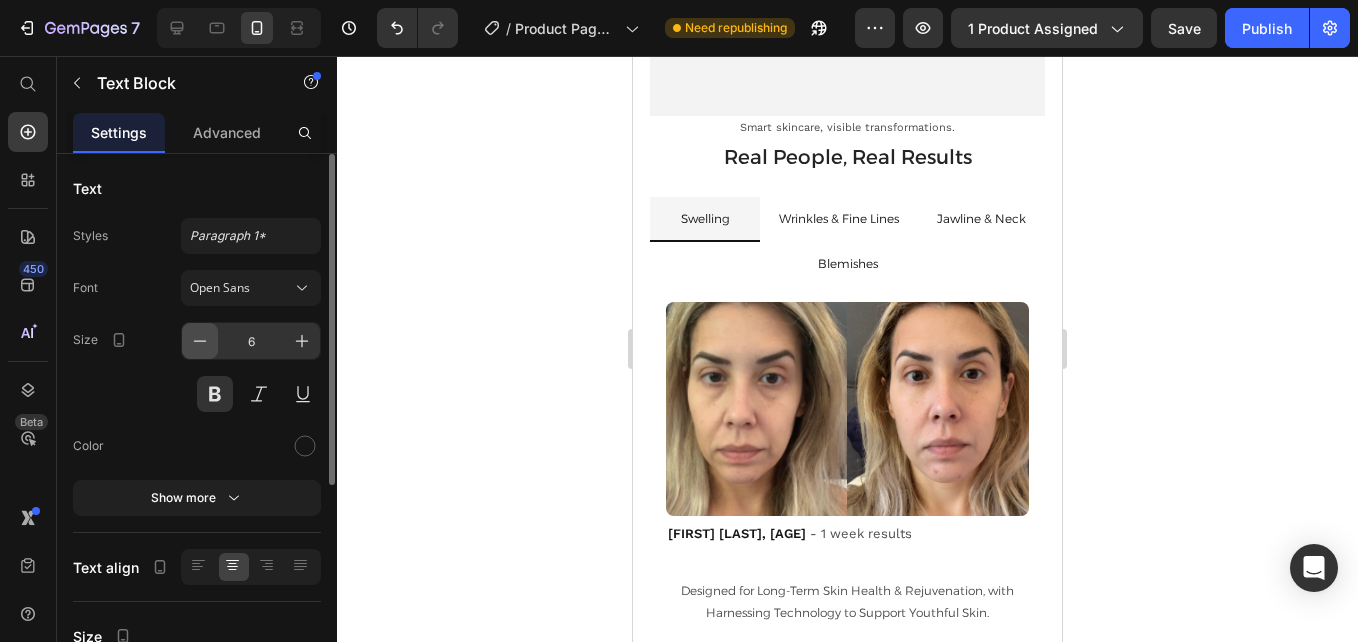 click 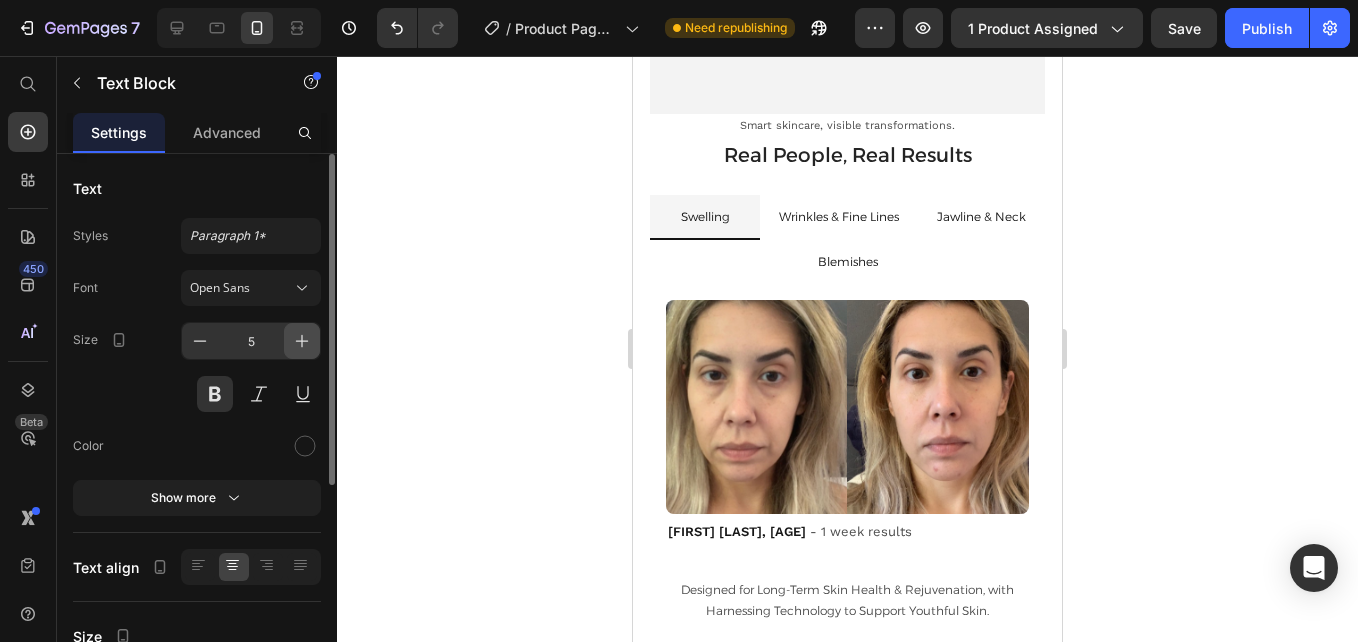 click 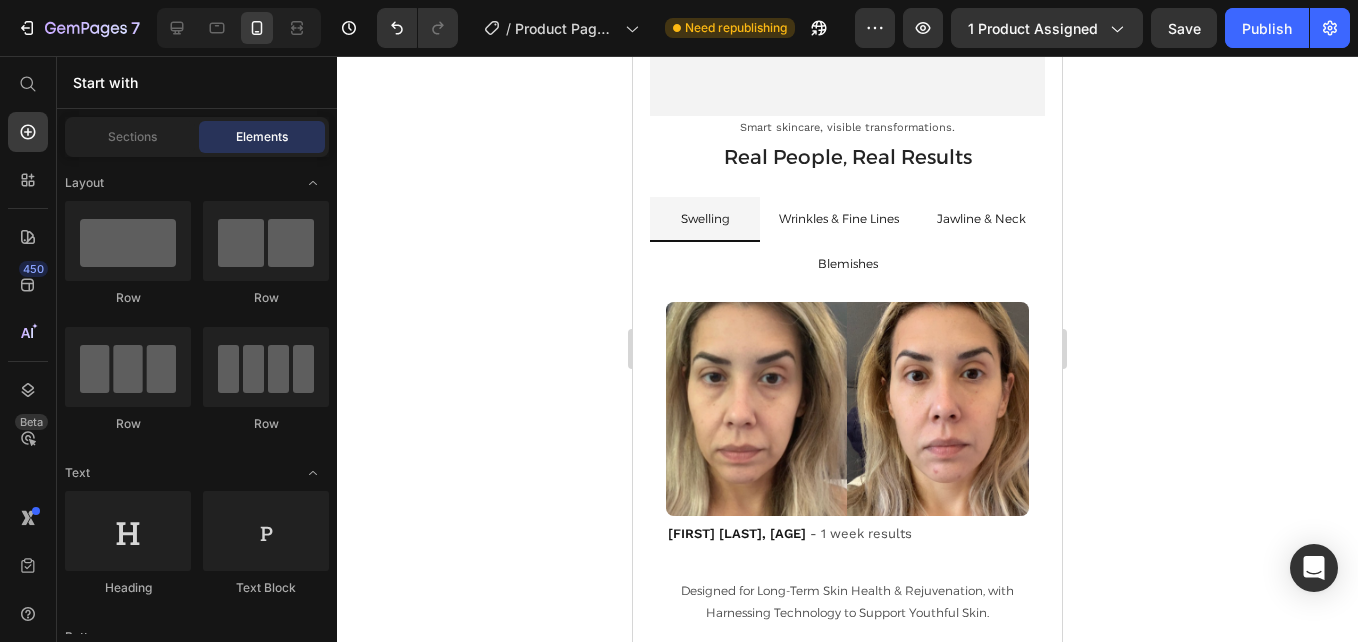 scroll, scrollTop: 4470, scrollLeft: 0, axis: vertical 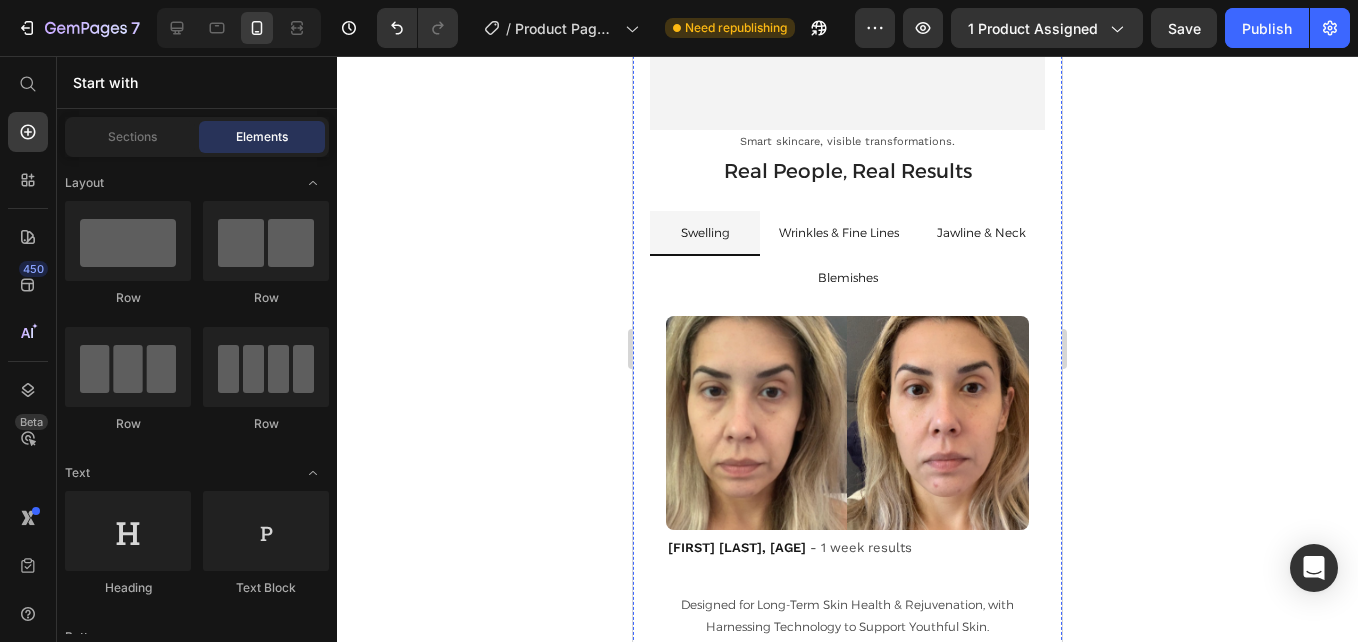 click on "1. Activate" at bounding box center (847, -265) 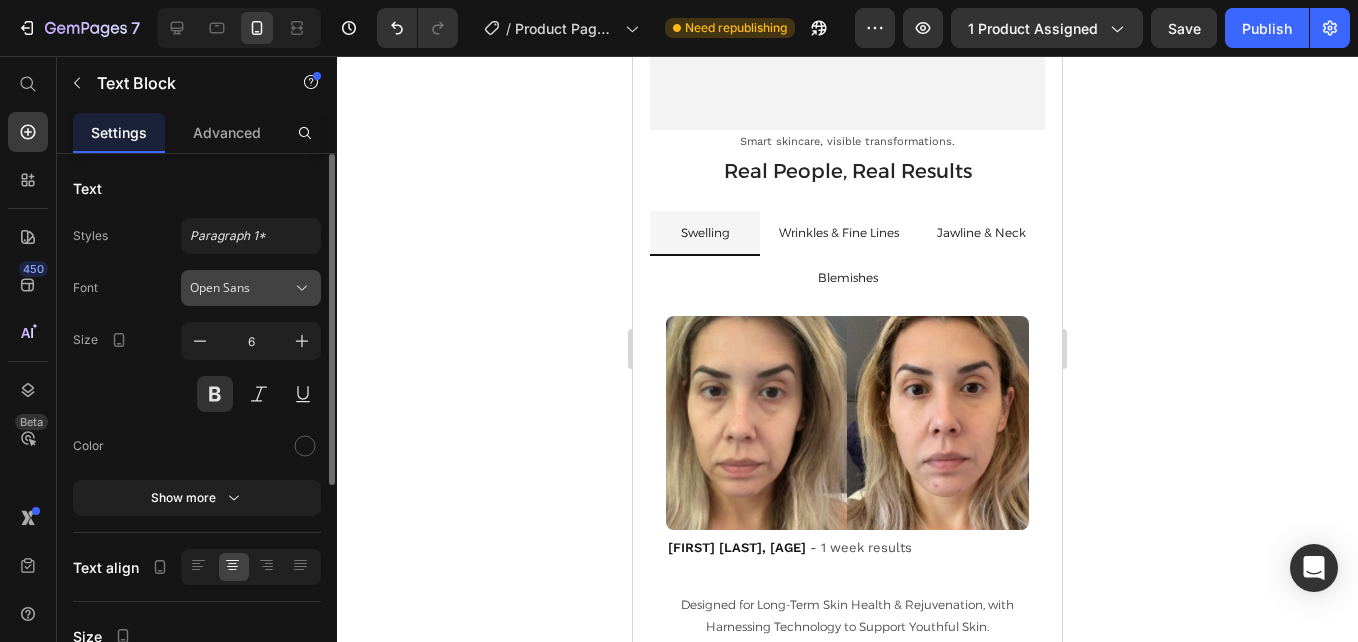 click on "Open Sans" at bounding box center [241, 288] 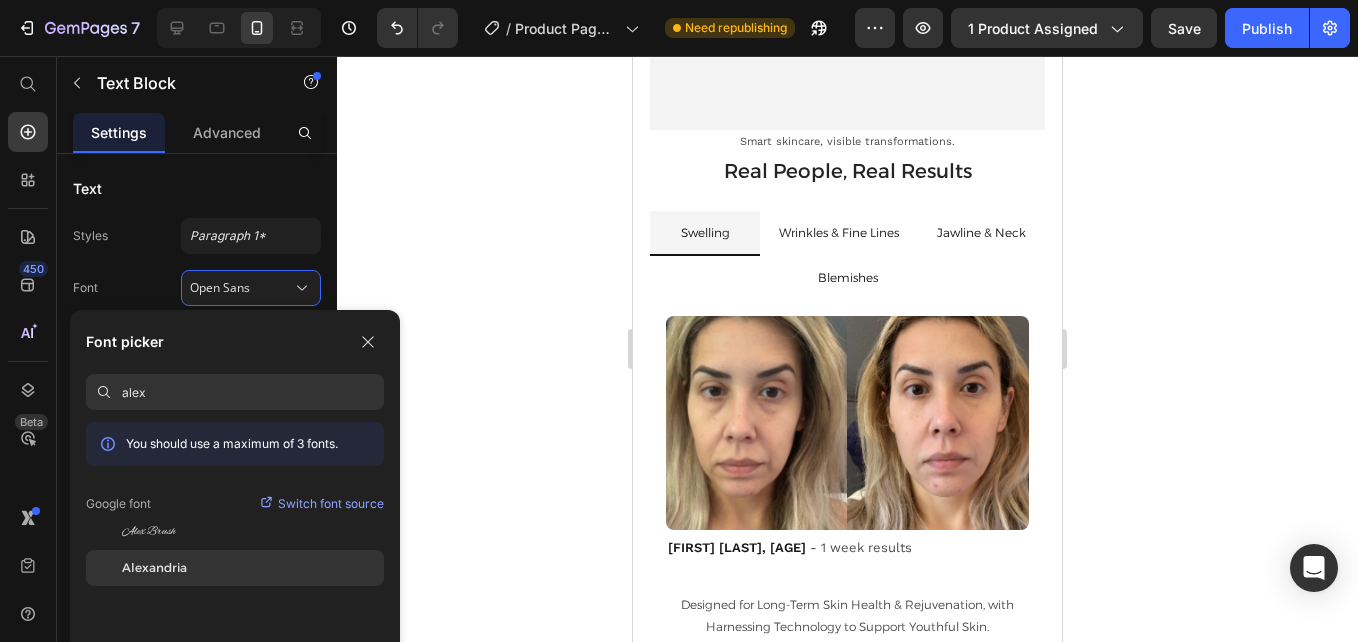 type on "alex" 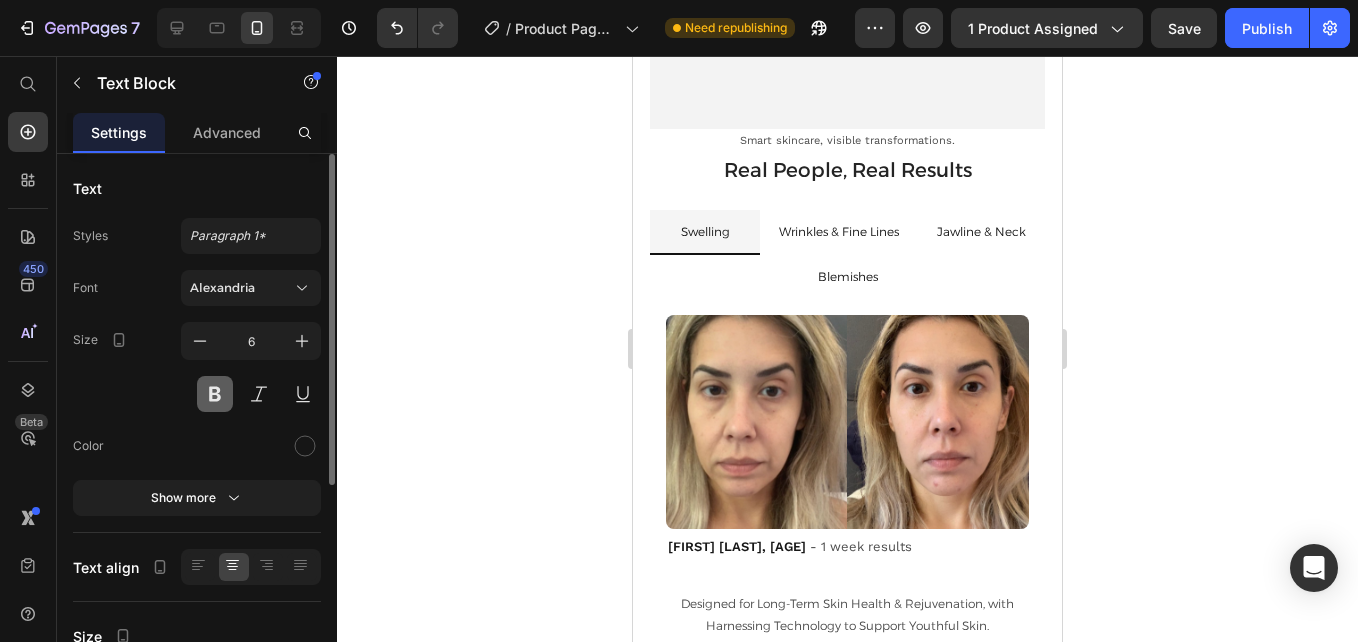 click at bounding box center [215, 394] 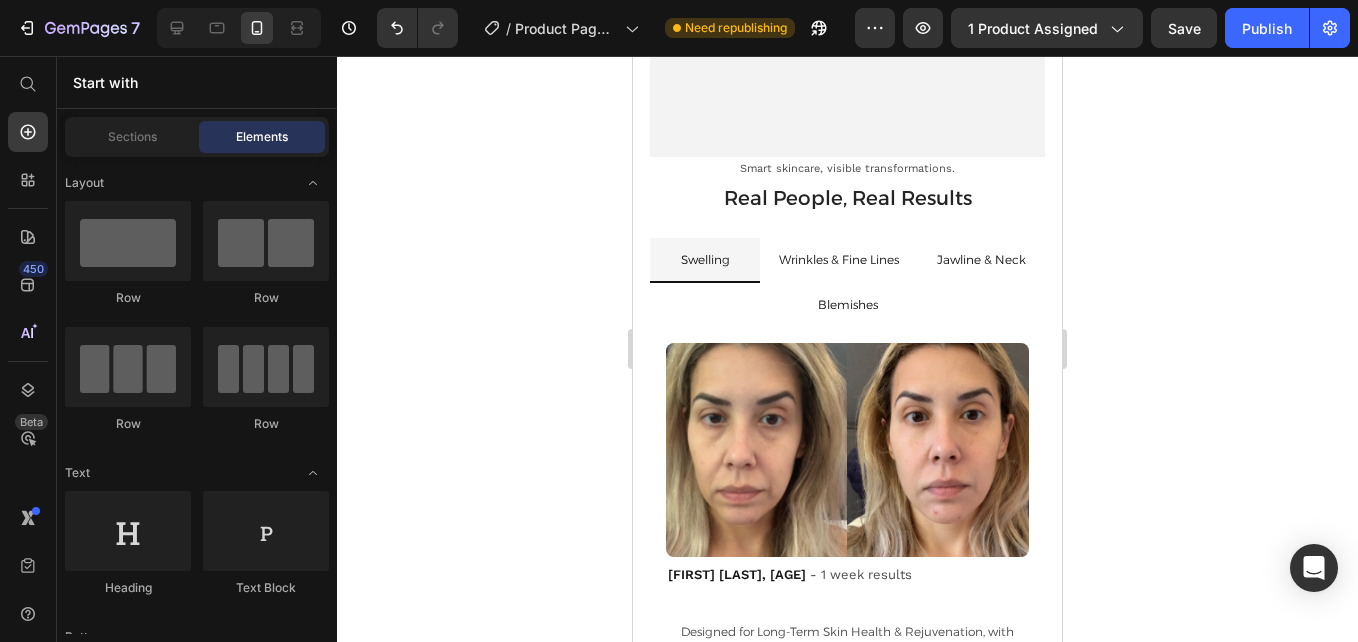 scroll, scrollTop: 4385, scrollLeft: 0, axis: vertical 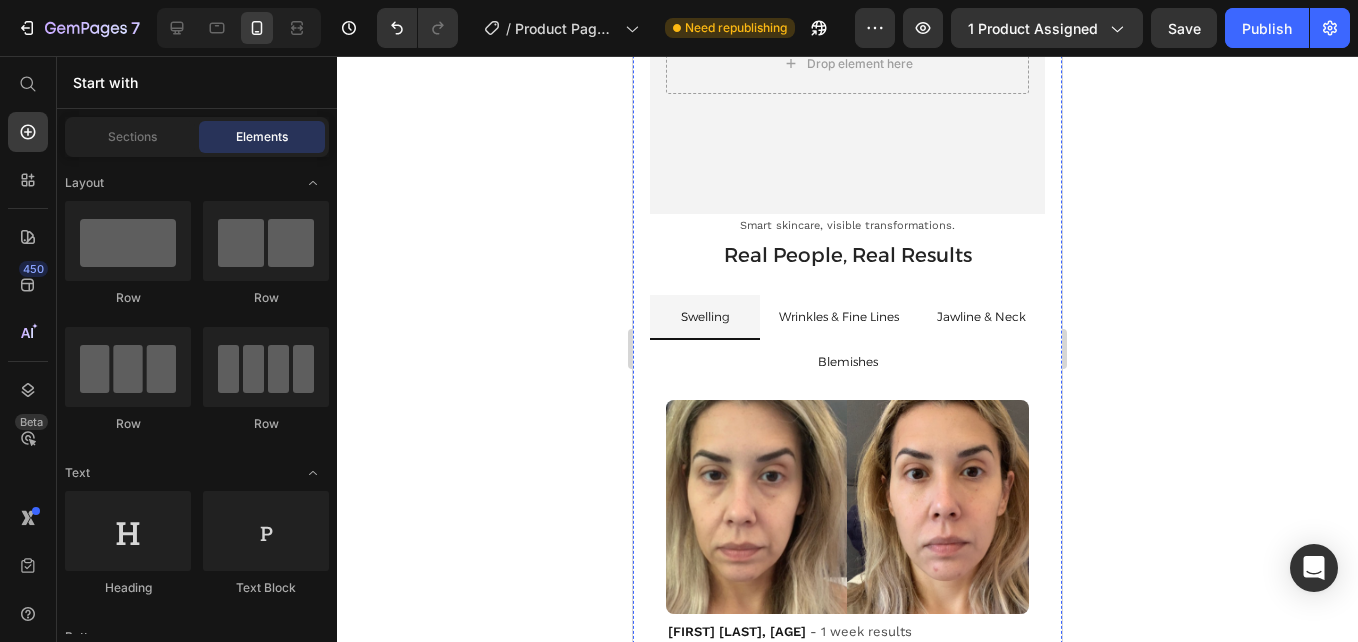 click on "1. Activate" at bounding box center (847, -181) 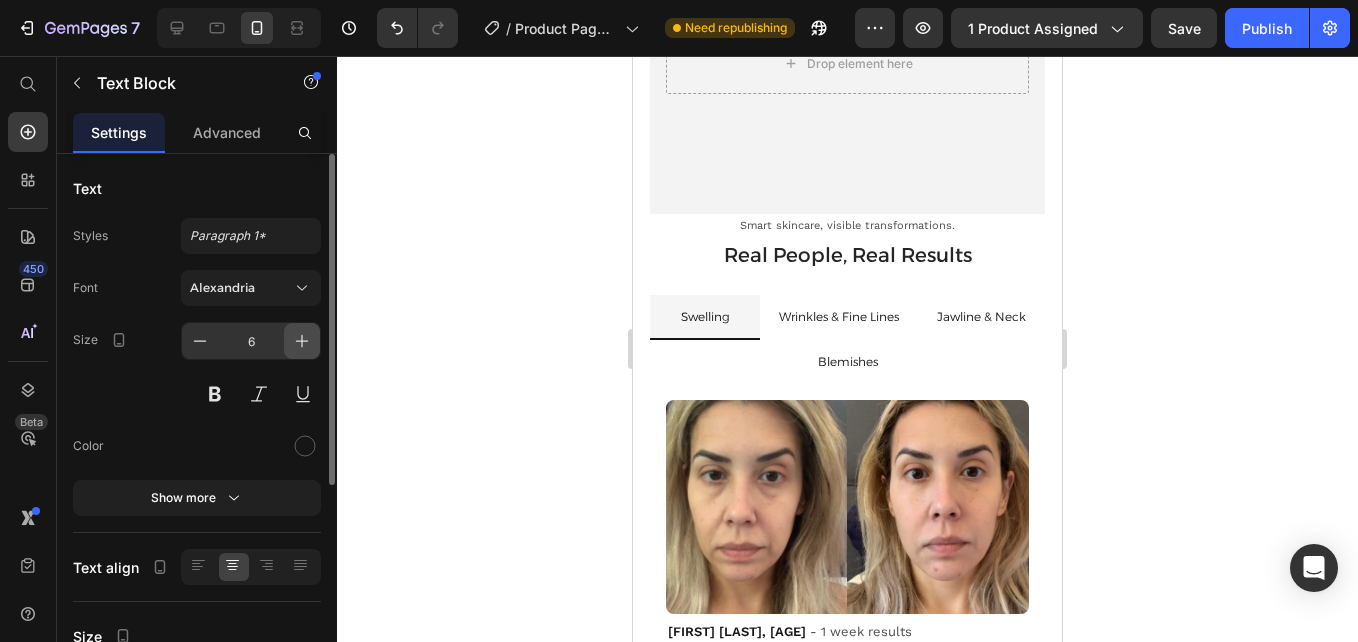 click 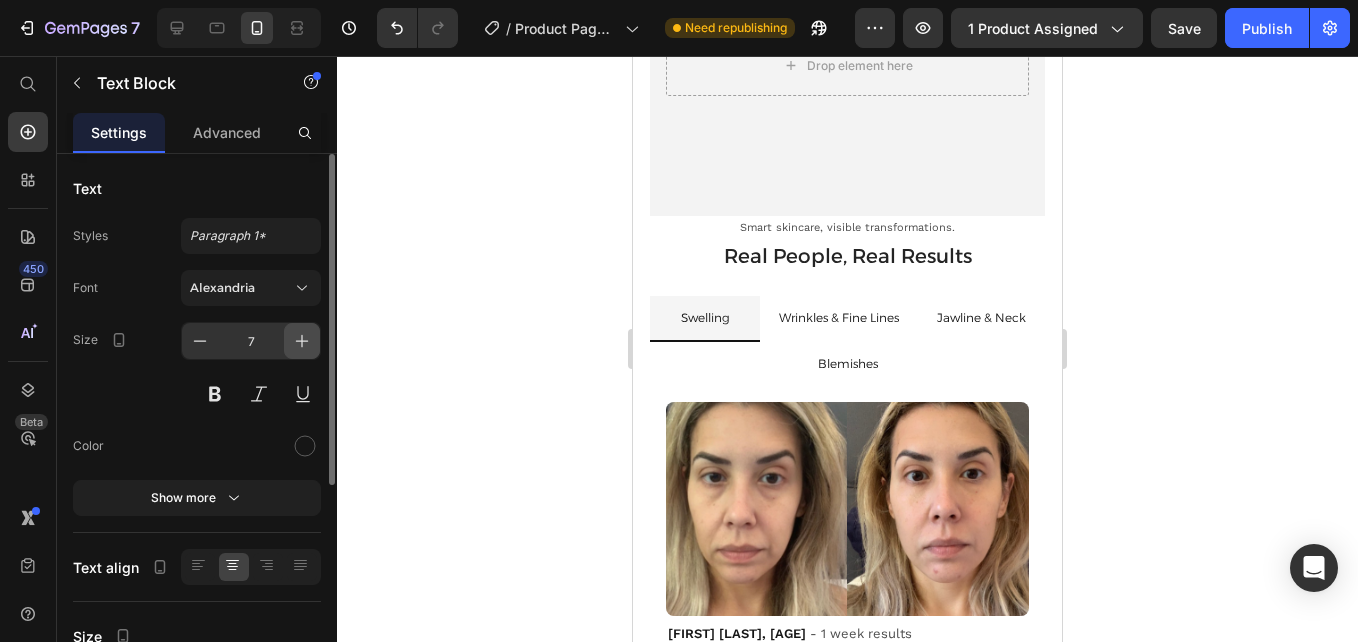 click 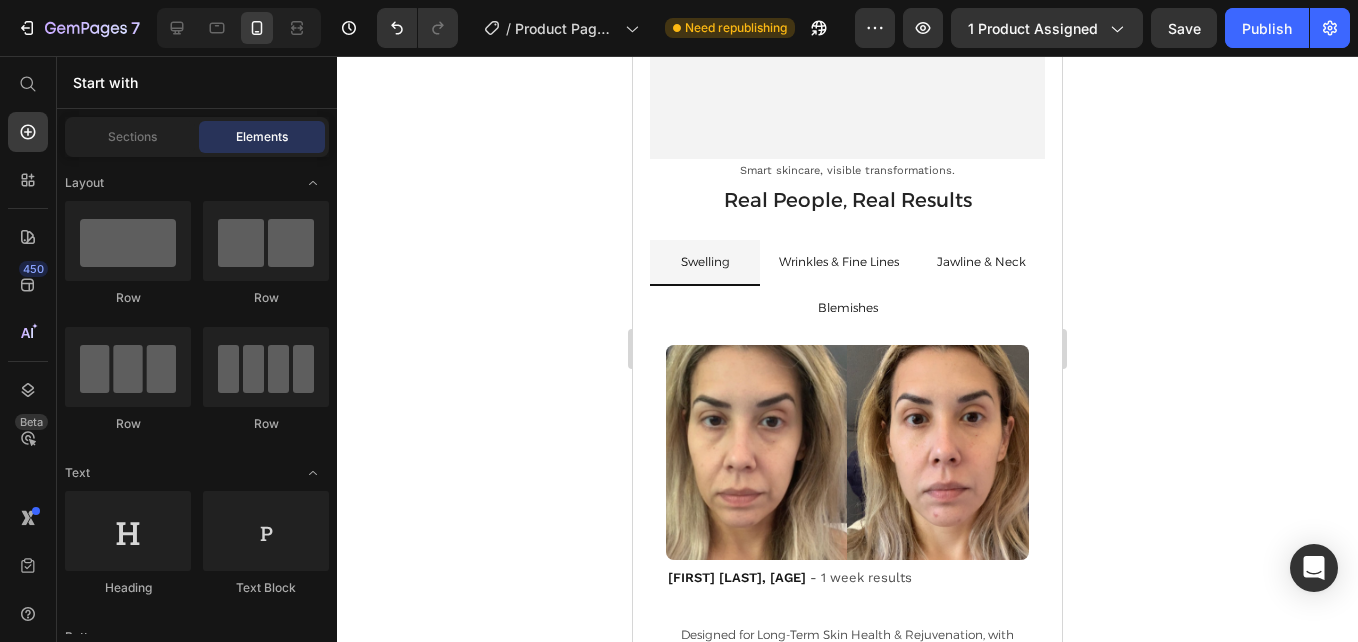 scroll, scrollTop: 4456, scrollLeft: 0, axis: vertical 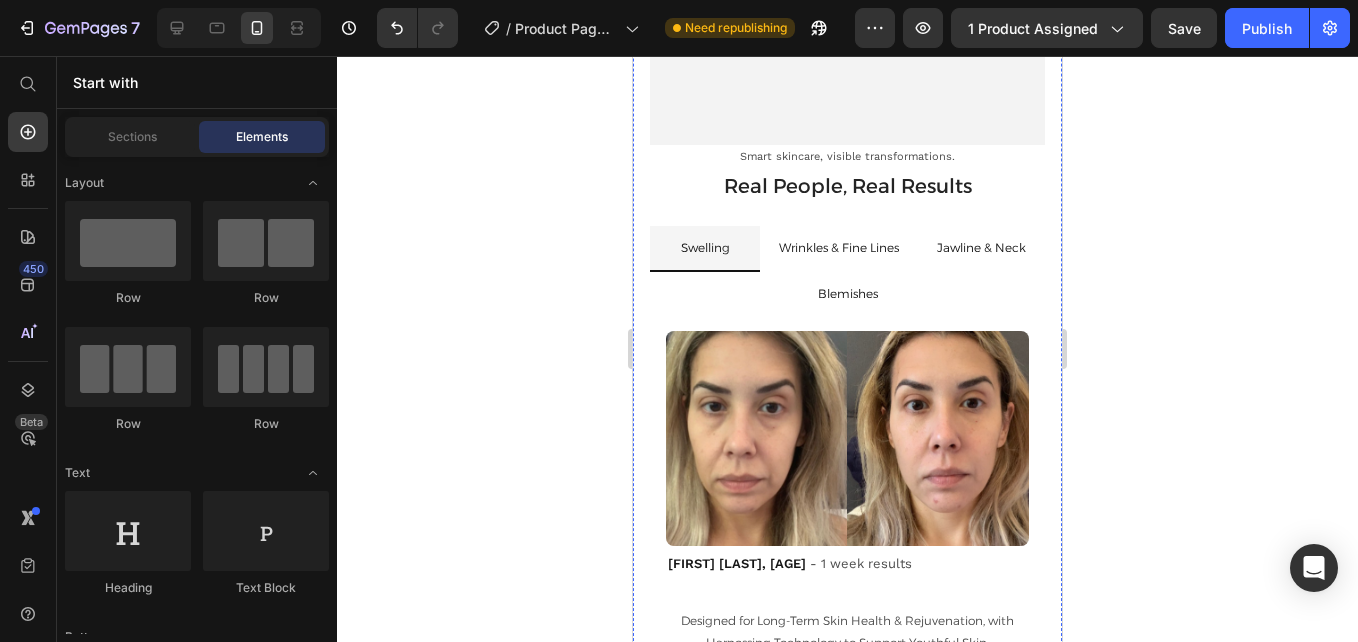 click on "1. Activate" at bounding box center (847, -252) 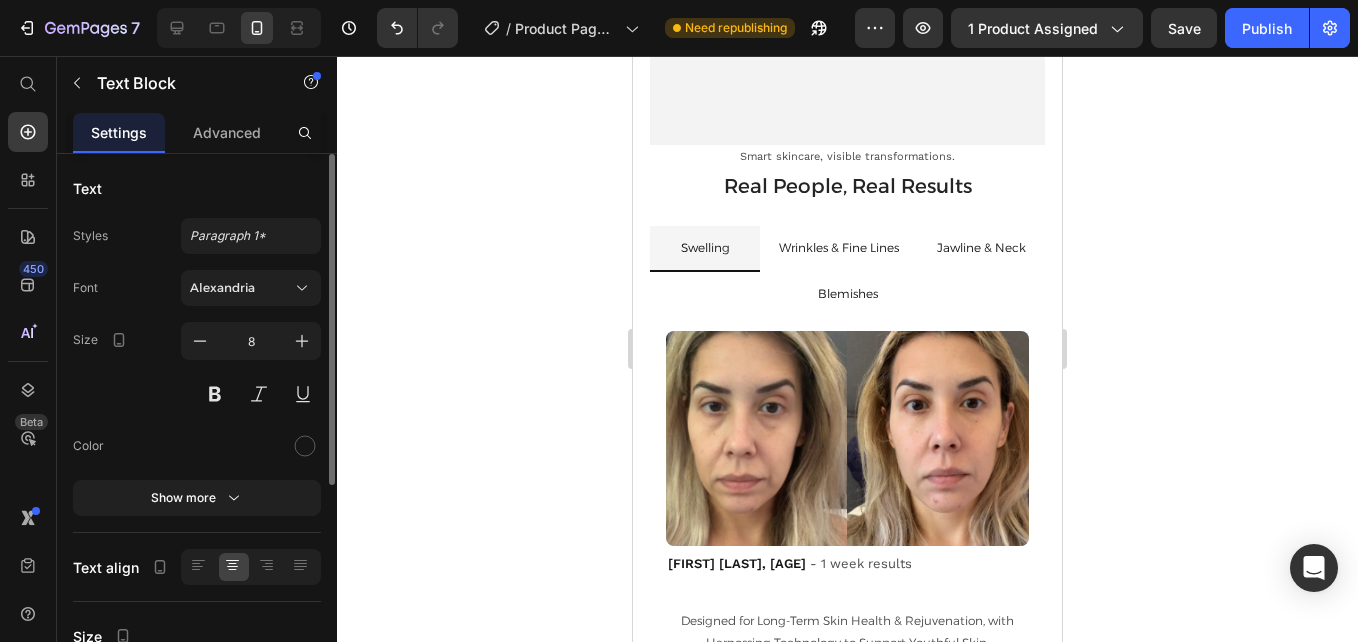 click on "1. Activate" at bounding box center [847, -252] 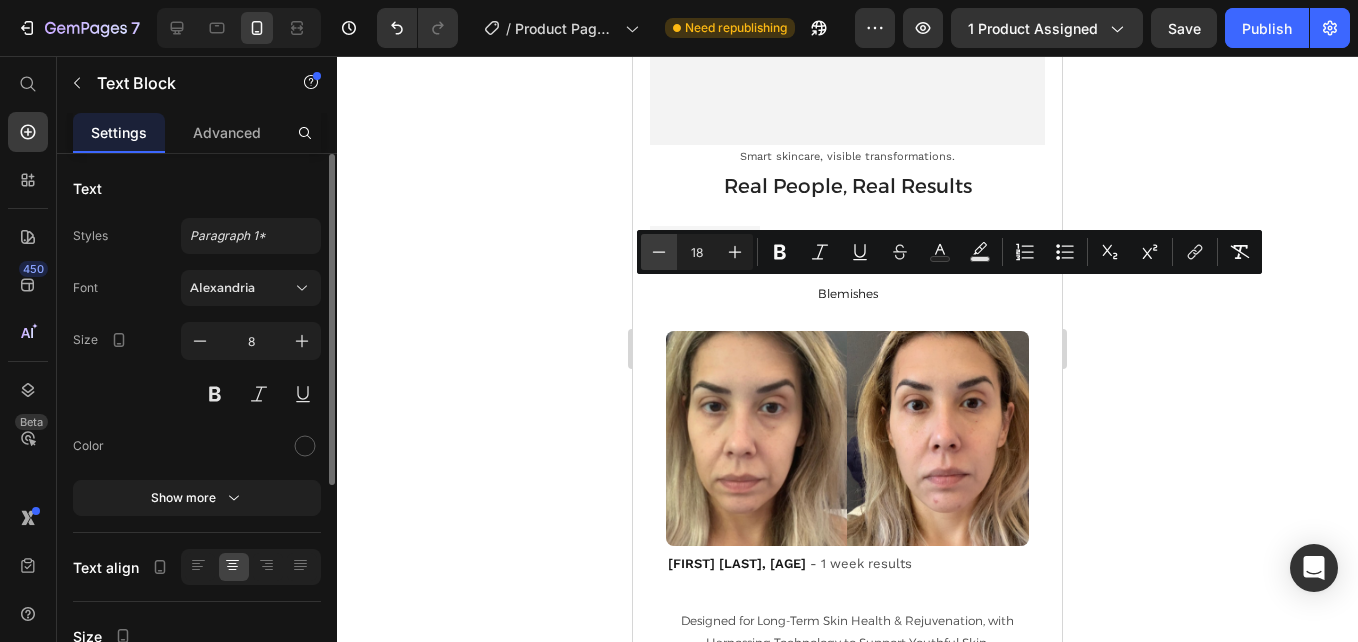 click 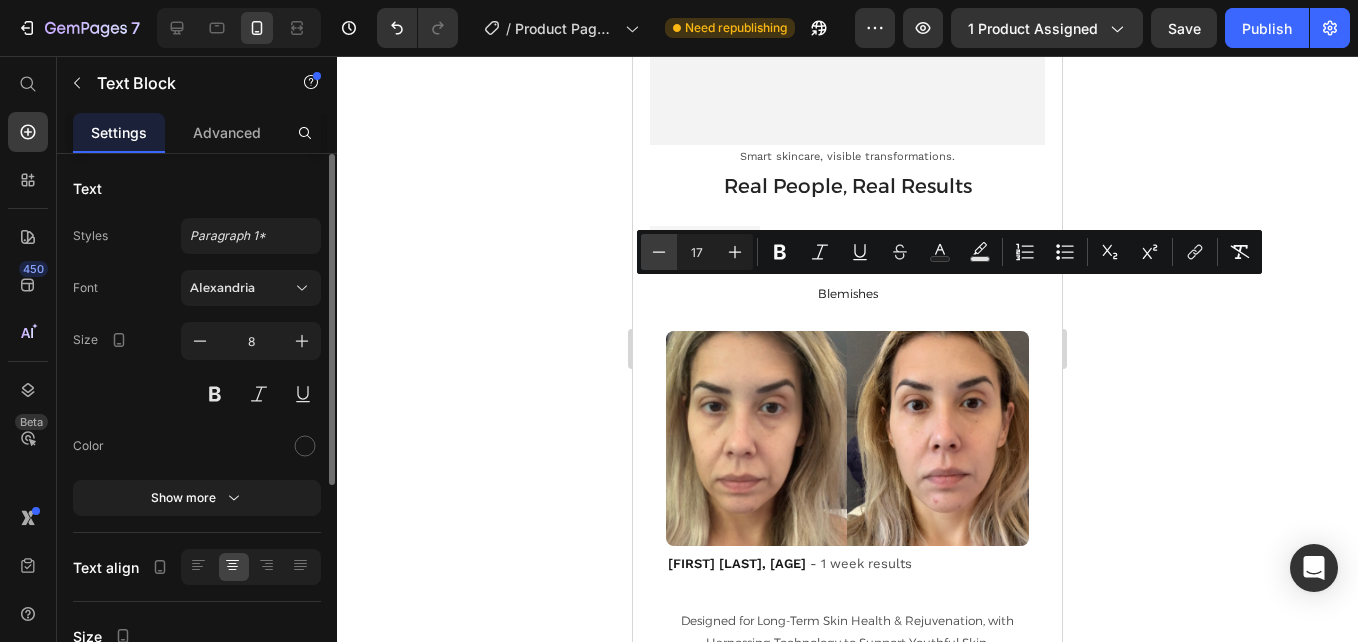 click 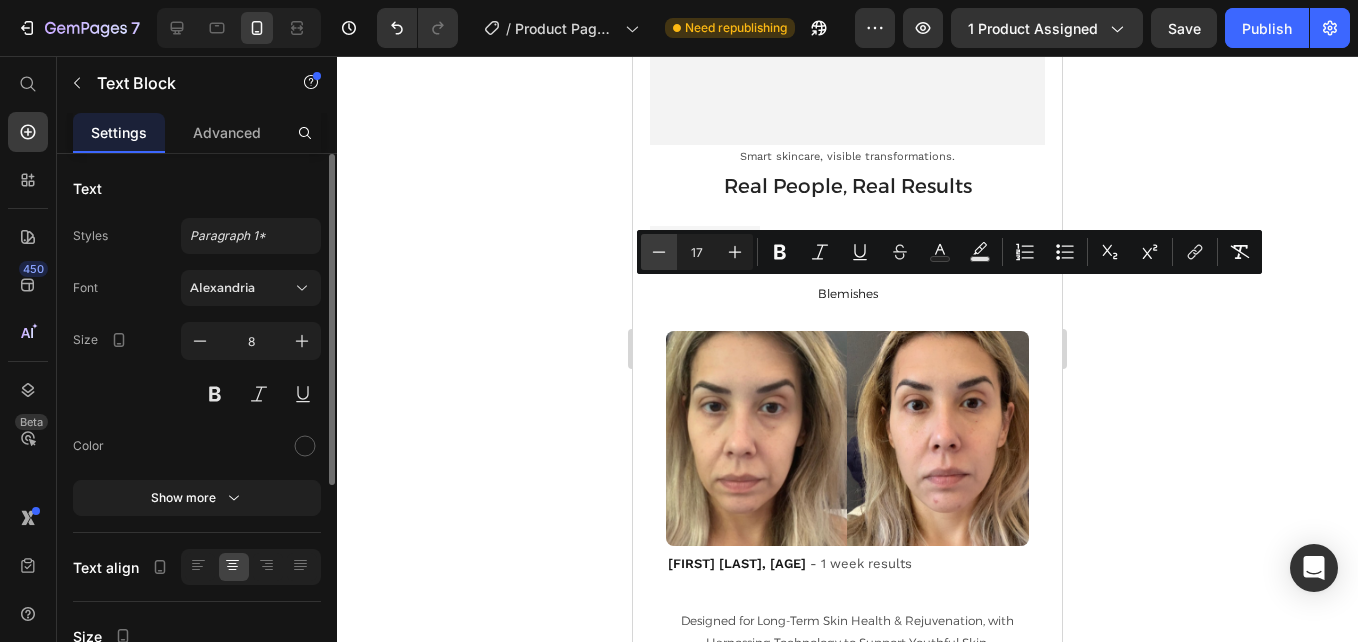 type on "16" 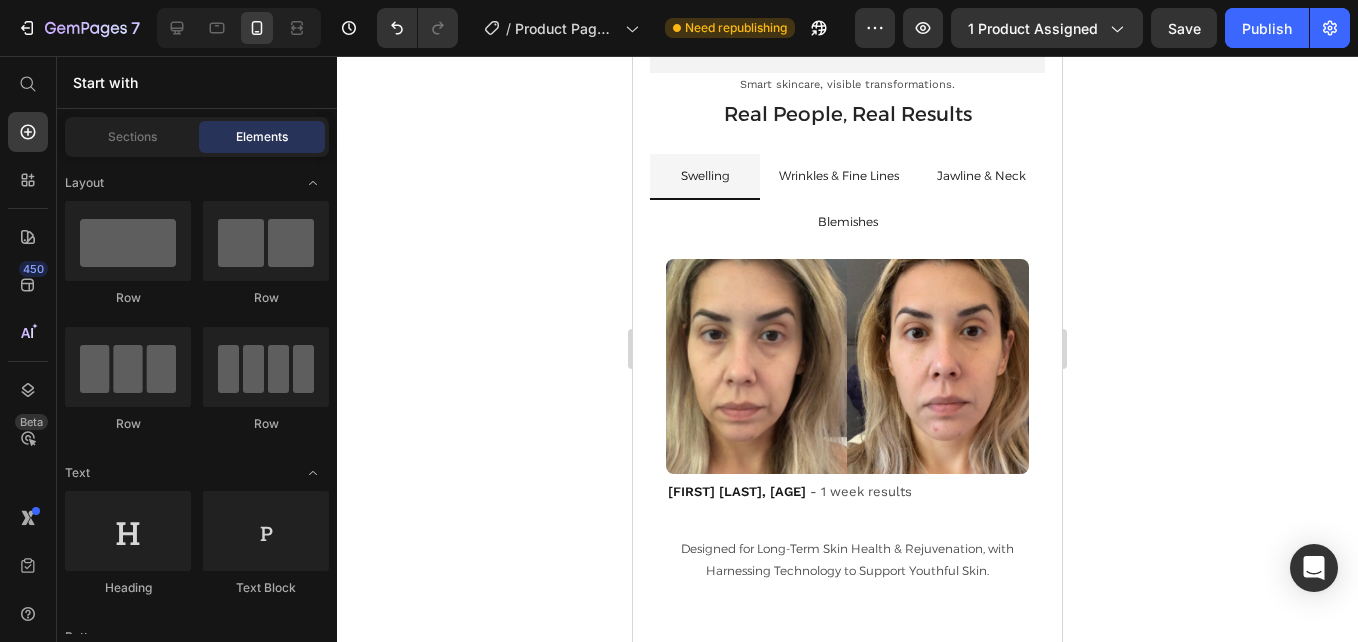 scroll, scrollTop: 4470, scrollLeft: 0, axis: vertical 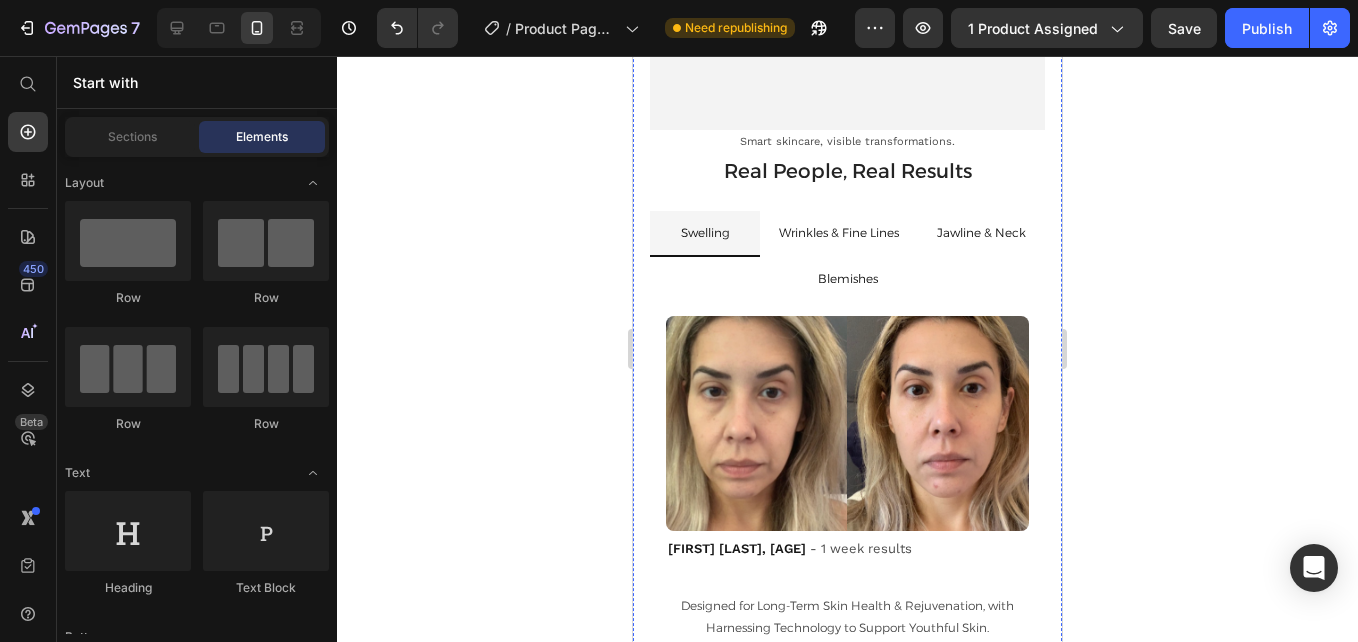 click on "How to use Lifty" at bounding box center (847, -318) 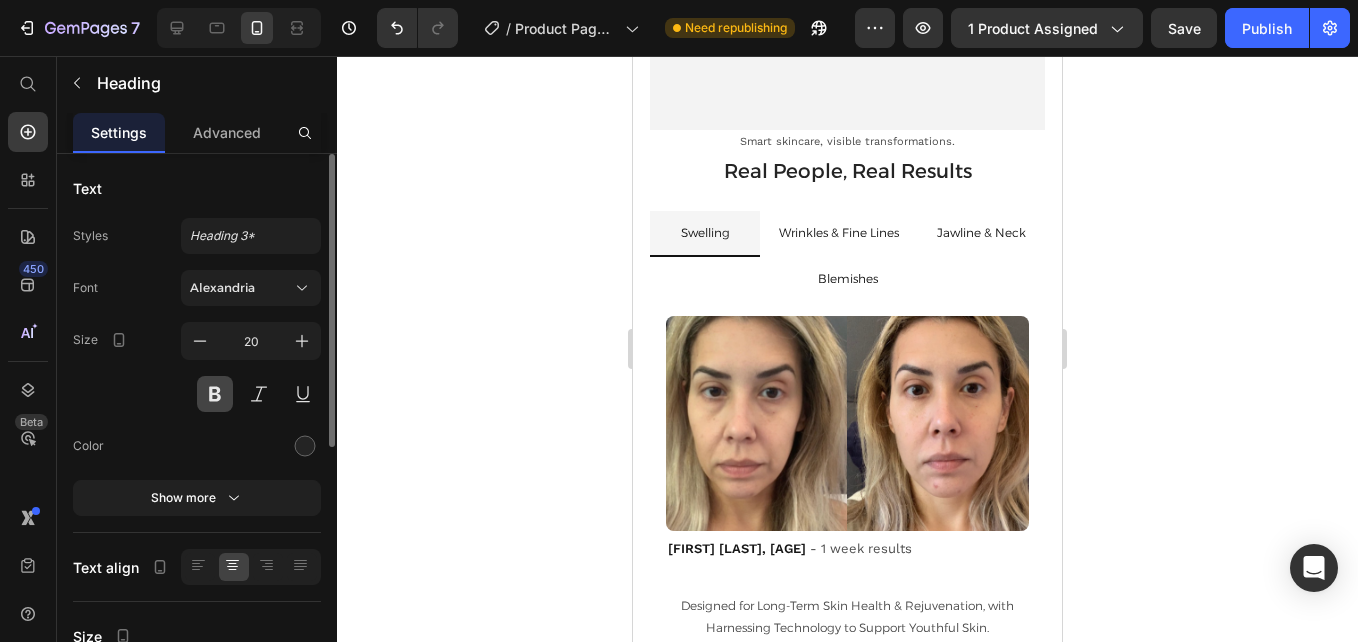 click at bounding box center [215, 394] 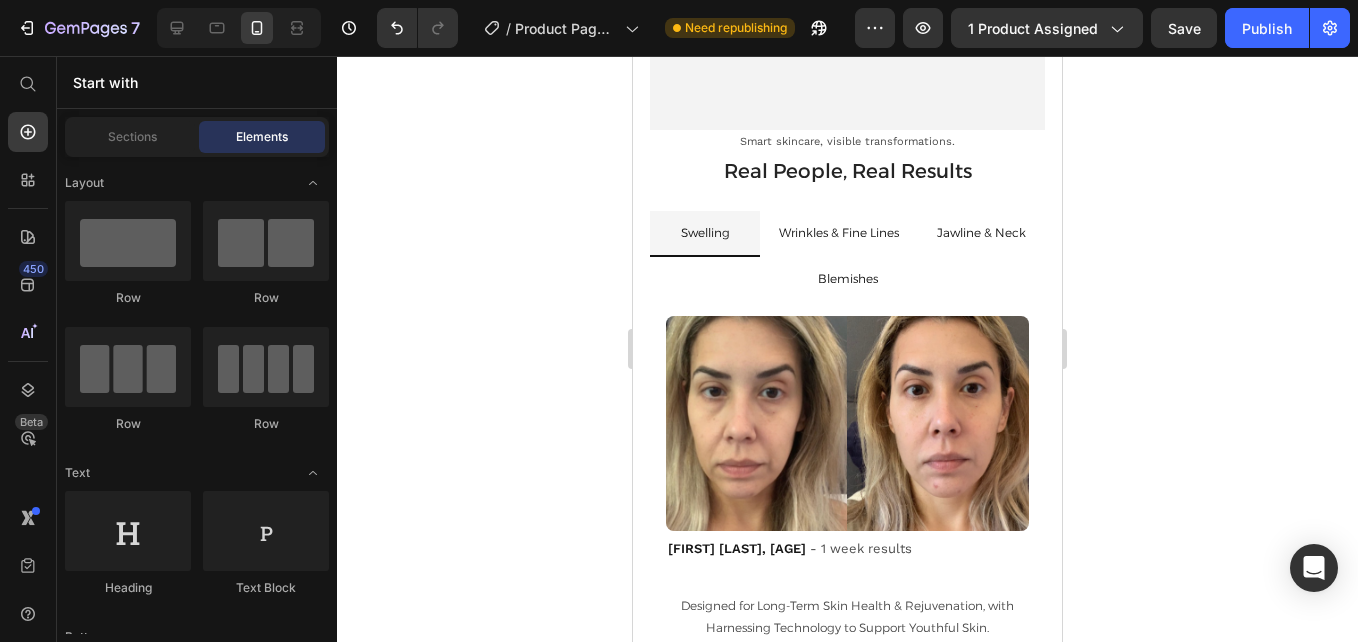 scroll, scrollTop: 4484, scrollLeft: 0, axis: vertical 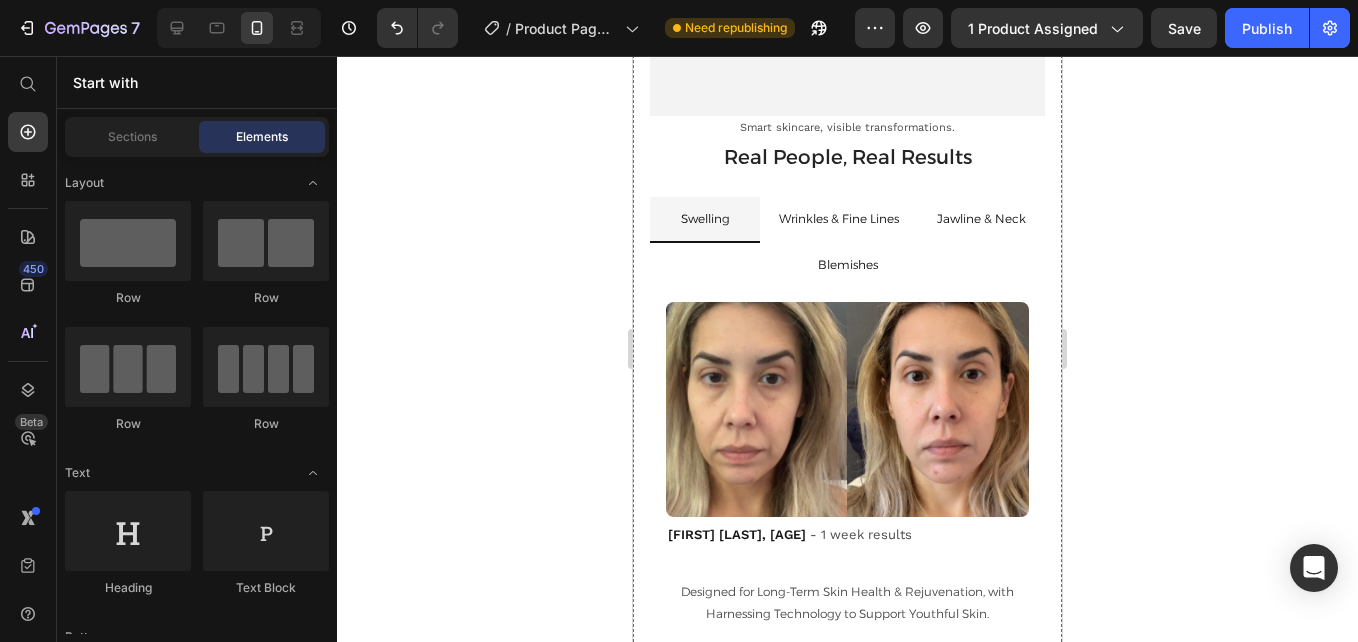 click on "How to use Lifty" at bounding box center (848, -332) 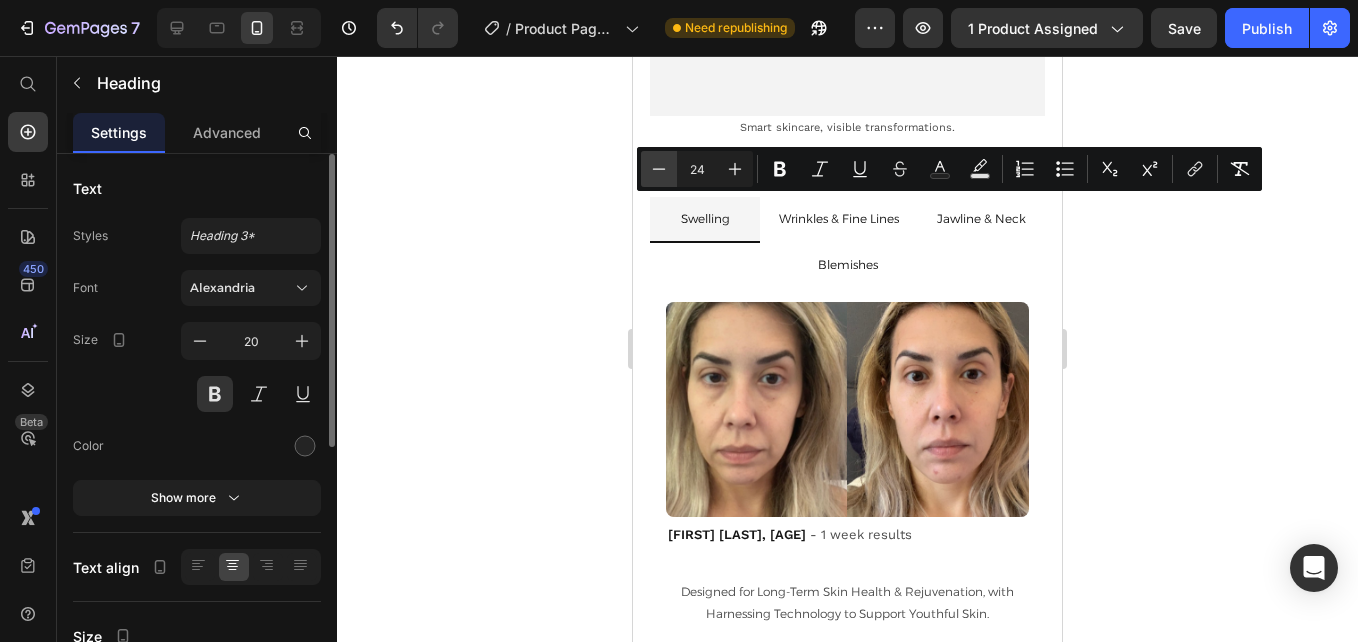 click 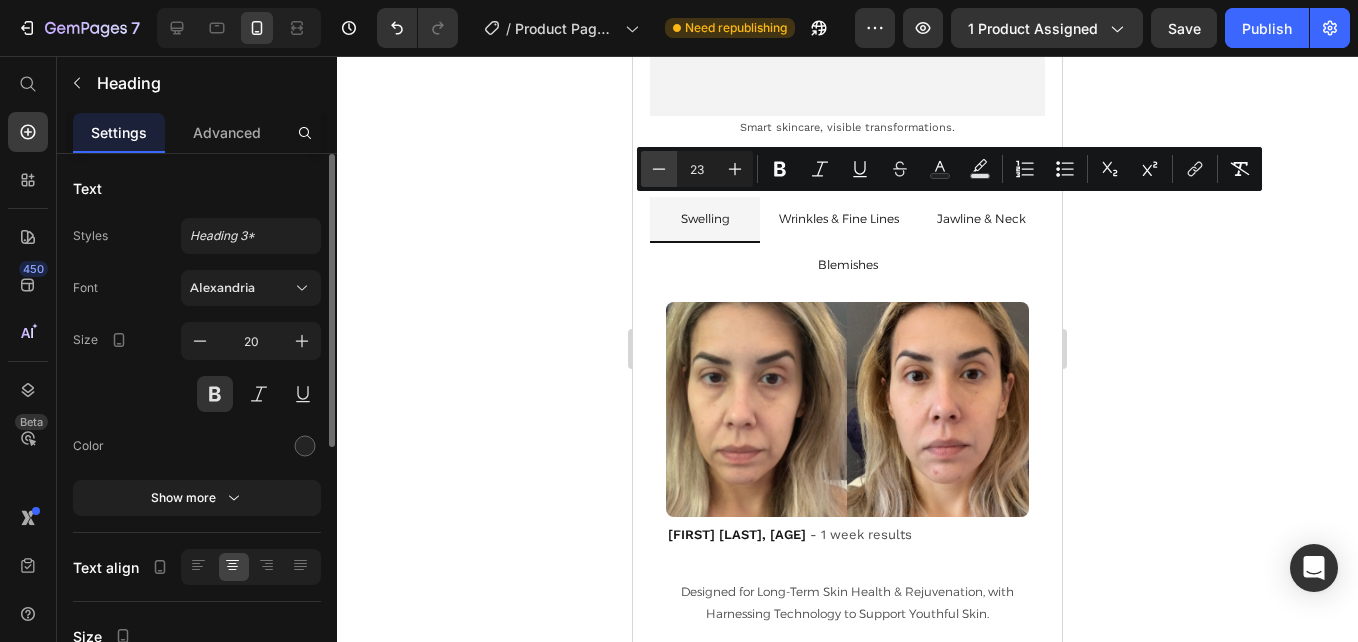 click 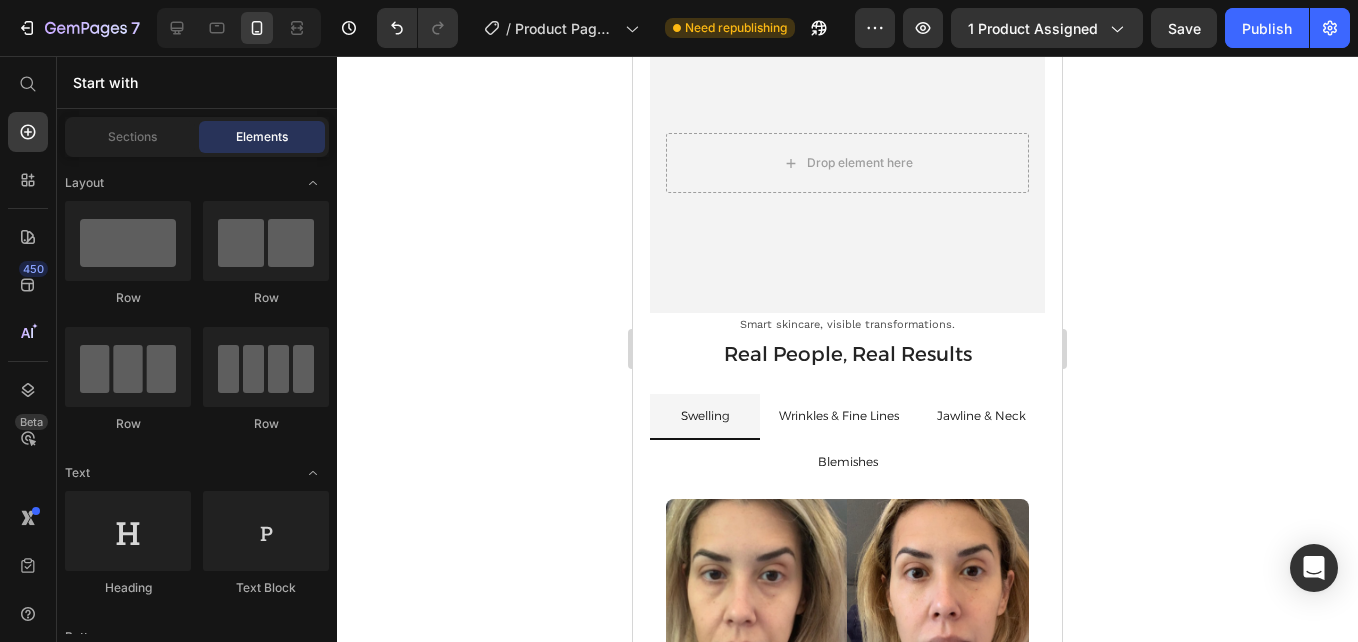scroll, scrollTop: 4315, scrollLeft: 0, axis: vertical 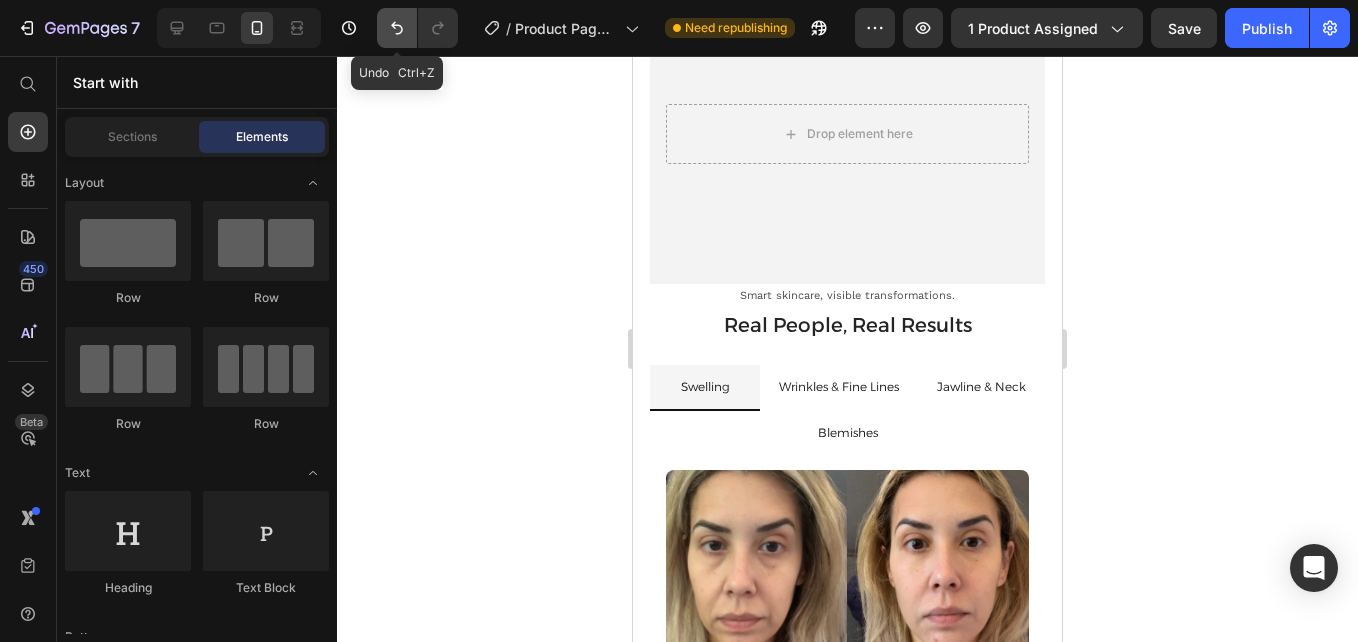 click 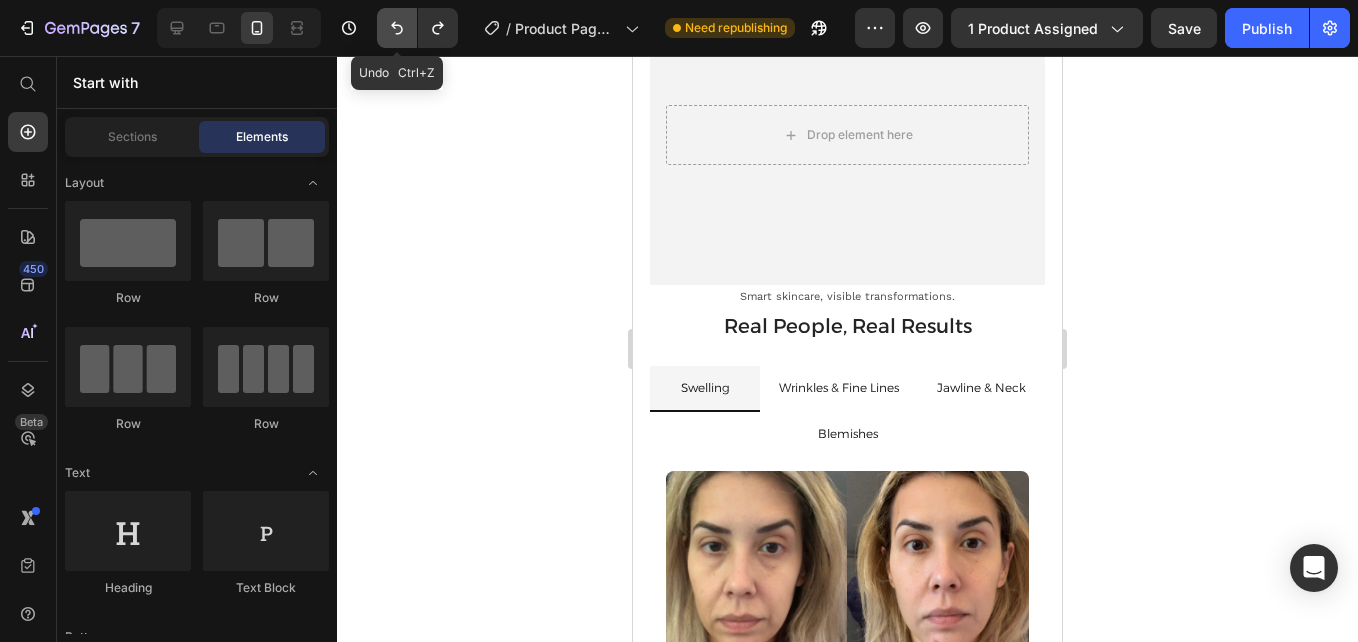 click 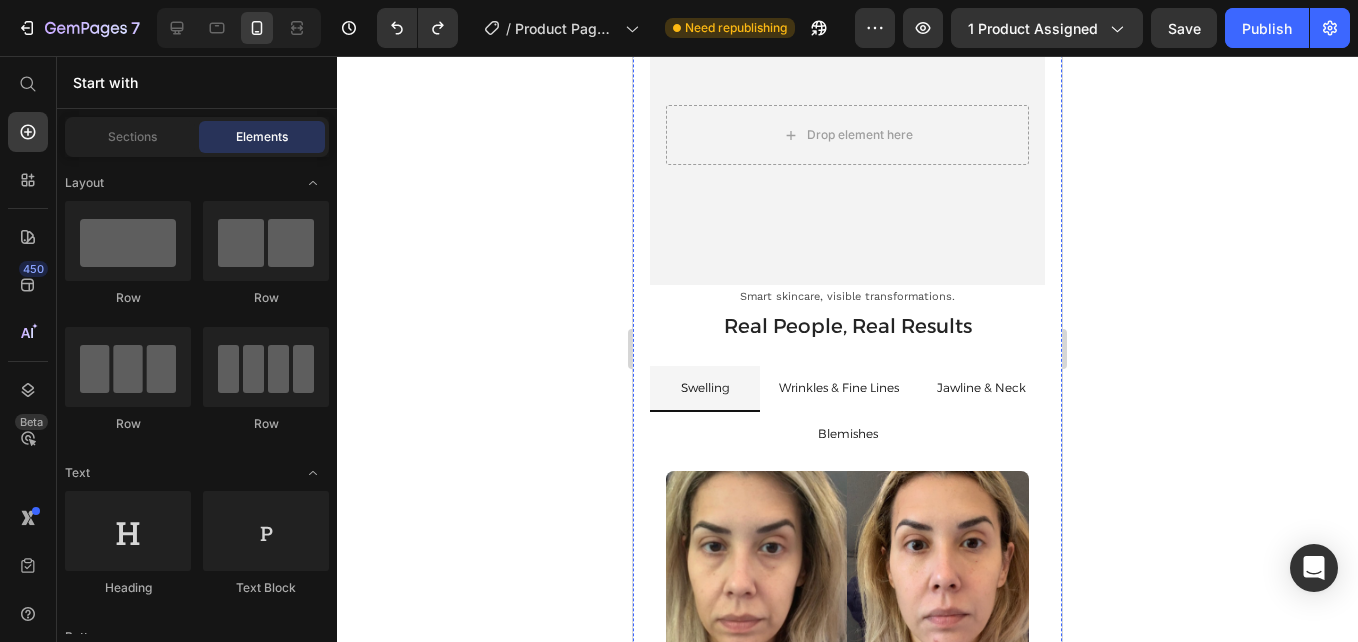 click on "1. Activate" at bounding box center [847, -112] 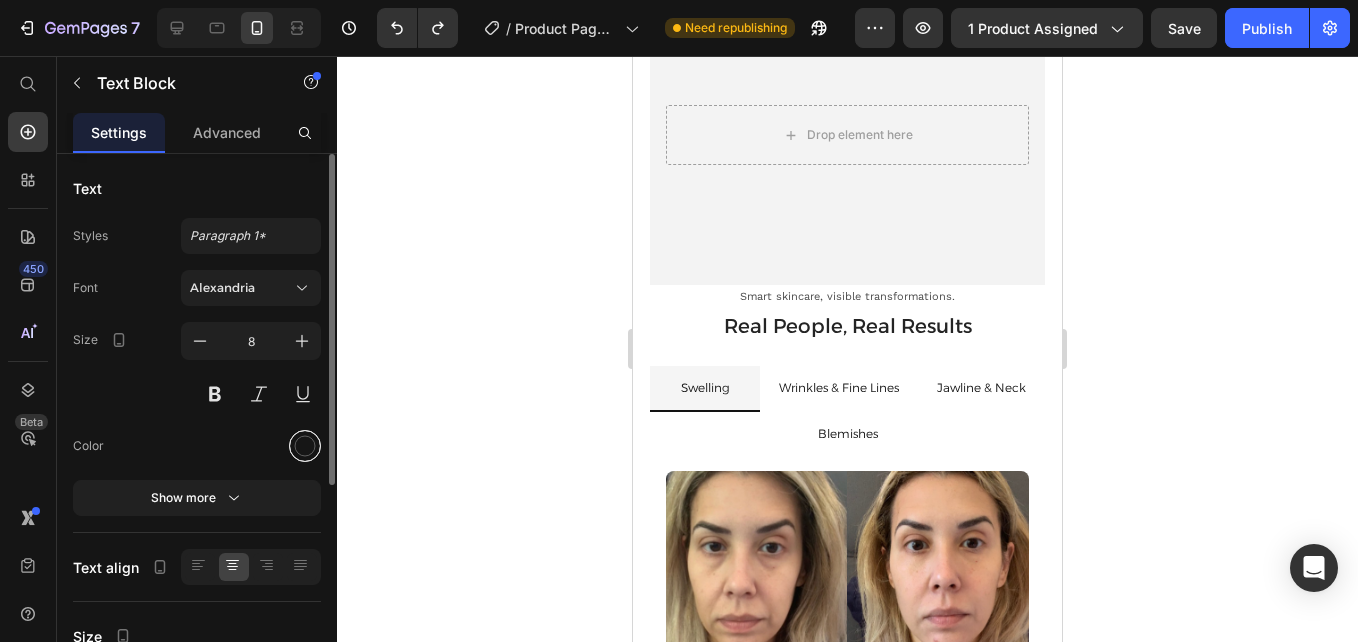 click at bounding box center (305, 446) 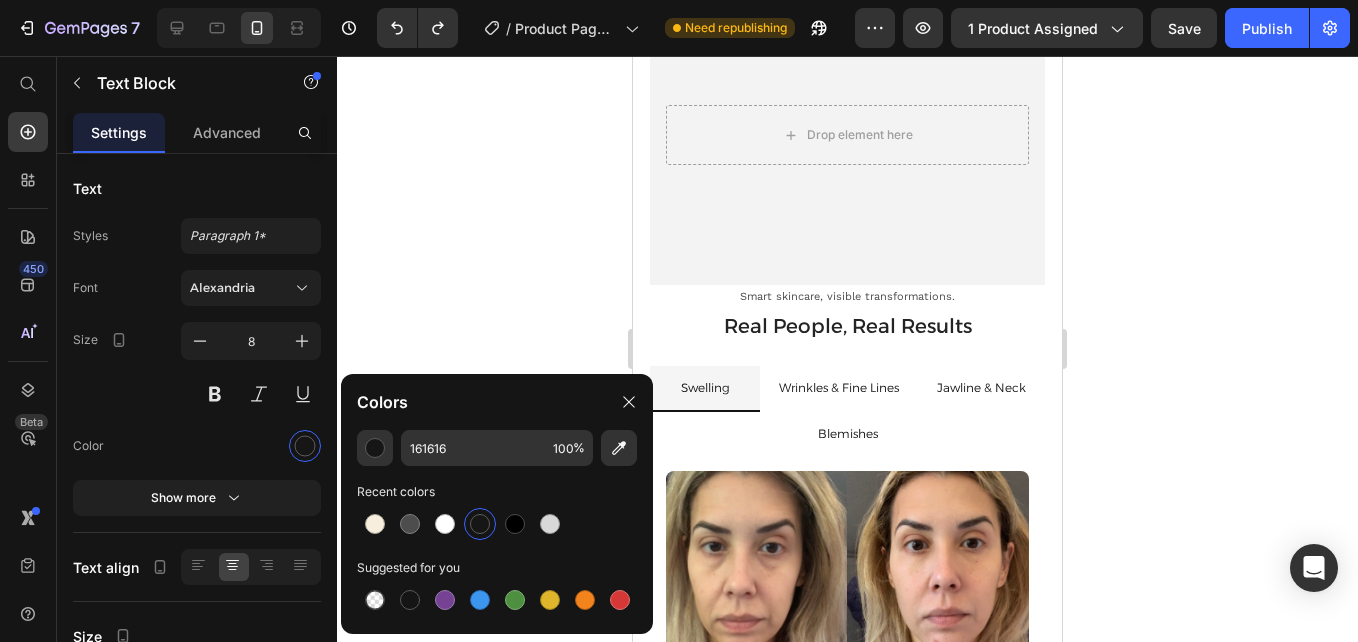 click on "Recent colors" 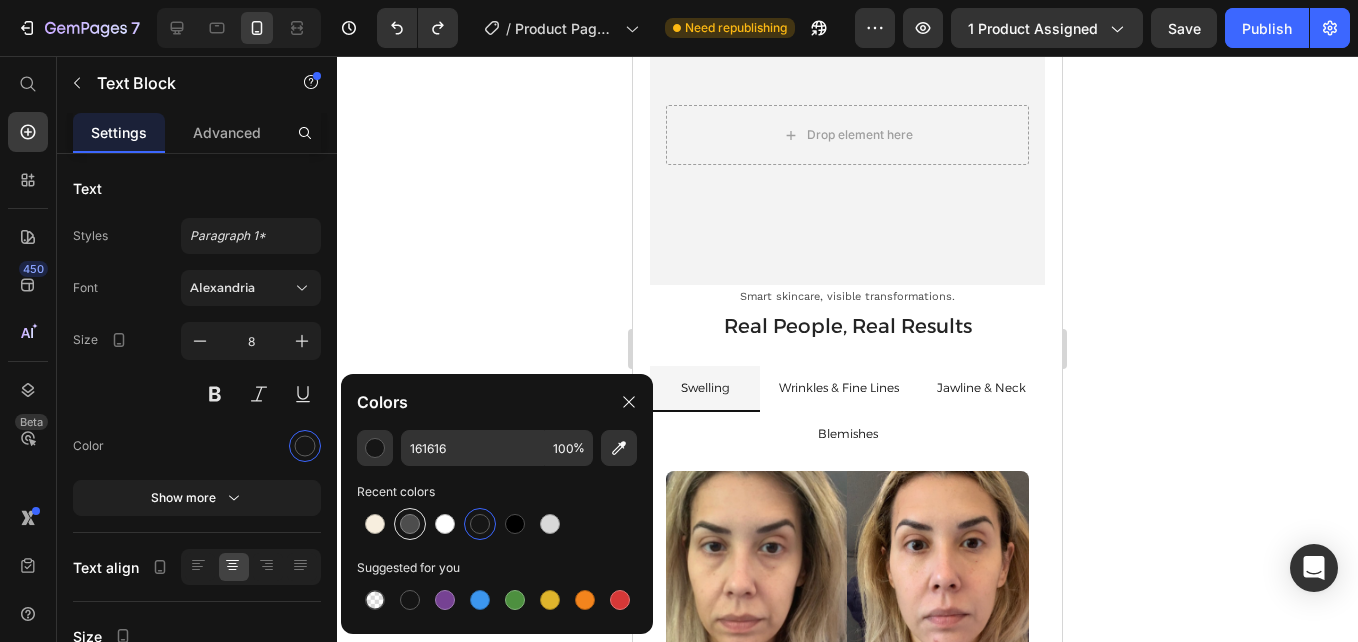 click at bounding box center (410, 524) 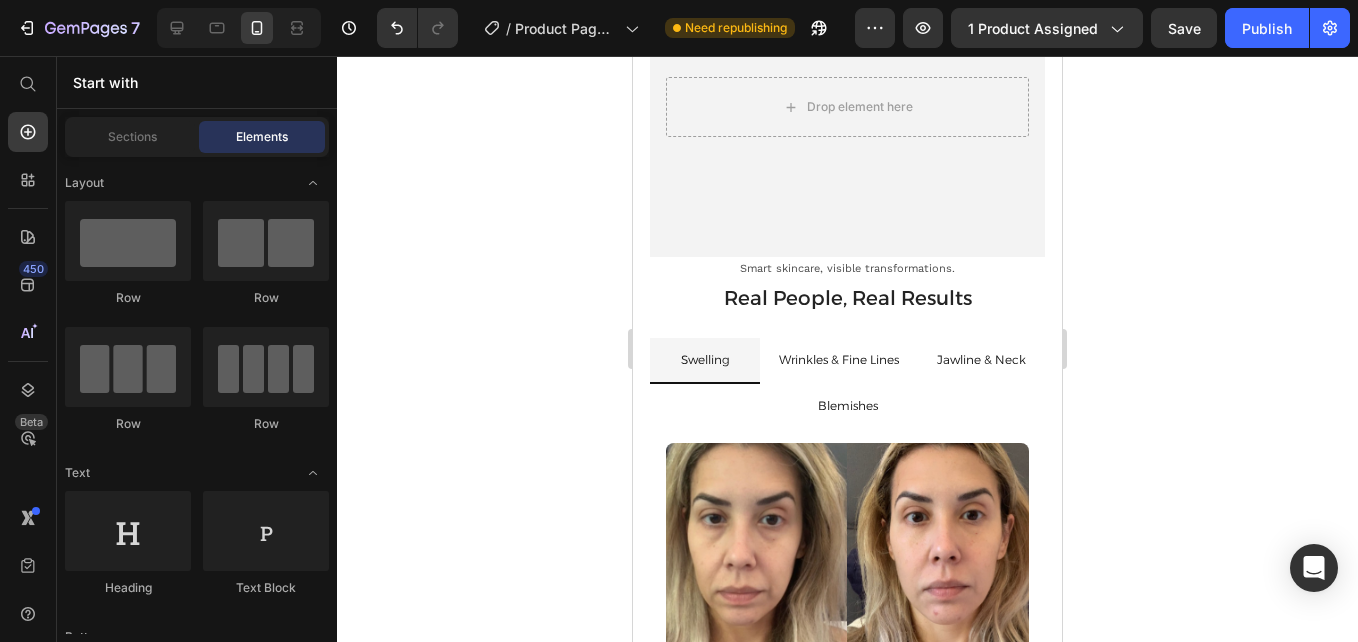 scroll, scrollTop: 4357, scrollLeft: 0, axis: vertical 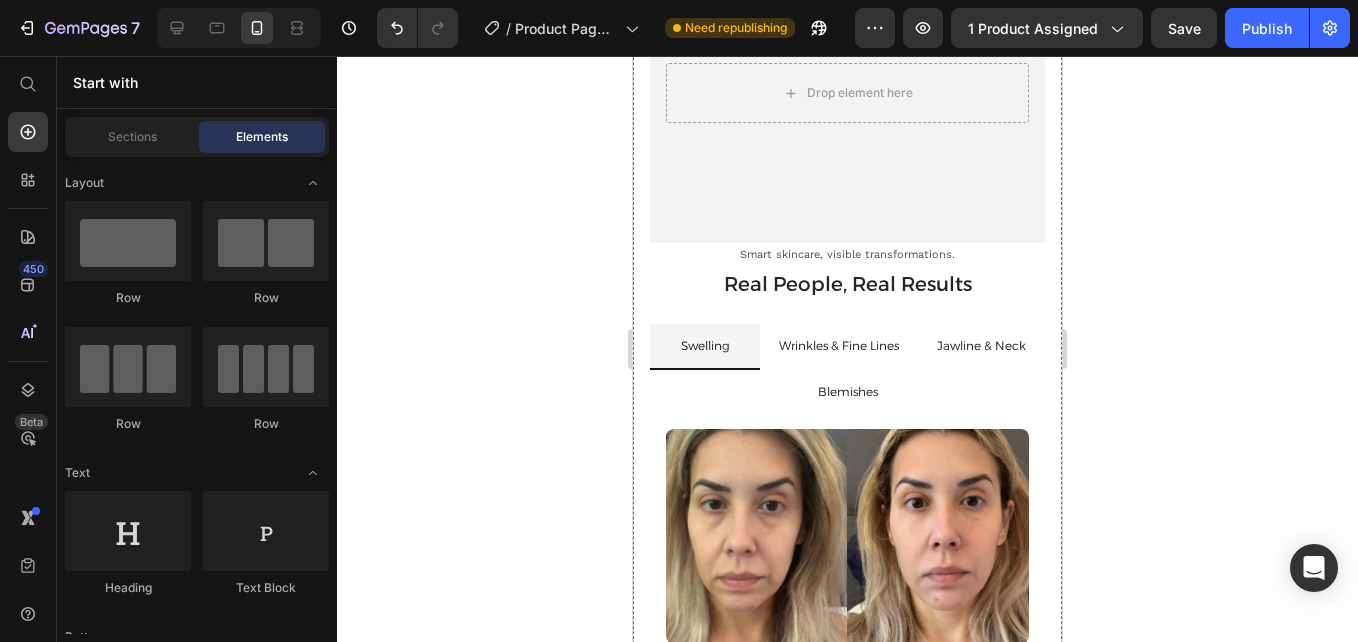 click on "1. Activate" at bounding box center (847, -152) 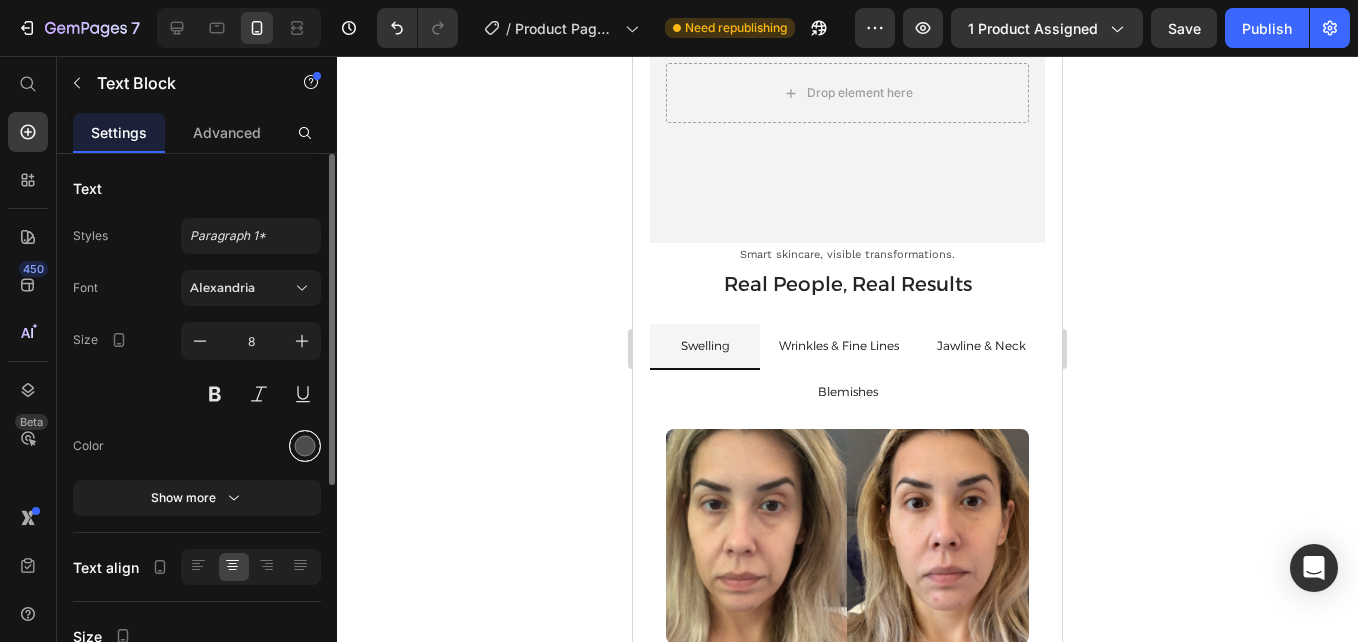 click at bounding box center [305, 446] 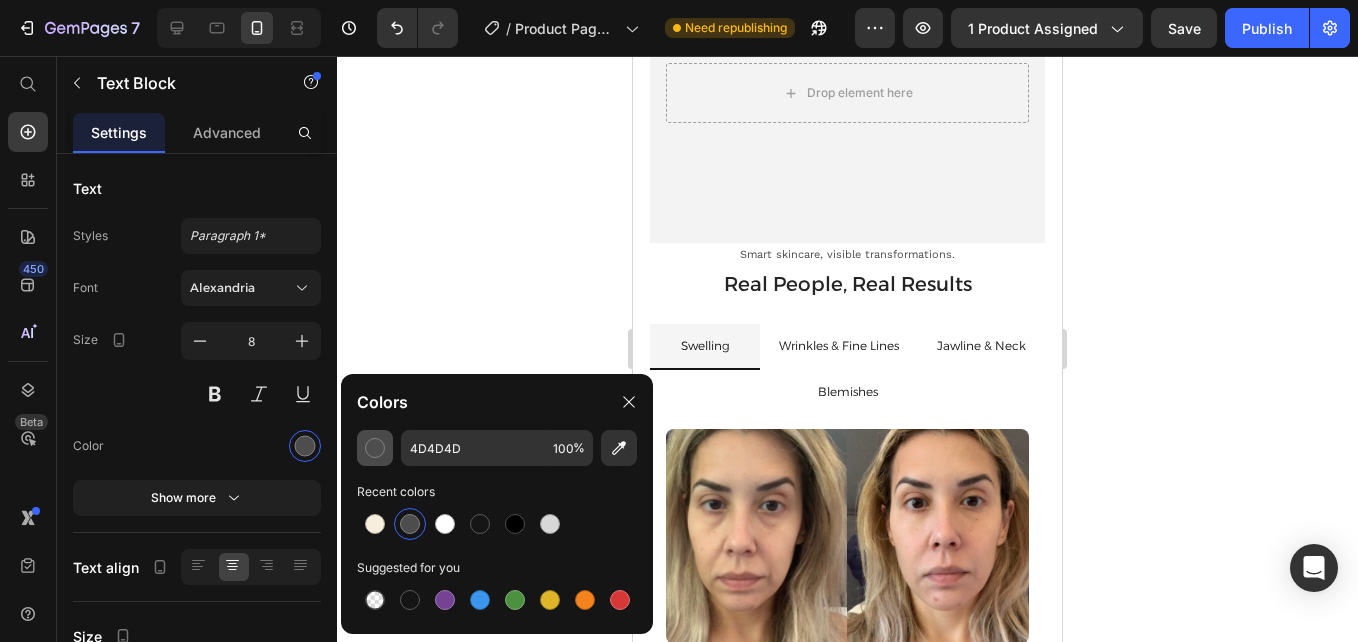 click at bounding box center (375, 448) 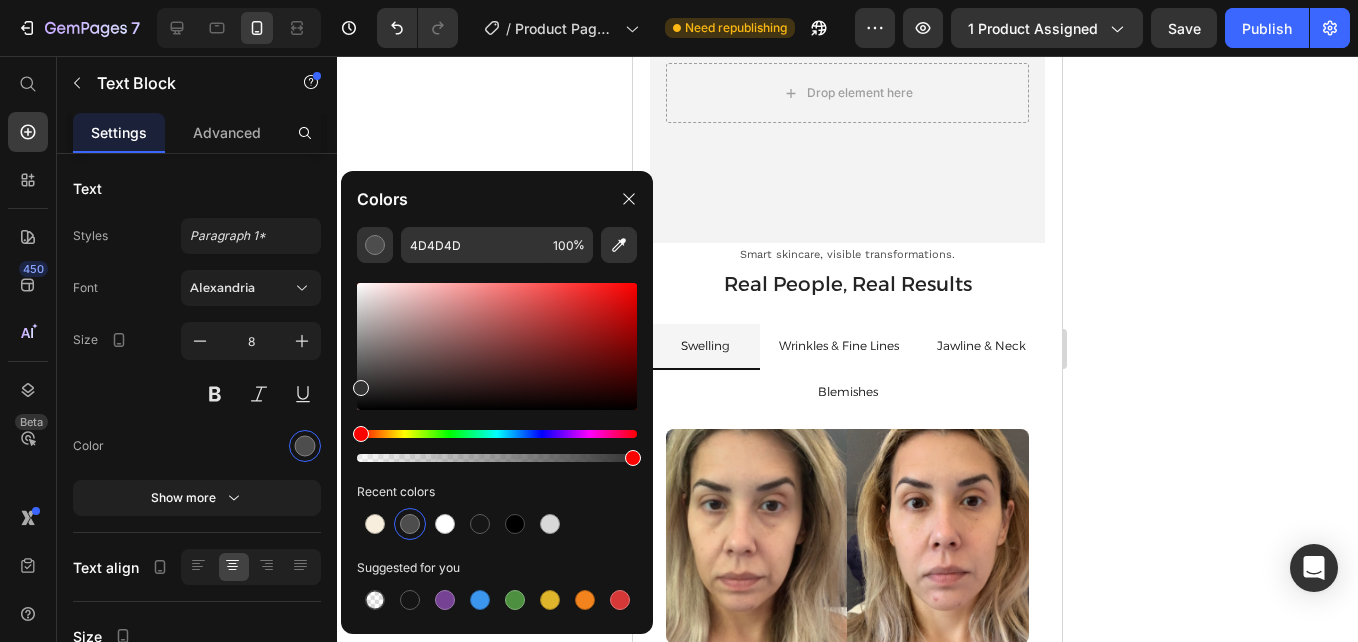 click at bounding box center [361, 388] 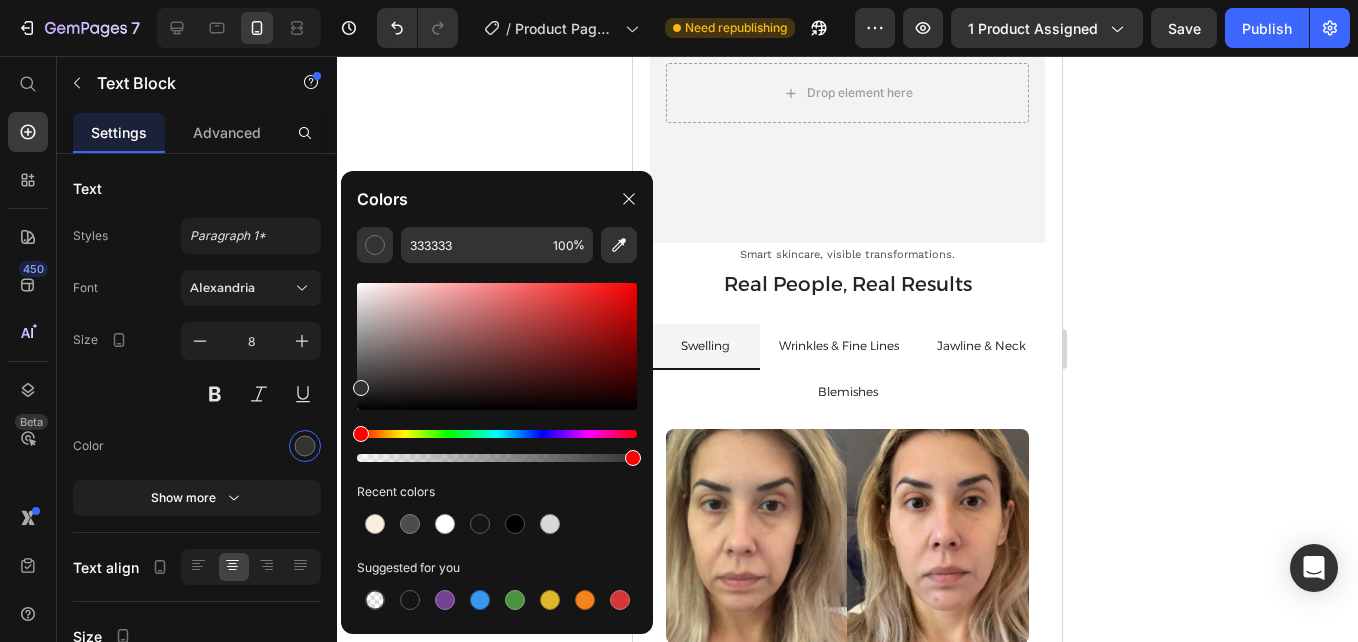 click at bounding box center [361, 388] 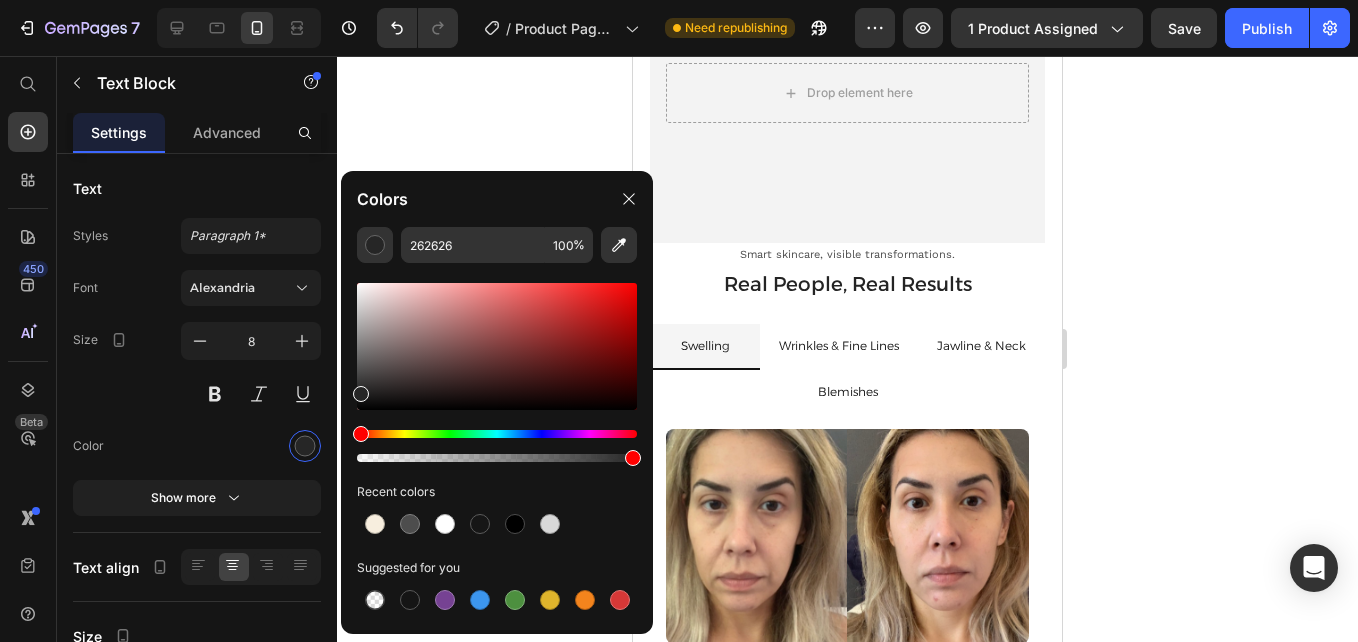 click on "262626 100 % Recent colors Suggested for you" 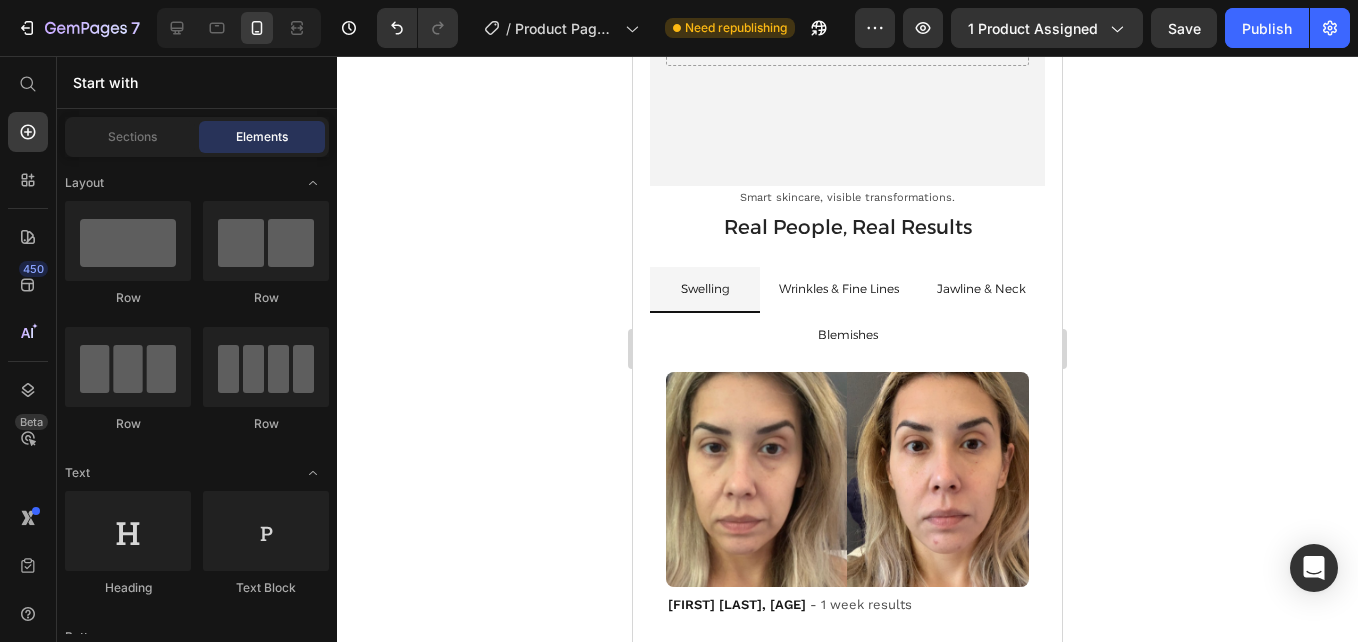 scroll, scrollTop: 4512, scrollLeft: 0, axis: vertical 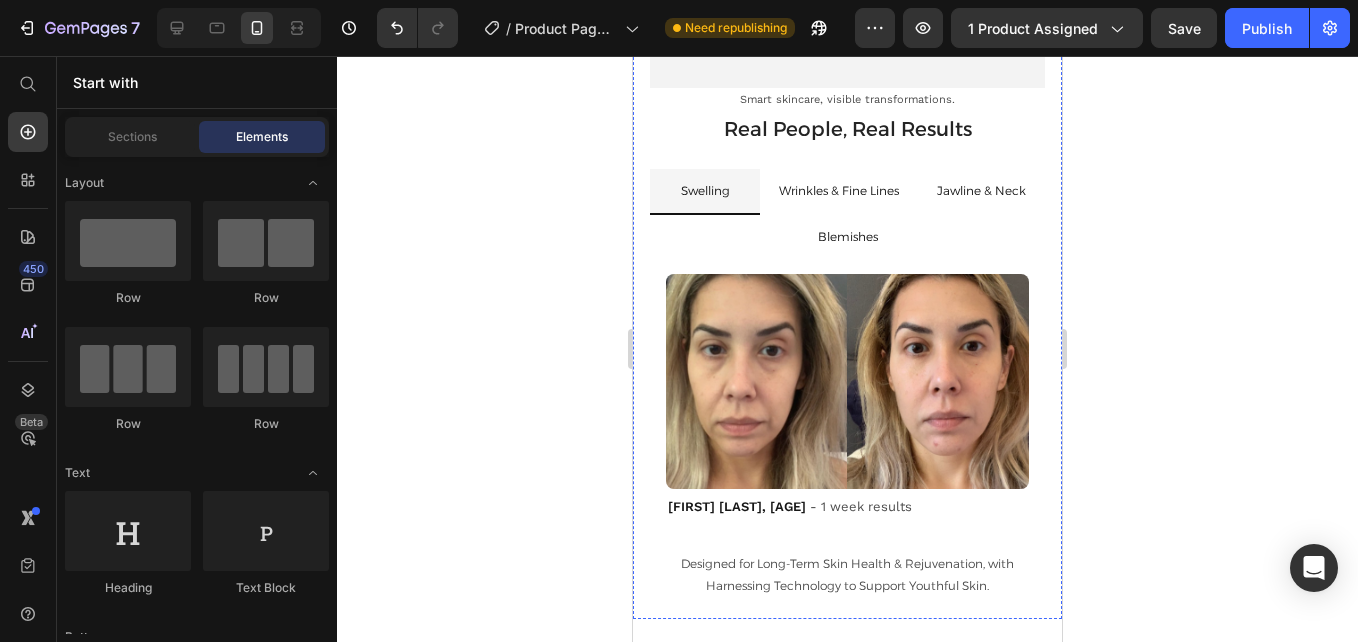 click on "1. Activate" at bounding box center [847, -309] 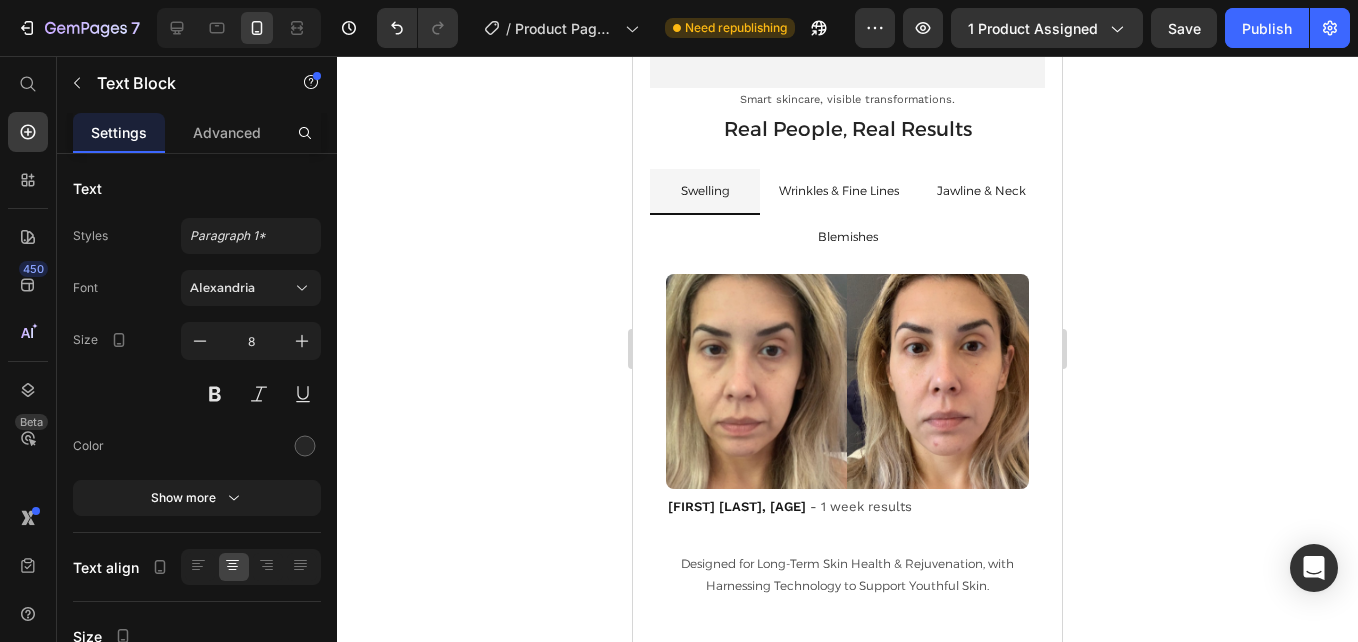 click on "1. Activate" at bounding box center [847, -309] 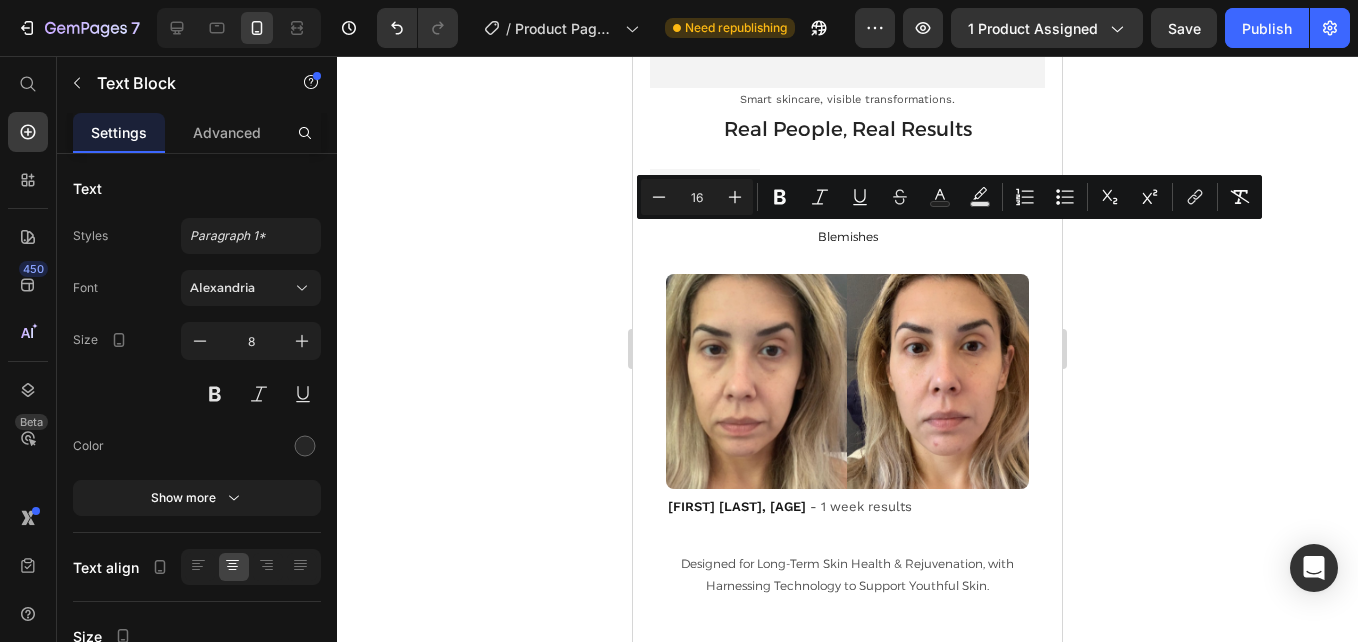 click on "1. Activate" at bounding box center [847, -307] 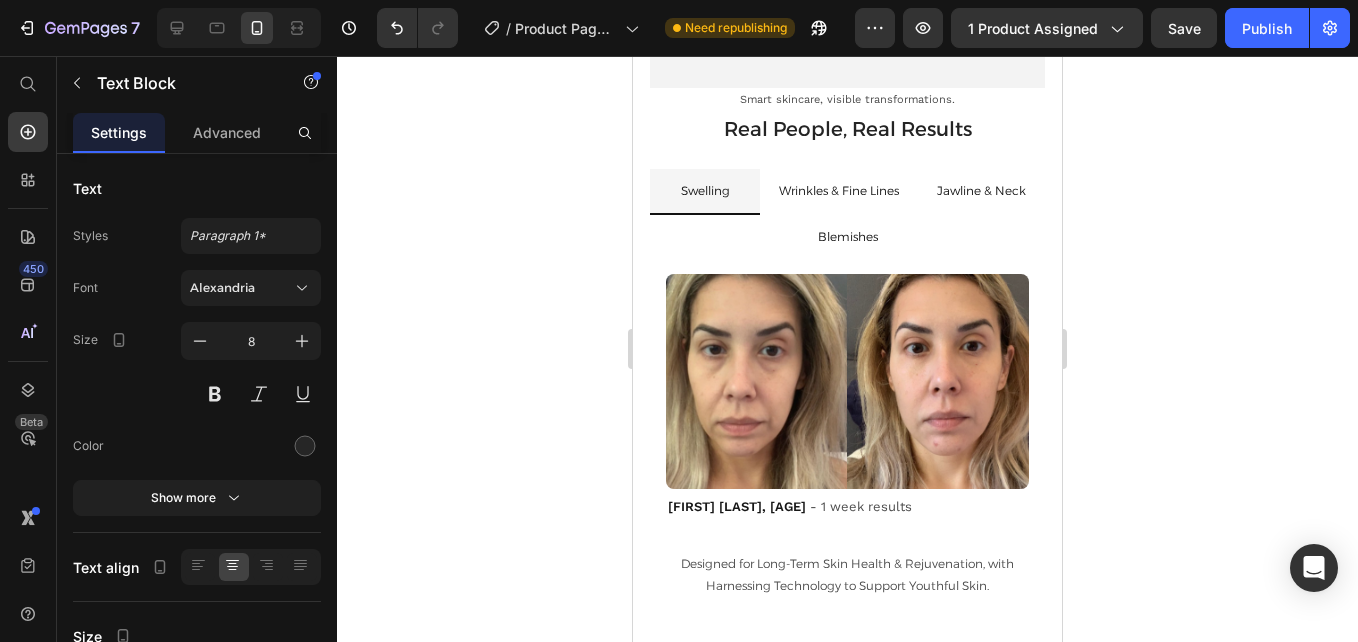 click on "1. Activate" at bounding box center (847, -309) 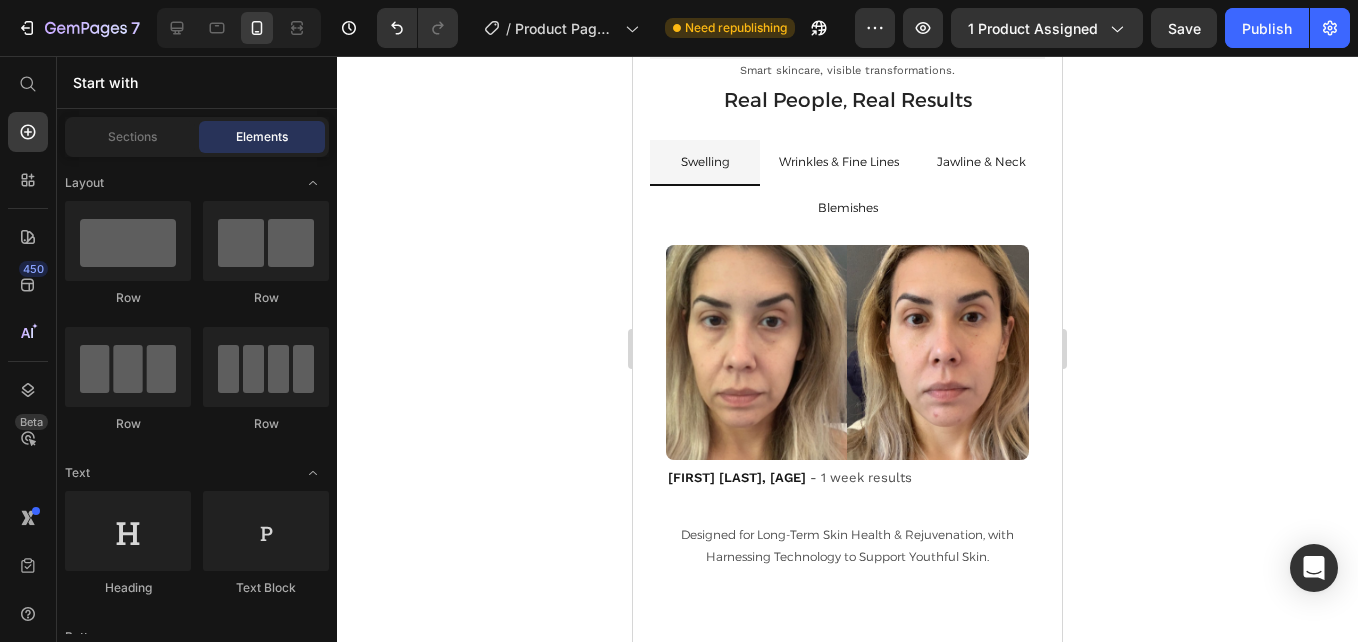 scroll, scrollTop: 4555, scrollLeft: 0, axis: vertical 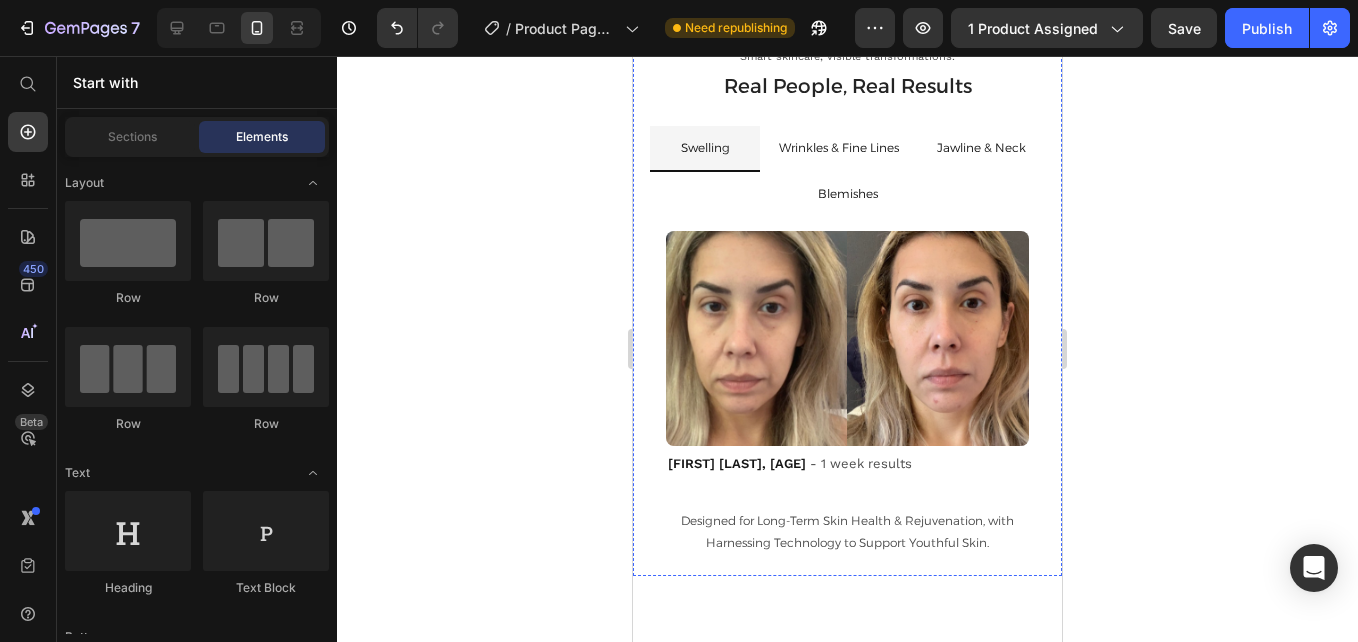 click on "1. Turn on & prepare skin" at bounding box center [847, -352] 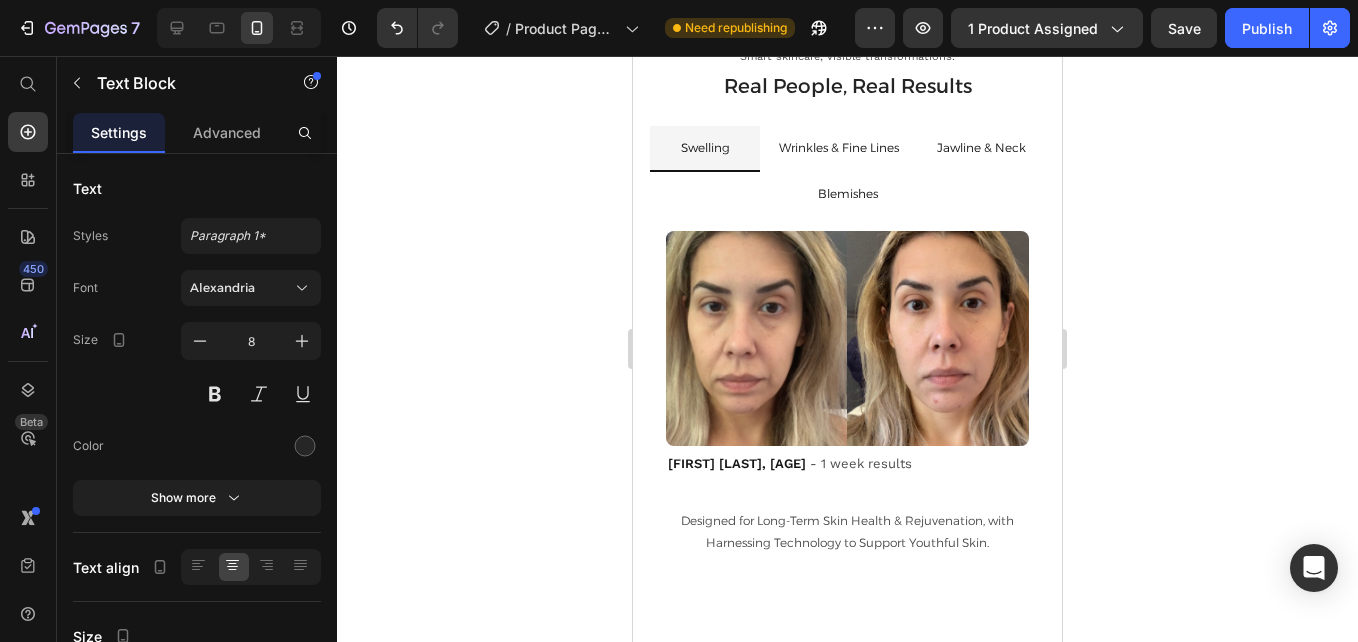 click on "1. Turn on & prepare" at bounding box center [847, -352] 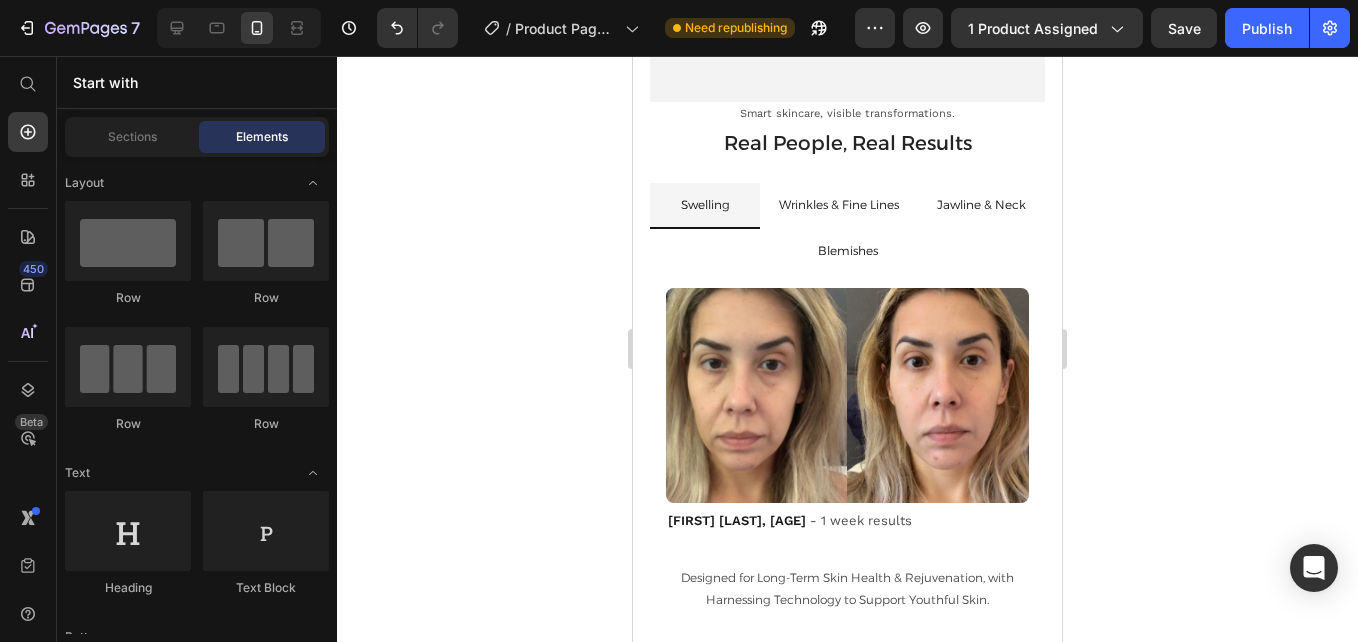 scroll, scrollTop: 4484, scrollLeft: 0, axis: vertical 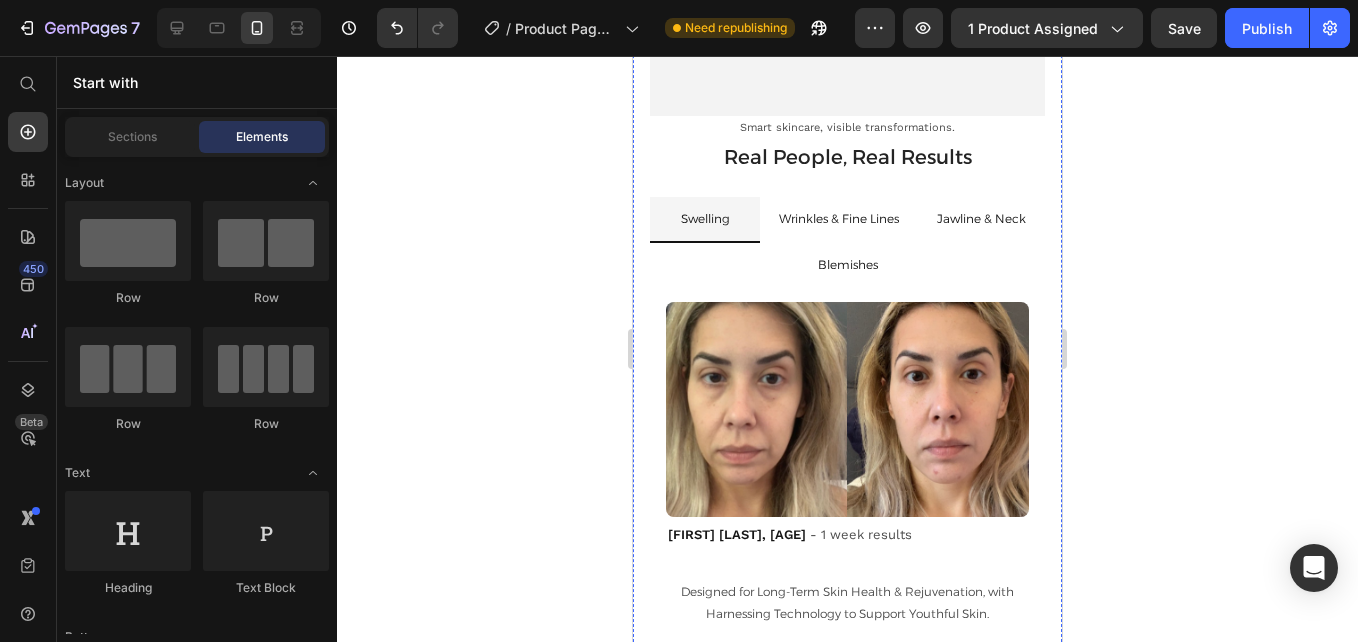 click on "How to use Lifty" at bounding box center [847, -332] 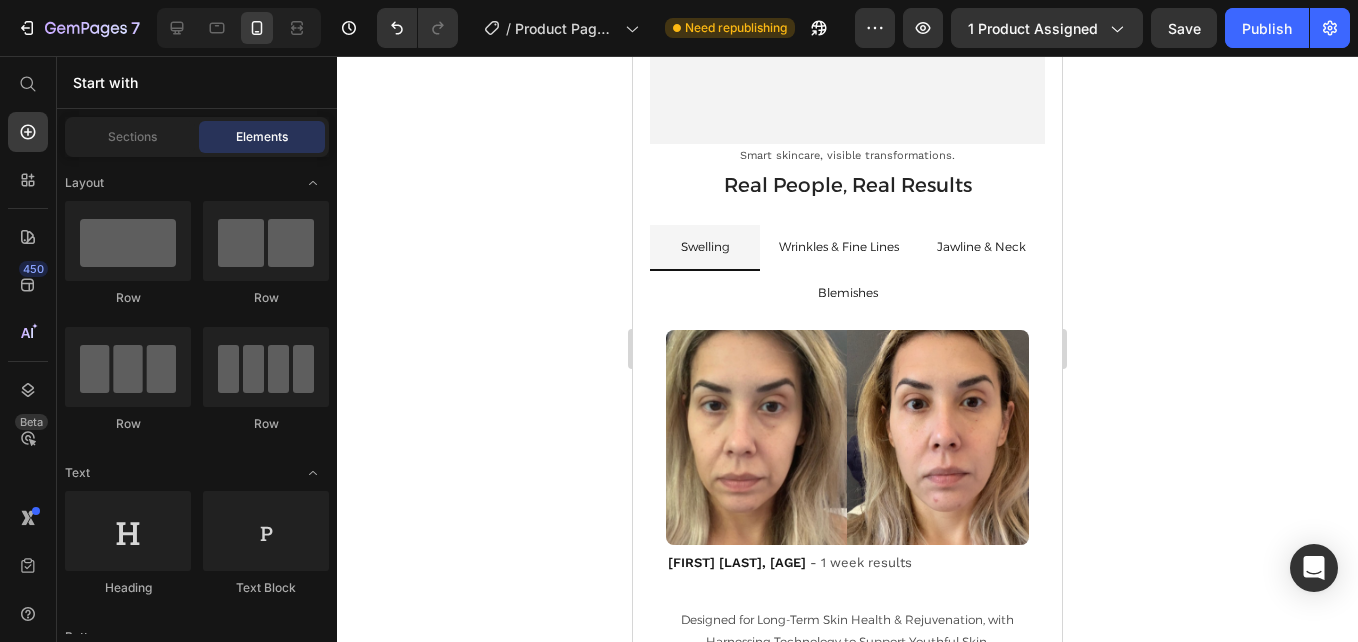 scroll, scrollTop: 4442, scrollLeft: 0, axis: vertical 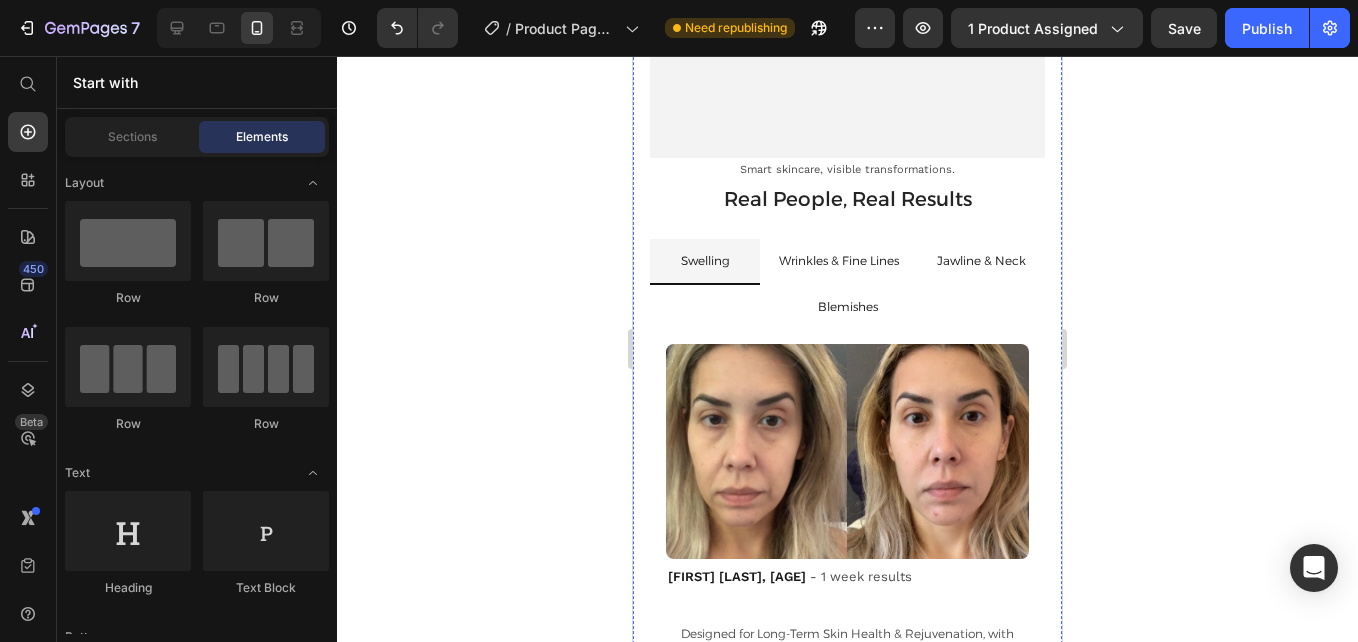 click on "How to Use Lifty" at bounding box center (847, -290) 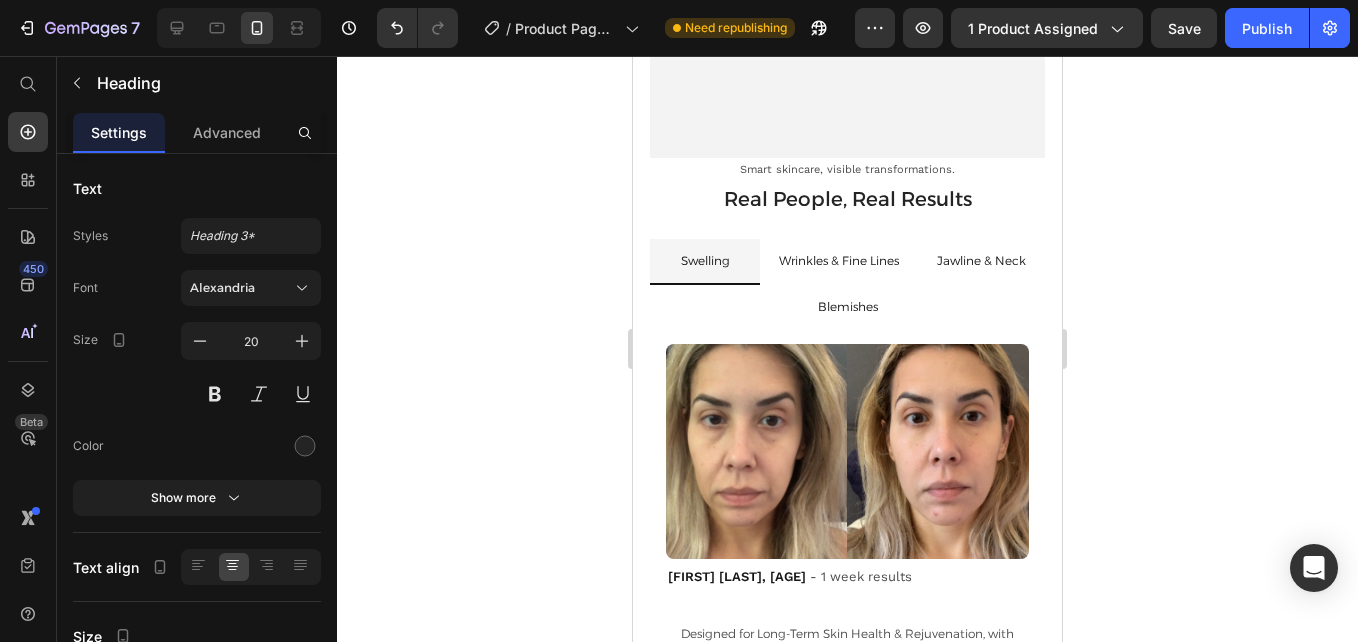 click on "How to Use Lifty" at bounding box center [847, -290] 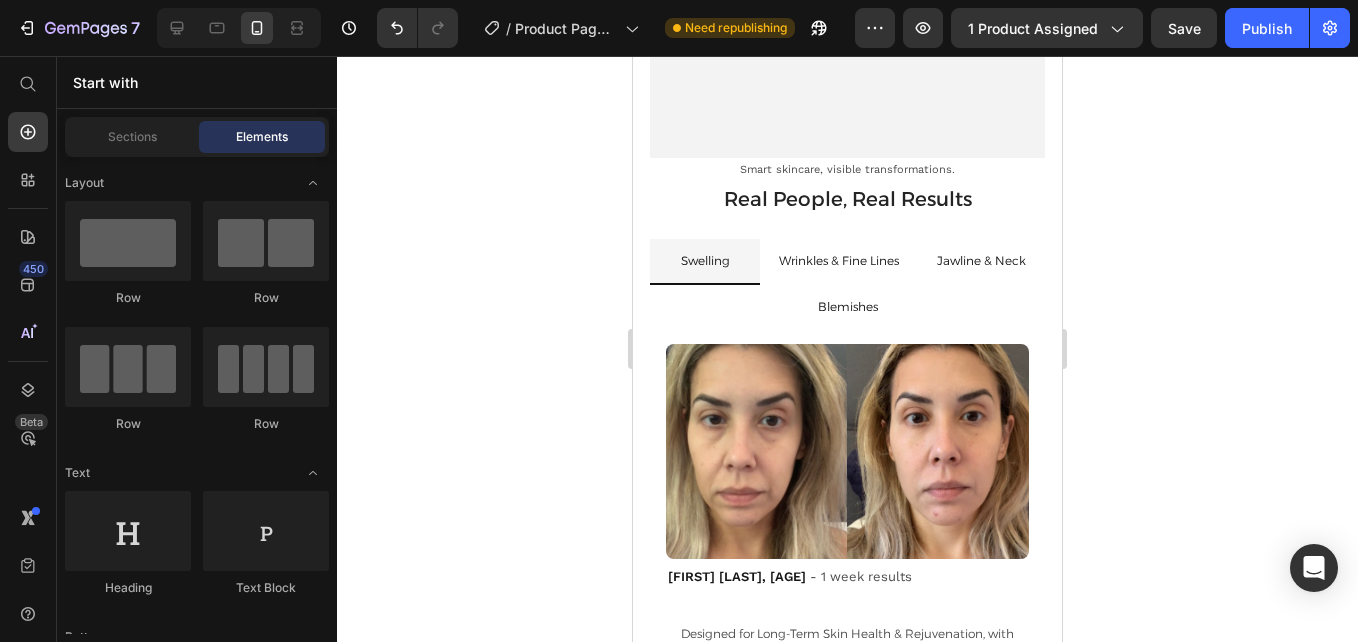 scroll, scrollTop: 4498, scrollLeft: 0, axis: vertical 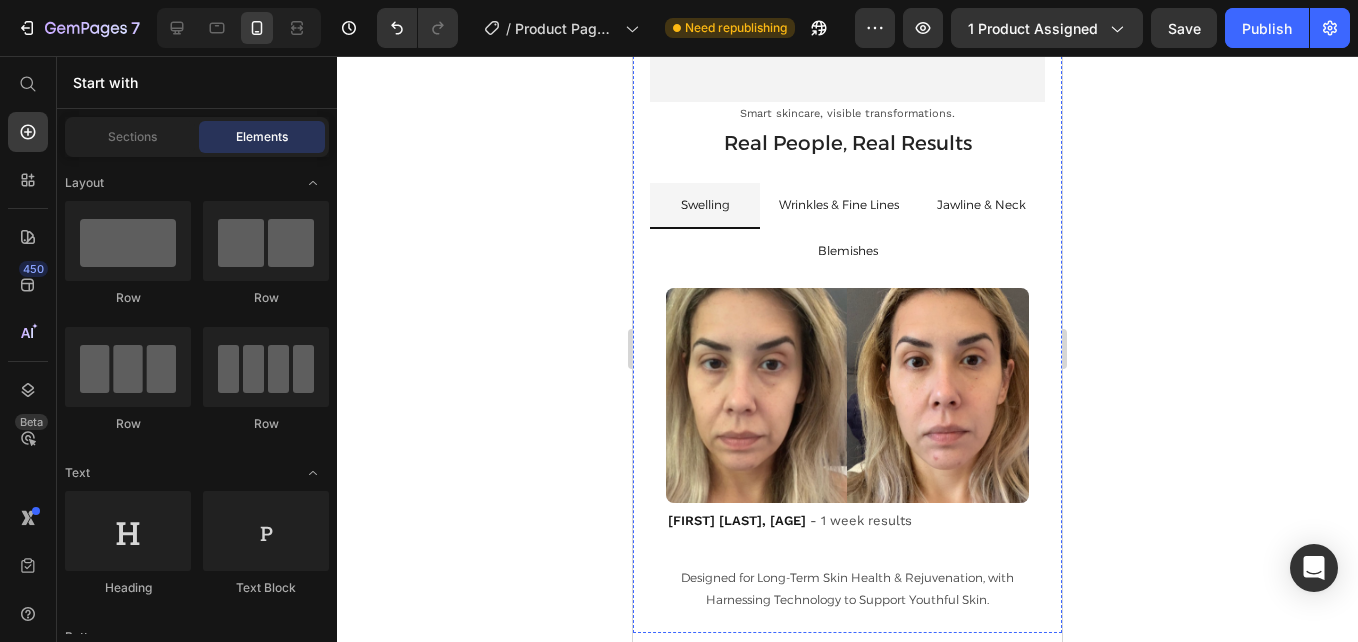 click on "1. Turn On & Prepare" at bounding box center [847, -293] 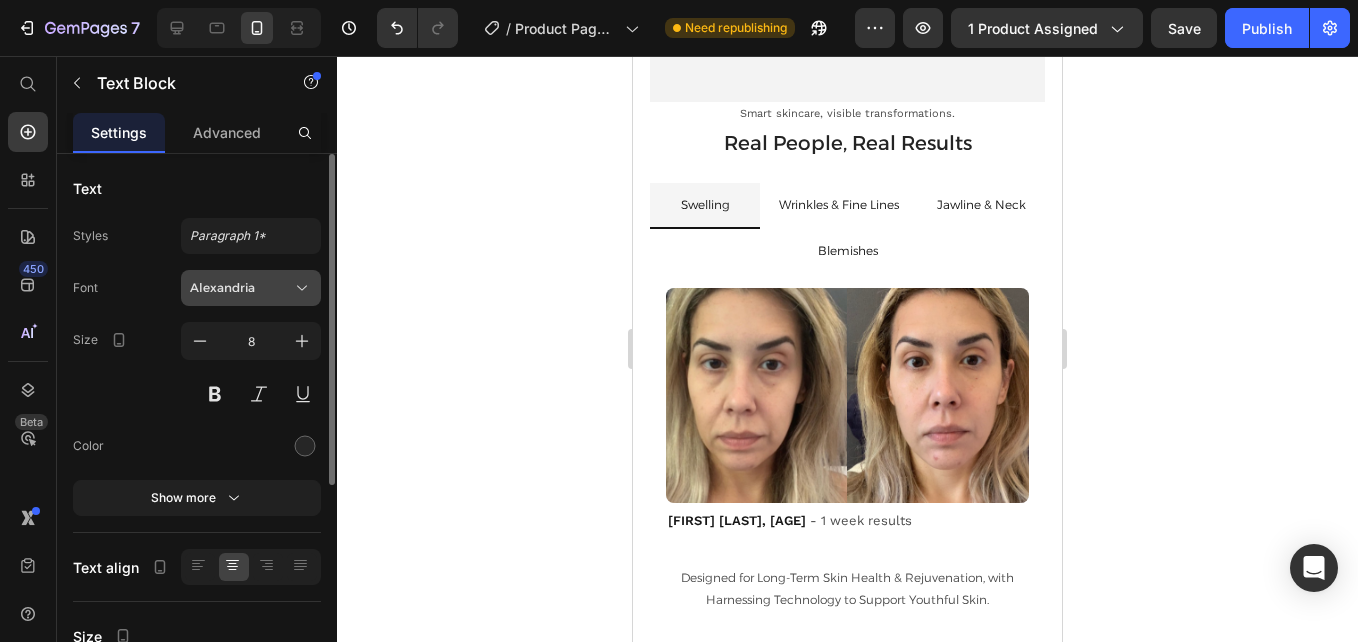 click on "Alexandria" at bounding box center [251, 288] 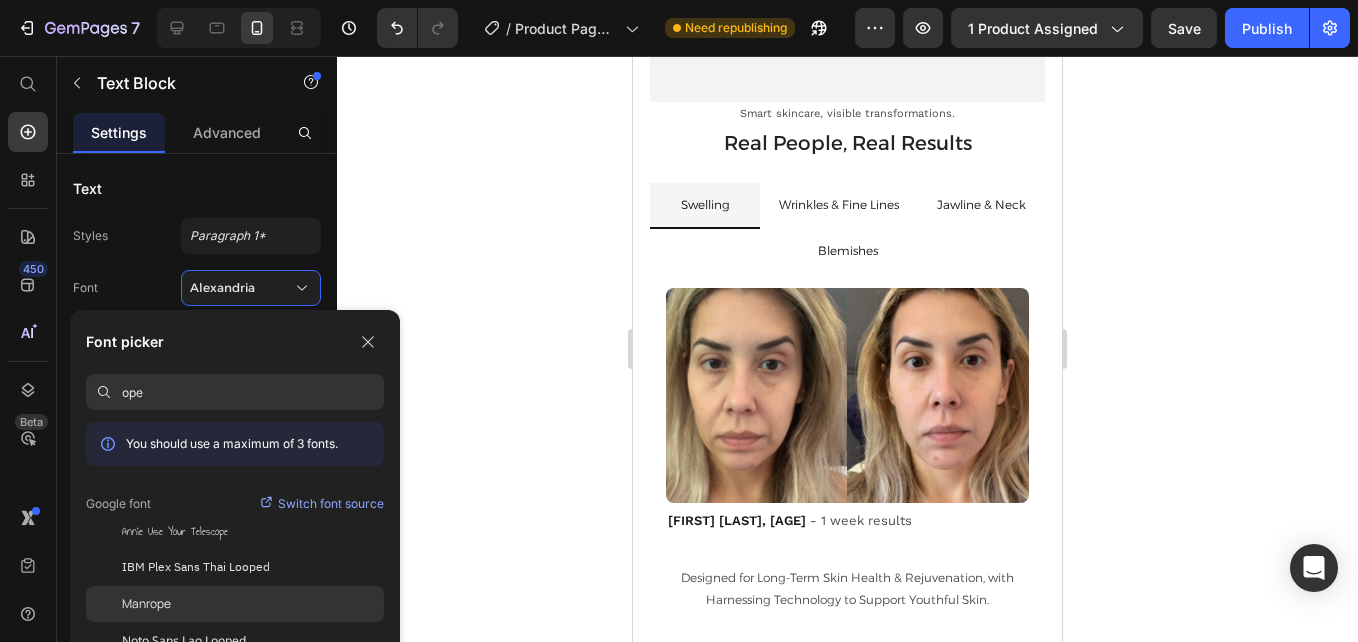 click on "Manrope" at bounding box center (146, 604) 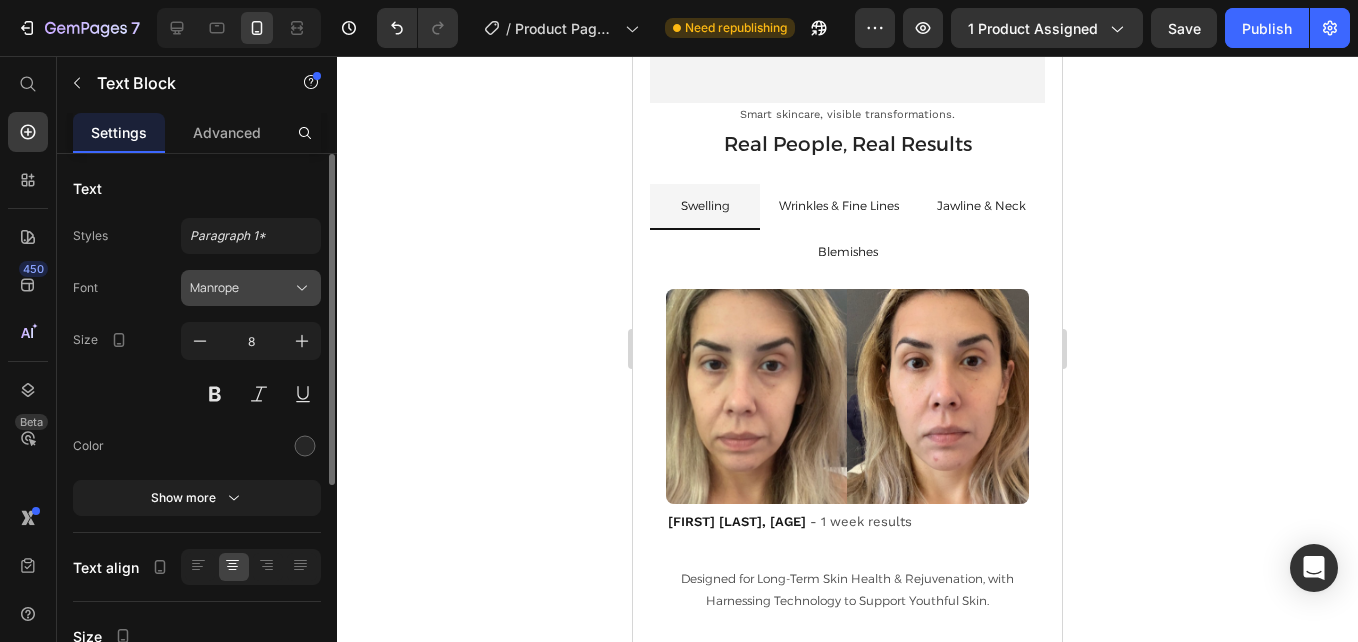 click on "Manrope" at bounding box center (241, 288) 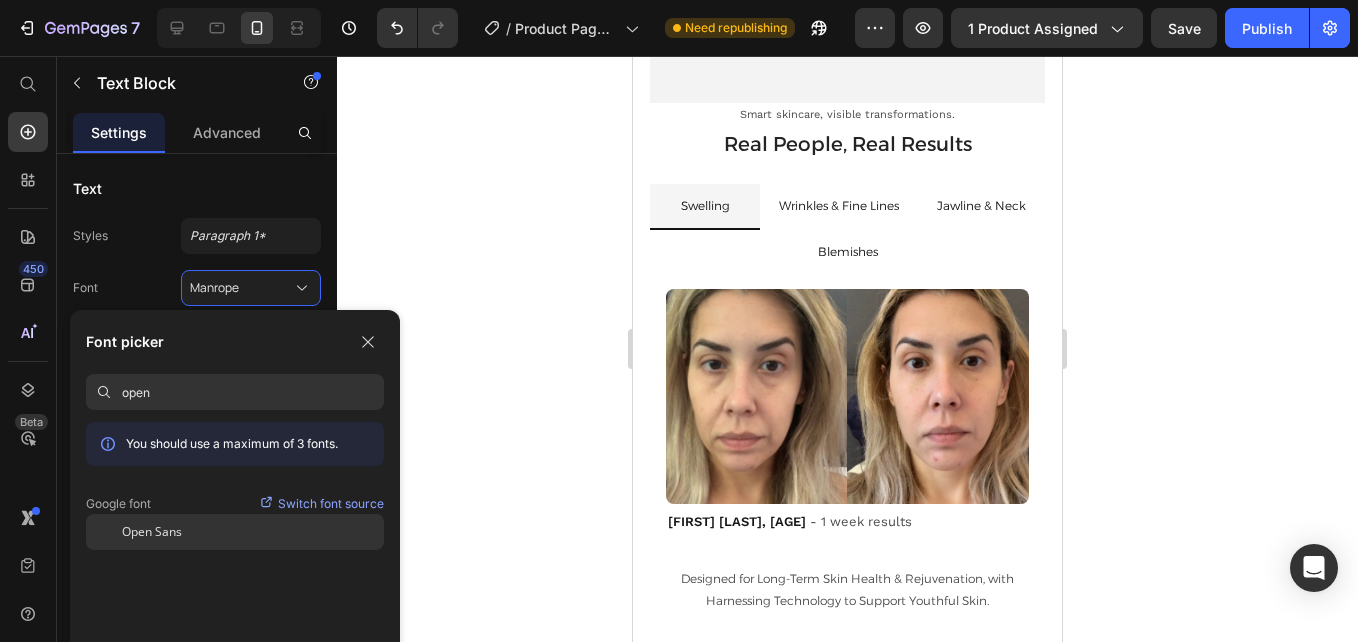 click on "Open Sans" at bounding box center (152, 532) 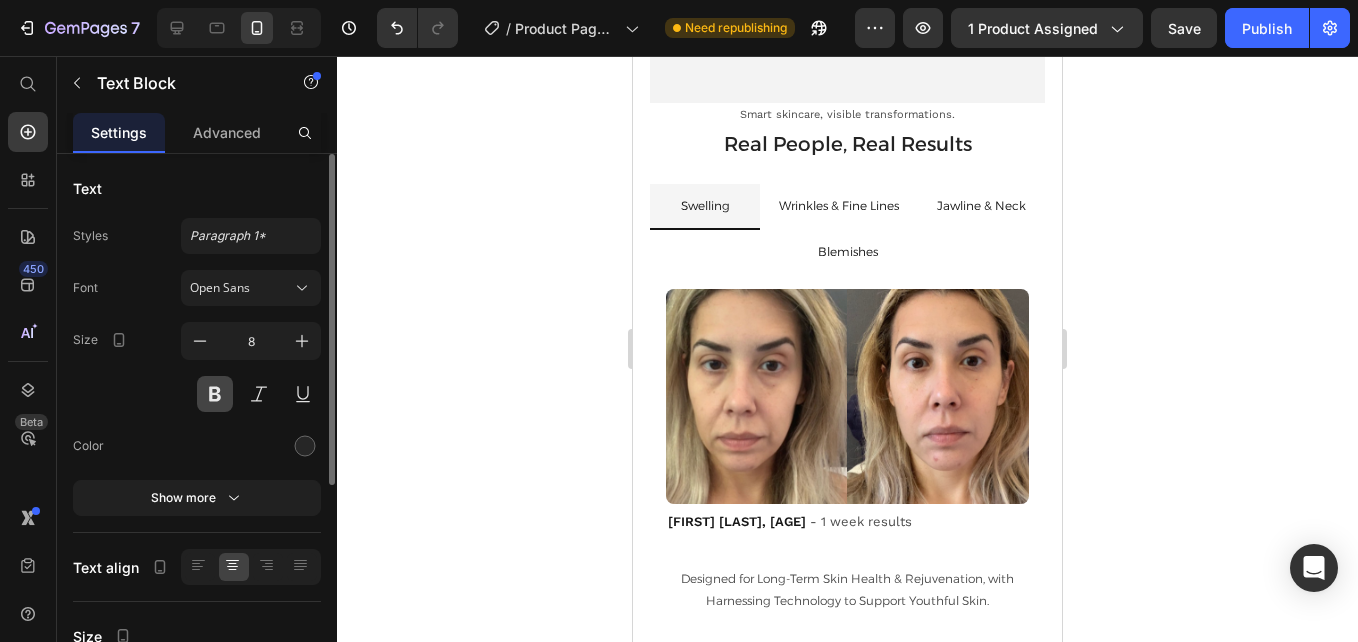 click at bounding box center [215, 394] 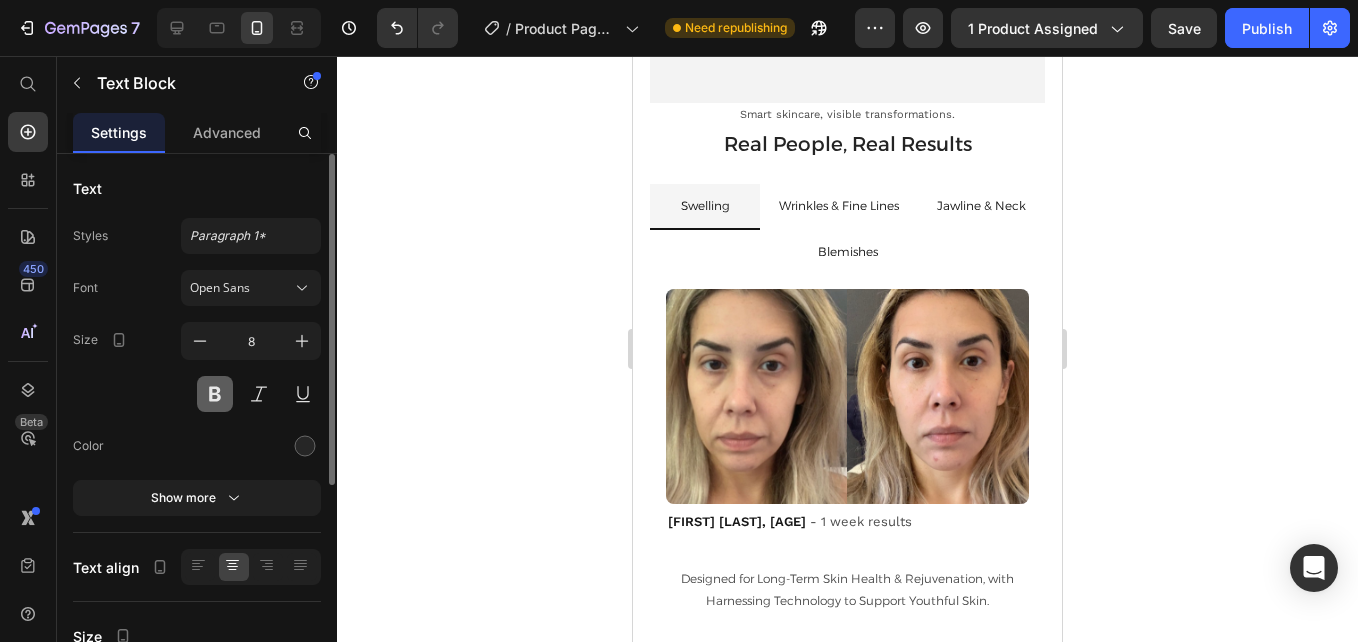 click at bounding box center (215, 394) 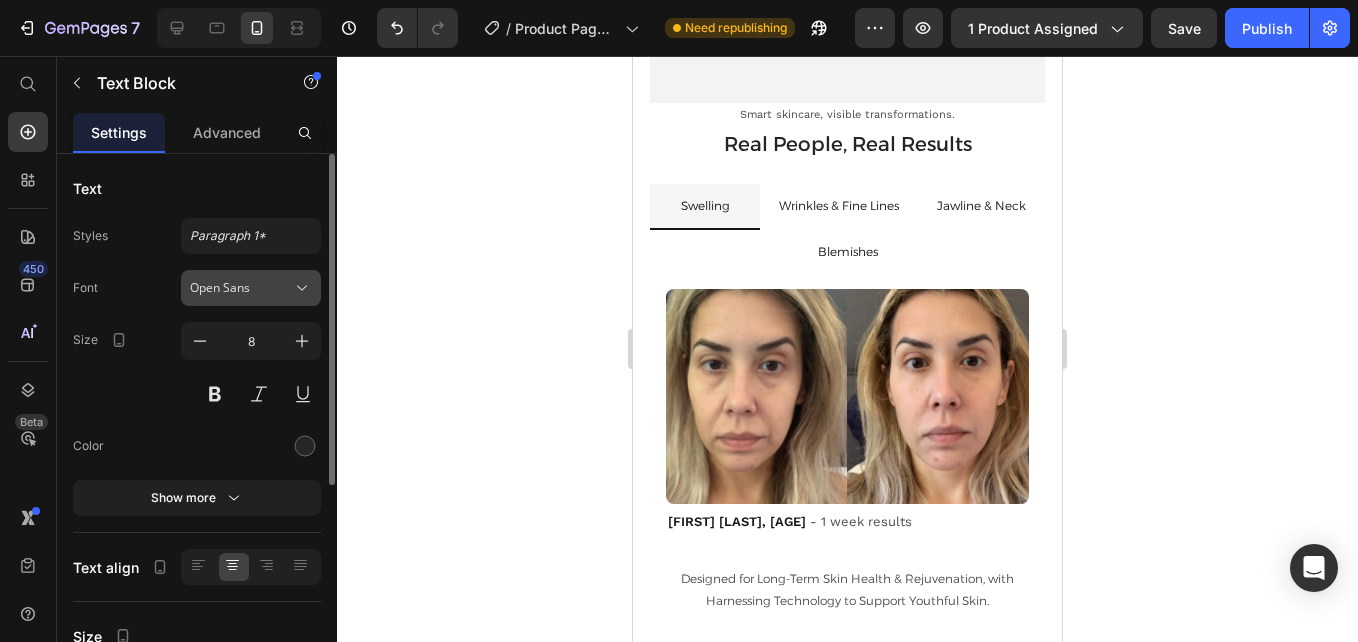 click on "Open Sans" at bounding box center (241, 288) 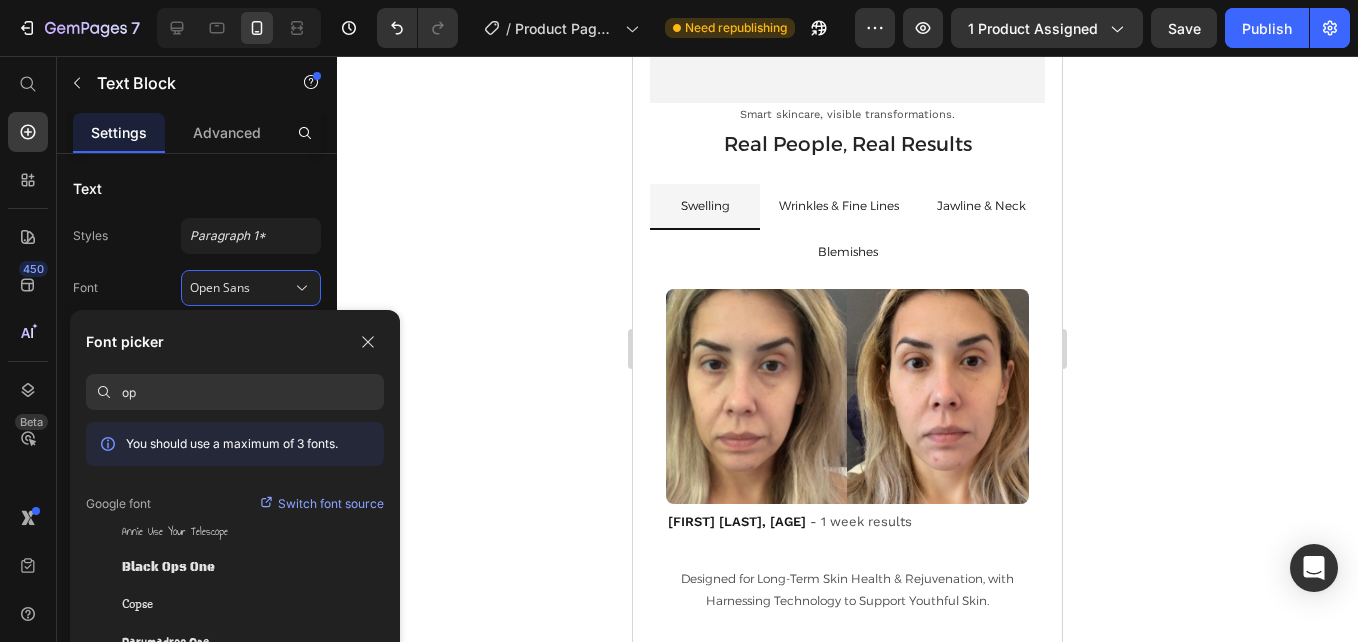 type on "o" 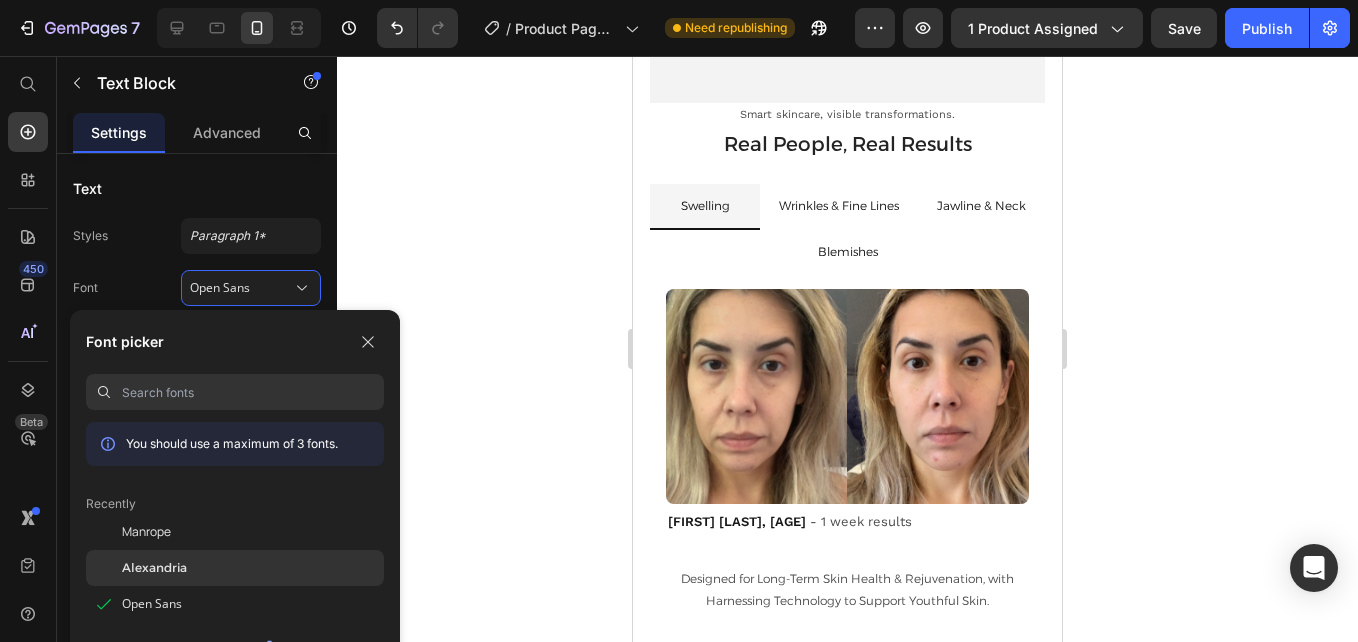 type 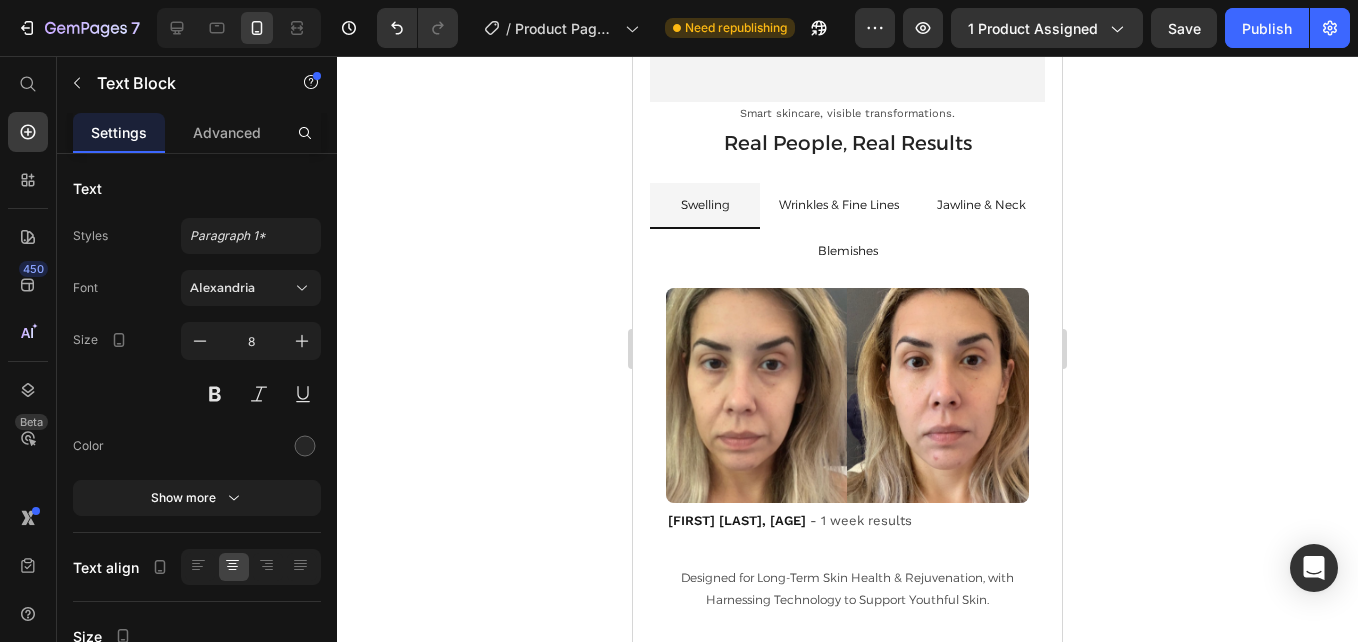 click on "1. Turn On & Prepare" at bounding box center [848, -295] 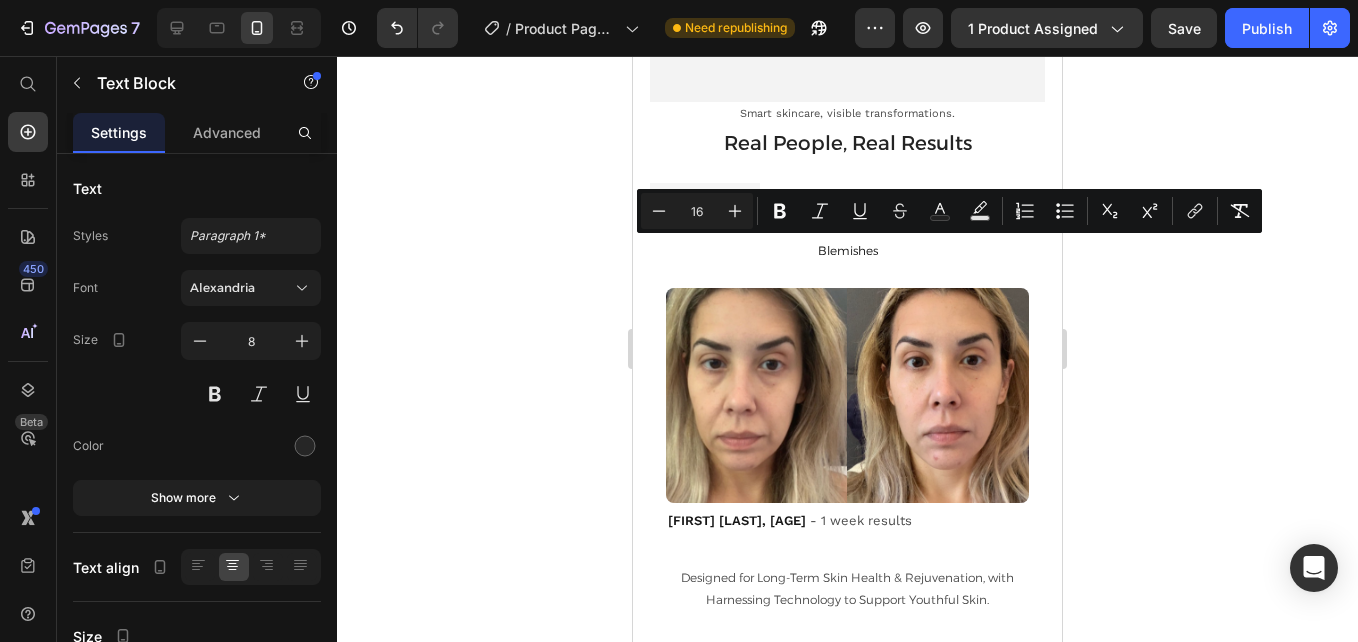 click on "1. Turn On & Prepare" at bounding box center (848, -295) 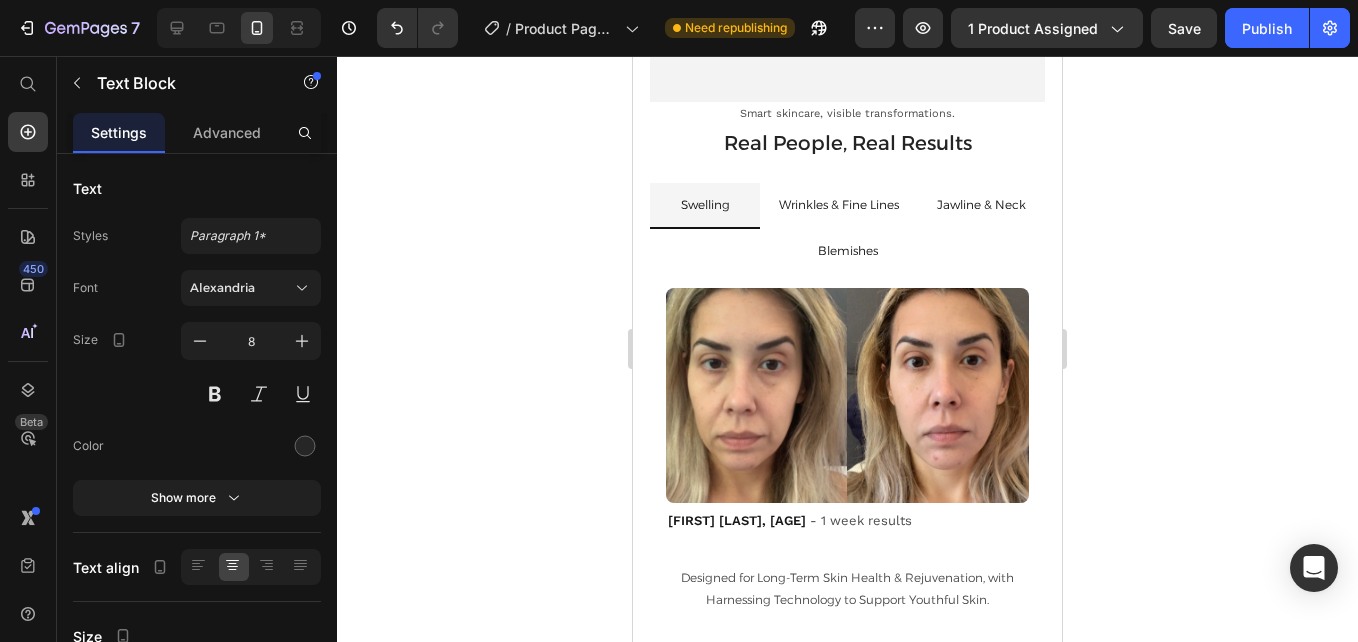 click on "1. Turn On & Prepare" at bounding box center [848, -295] 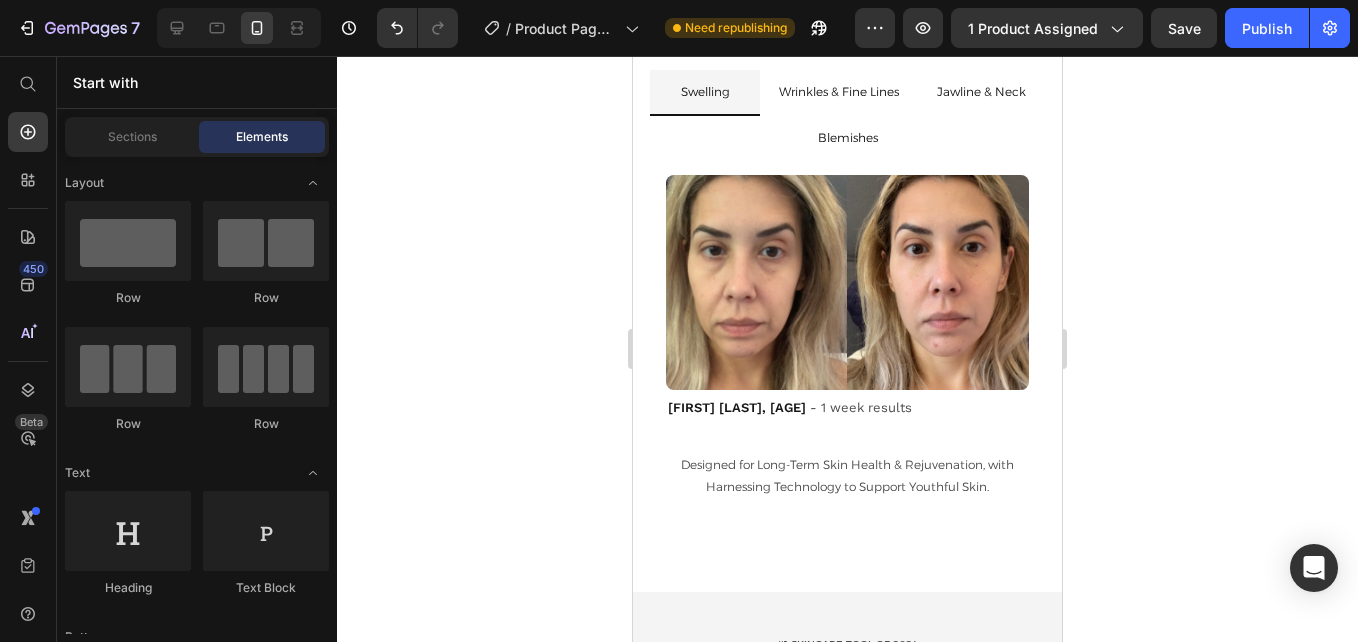 scroll, scrollTop: 4654, scrollLeft: 0, axis: vertical 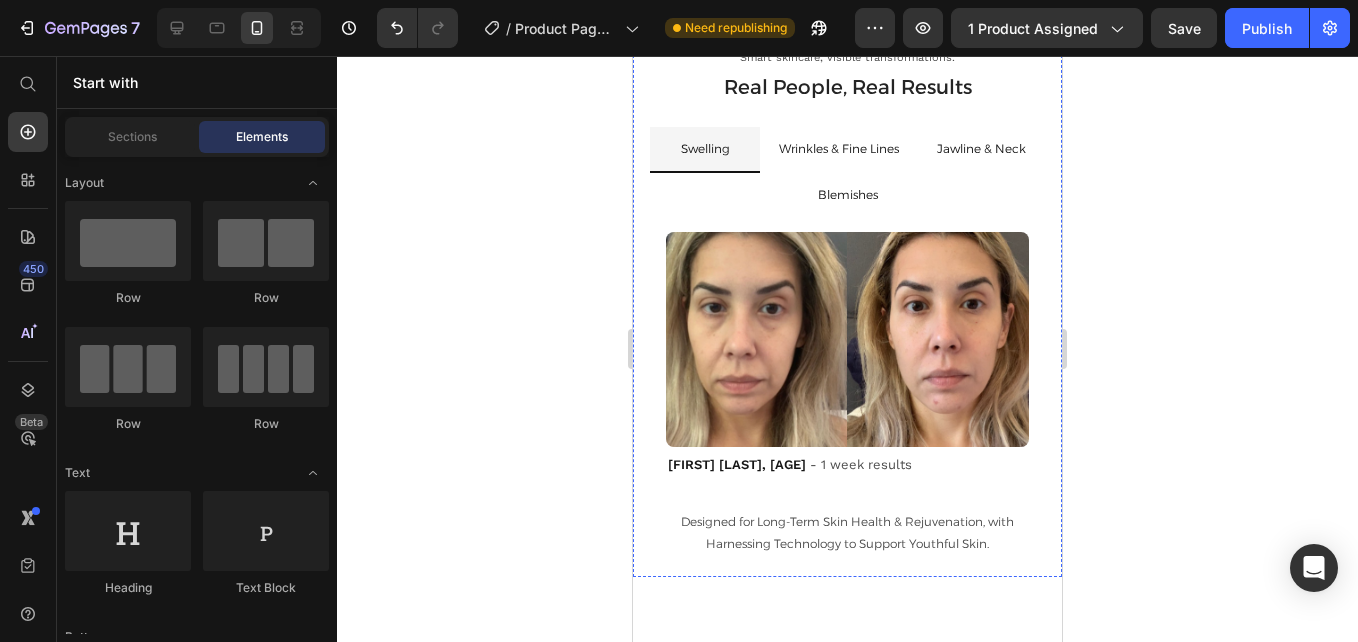 click on "1. Activation" at bounding box center (847, -349) 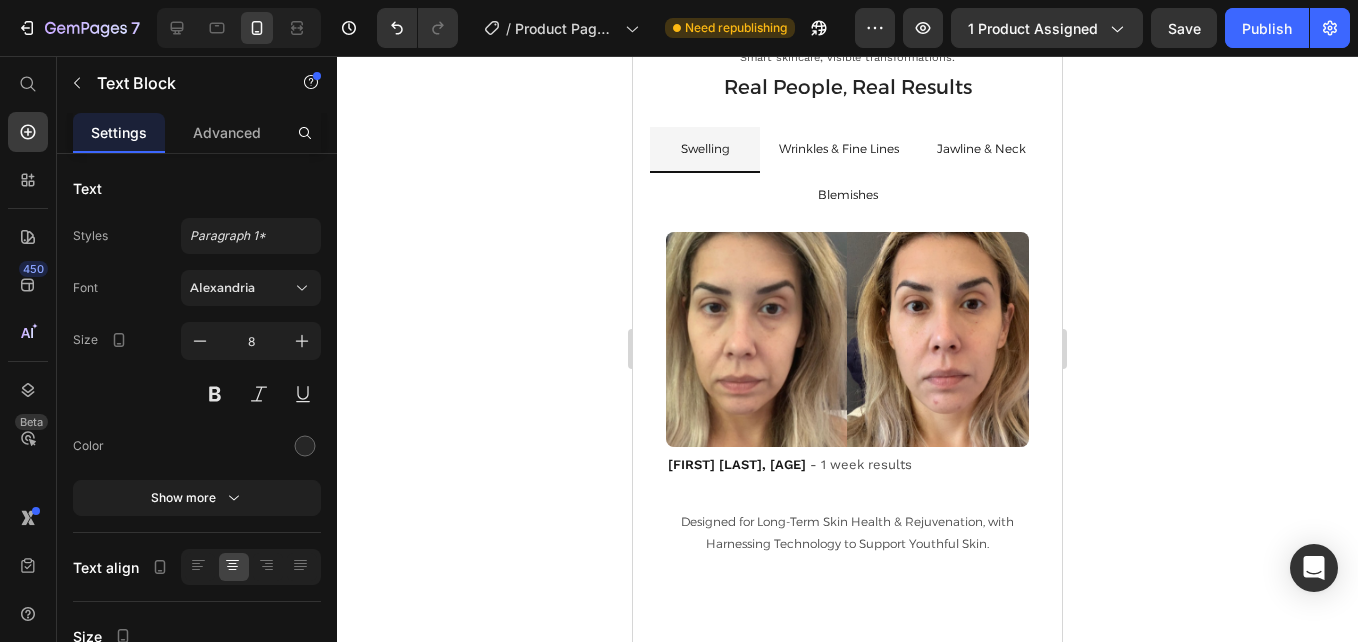 click at bounding box center [784, -378] 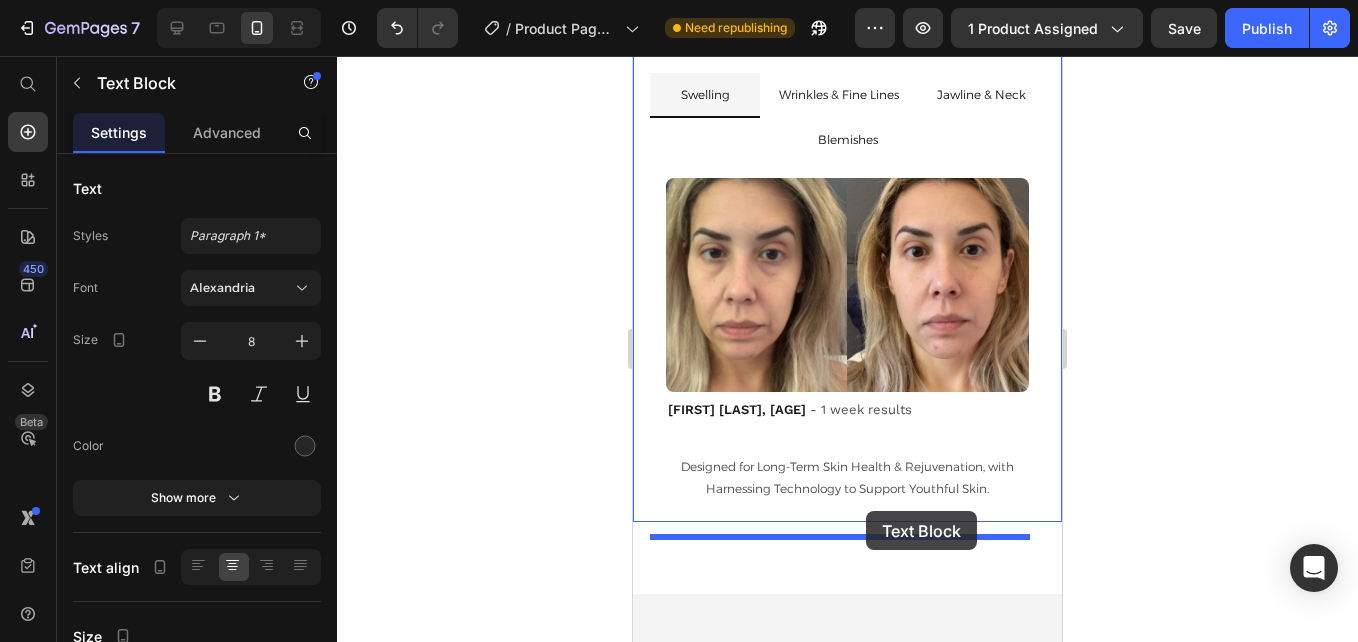 scroll, scrollTop: 4665, scrollLeft: 0, axis: vertical 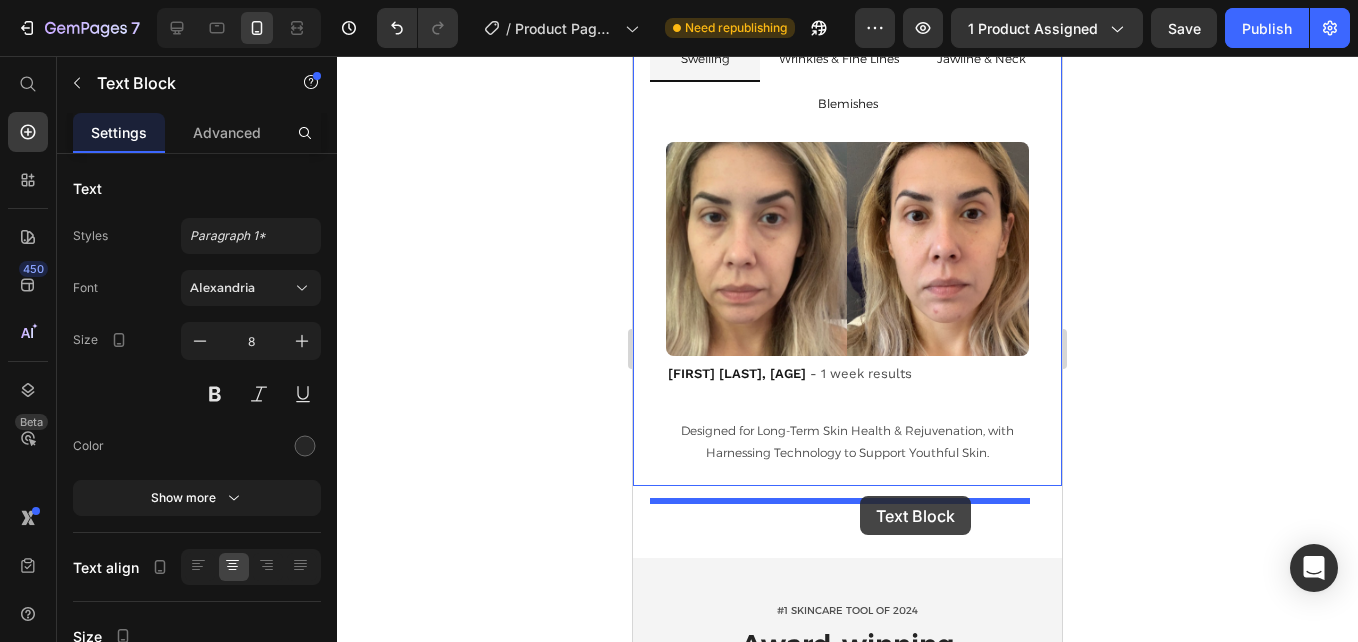 drag, startPoint x: 915, startPoint y: 218, endPoint x: 860, endPoint y: 496, distance: 283.38843 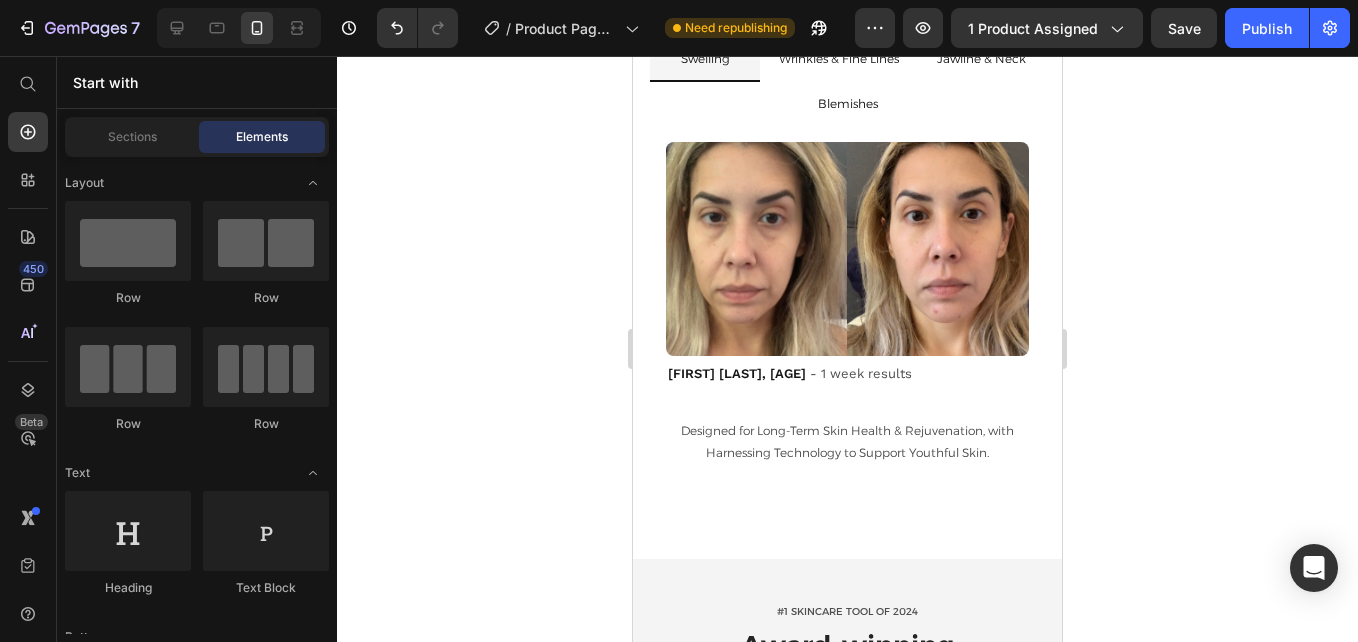 scroll, scrollTop: 4507, scrollLeft: 0, axis: vertical 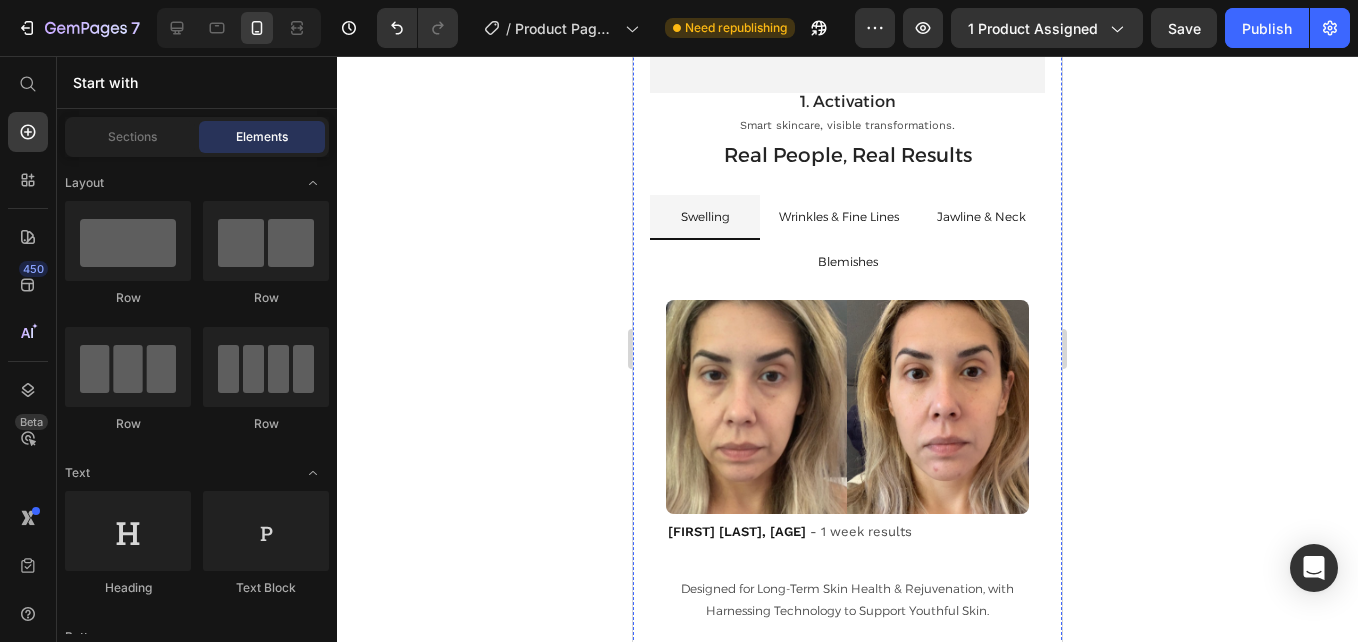 click on "Turn on the device, select the preferred LED mode," at bounding box center [847, -278] 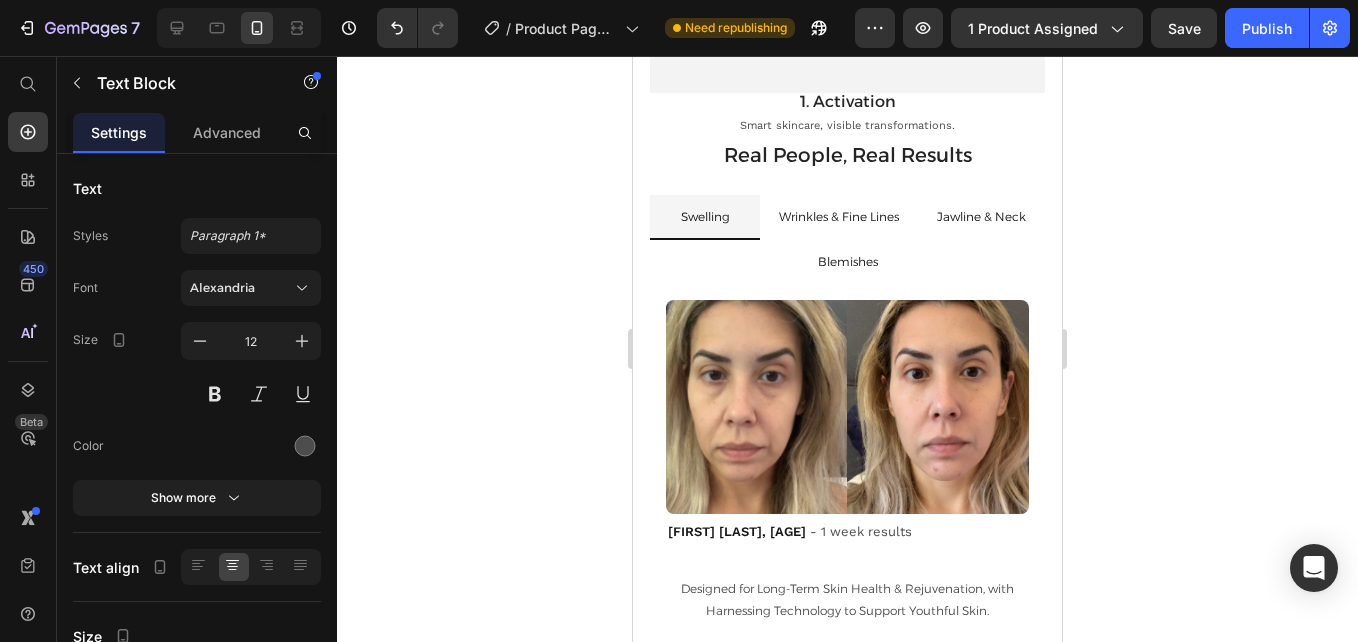 click 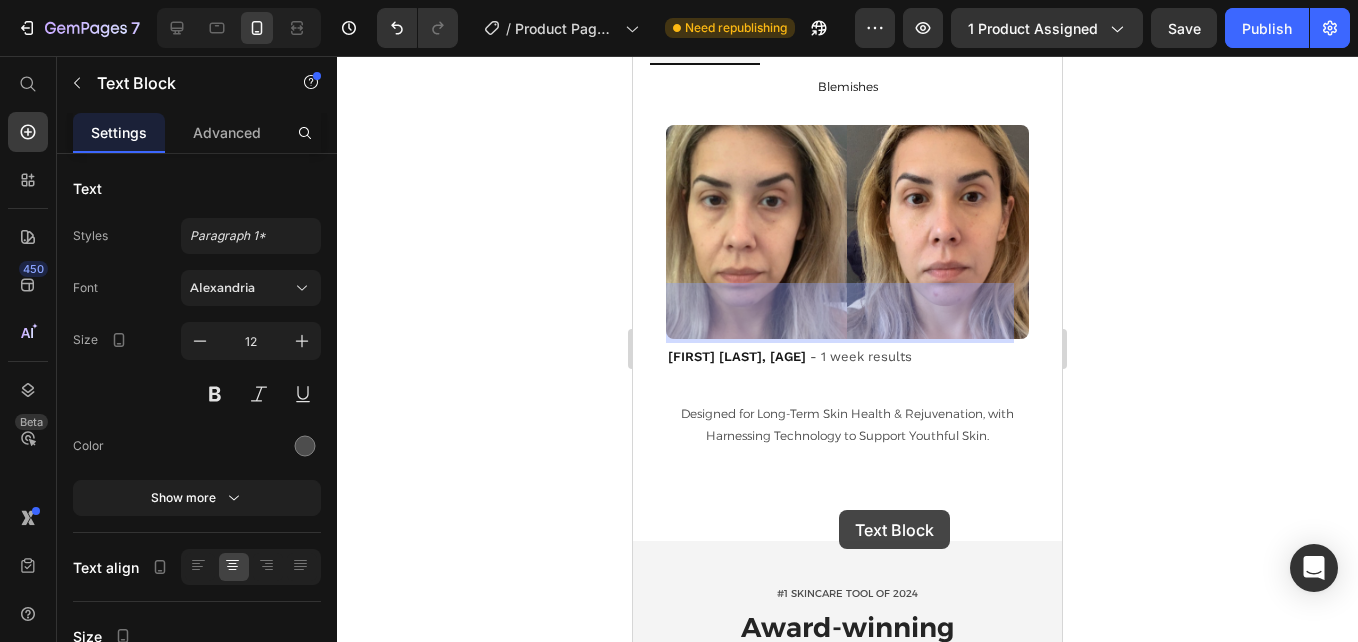 scroll, scrollTop: 4787, scrollLeft: 0, axis: vertical 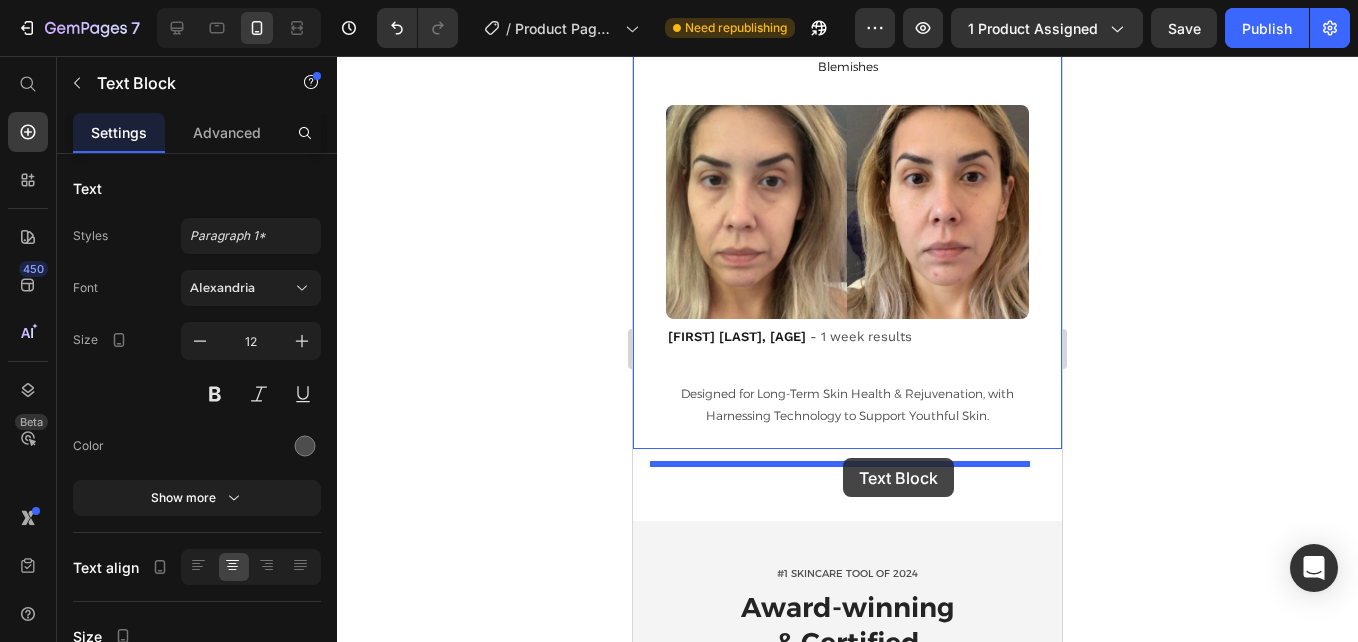 drag, startPoint x: 833, startPoint y: 364, endPoint x: 843, endPoint y: 459, distance: 95.524864 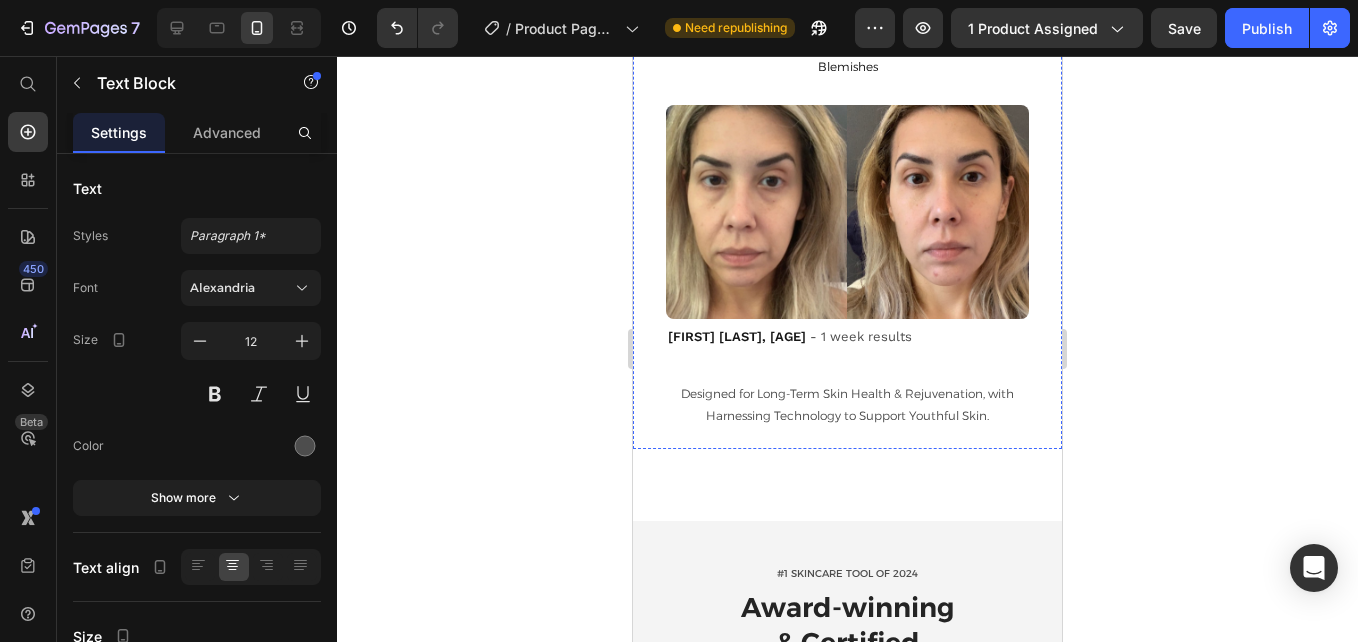 scroll, scrollTop: 4703, scrollLeft: 0, axis: vertical 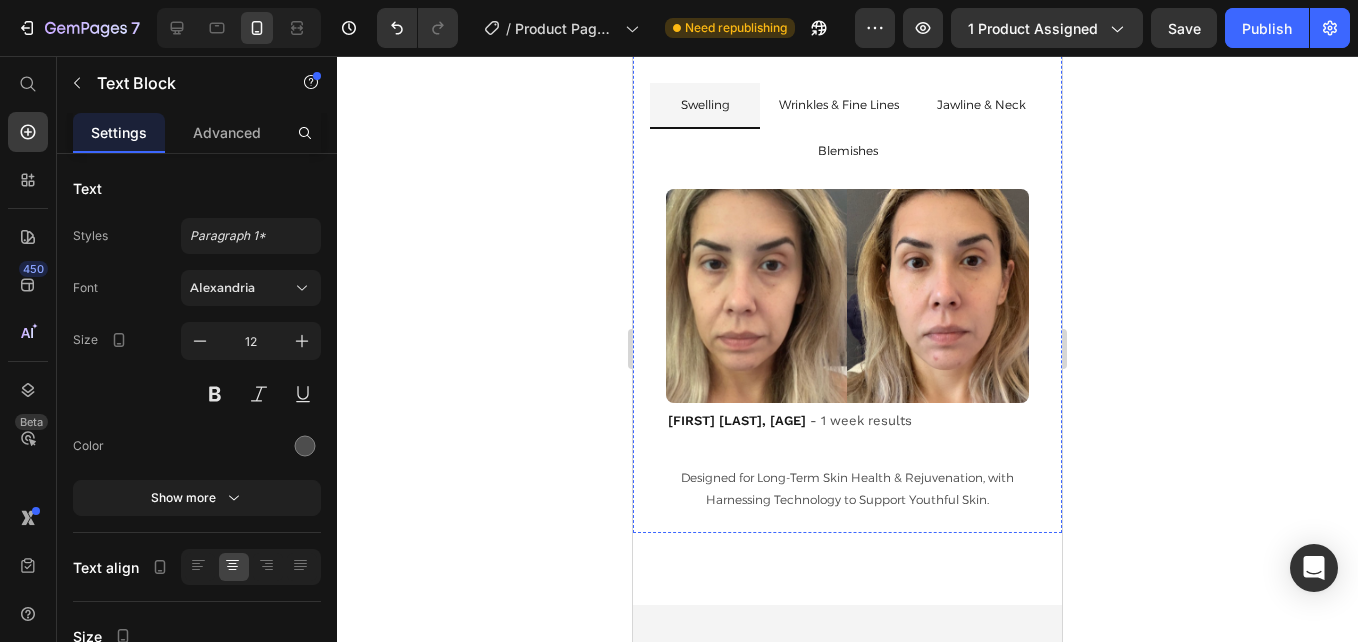 click at bounding box center [847, -253] 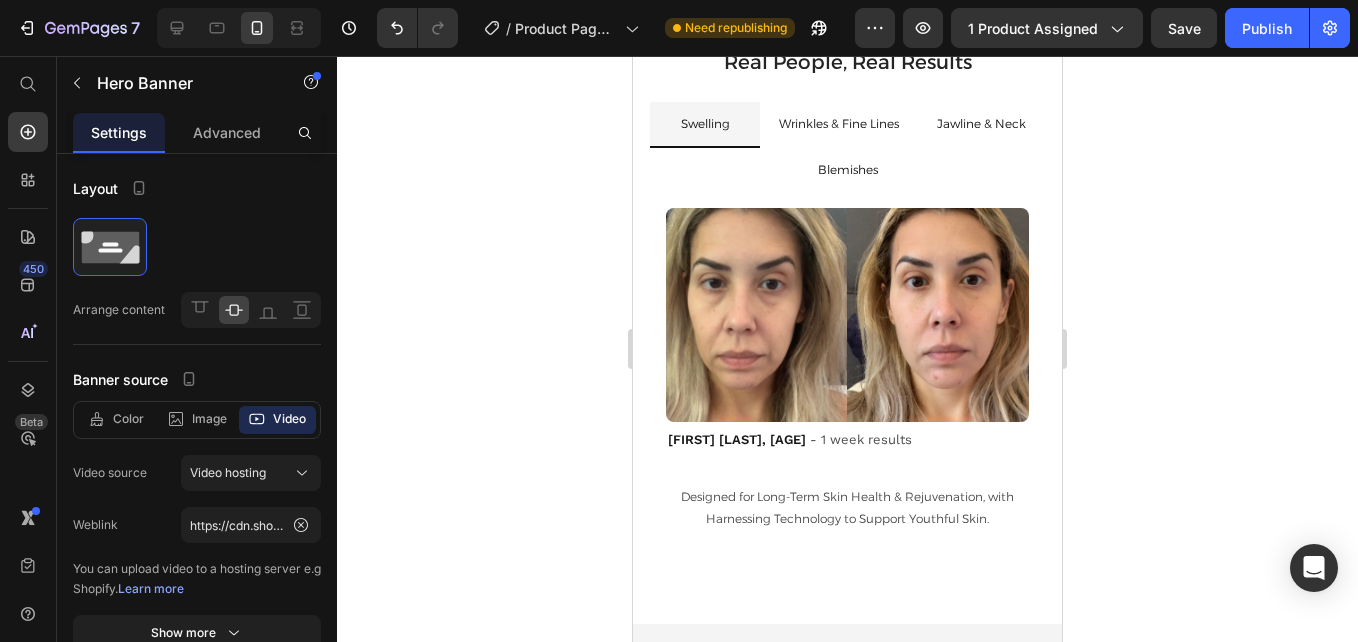 drag, startPoint x: 850, startPoint y: 440, endPoint x: 1027, endPoint y: 454, distance: 177.55281 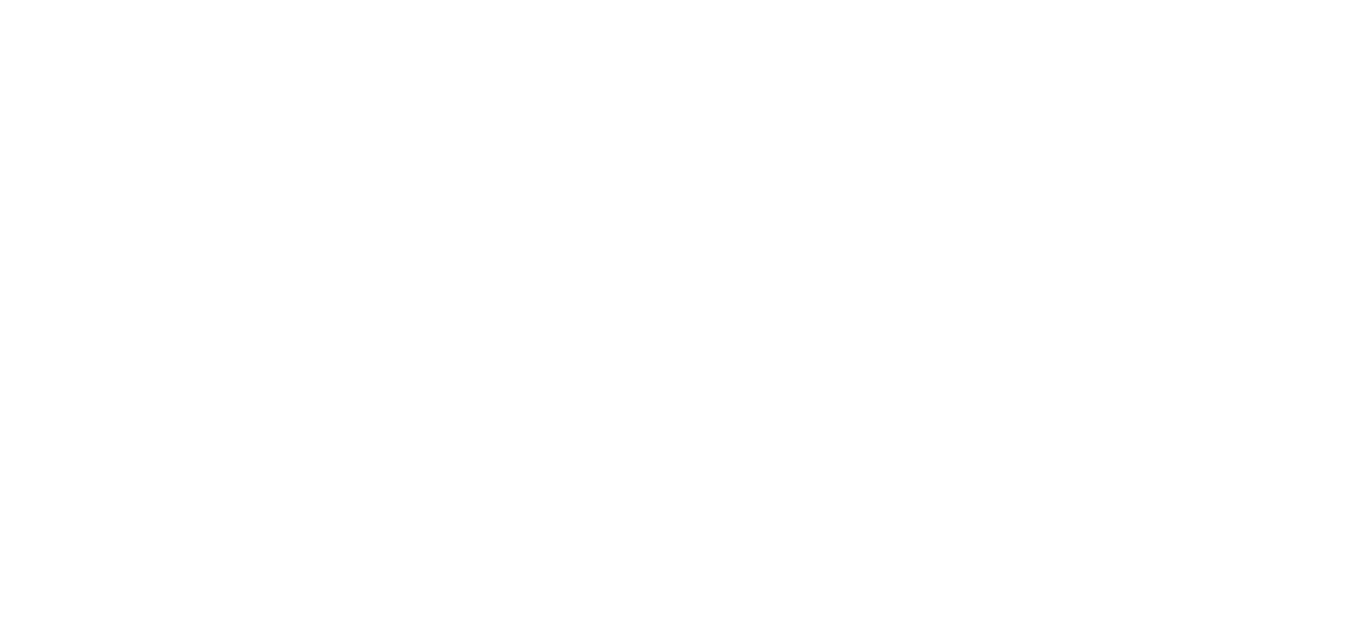 scroll, scrollTop: 0, scrollLeft: 0, axis: both 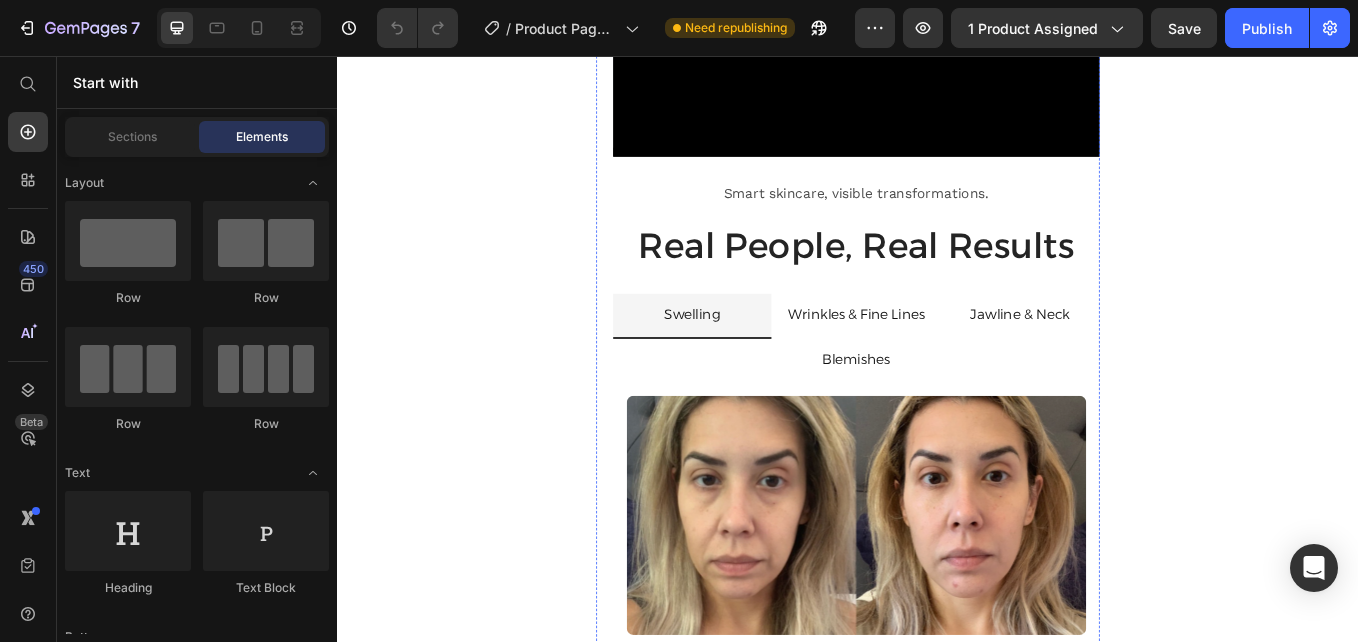 click on "1" at bounding box center (947, -311) 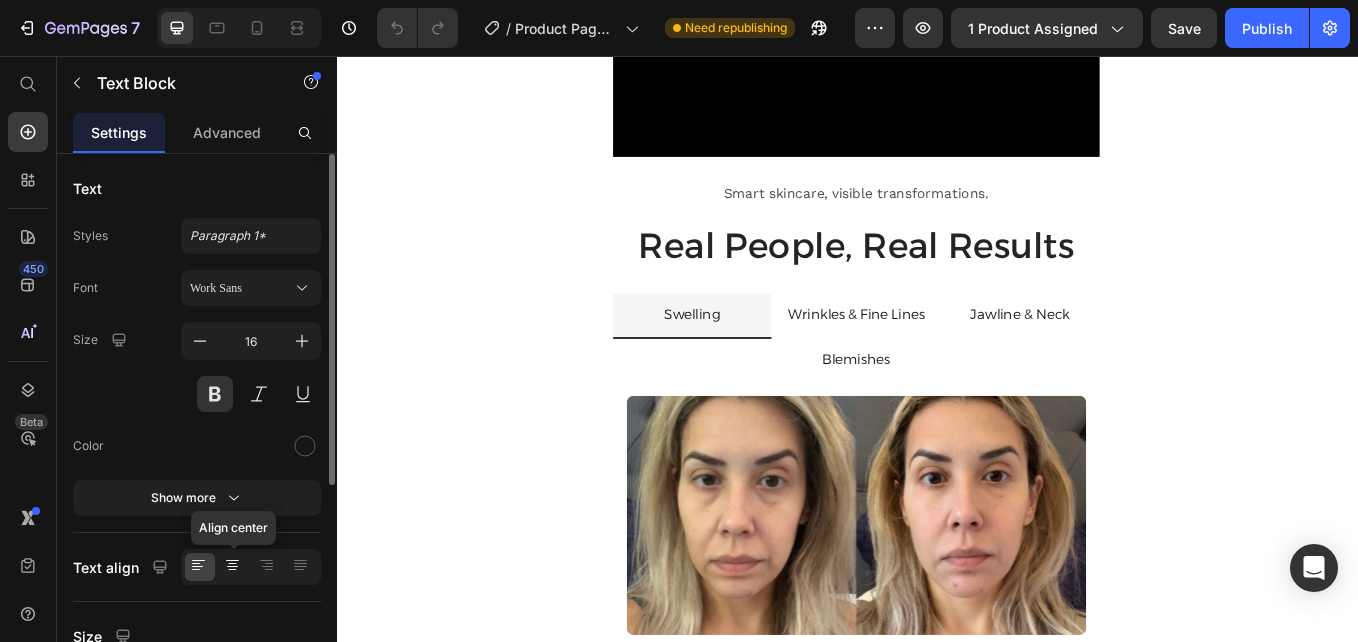 click 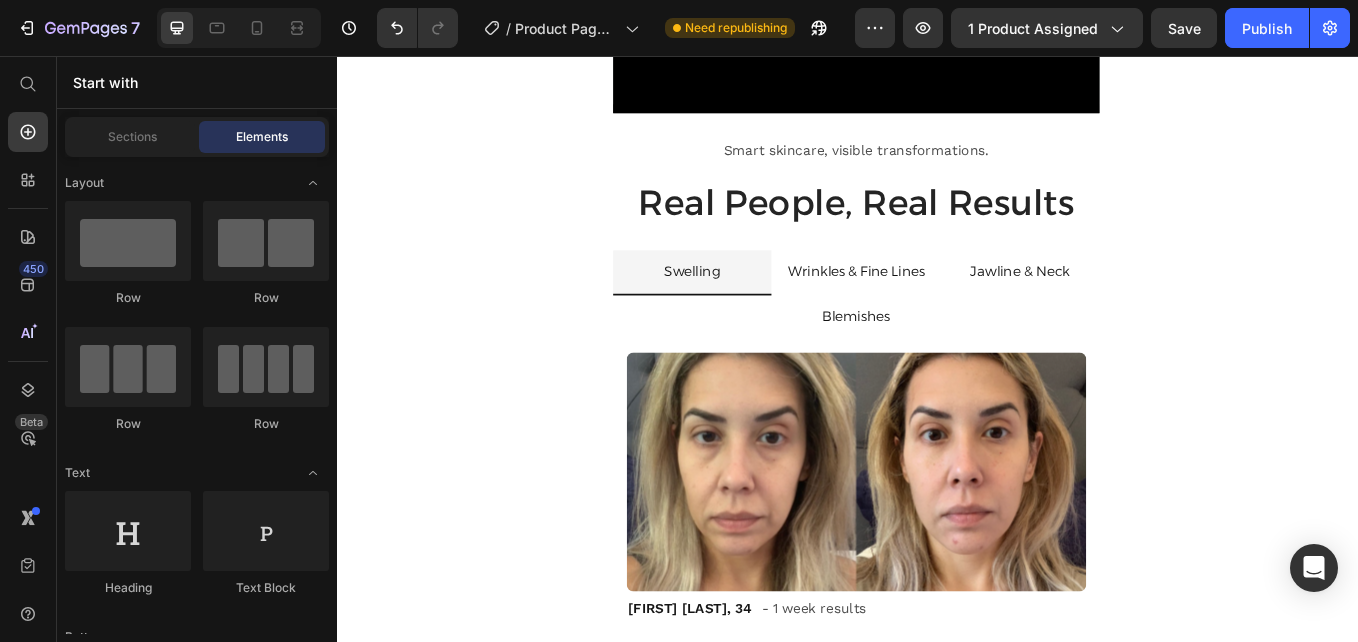 scroll, scrollTop: 5981, scrollLeft: 0, axis: vertical 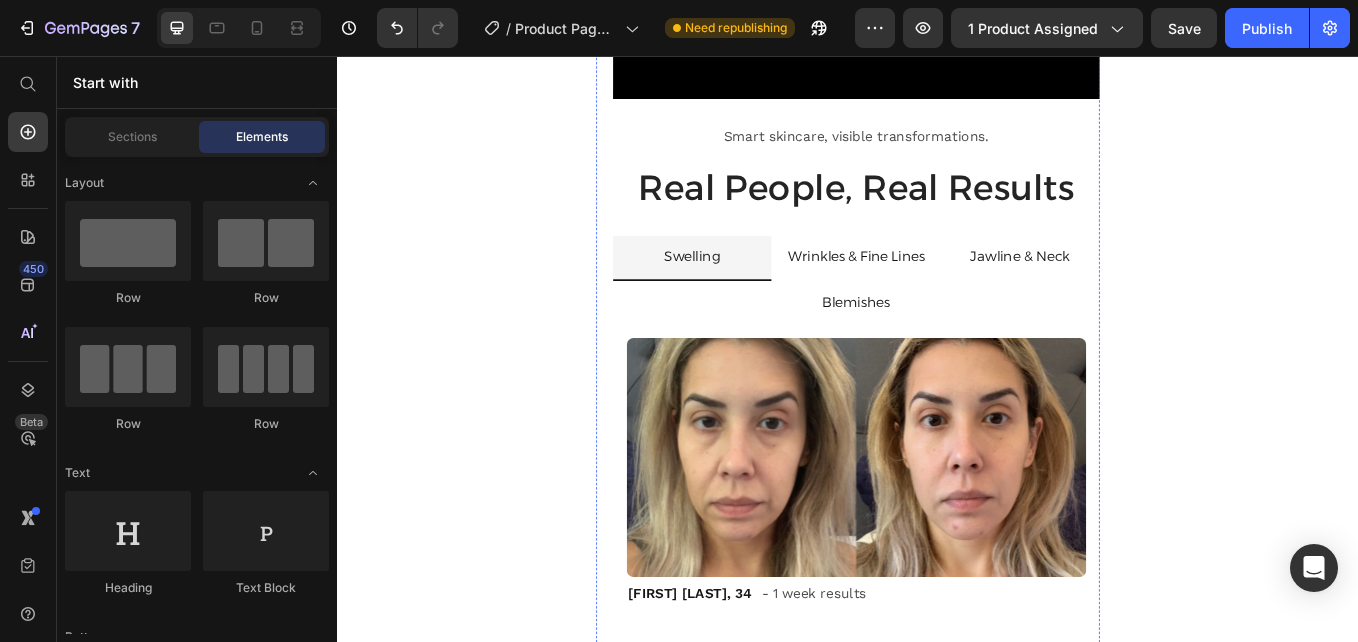 click on "to enhance glide and effectiveness." at bounding box center (947, -260) 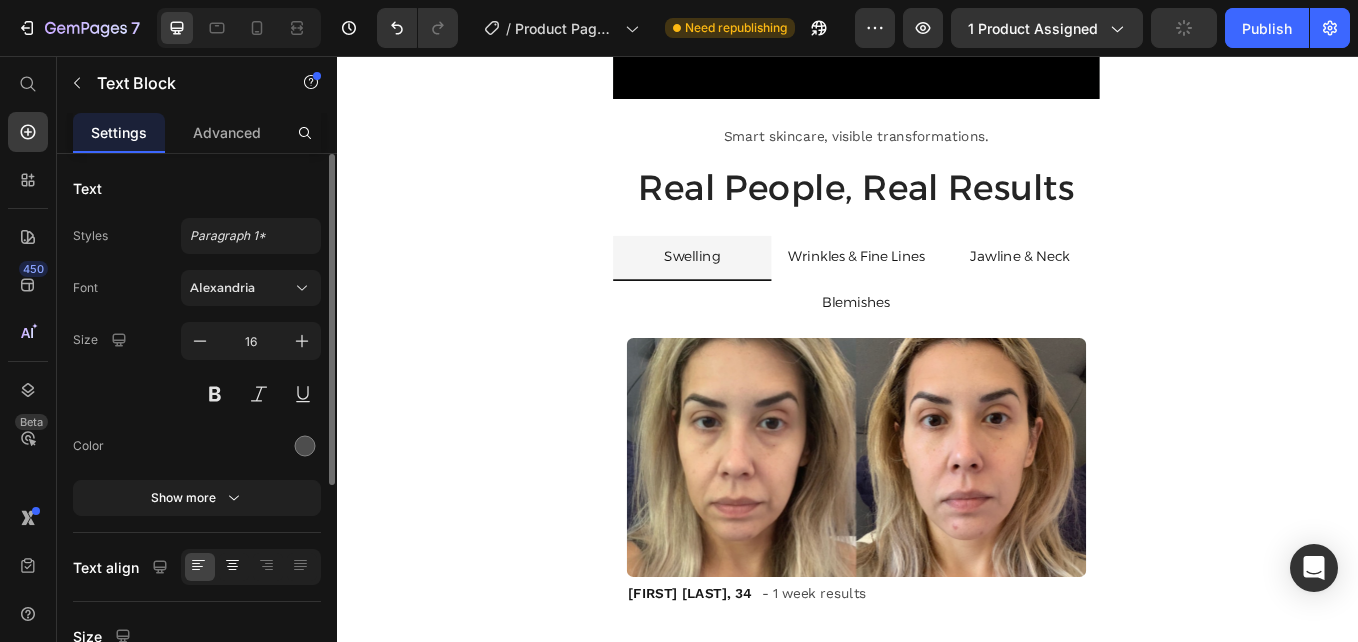 click 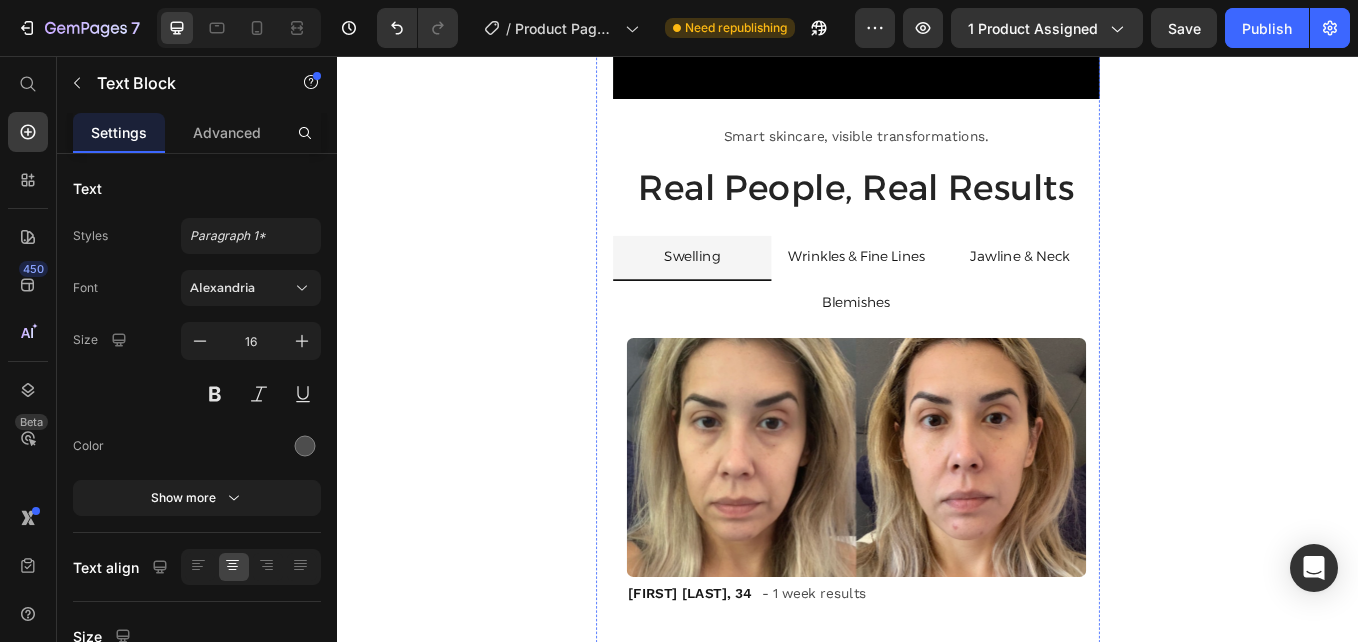 click on "1" at bounding box center (947, -379) 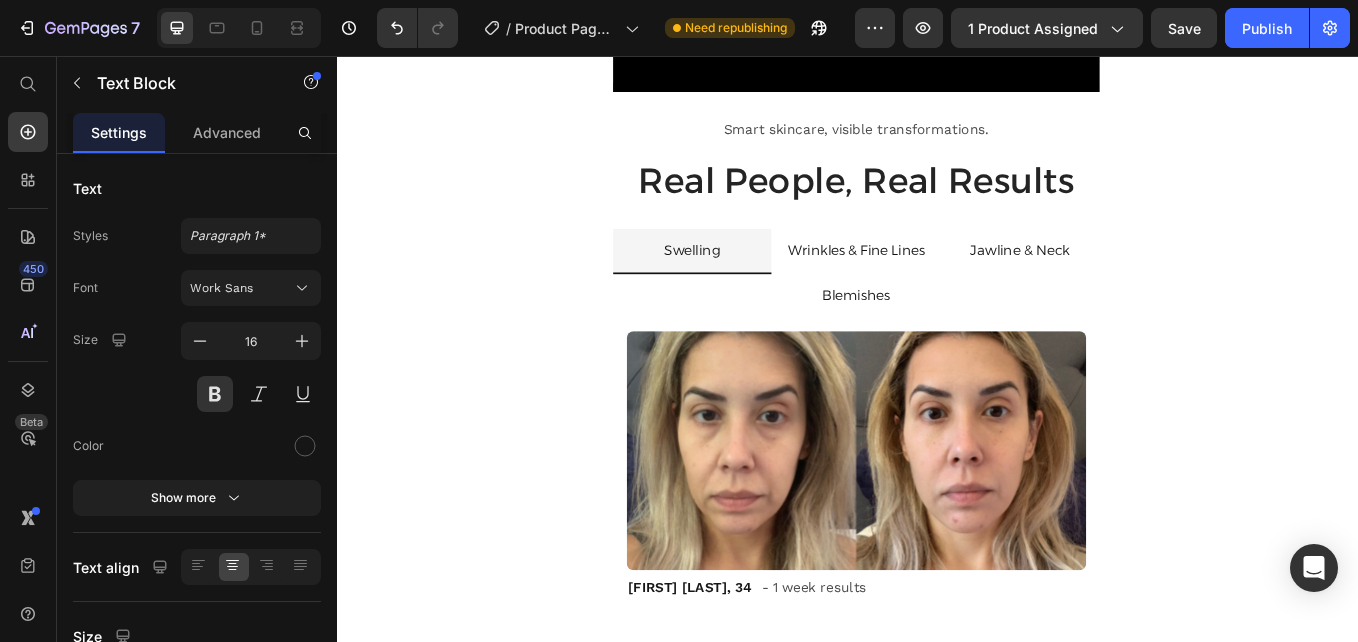 click at bounding box center [947, -345] 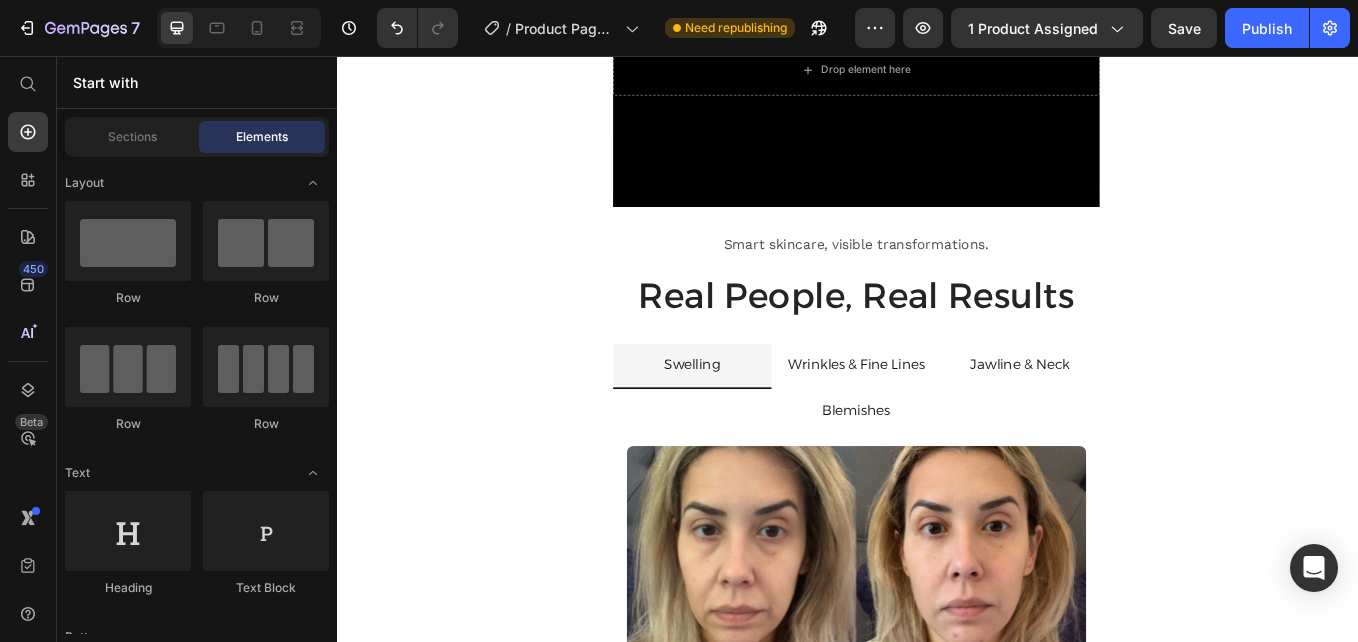 scroll, scrollTop: 5829, scrollLeft: 0, axis: vertical 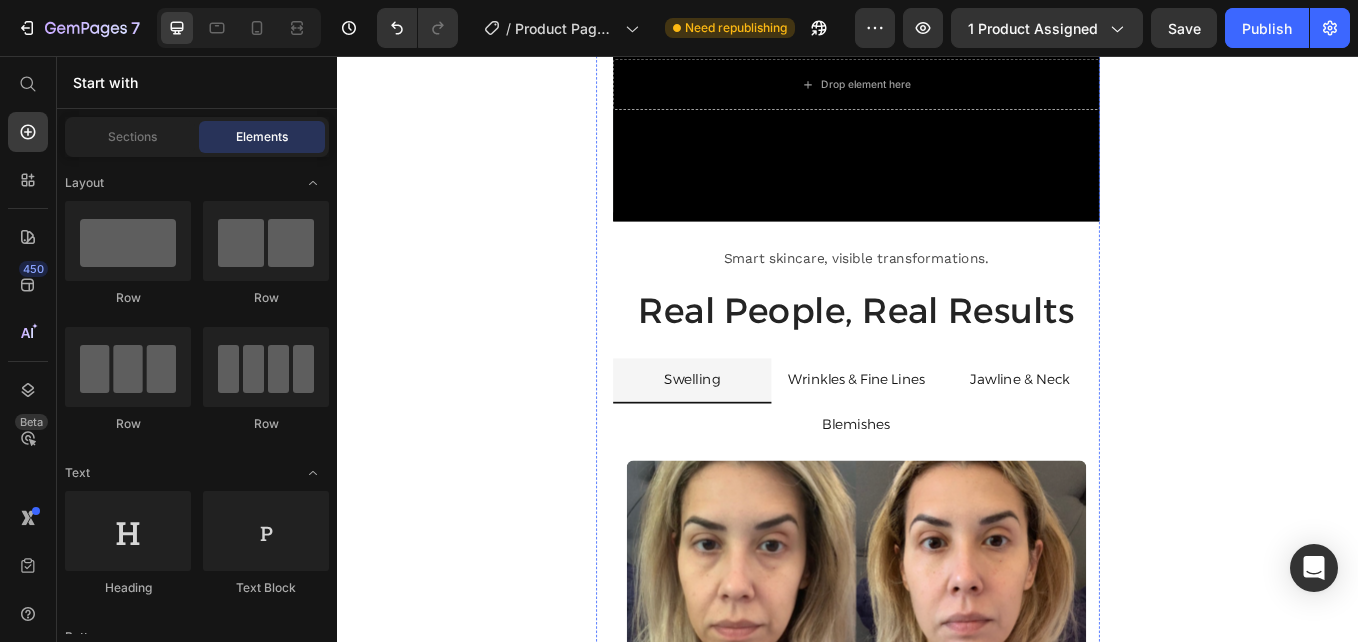click on "Smart skincare, visible transformations." at bounding box center (947, -361) 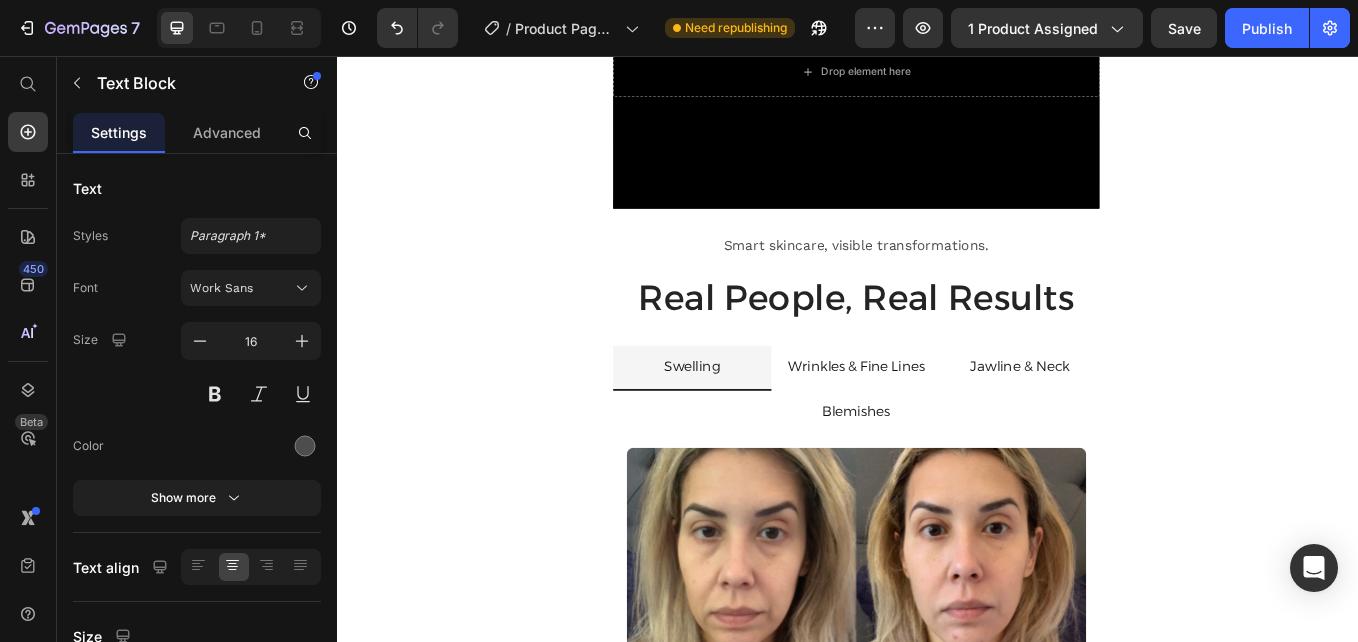 drag, startPoint x: 941, startPoint y: 331, endPoint x: 954, endPoint y: 314, distance: 21.400934 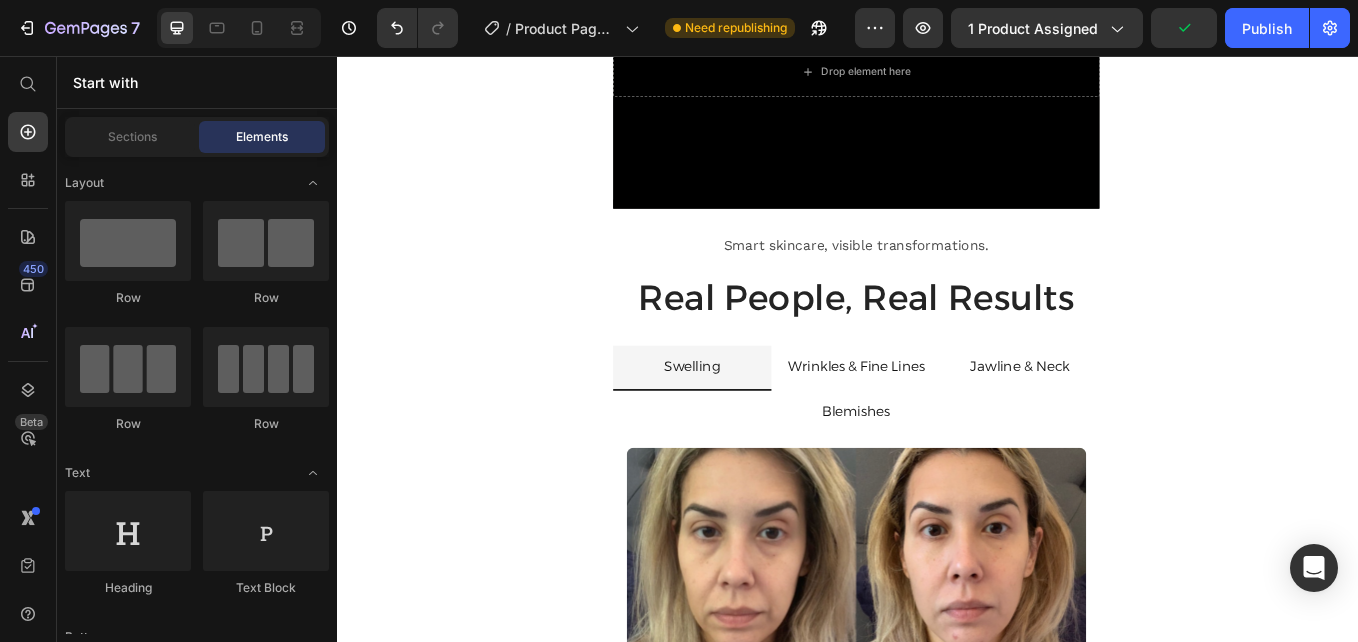scroll, scrollTop: 5812, scrollLeft: 0, axis: vertical 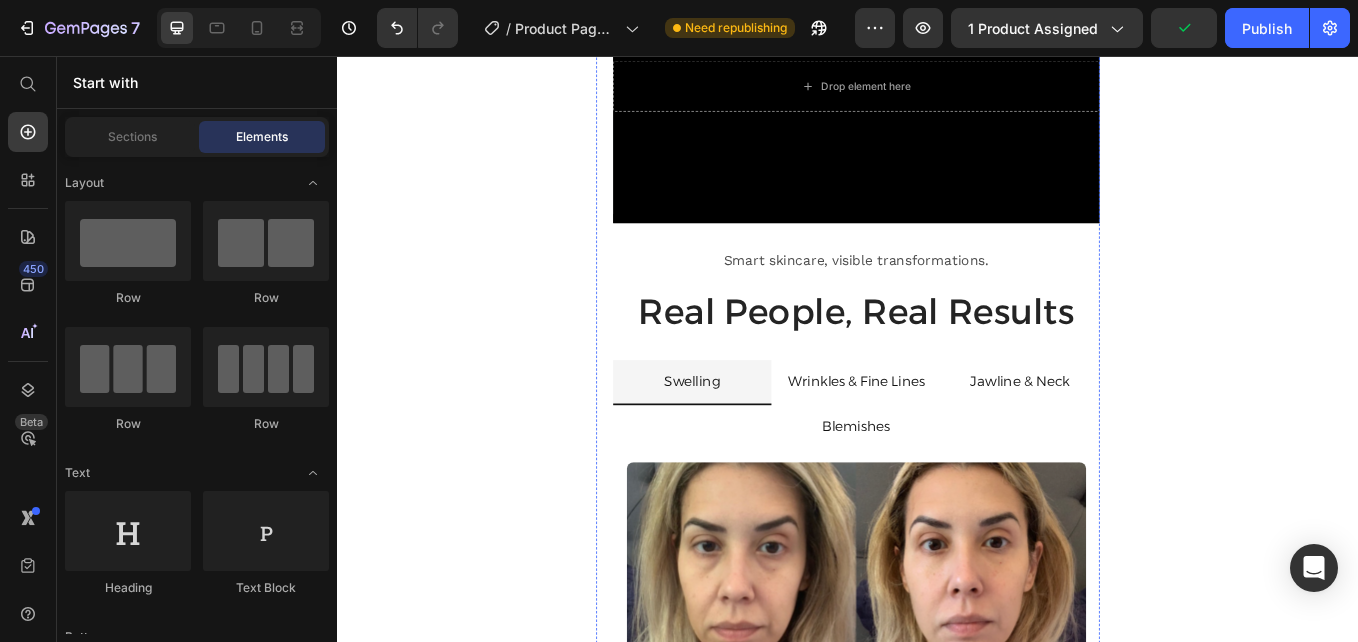 click on "Smart skincare, visible transformations." at bounding box center (947, -344) 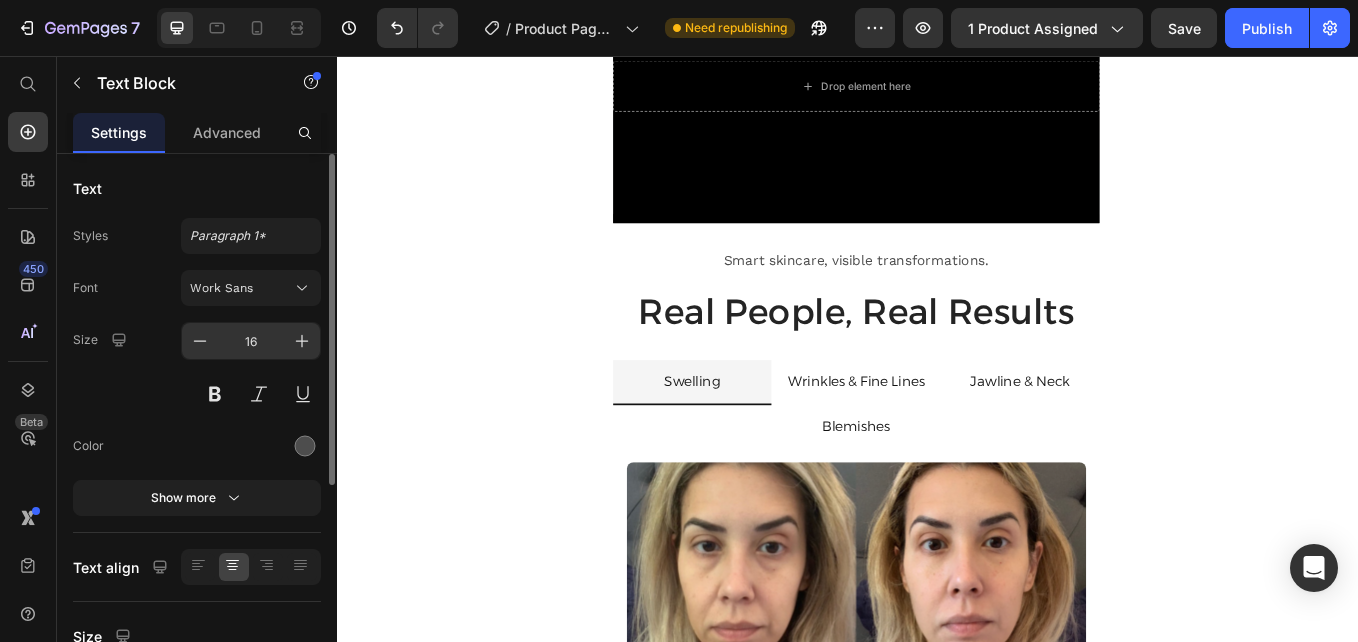 click on "16" 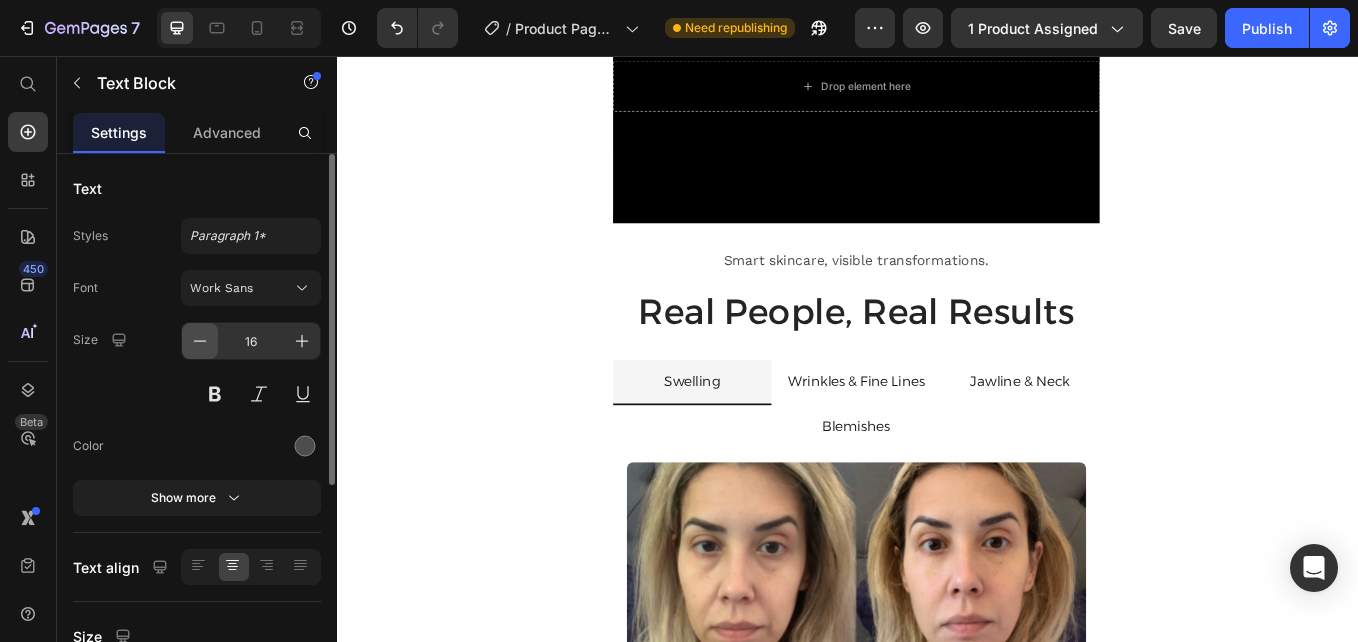 click 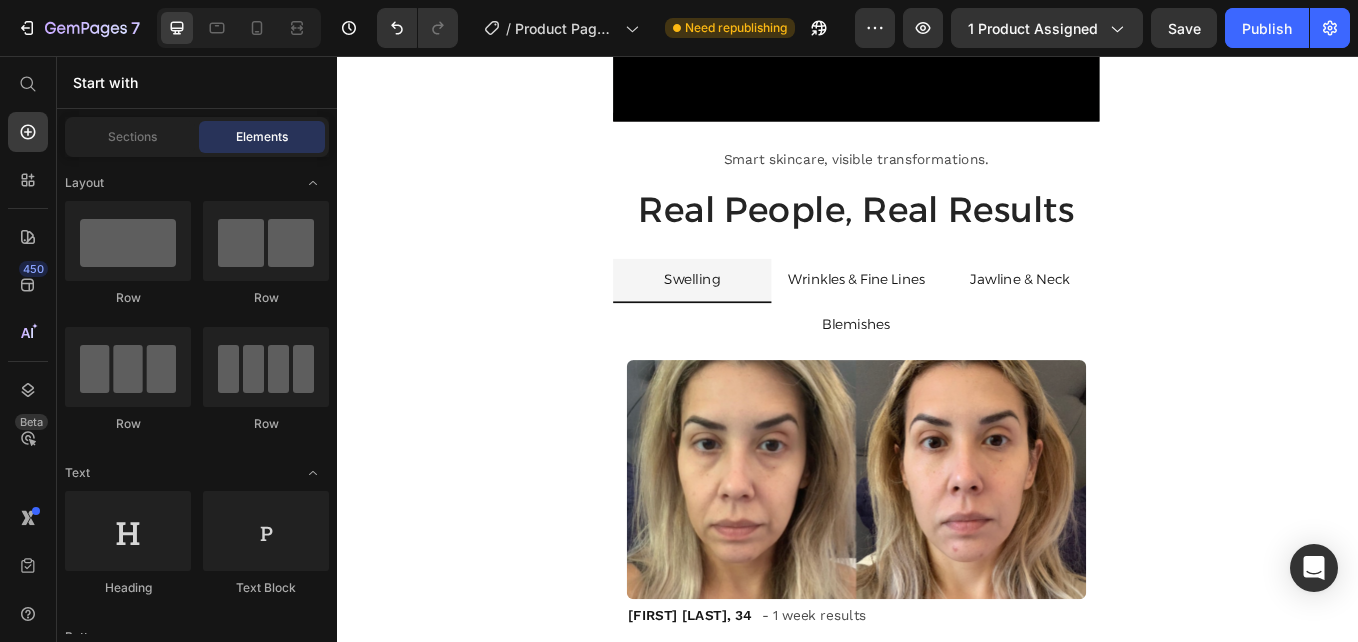 scroll, scrollTop: 5896, scrollLeft: 0, axis: vertical 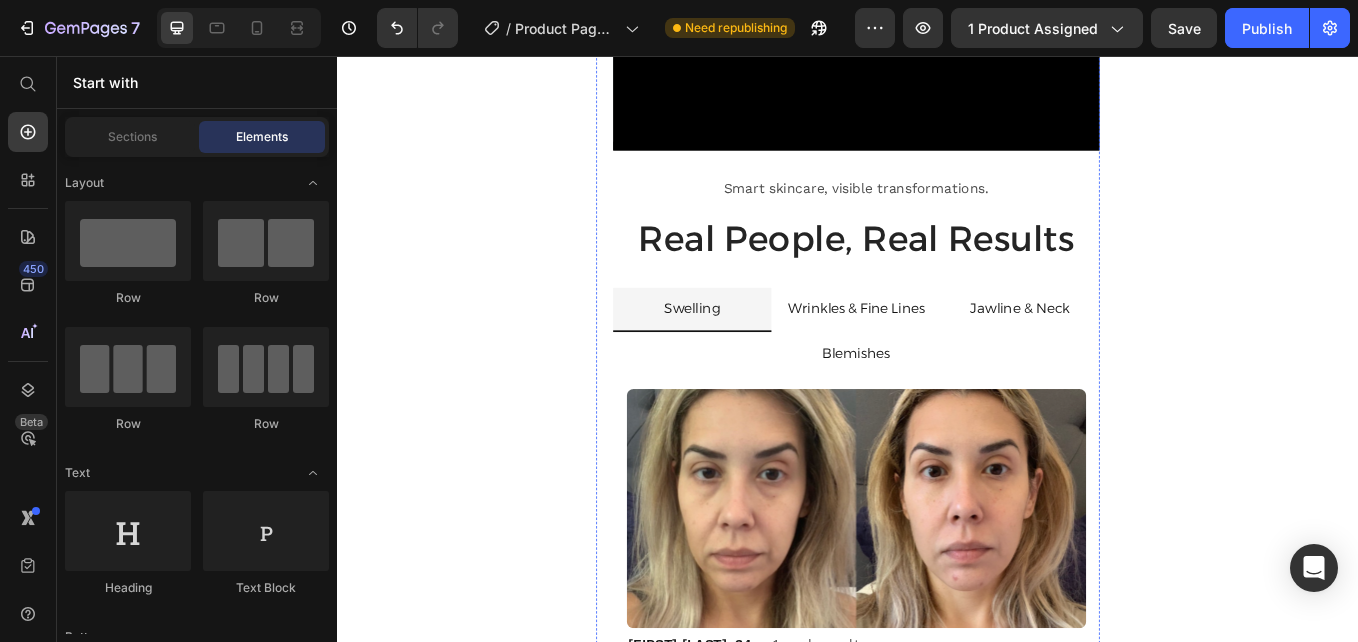 click on "Smart skincare, visible transformations." at bounding box center (947, -429) 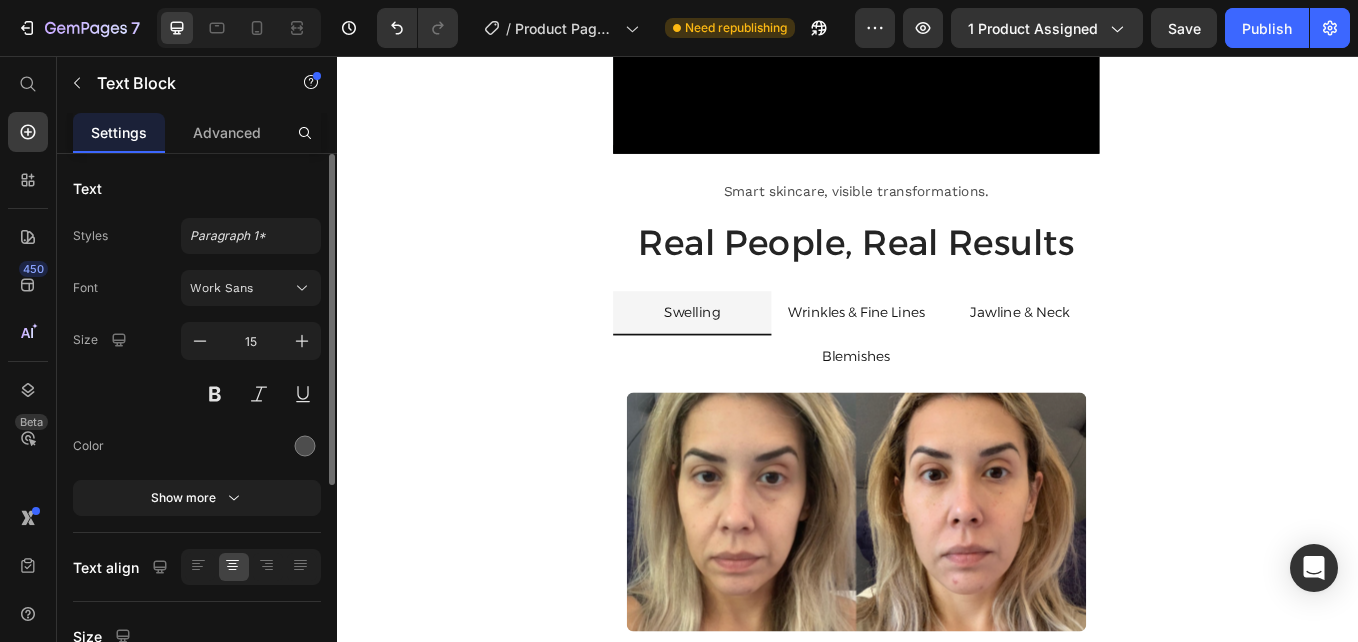click at bounding box center [947, -411] 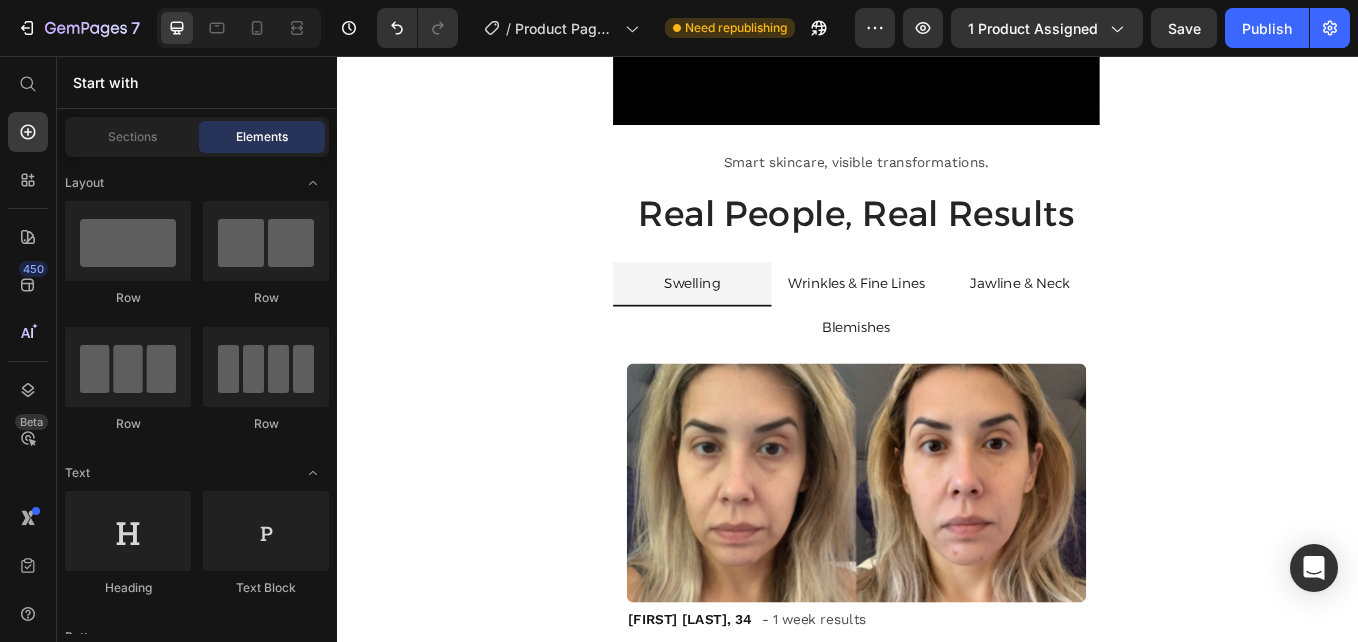 scroll, scrollTop: 5863, scrollLeft: 0, axis: vertical 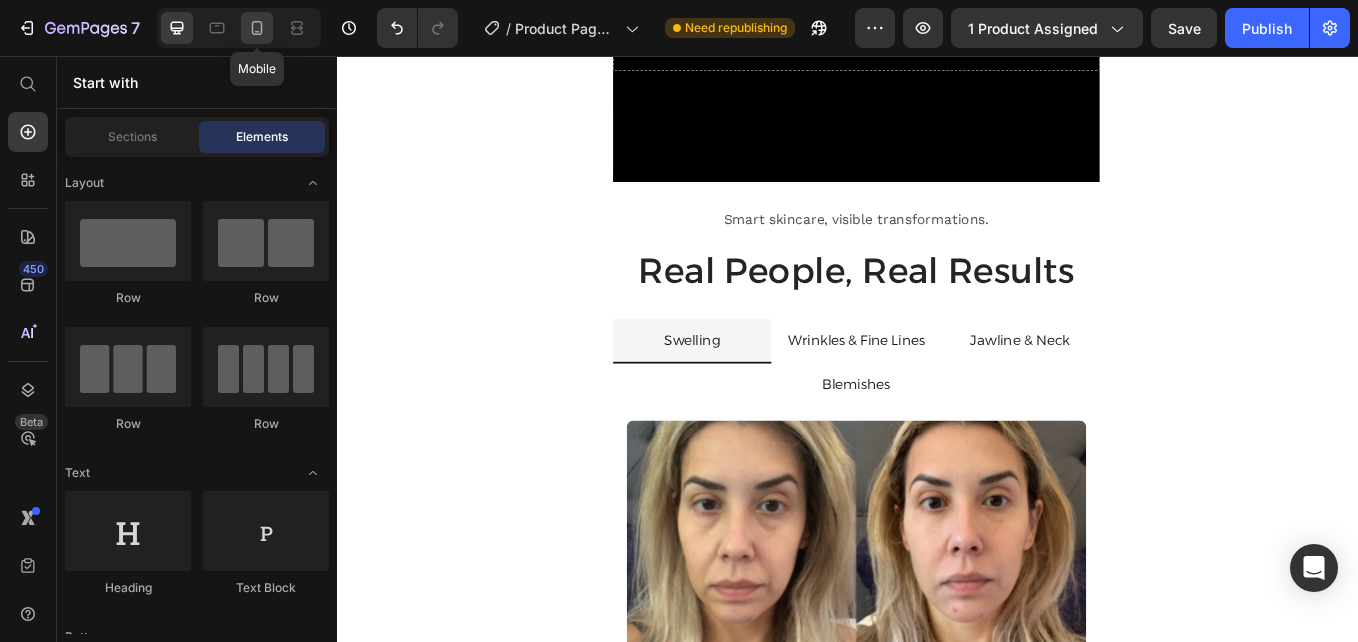 click 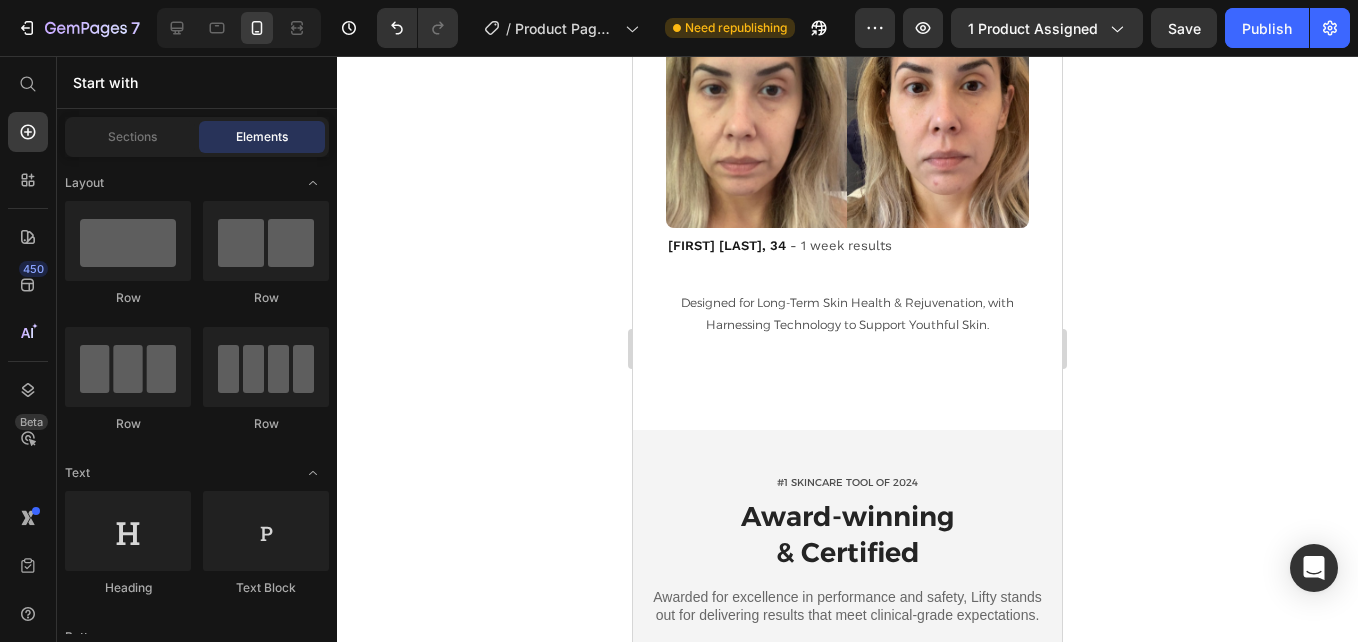 scroll, scrollTop: 5465, scrollLeft: 0, axis: vertical 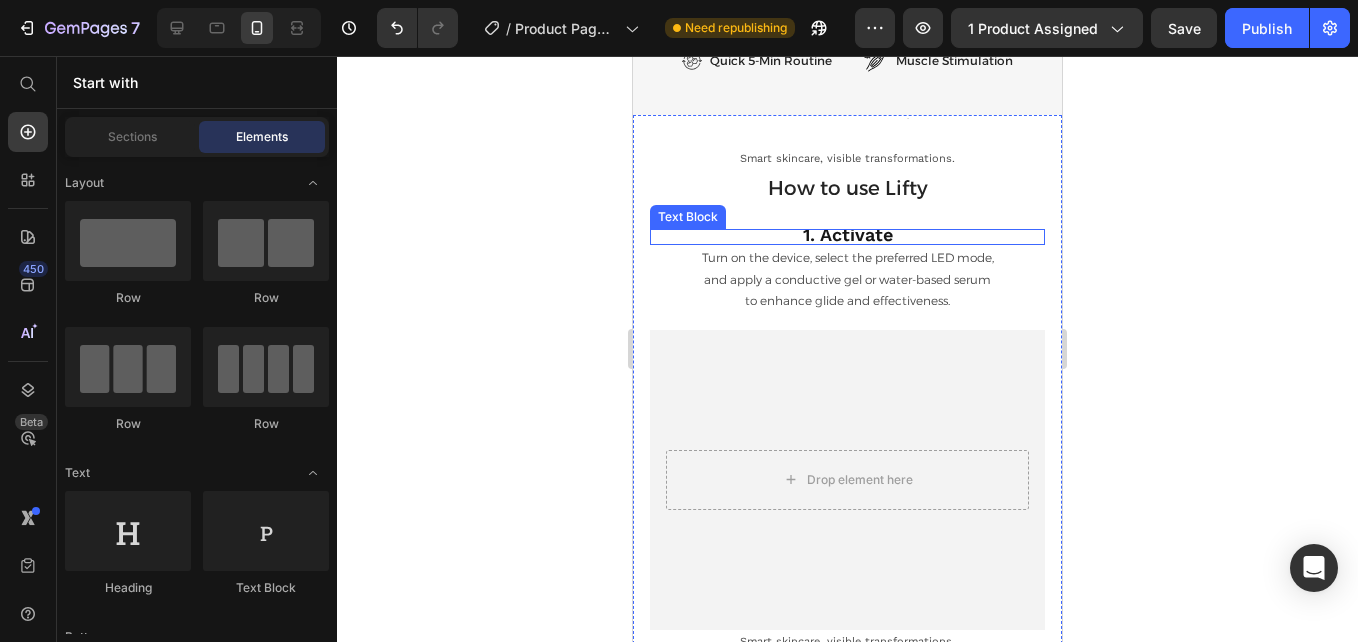 click on "1. Activate" at bounding box center [847, 237] 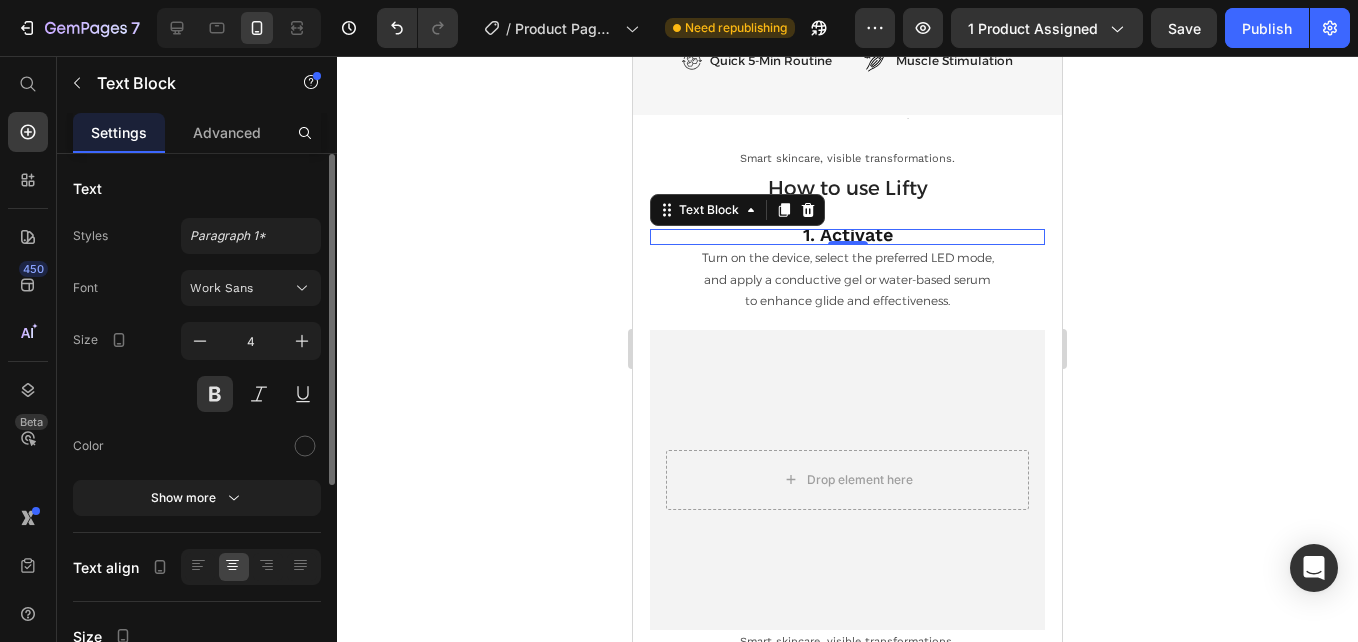 click on "1. Activate" at bounding box center (848, 234) 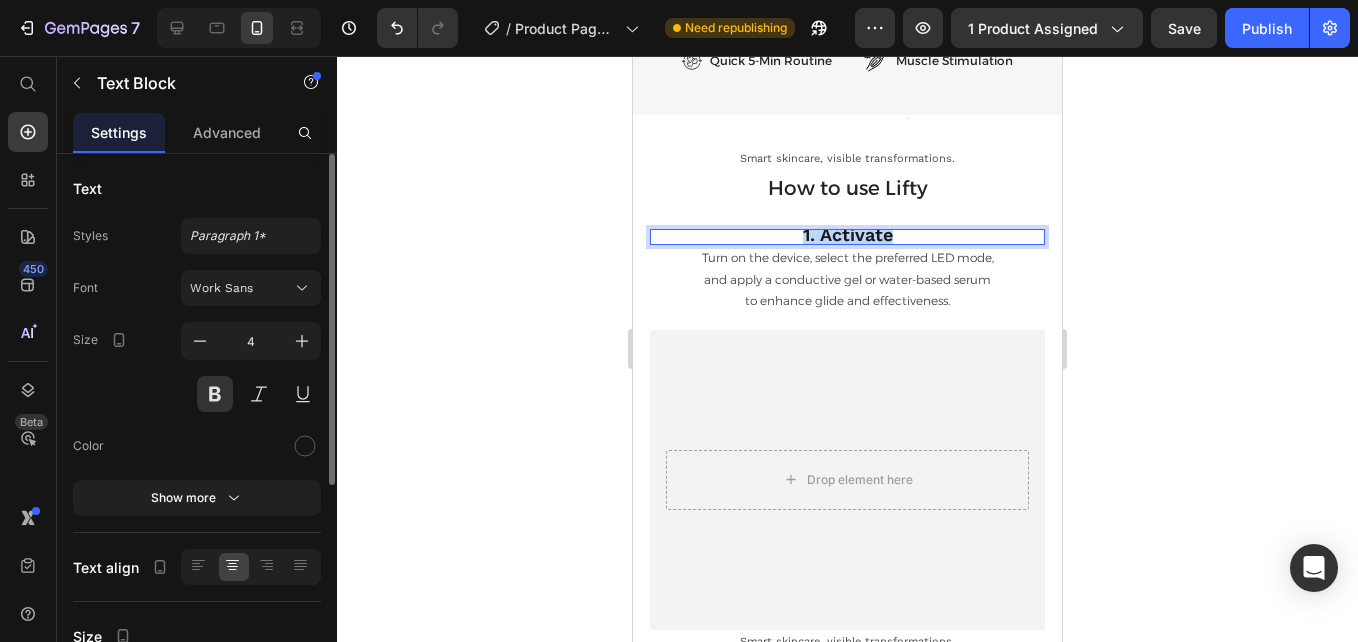 click on "1. Activate" at bounding box center (848, 234) 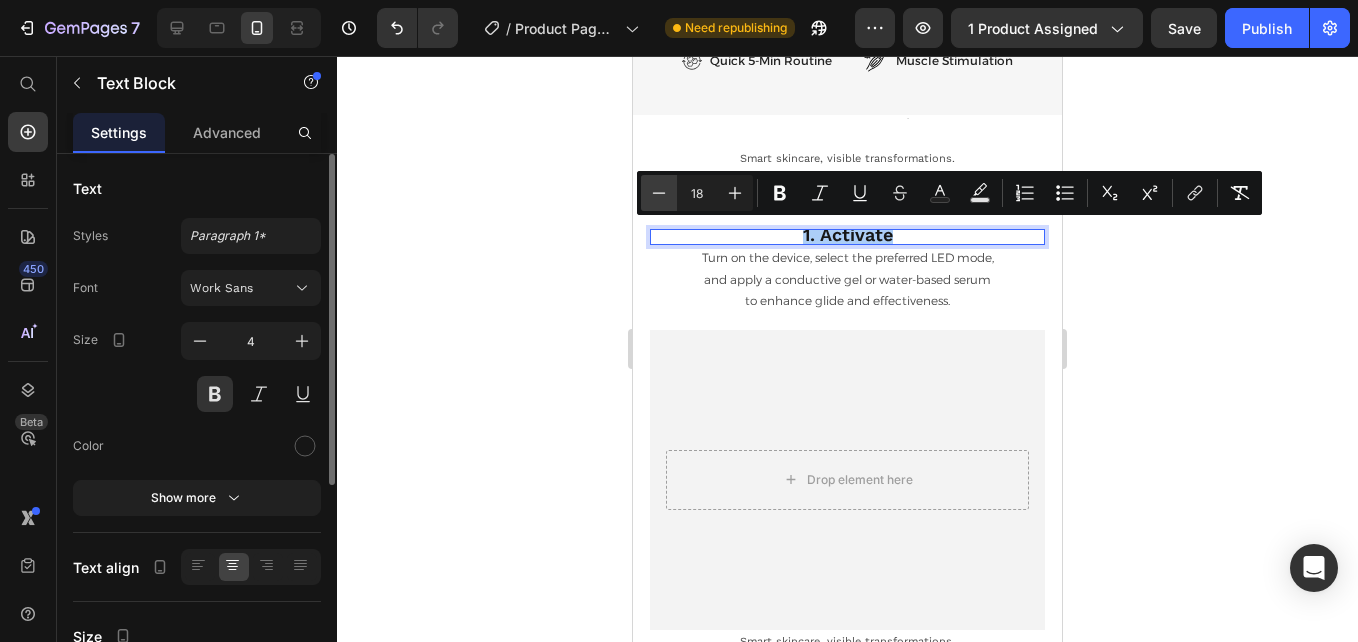 click 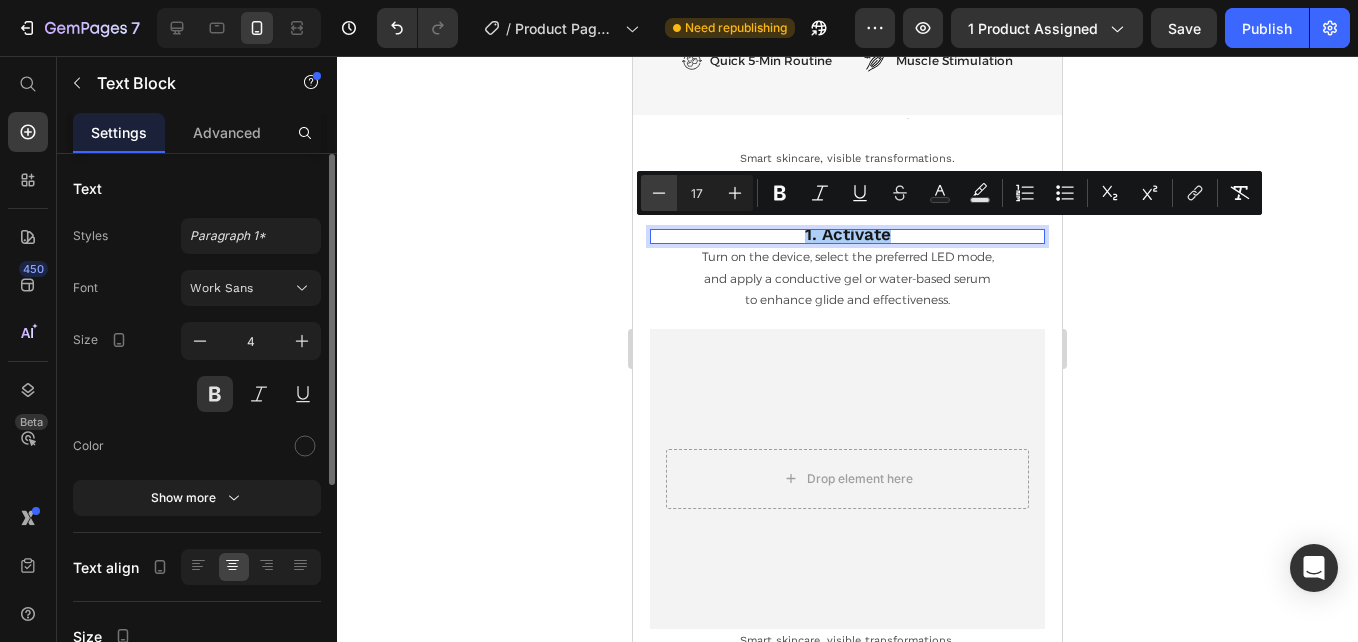 click 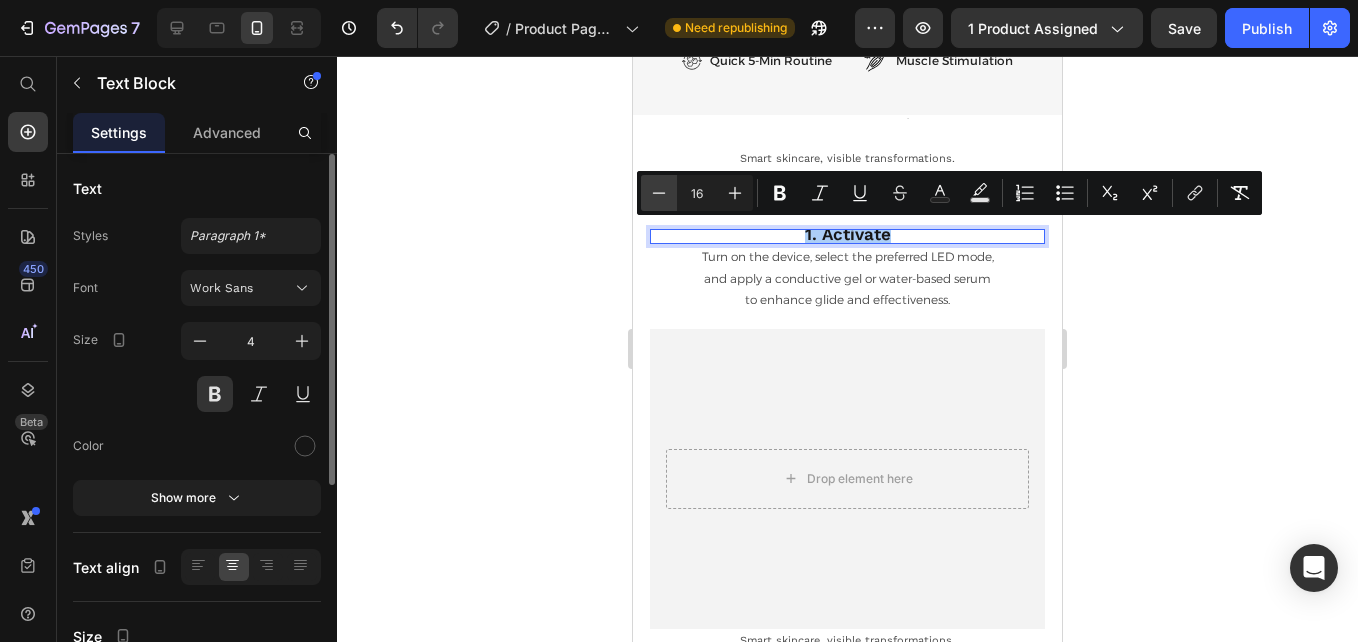 click 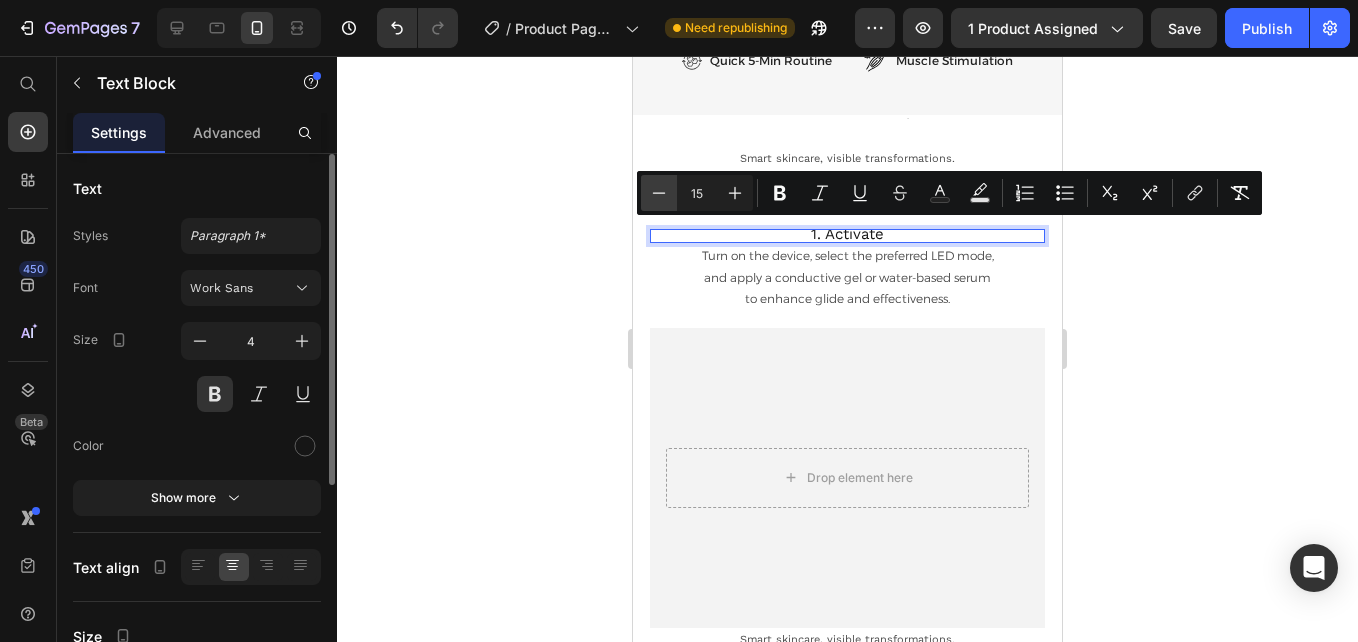 click 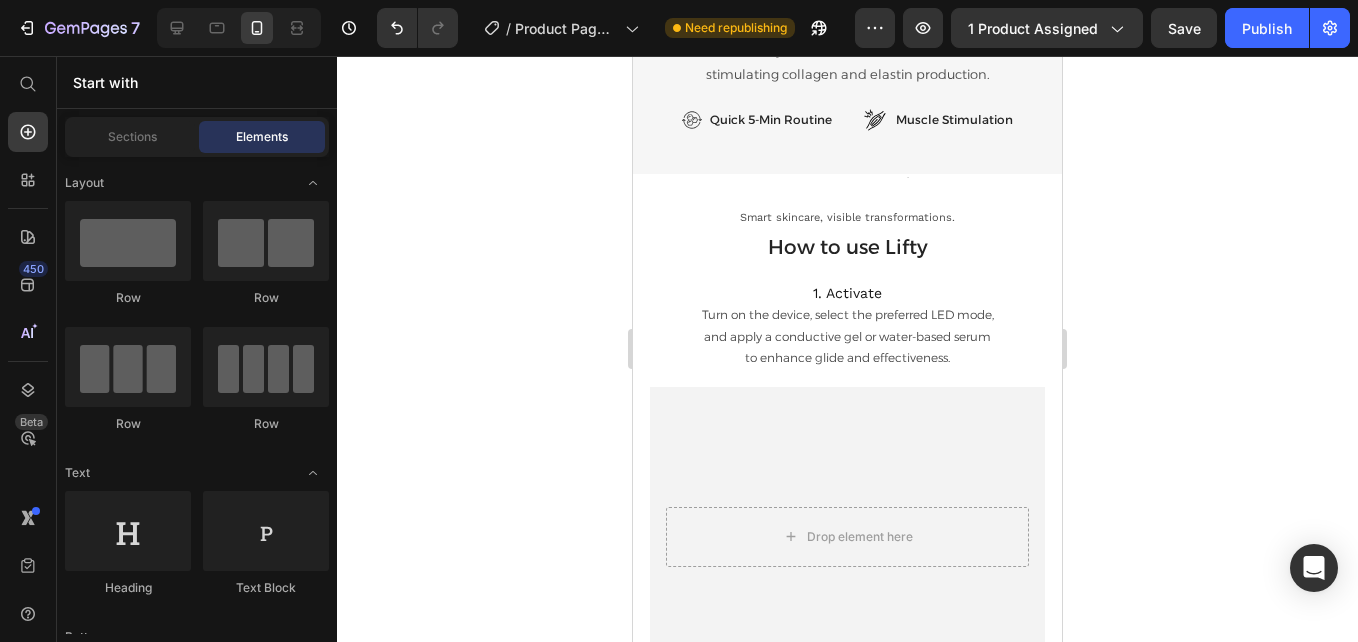 scroll, scrollTop: 4737, scrollLeft: 0, axis: vertical 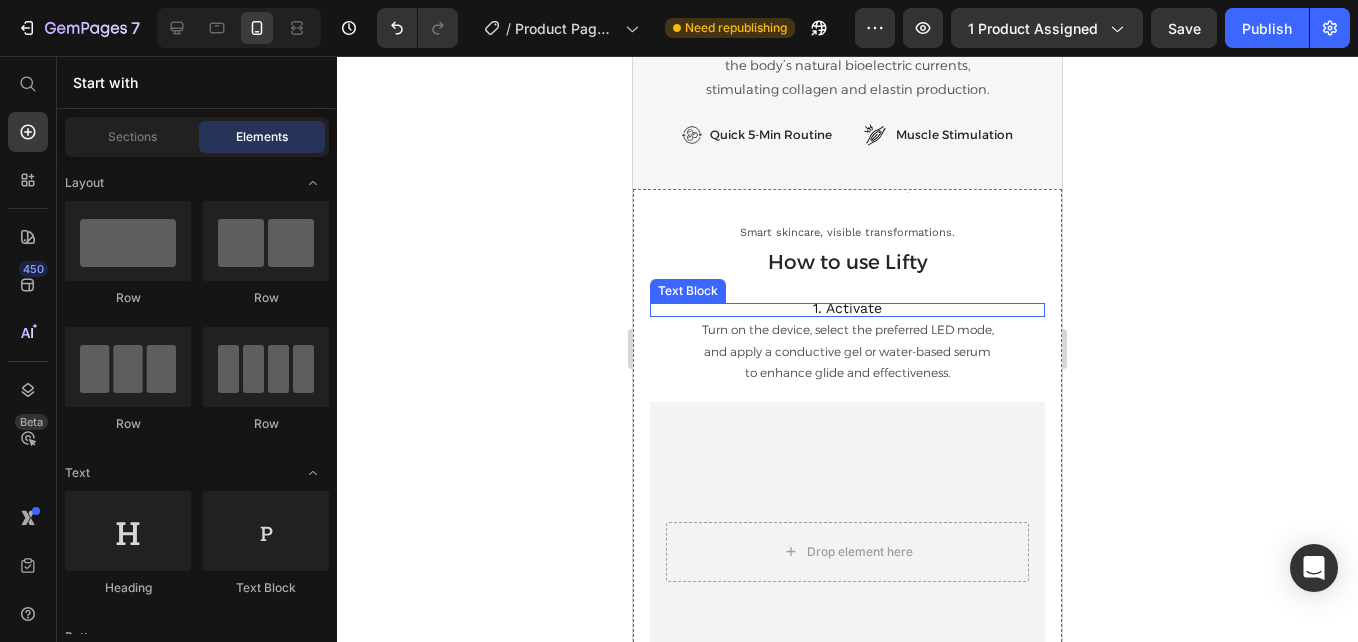 click on "1. Activate" at bounding box center [847, 310] 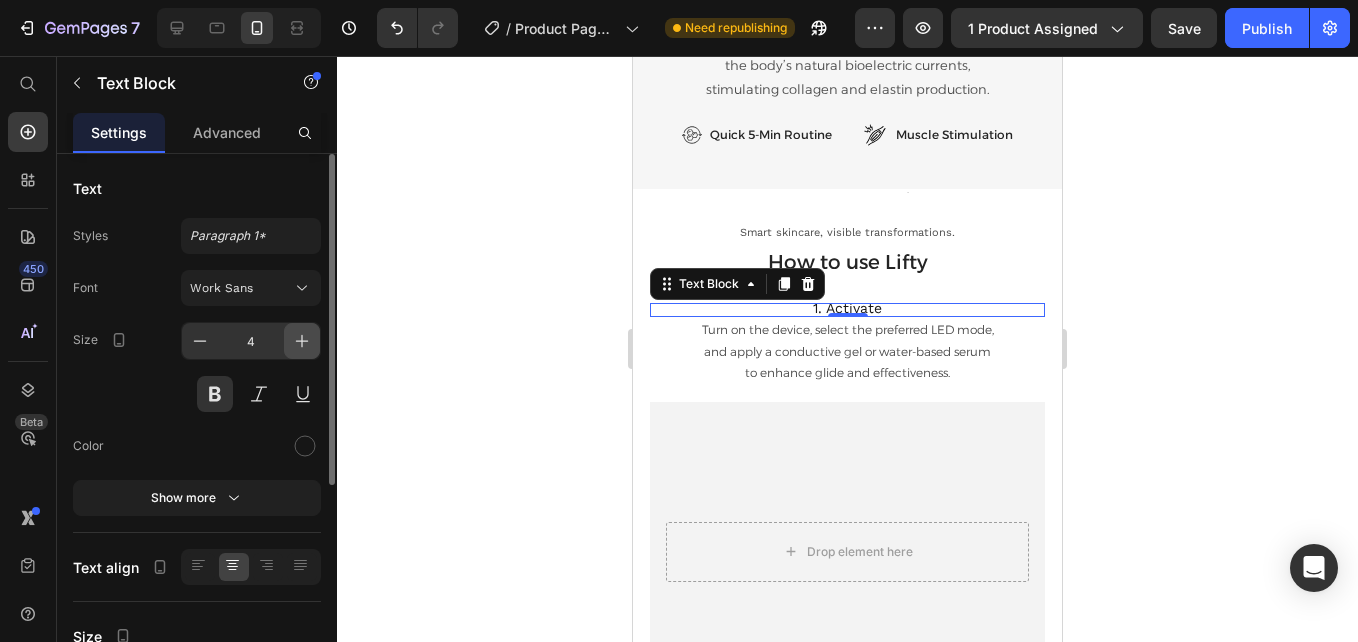 click 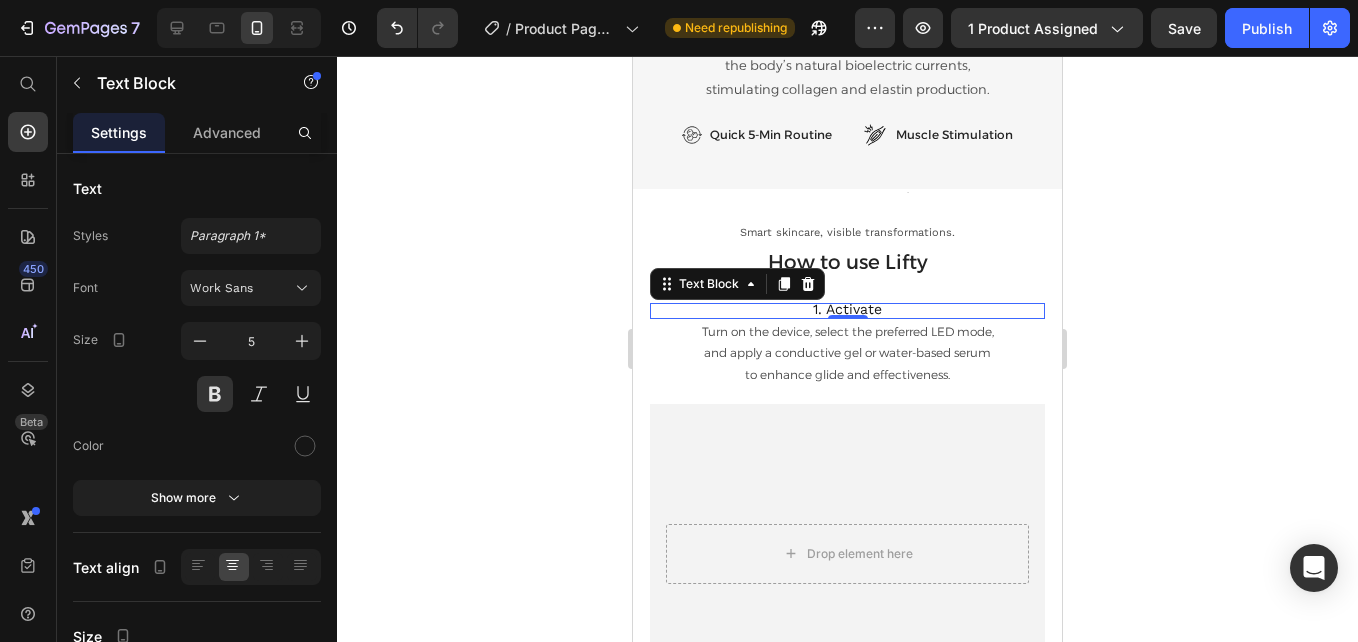 click on "1. Activate" at bounding box center (847, 309) 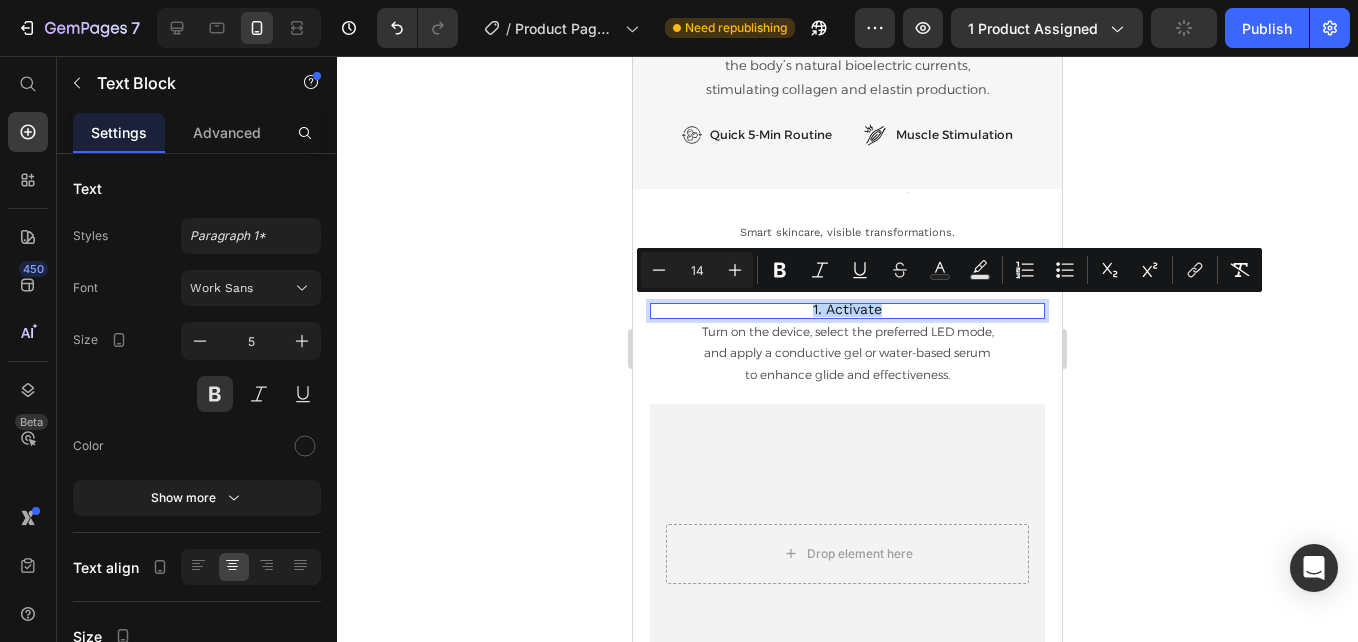 click on "1. Activate" at bounding box center (847, 311) 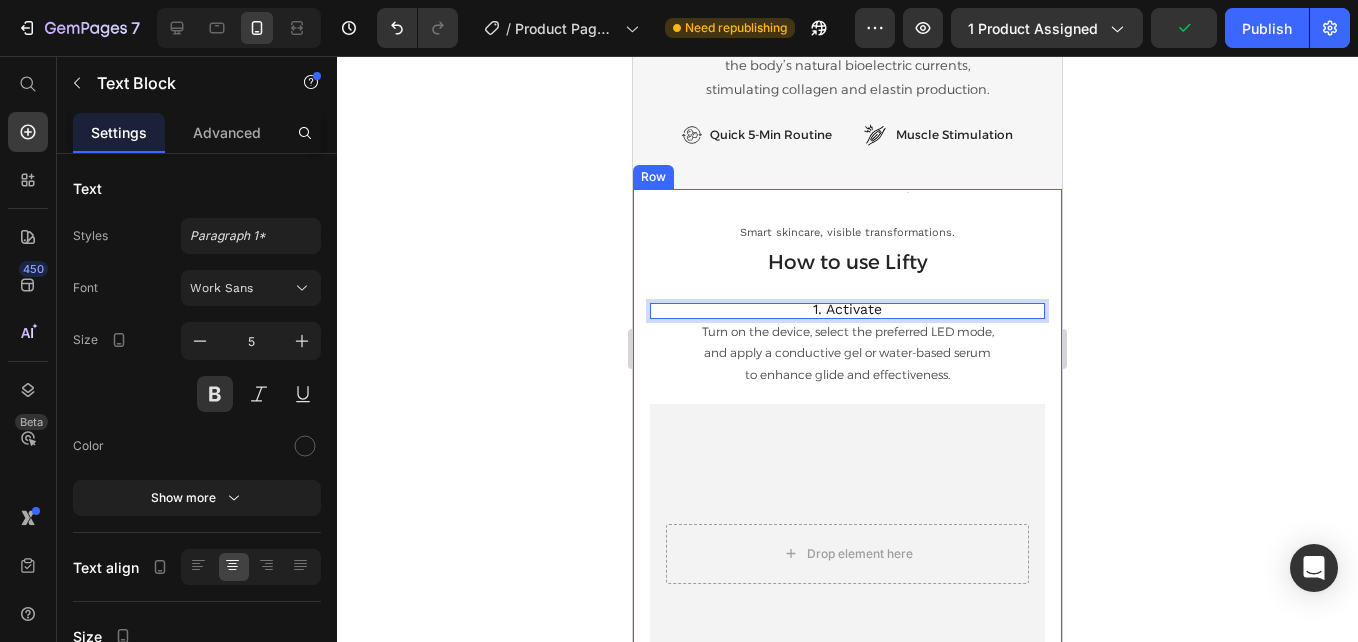 drag, startPoint x: 882, startPoint y: 308, endPoint x: 769, endPoint y: 300, distance: 113.28283 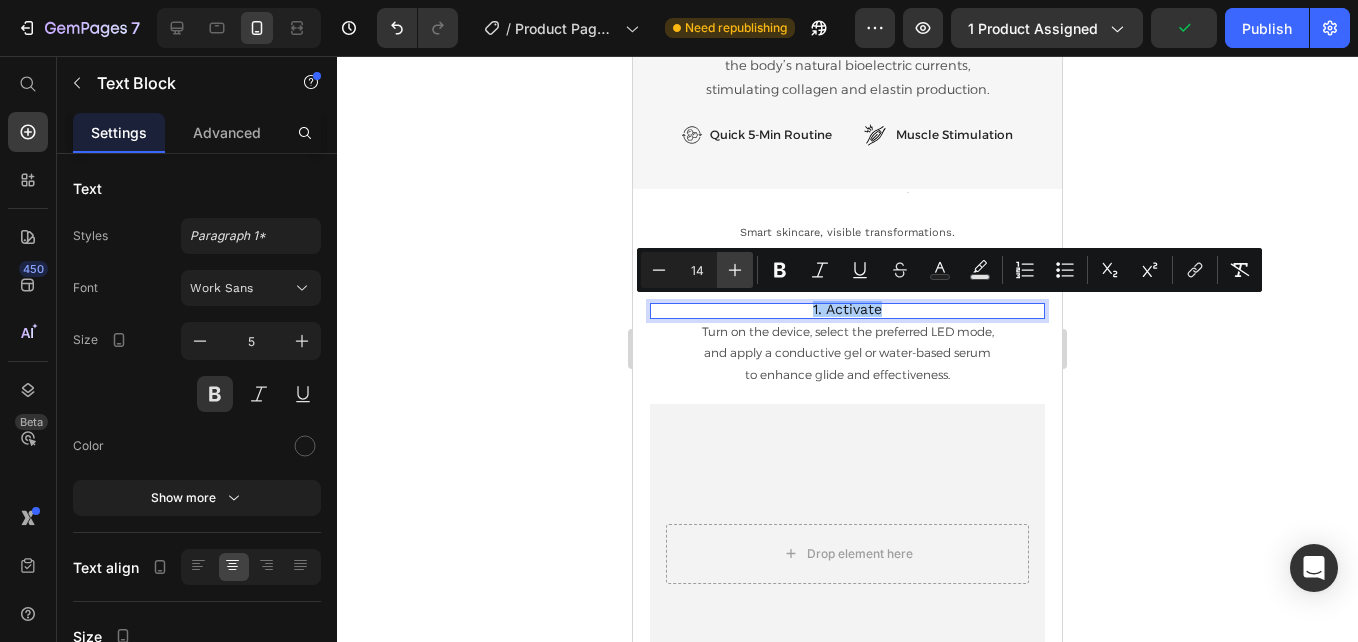 click 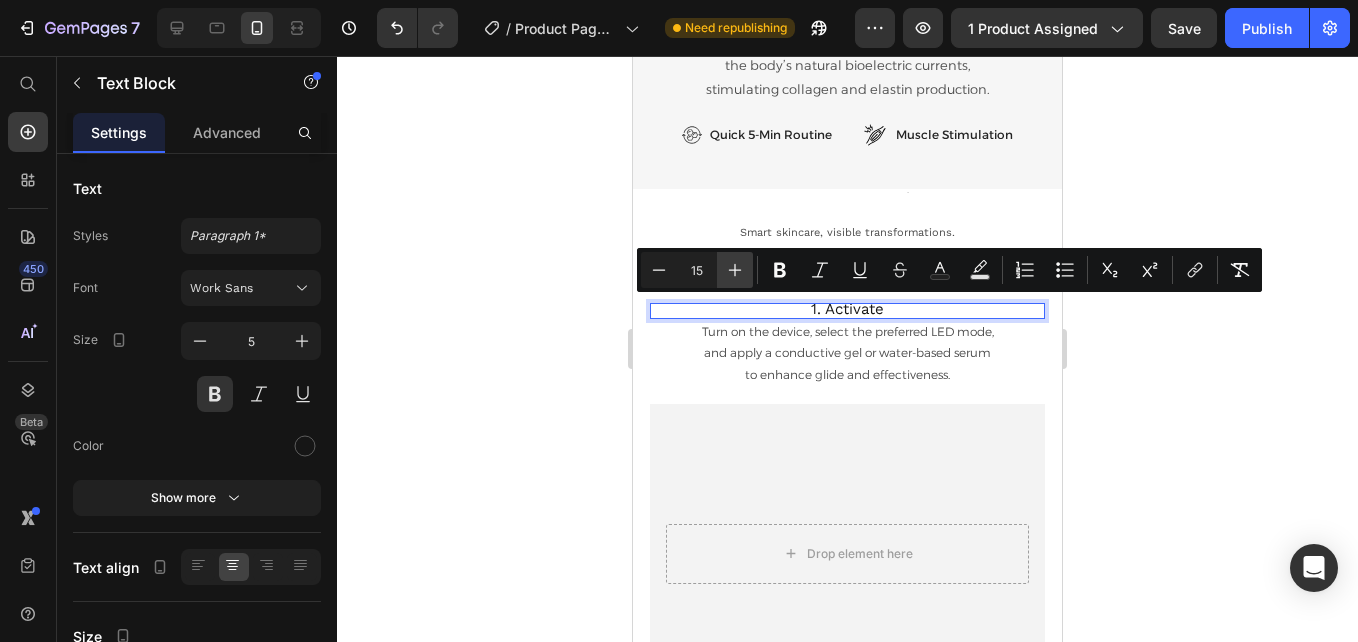 click 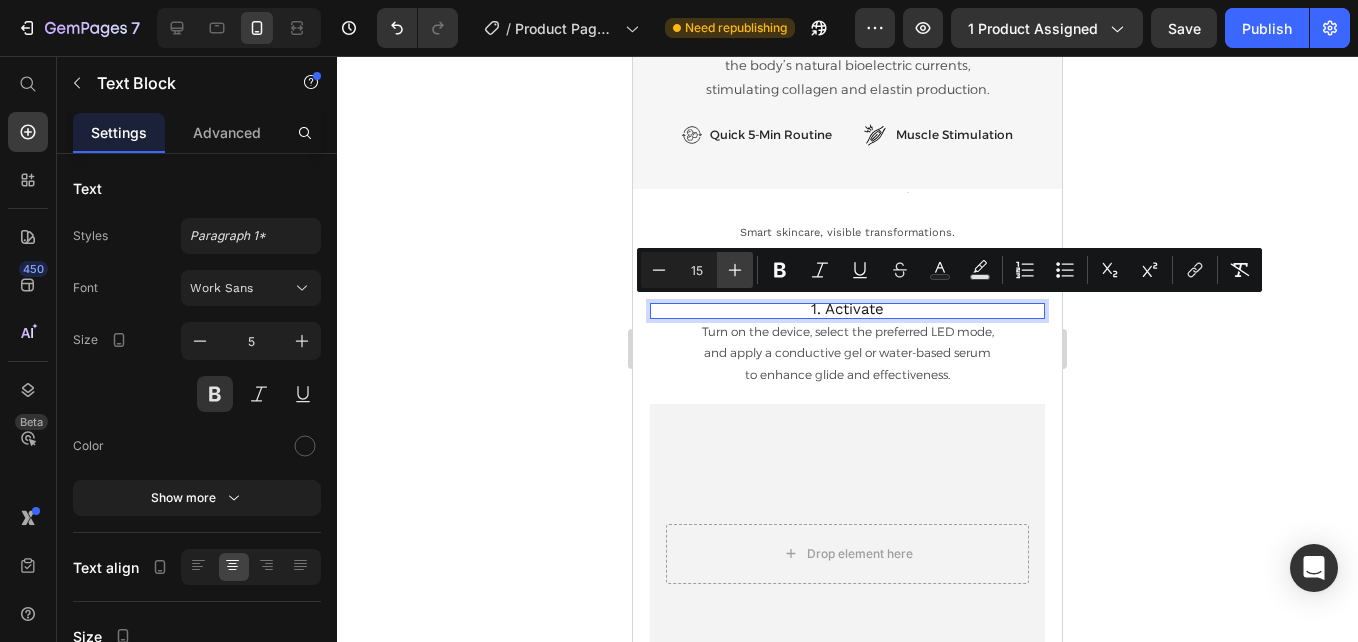 type on "16" 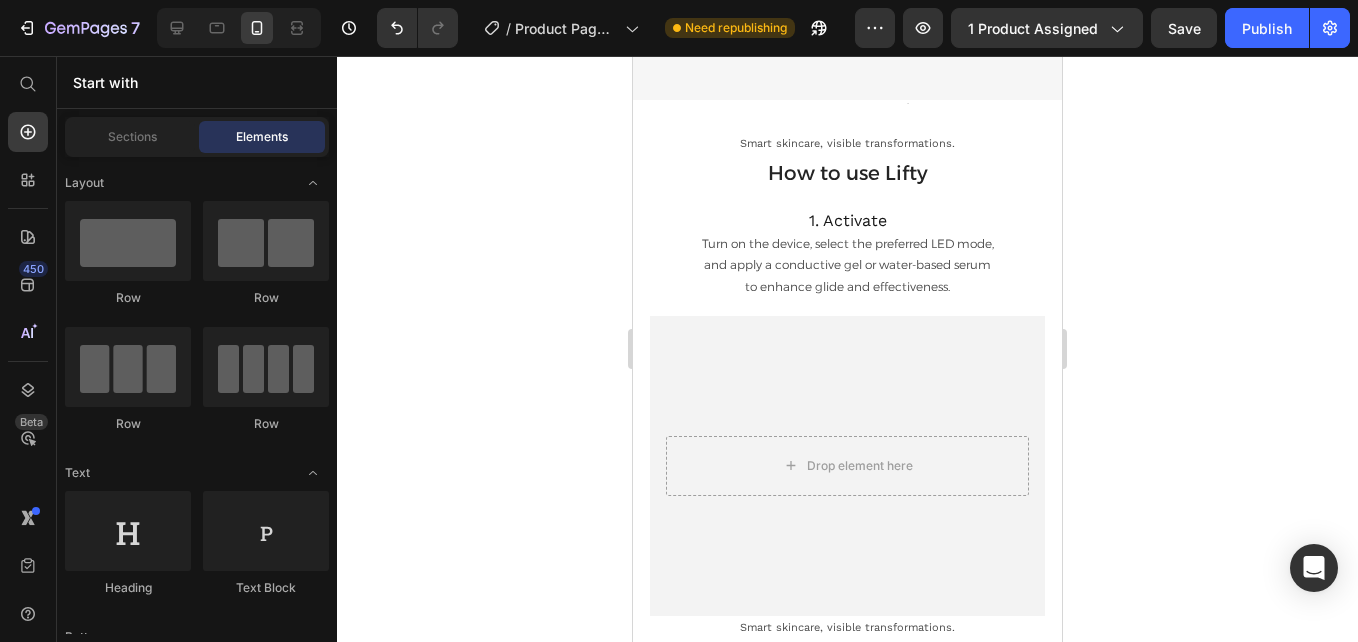 scroll, scrollTop: 4841, scrollLeft: 0, axis: vertical 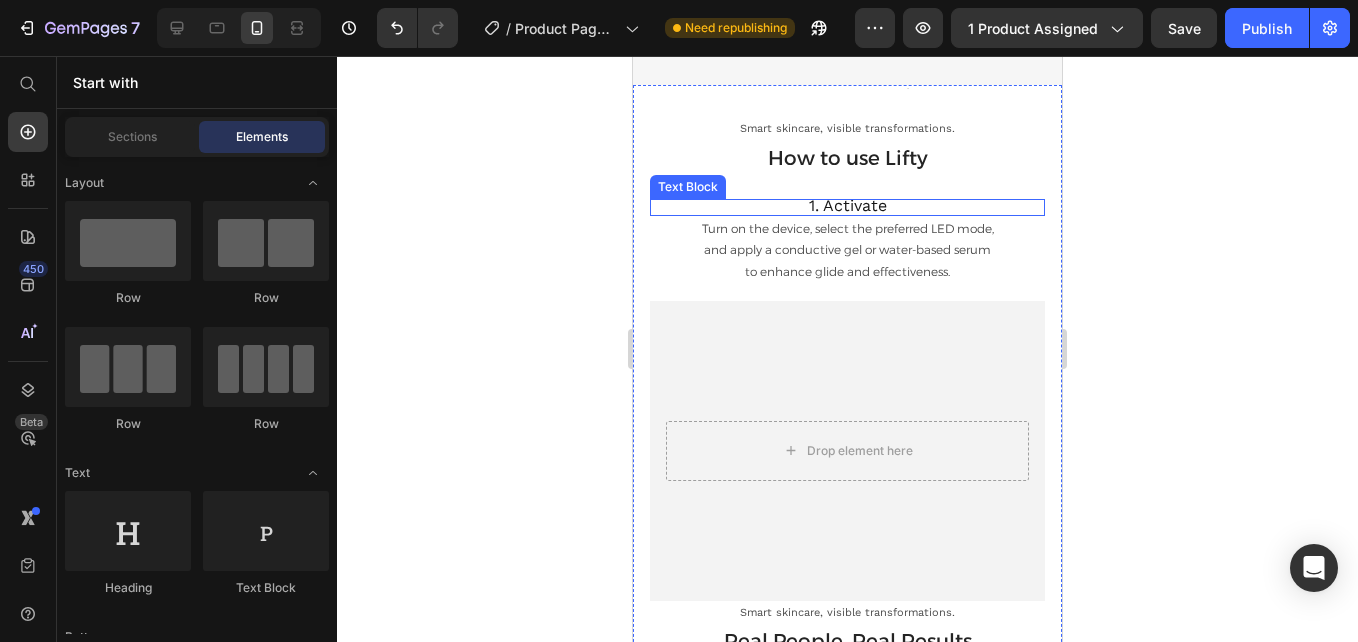 click on "1. Activate" at bounding box center [848, 205] 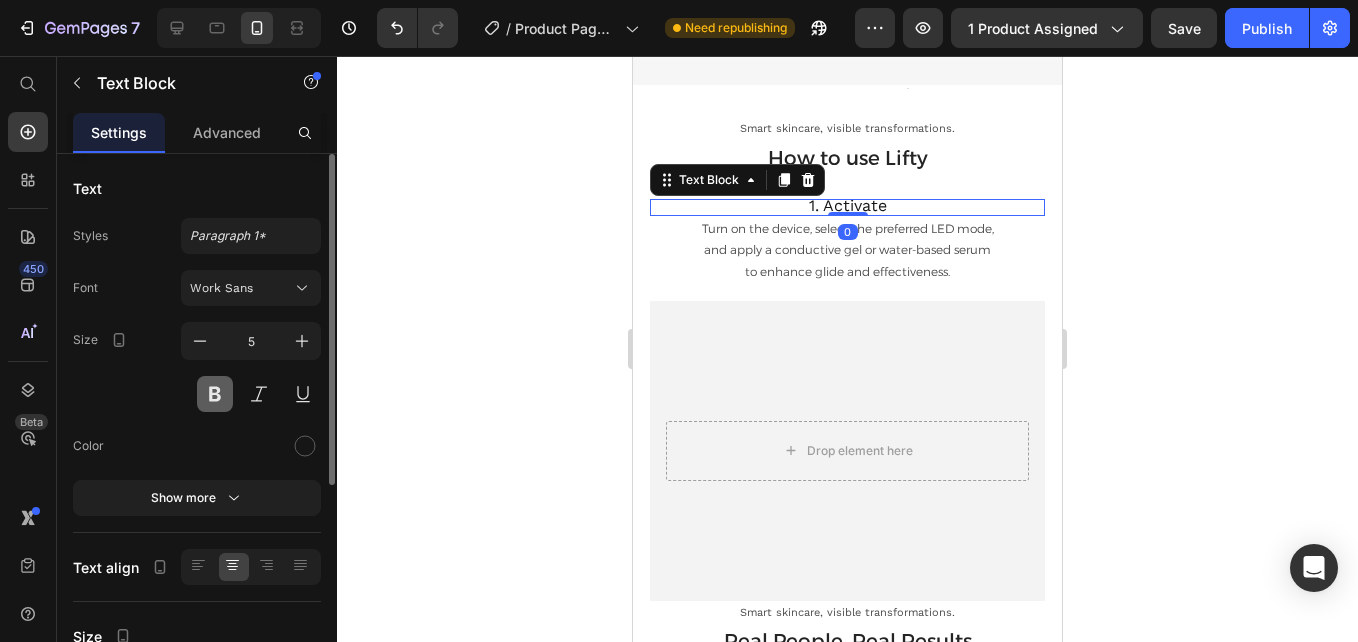 click at bounding box center [215, 394] 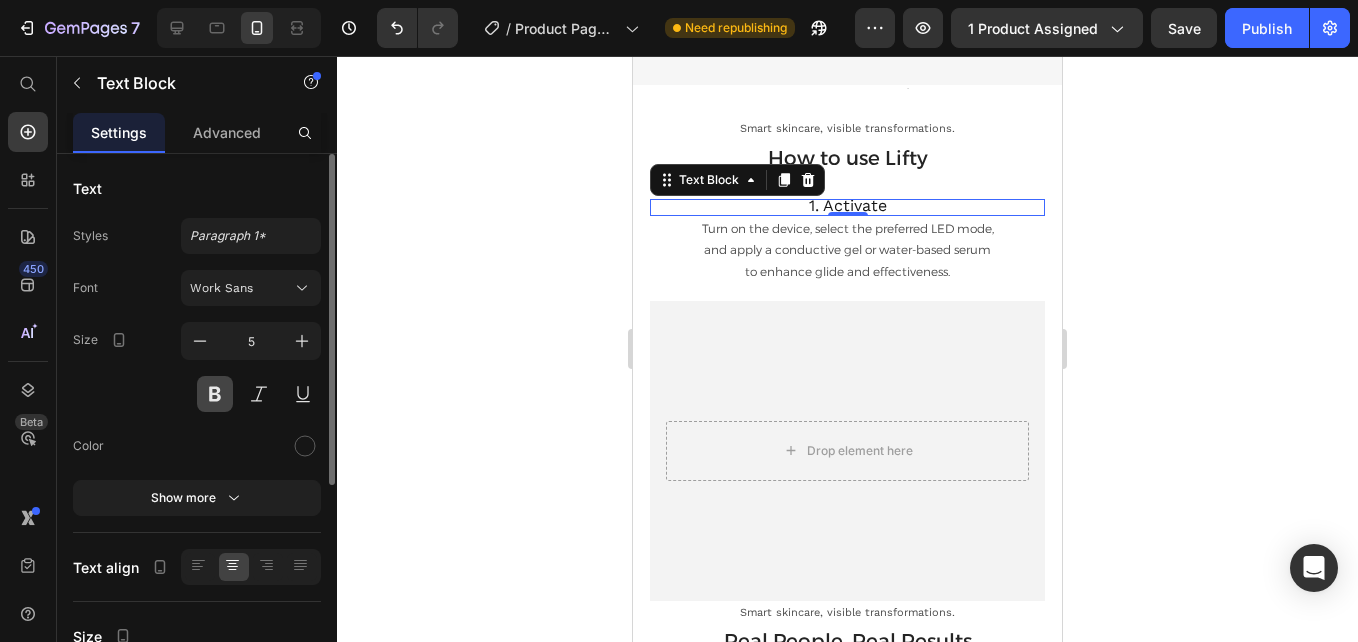 click at bounding box center (215, 394) 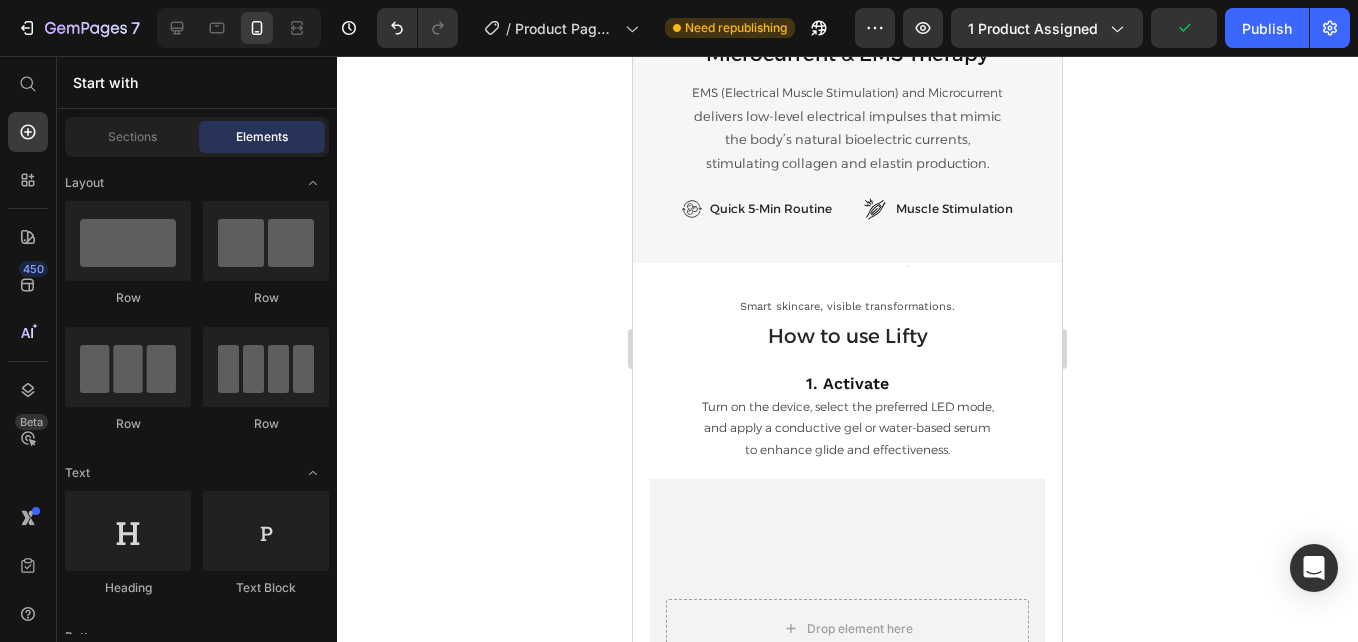 scroll, scrollTop: 4692, scrollLeft: 0, axis: vertical 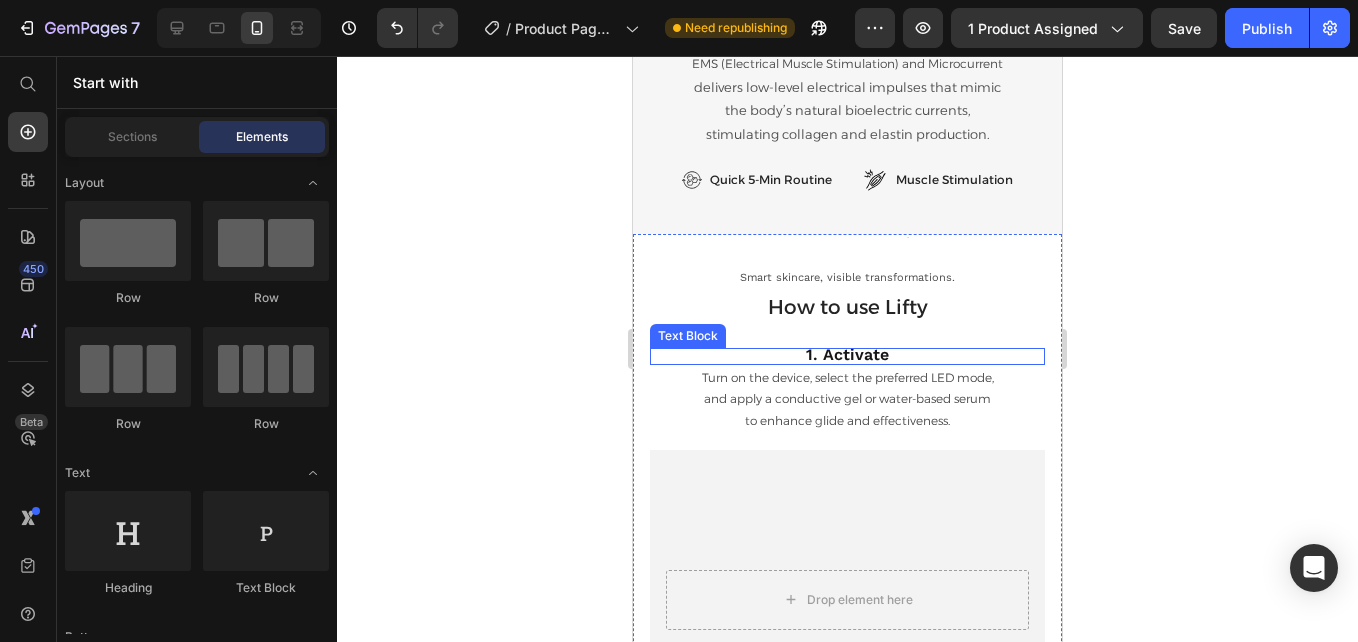 click on "1. Activate" at bounding box center [847, 356] 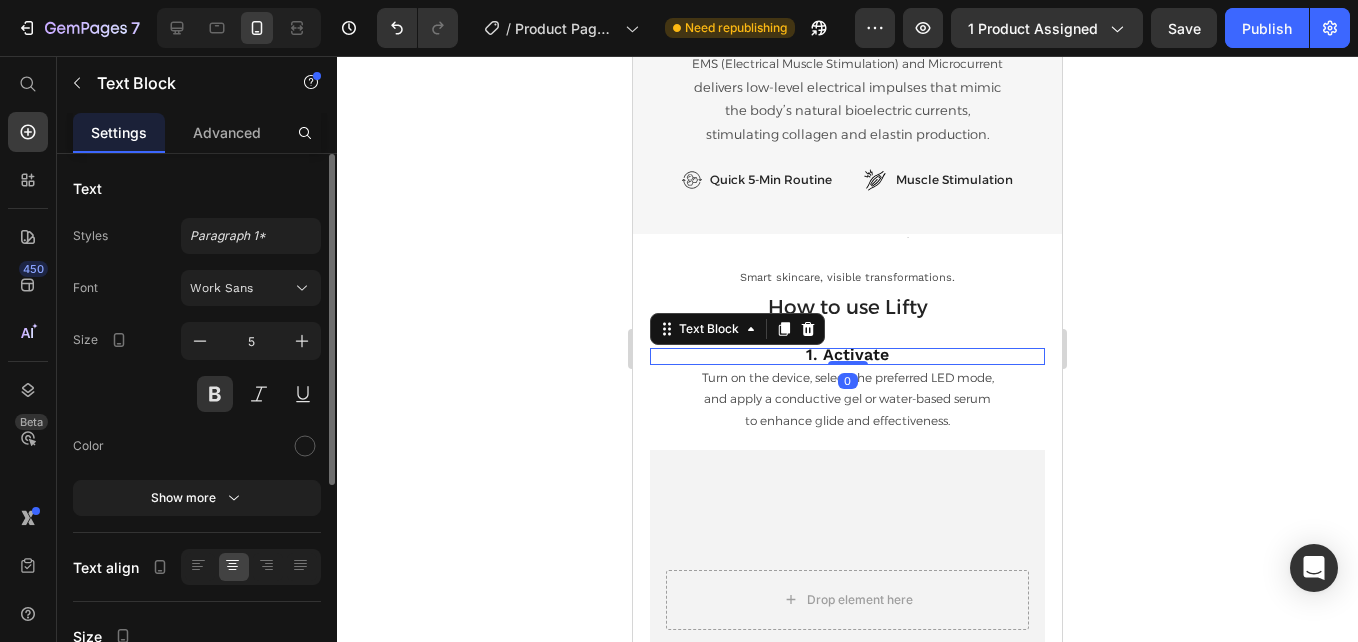click on "1. Activate" at bounding box center (847, 354) 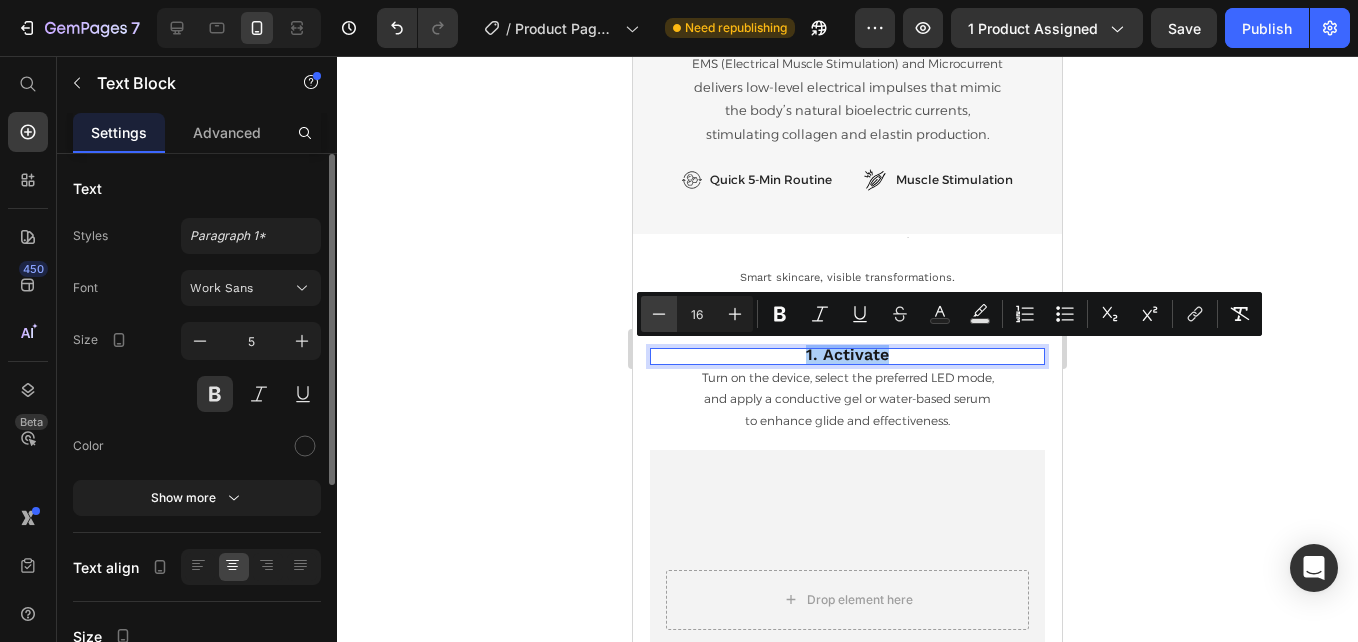 click 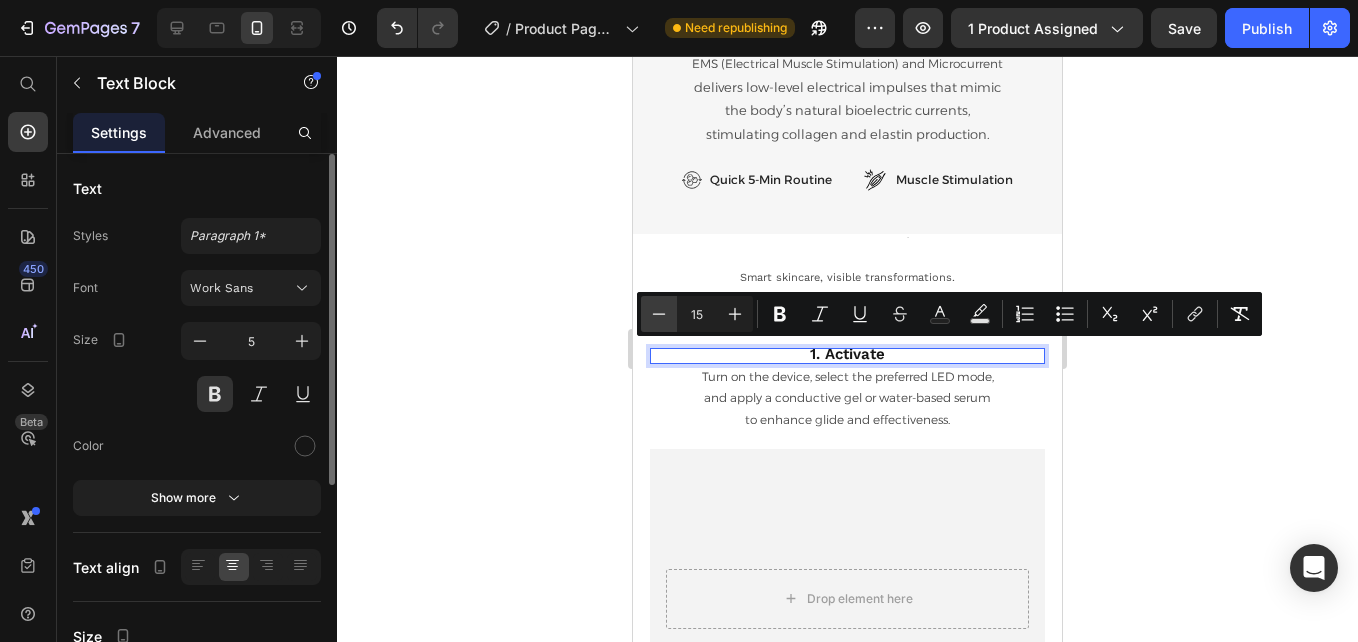 click 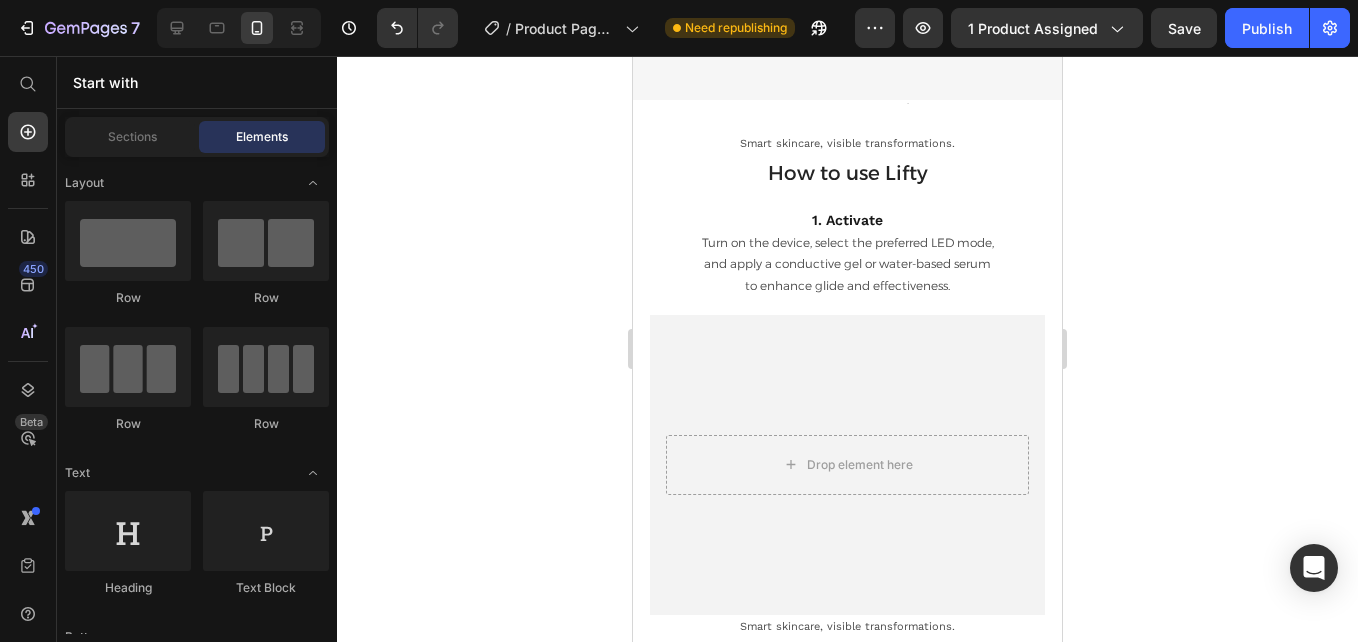 scroll, scrollTop: 4841, scrollLeft: 0, axis: vertical 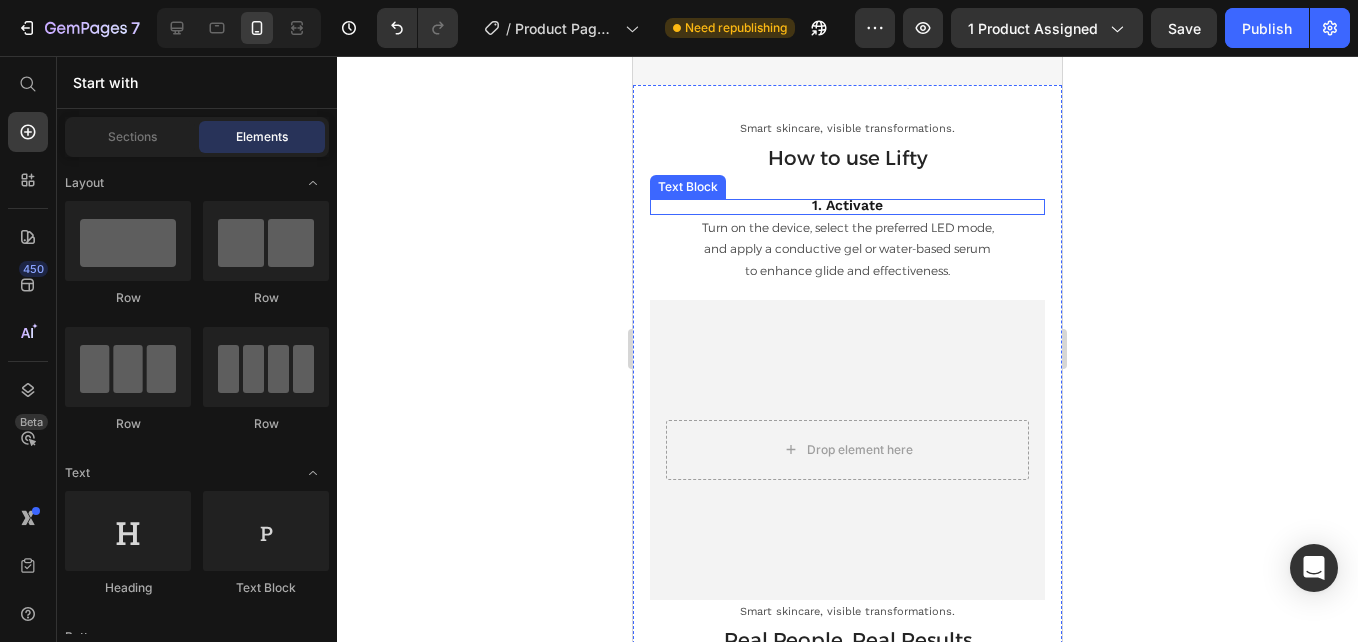 click on "1. Activate" at bounding box center [847, 207] 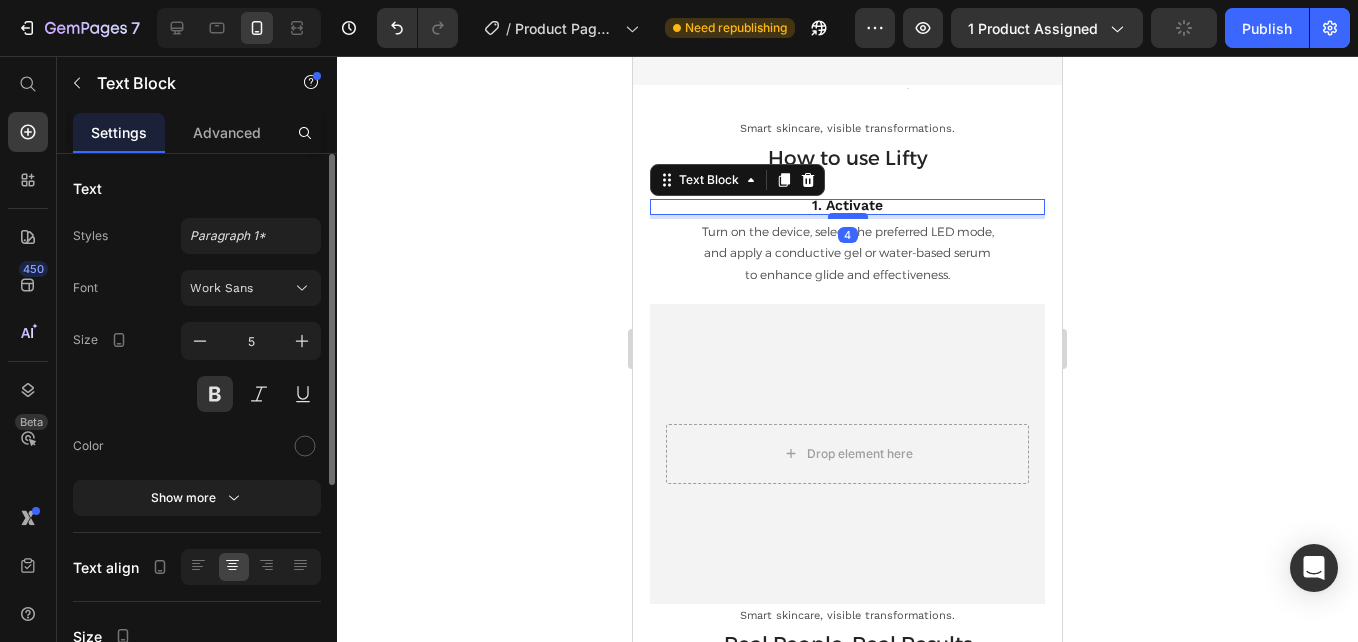 drag, startPoint x: 848, startPoint y: 213, endPoint x: 1842, endPoint y: 391, distance: 1009.8119 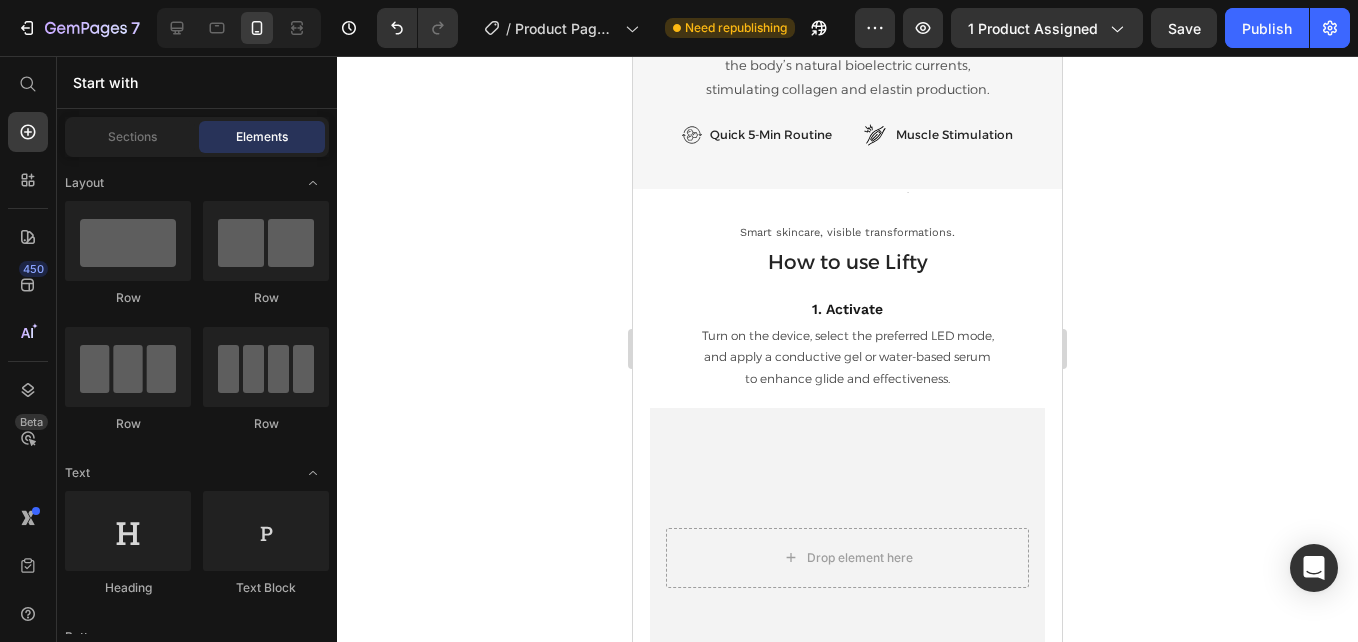 scroll, scrollTop: 4722, scrollLeft: 0, axis: vertical 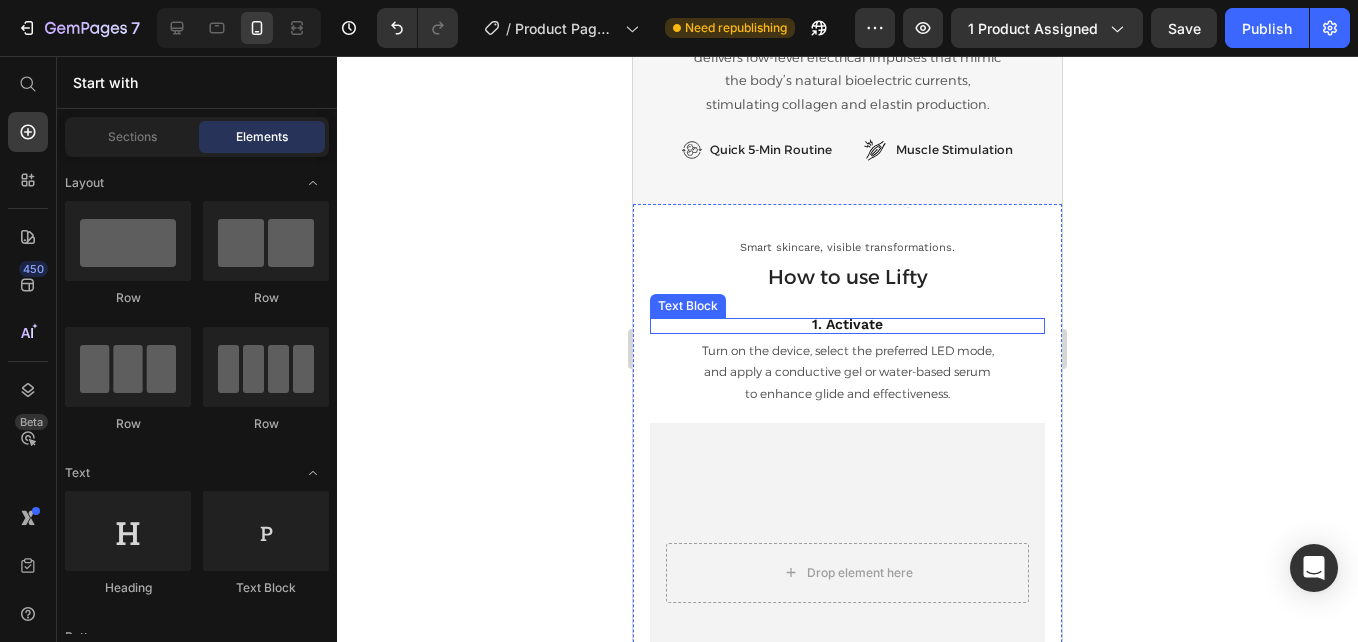 click on "1. Activate" at bounding box center [847, 326] 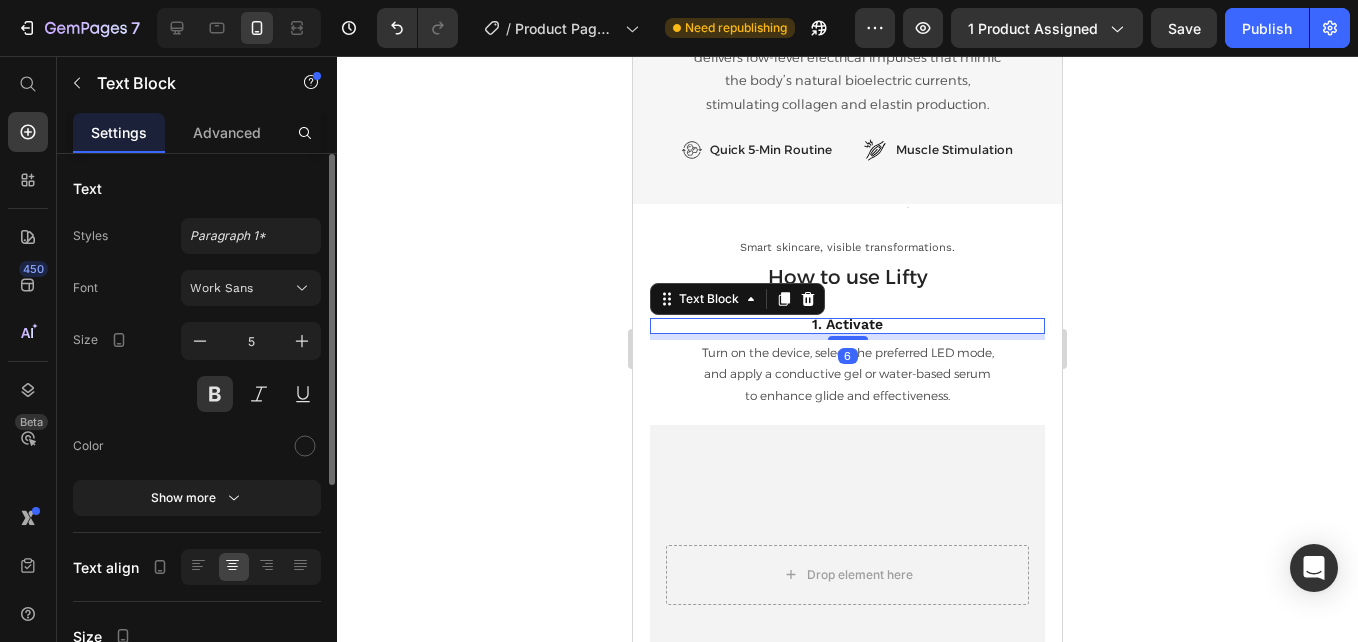 drag, startPoint x: 847, startPoint y: 337, endPoint x: 1718, endPoint y: 467, distance: 880.6481 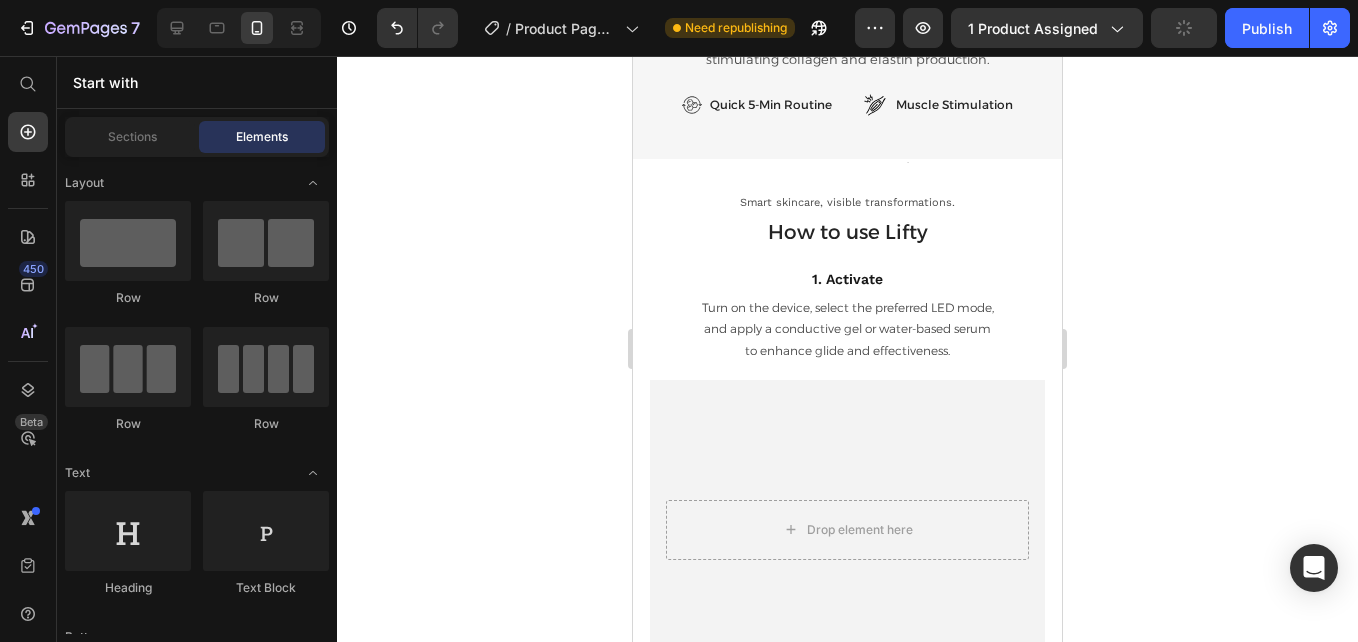 scroll, scrollTop: 4781, scrollLeft: 0, axis: vertical 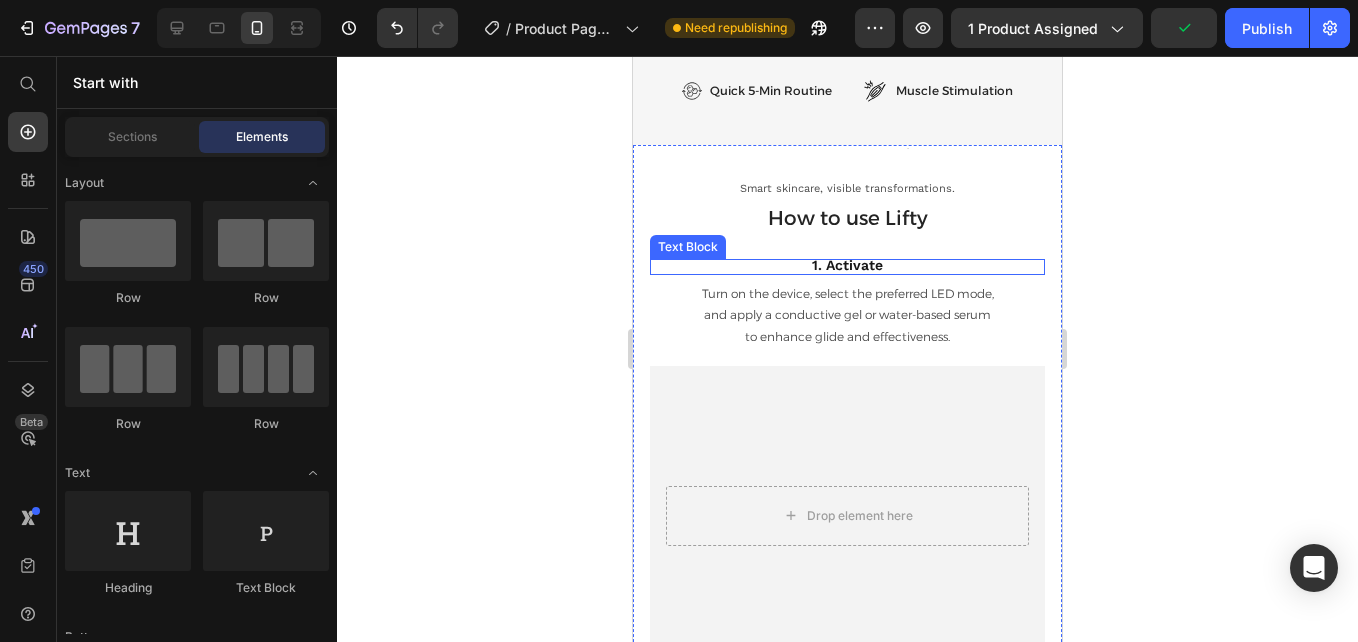 click on "1. Activate" at bounding box center [847, 267] 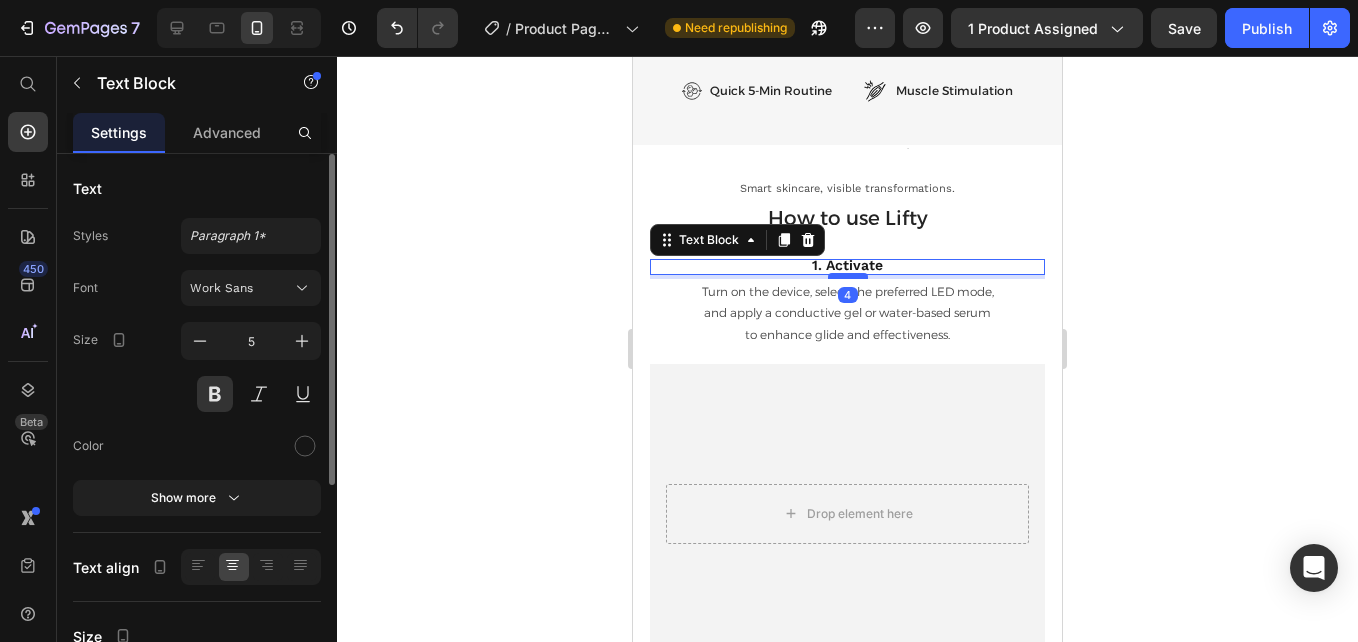 click at bounding box center [848, 276] 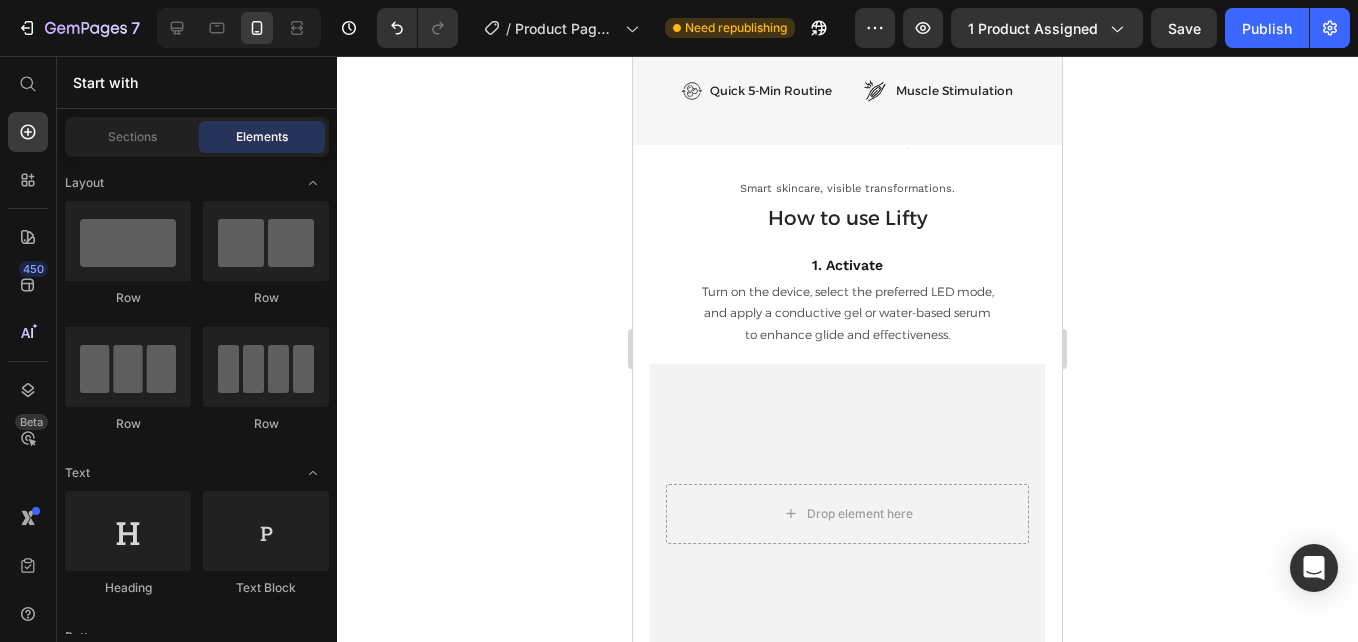 scroll, scrollTop: 4796, scrollLeft: 0, axis: vertical 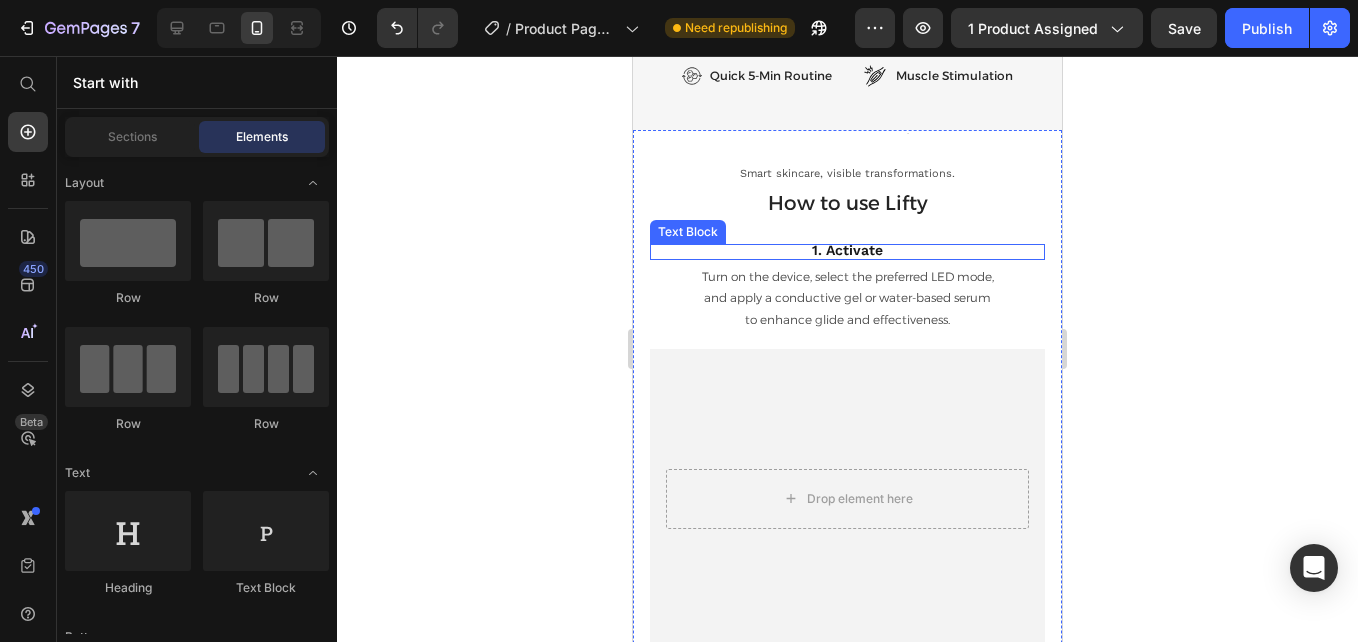 click on "1. Activate" at bounding box center [847, 252] 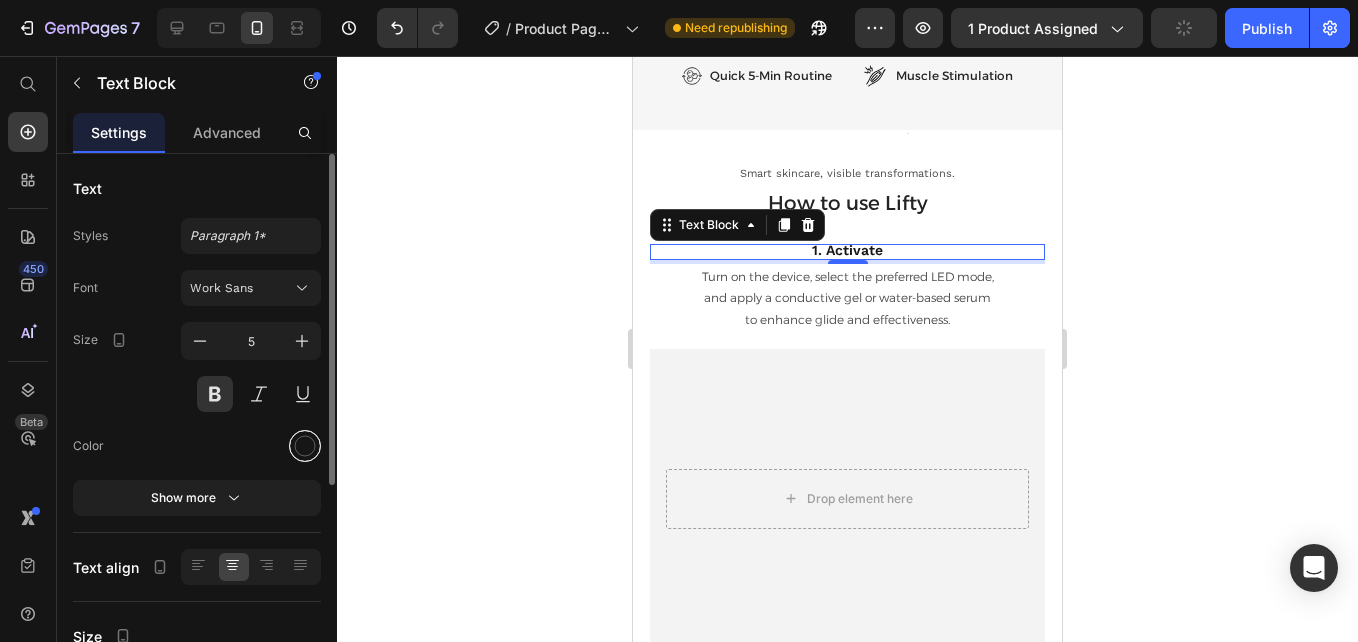 click at bounding box center (305, 446) 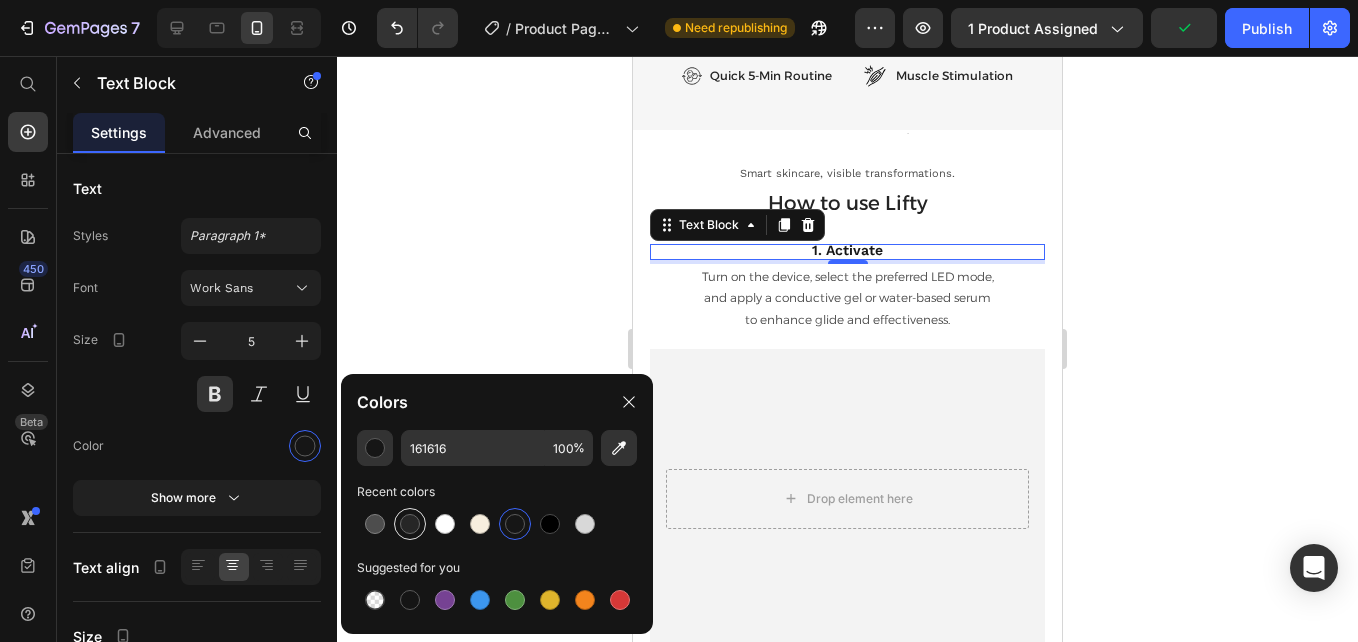 click at bounding box center [410, 524] 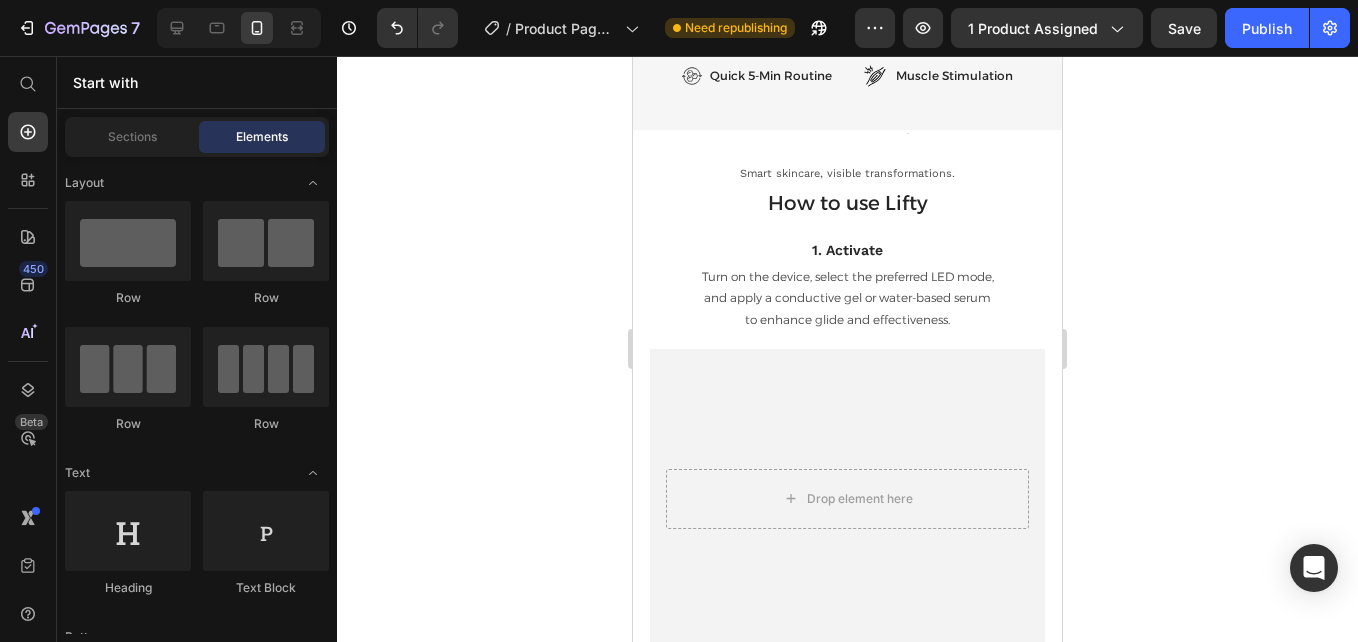 scroll, scrollTop: 4737, scrollLeft: 0, axis: vertical 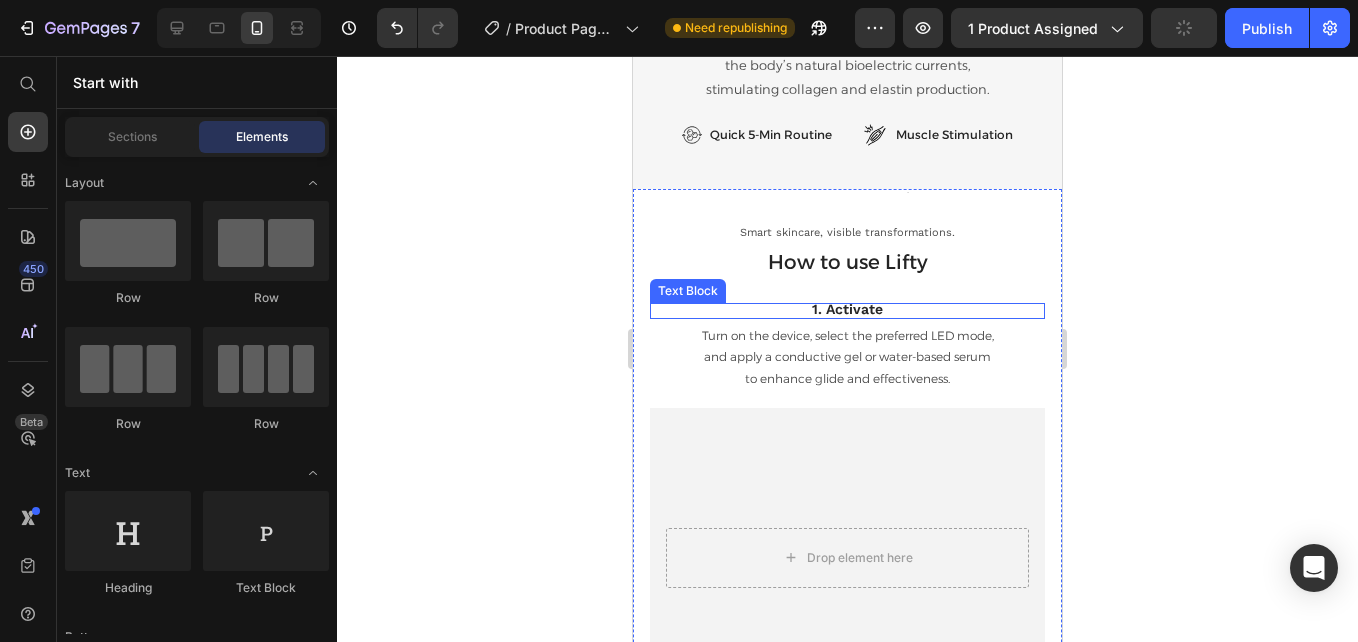click on "1. Activate" at bounding box center (847, 309) 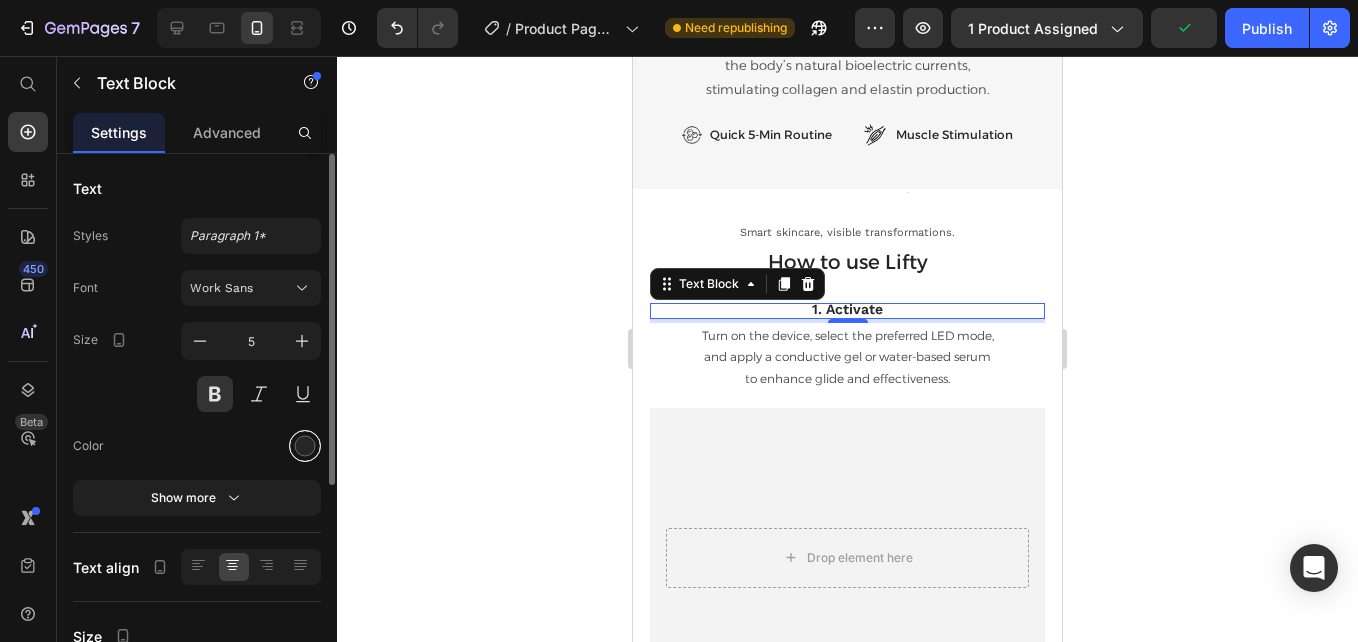 click at bounding box center [305, 446] 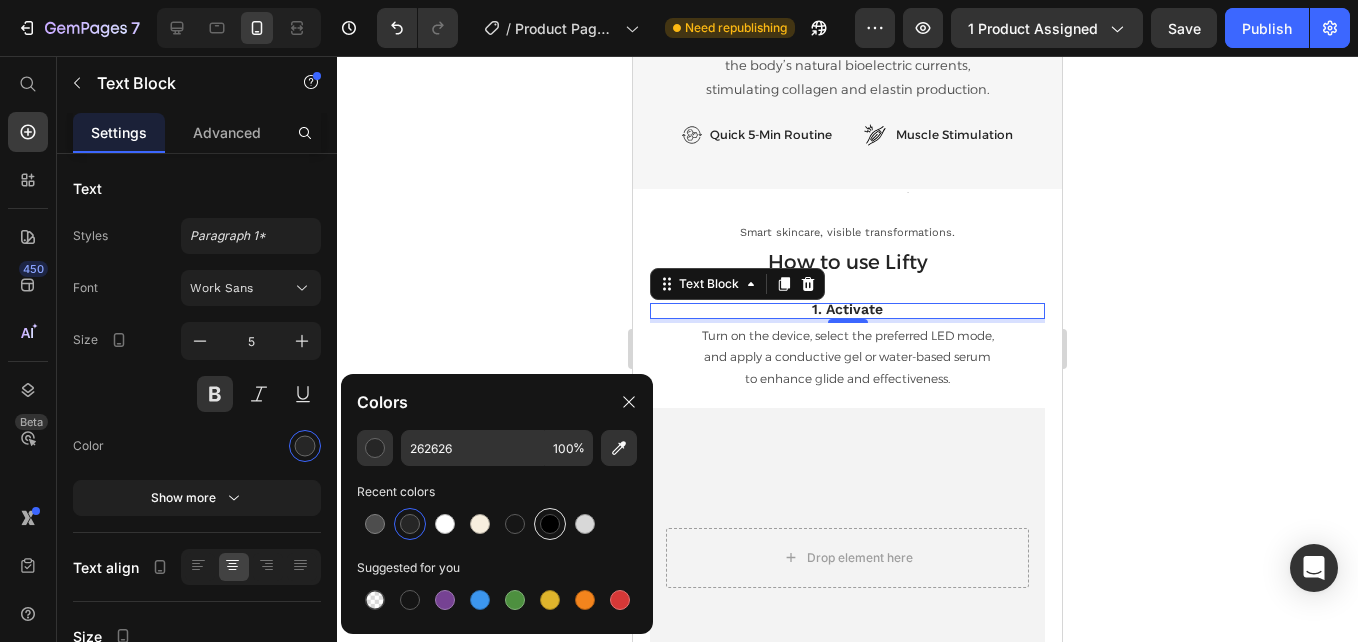 click at bounding box center [550, 524] 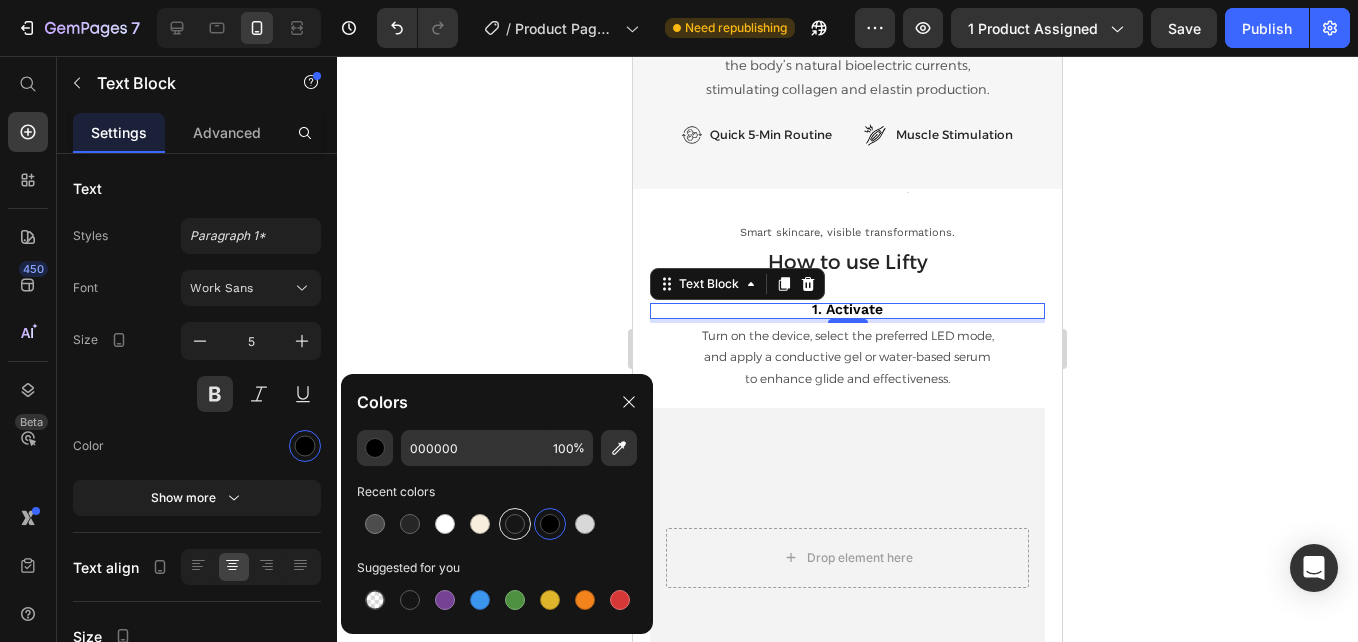 click at bounding box center (515, 524) 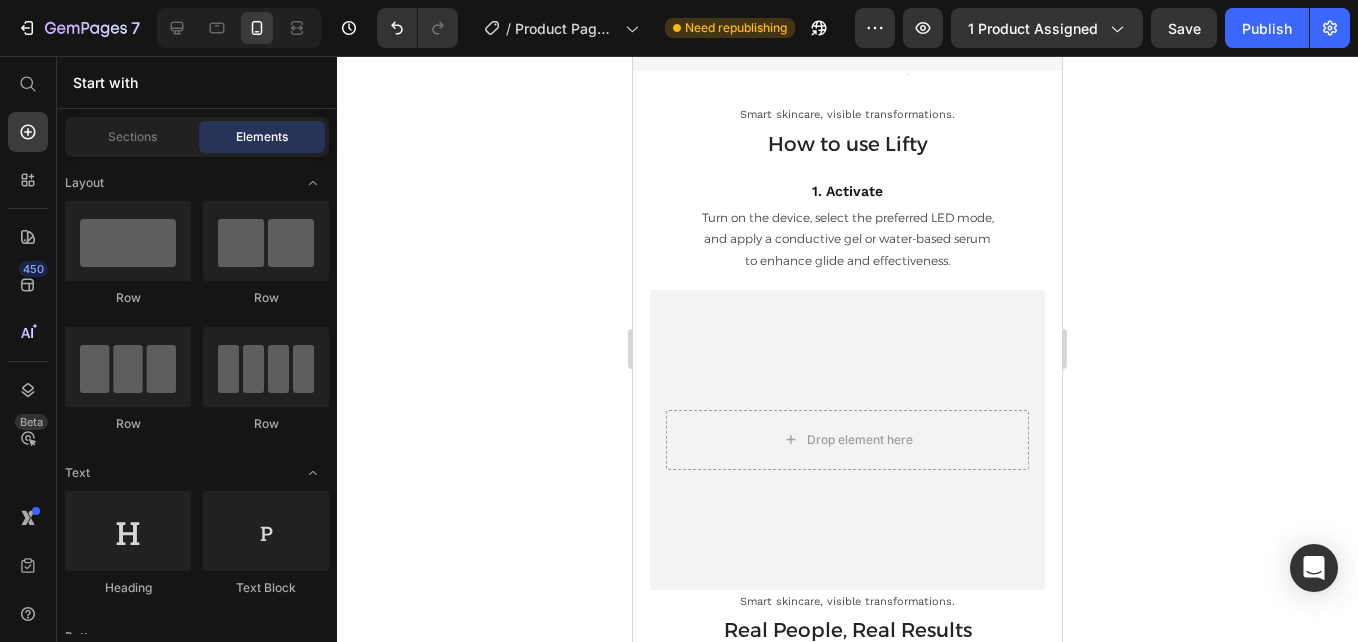 scroll, scrollTop: 4825, scrollLeft: 0, axis: vertical 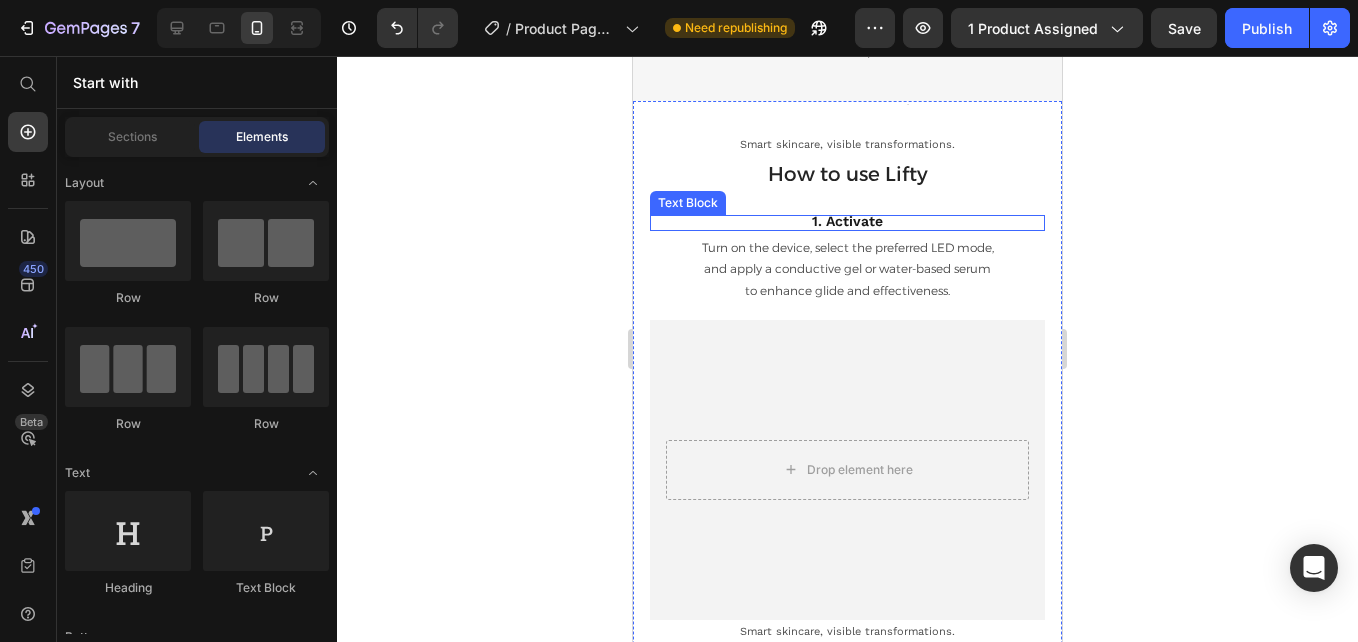 click on "1. Activate" at bounding box center [847, 223] 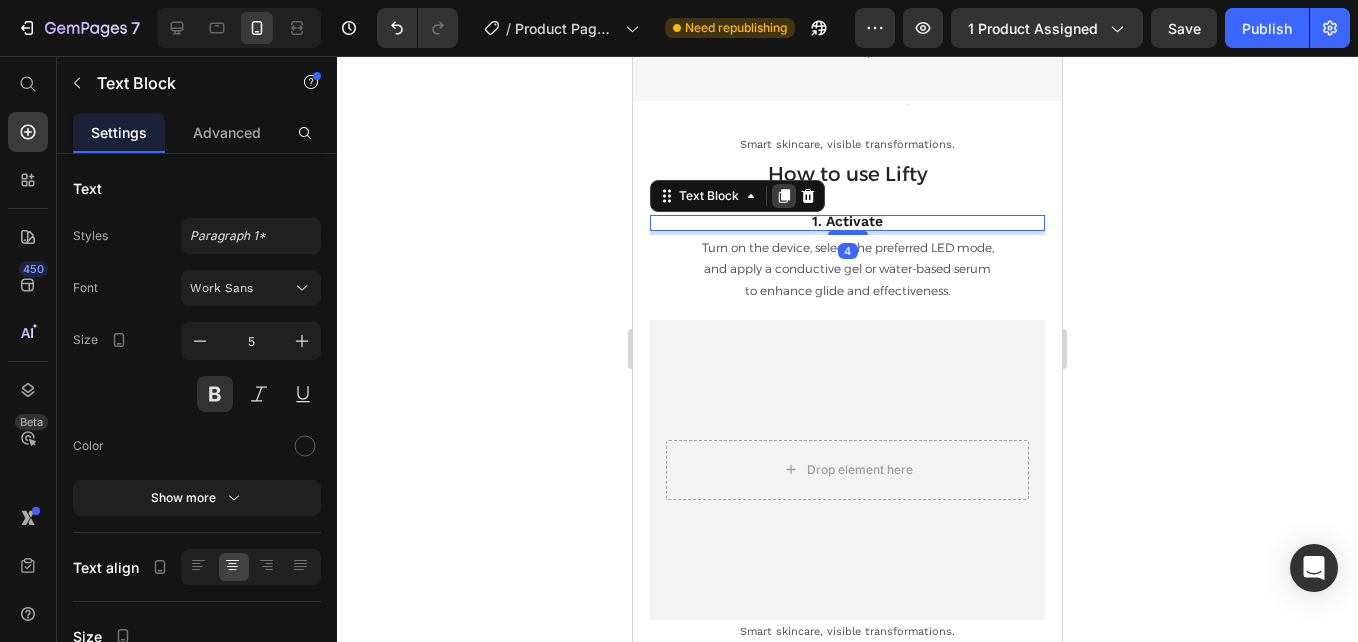 click 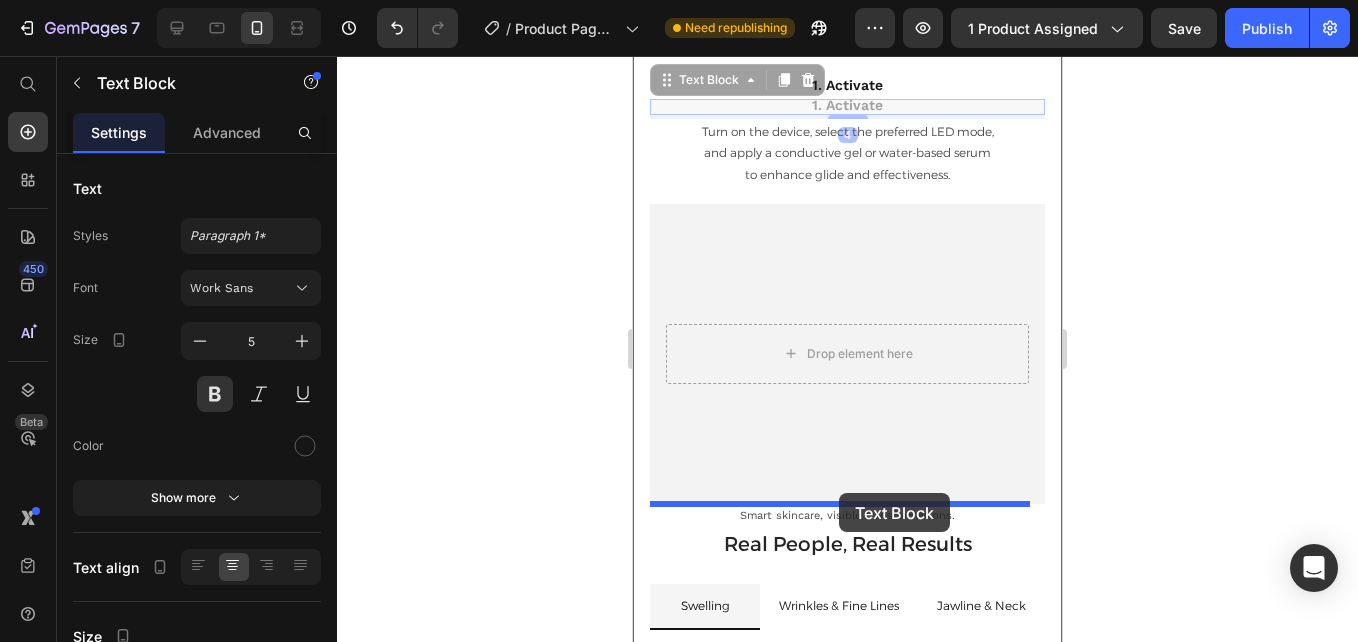 scroll, scrollTop: 5017, scrollLeft: 0, axis: vertical 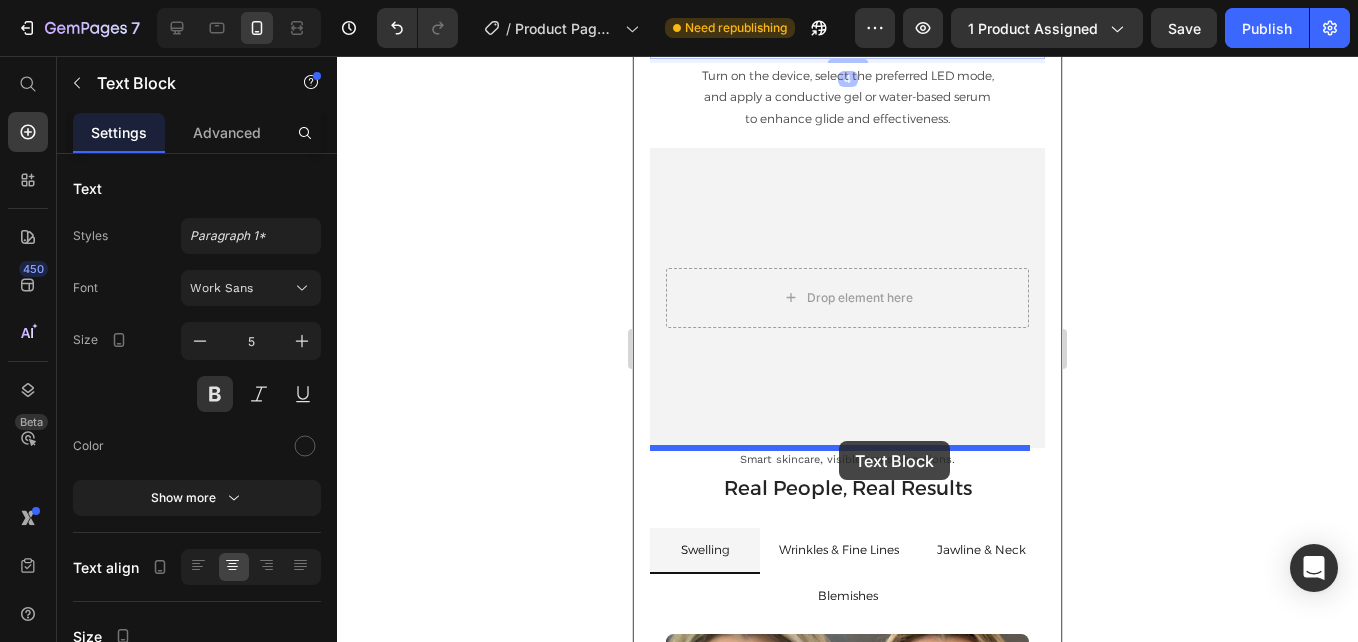 drag, startPoint x: 879, startPoint y: 241, endPoint x: 1695, endPoint y: 497, distance: 855.2146 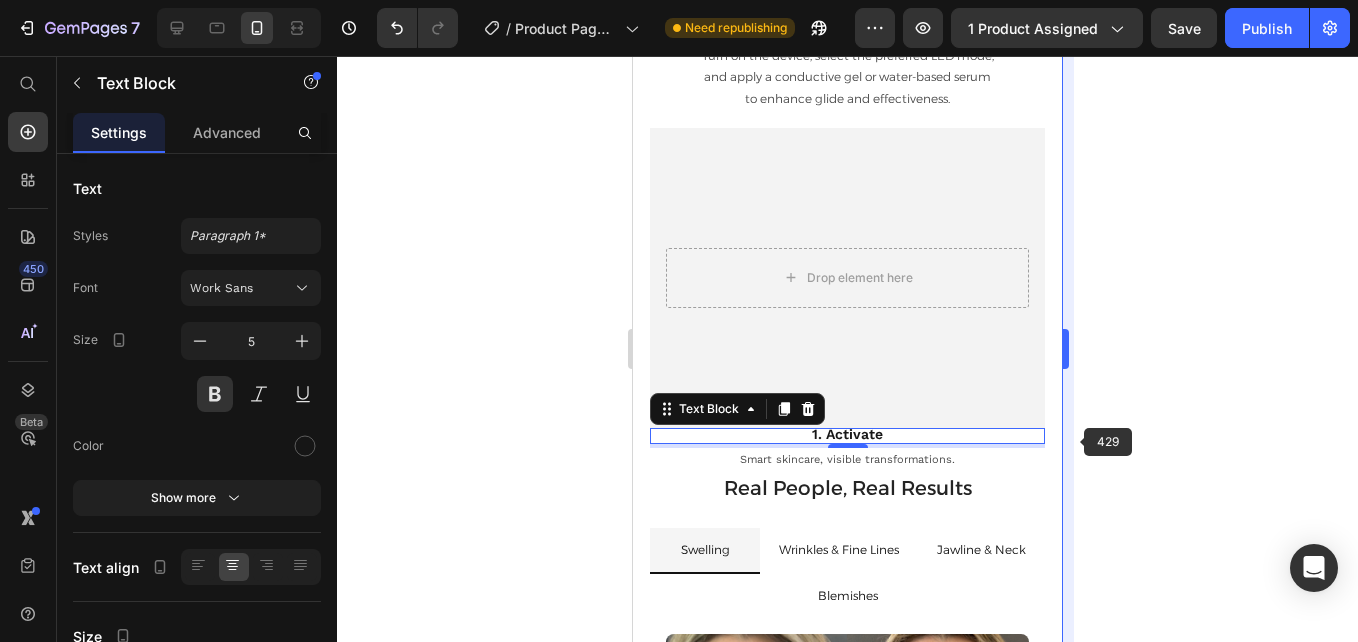 scroll, scrollTop: 4997, scrollLeft: 0, axis: vertical 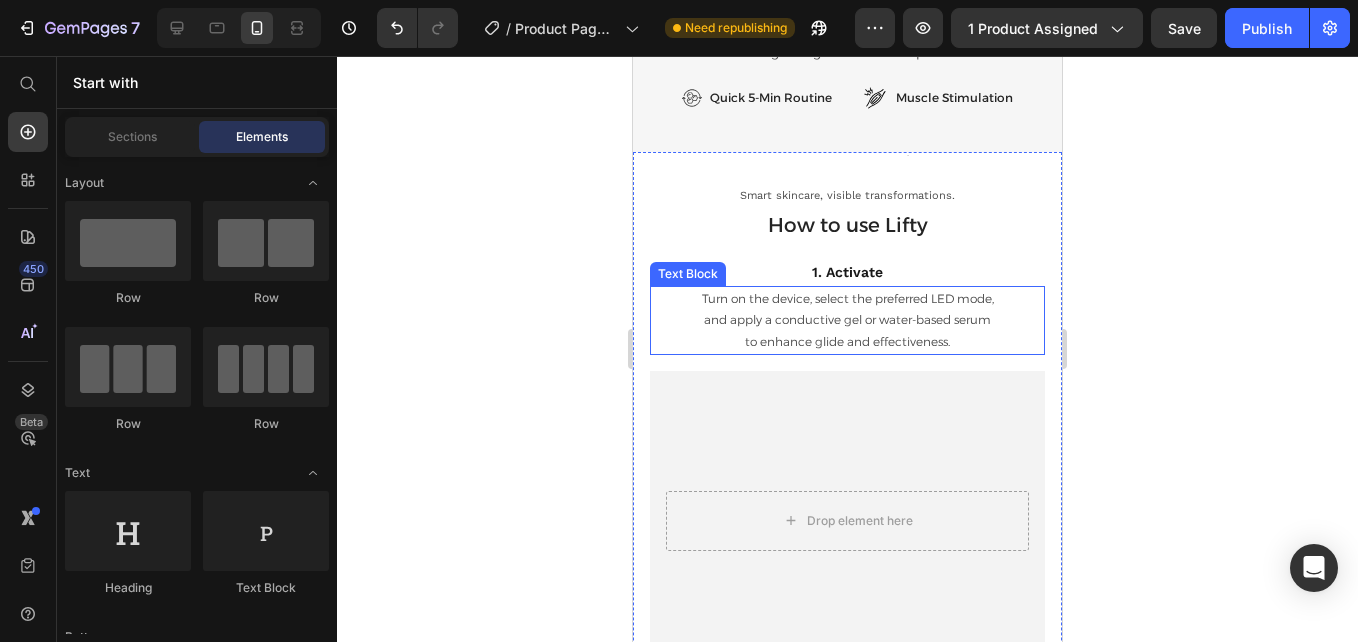 click on "and apply a conductive gel or water-based serum" at bounding box center (847, 320) 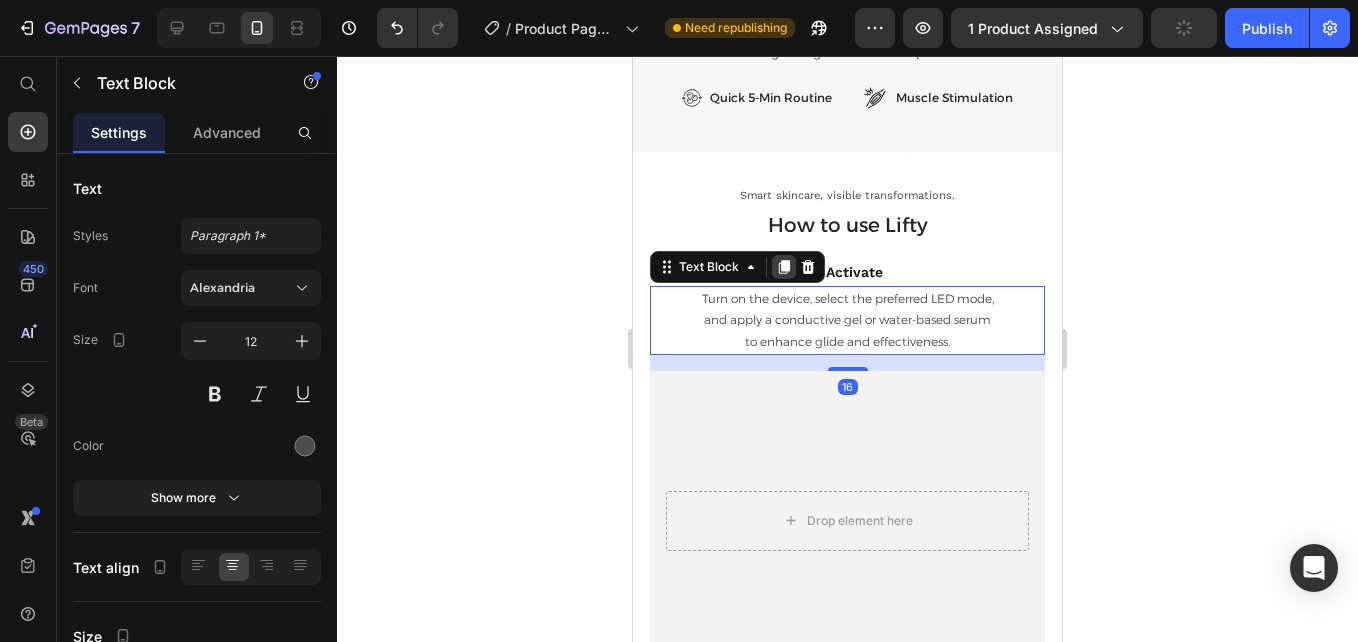 click 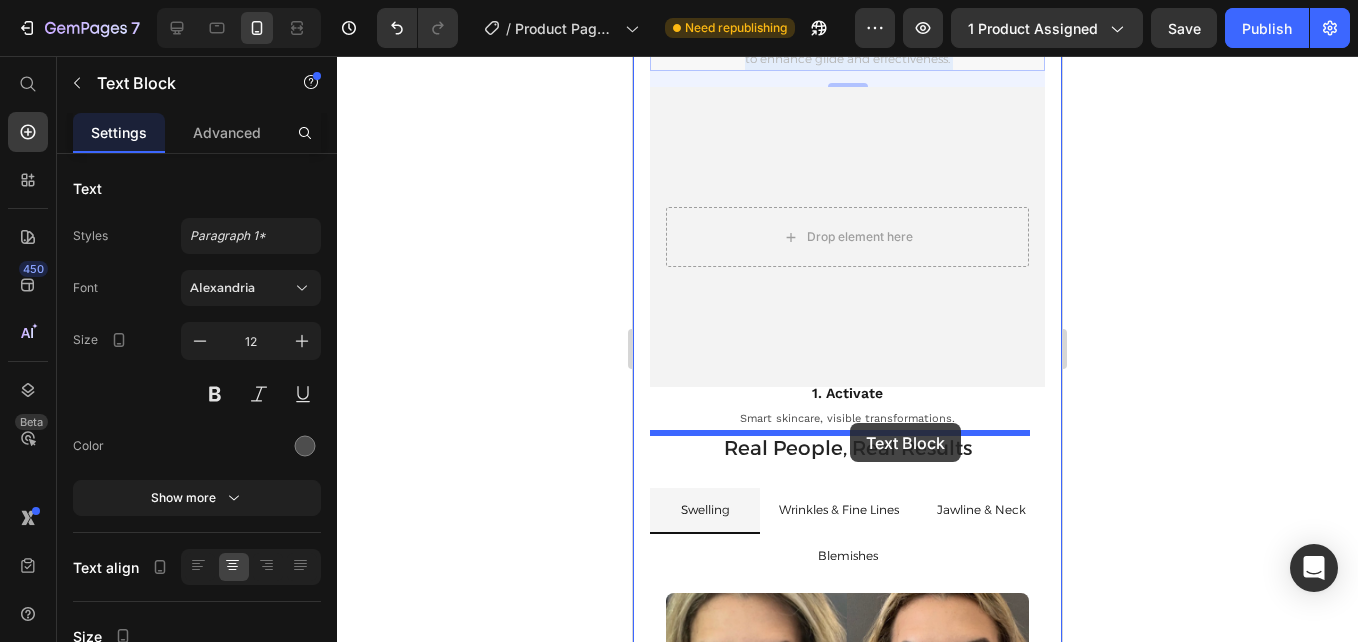 scroll, scrollTop: 5150, scrollLeft: 0, axis: vertical 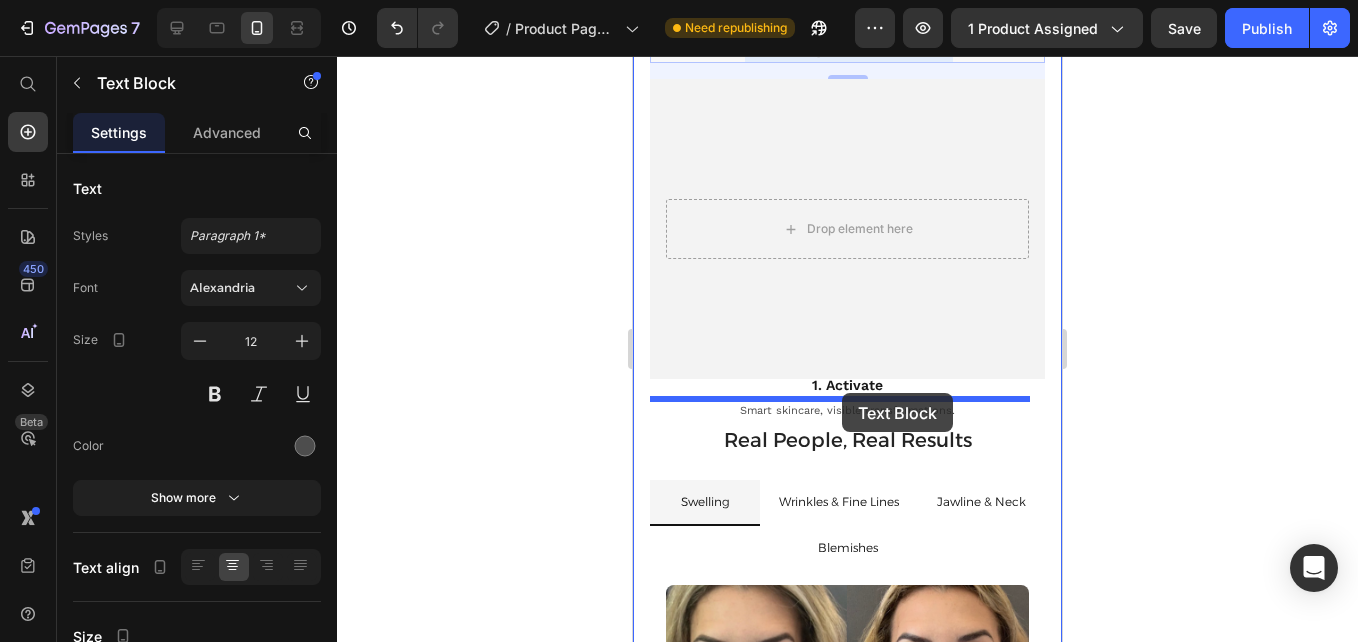 drag, startPoint x: 874, startPoint y: 419, endPoint x: 842, endPoint y: 394, distance: 40.60788 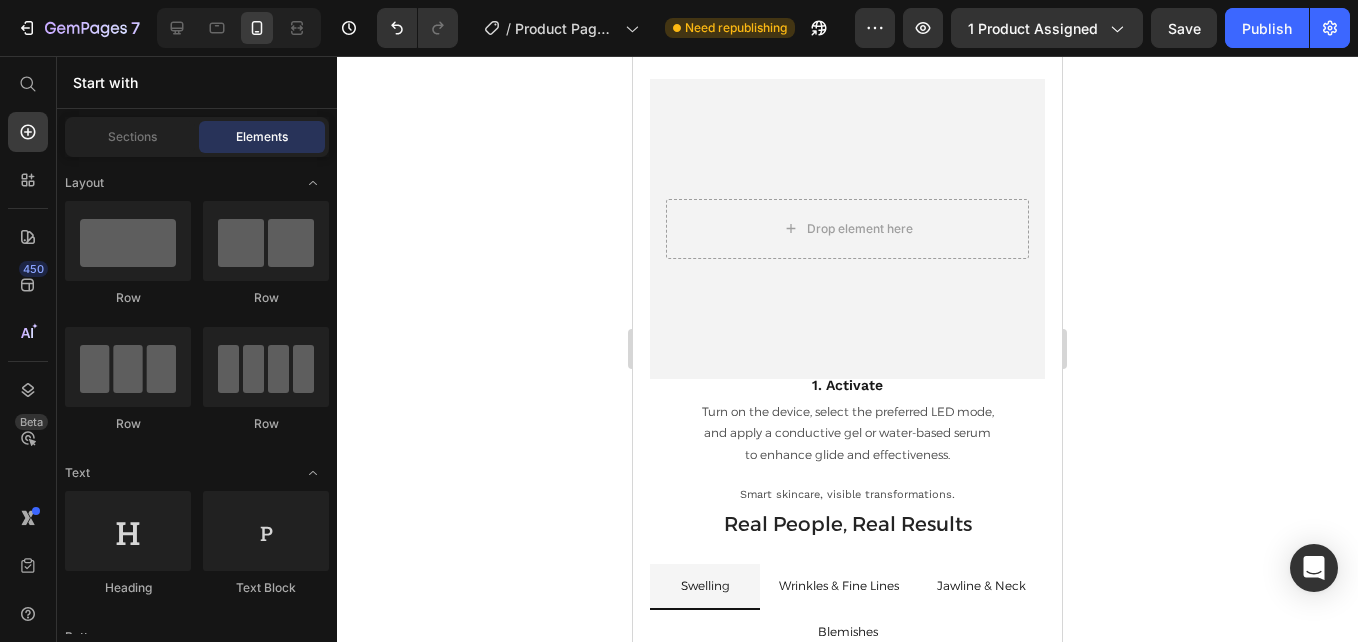 scroll, scrollTop: 4990, scrollLeft: 0, axis: vertical 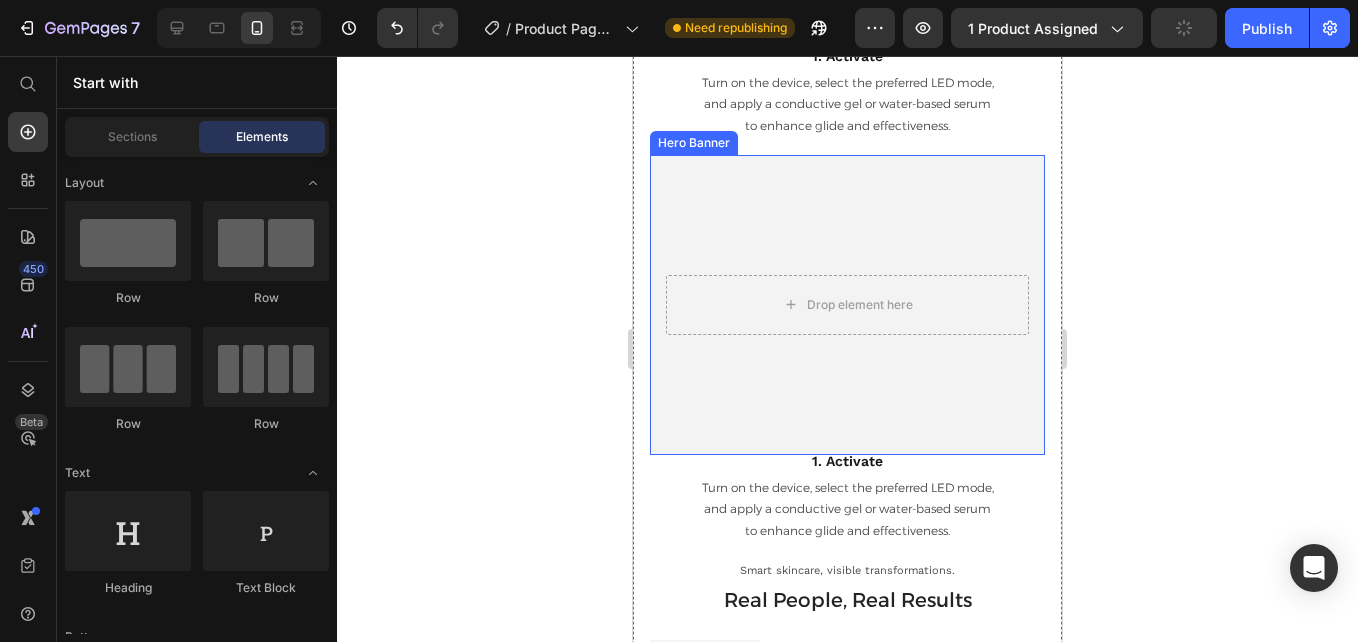 click at bounding box center (847, 305) 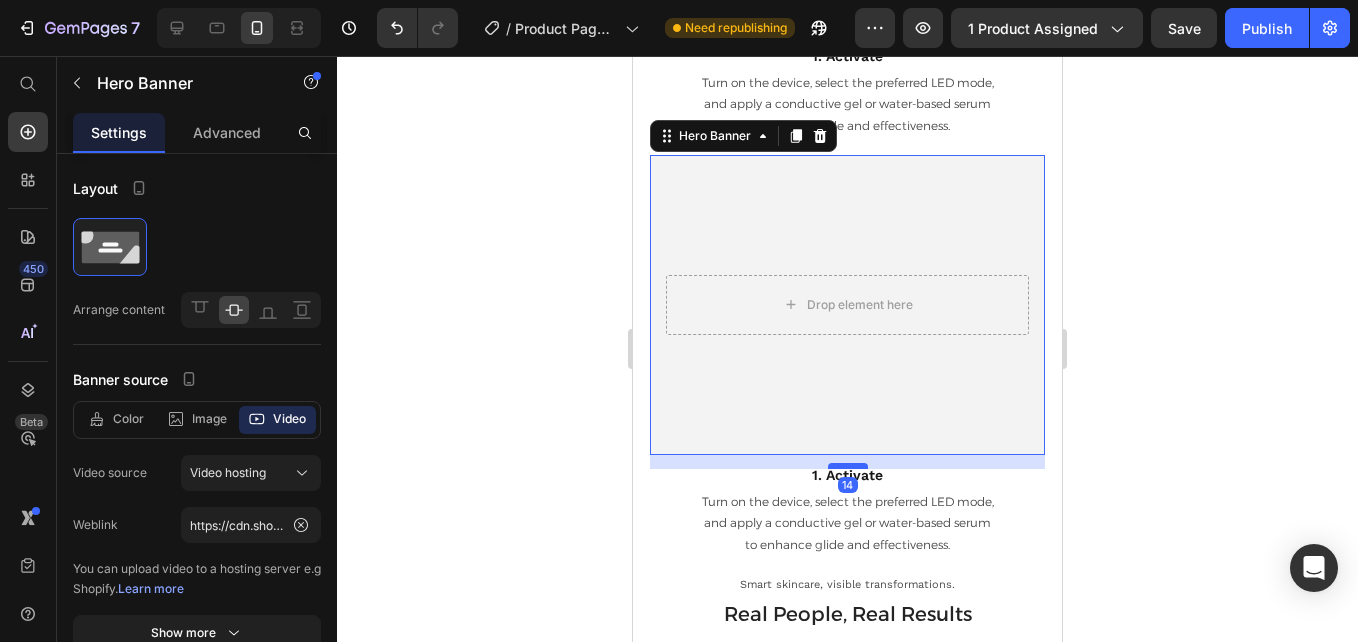 drag, startPoint x: 847, startPoint y: 451, endPoint x: 909, endPoint y: 278, distance: 183.77432 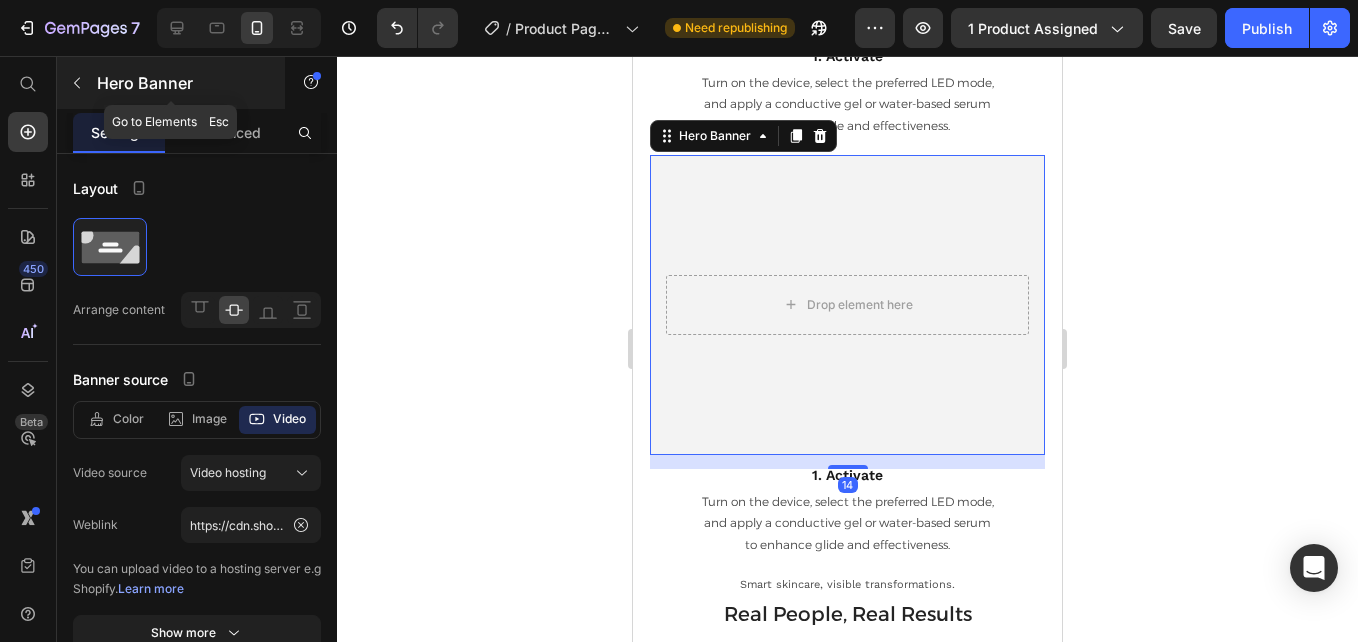 click 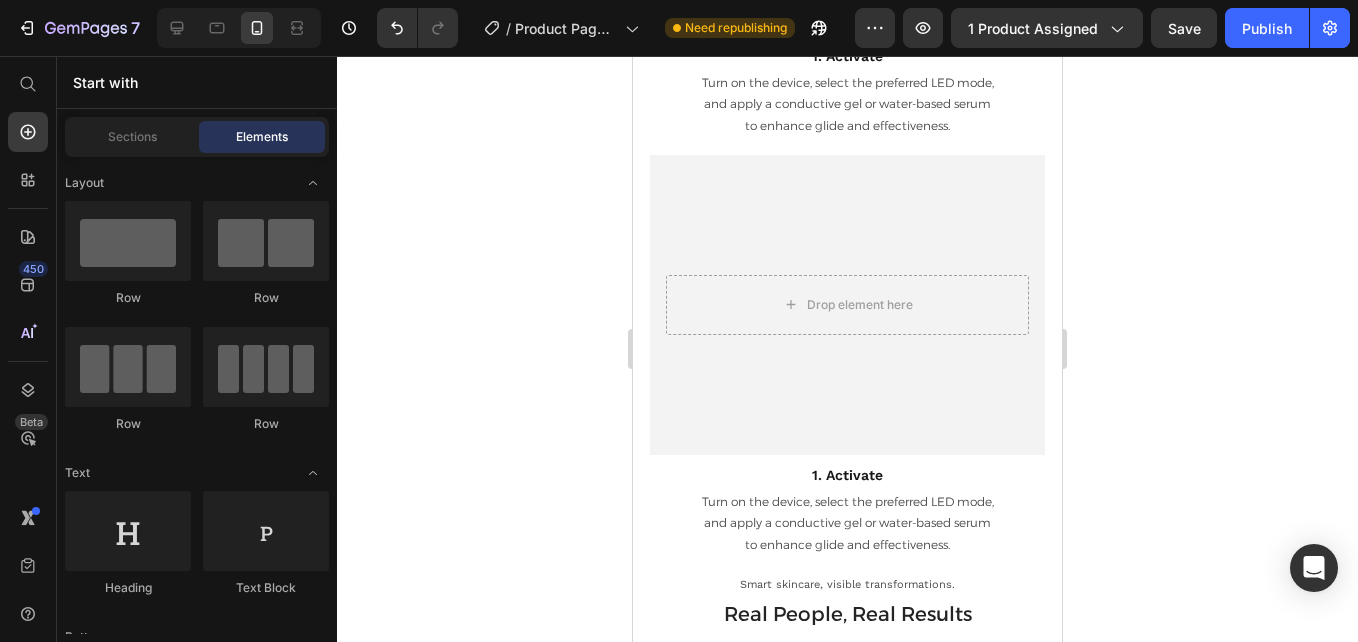 click on "Row" 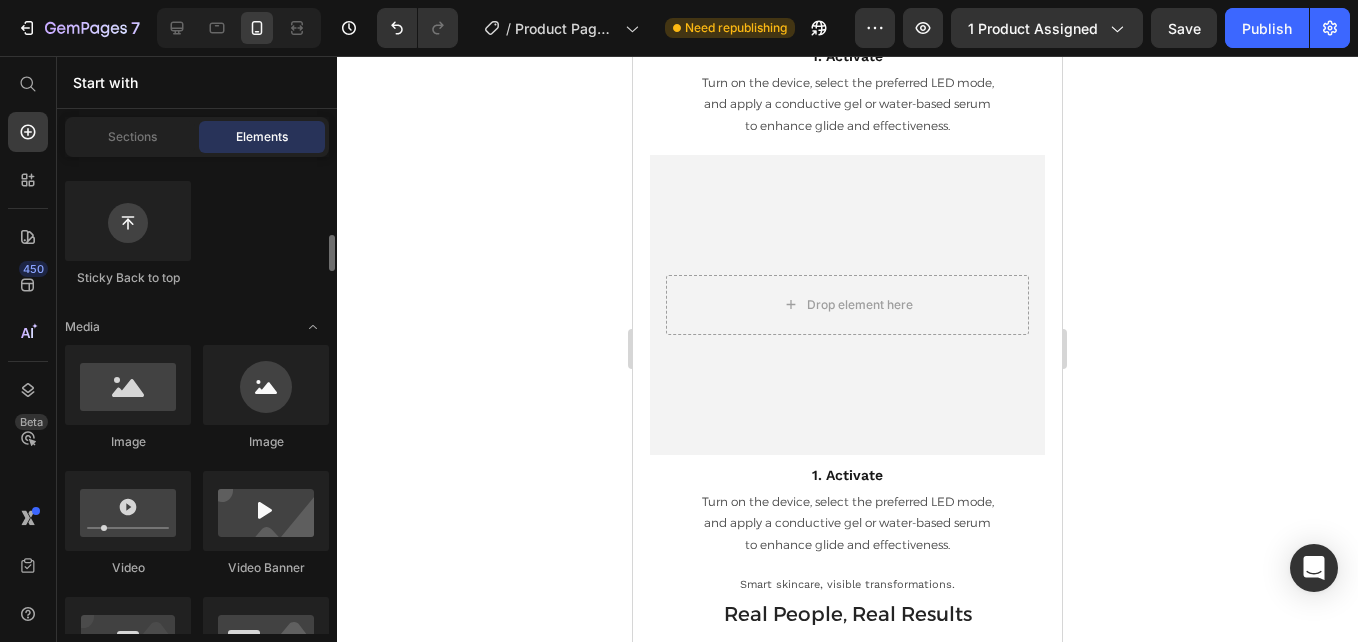 scroll, scrollTop: 630, scrollLeft: 0, axis: vertical 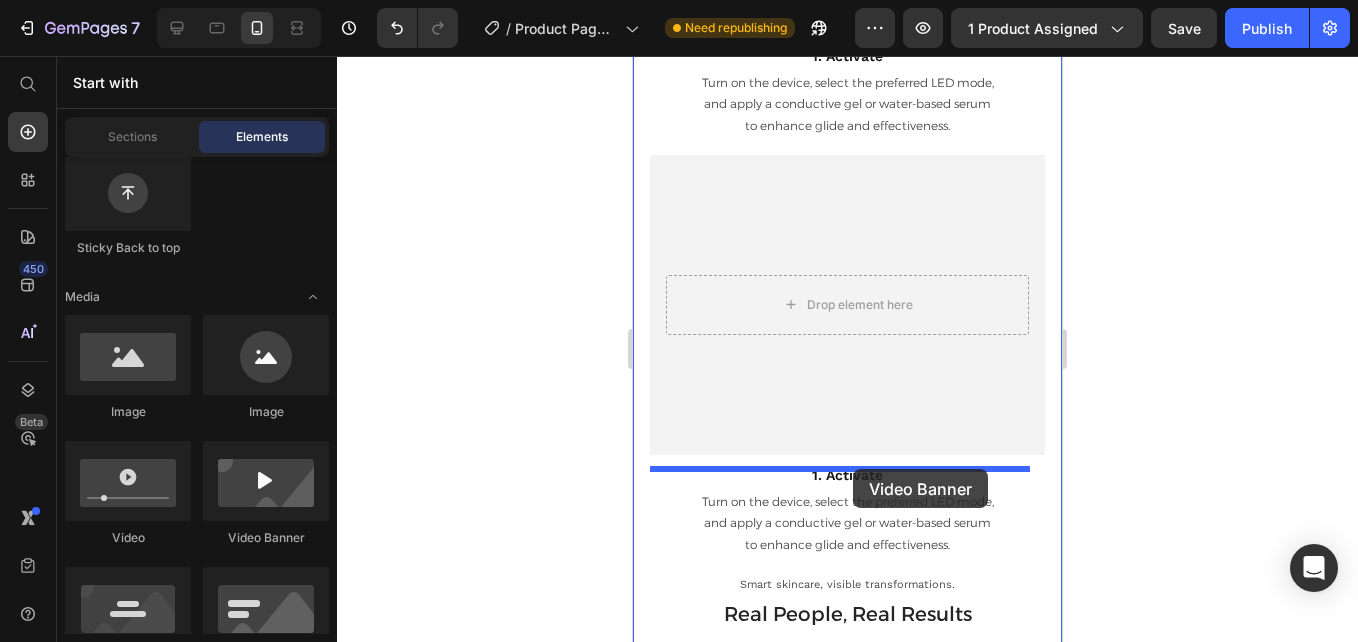 drag, startPoint x: 887, startPoint y: 531, endPoint x: 853, endPoint y: 469, distance: 70.71068 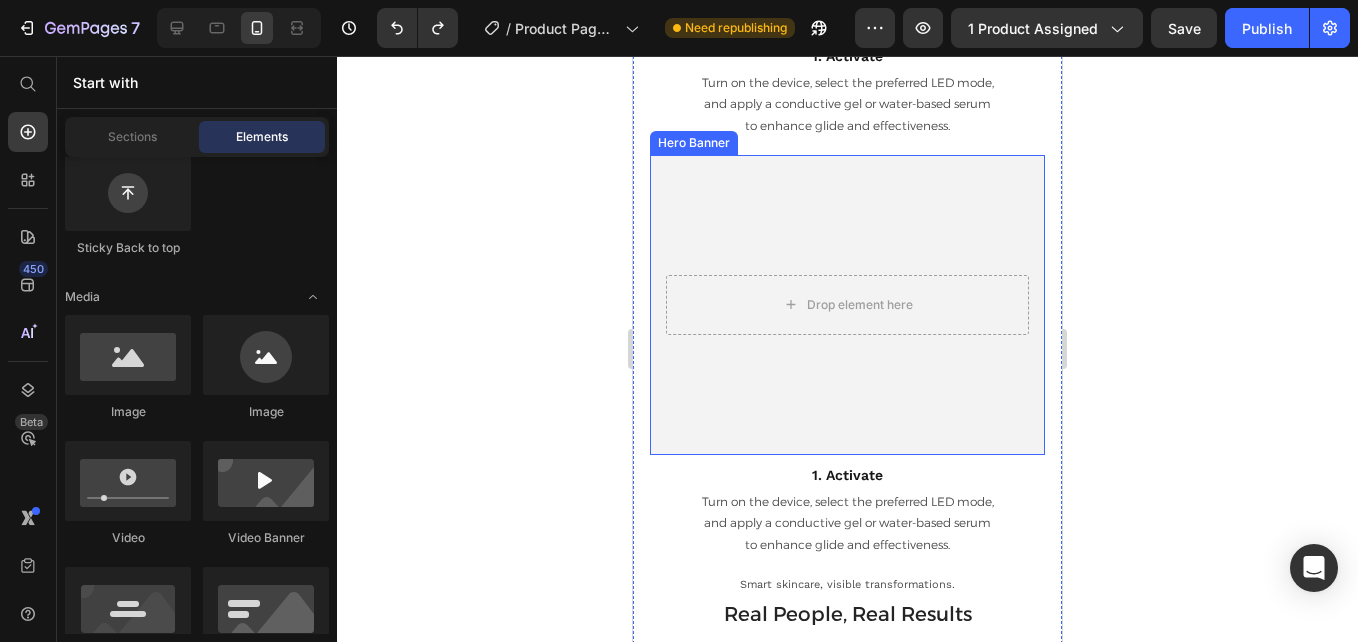 click at bounding box center (847, 305) 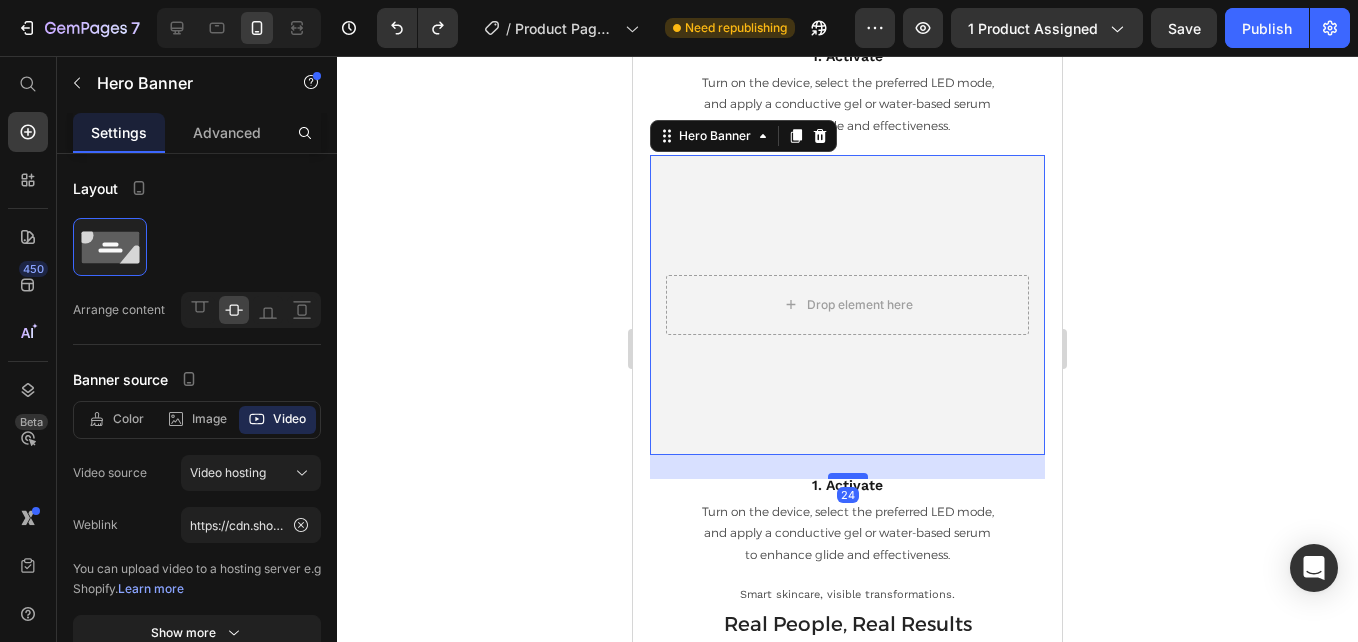 drag, startPoint x: 844, startPoint y: 464, endPoint x: 1176, endPoint y: 423, distance: 334.52203 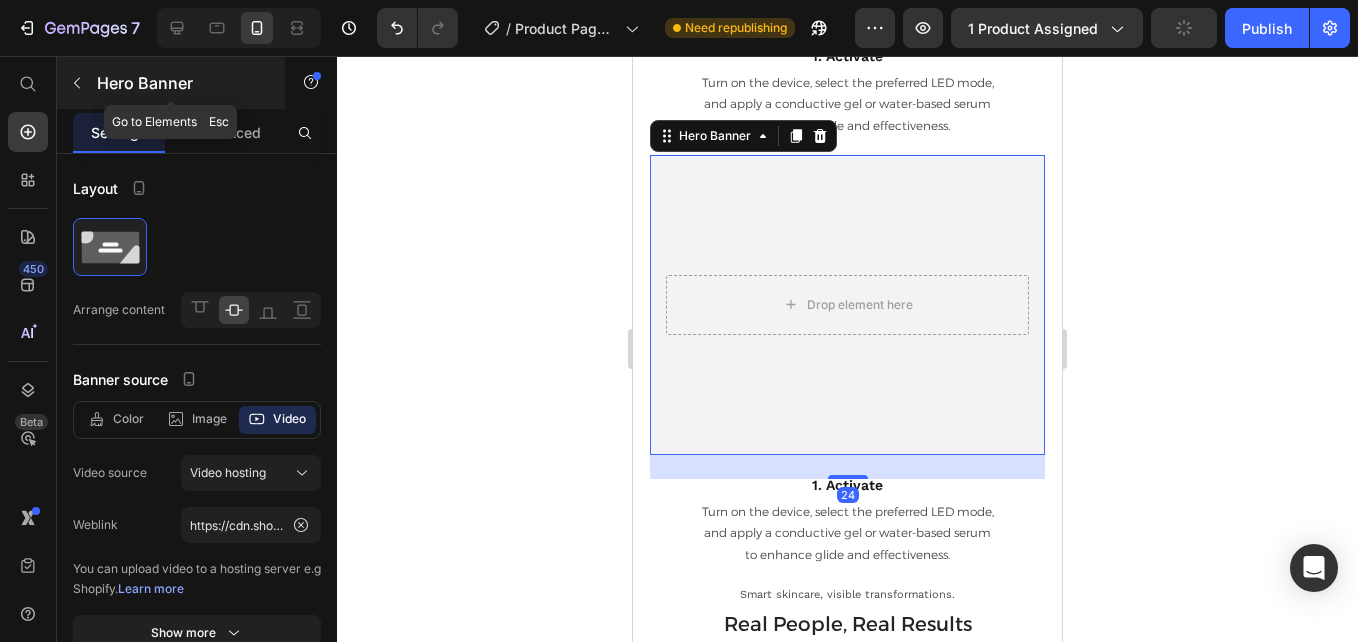 click 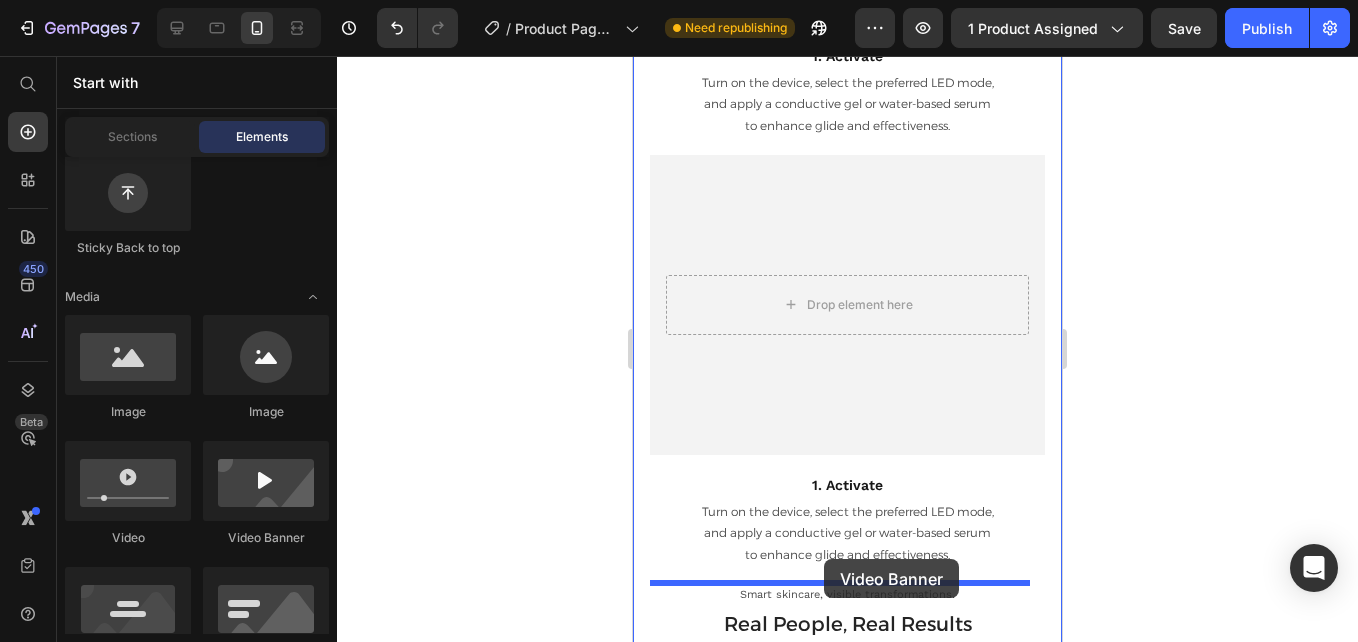 drag, startPoint x: 868, startPoint y: 567, endPoint x: 824, endPoint y: 559, distance: 44.72136 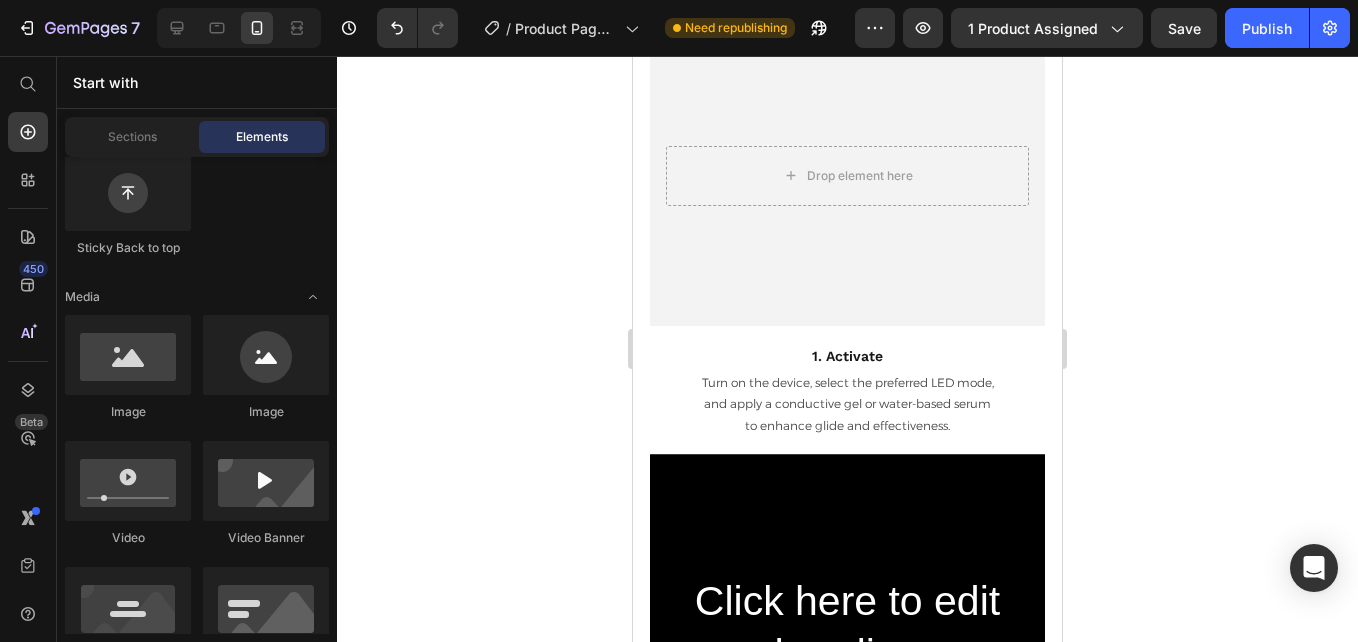 scroll, scrollTop: 5167, scrollLeft: 0, axis: vertical 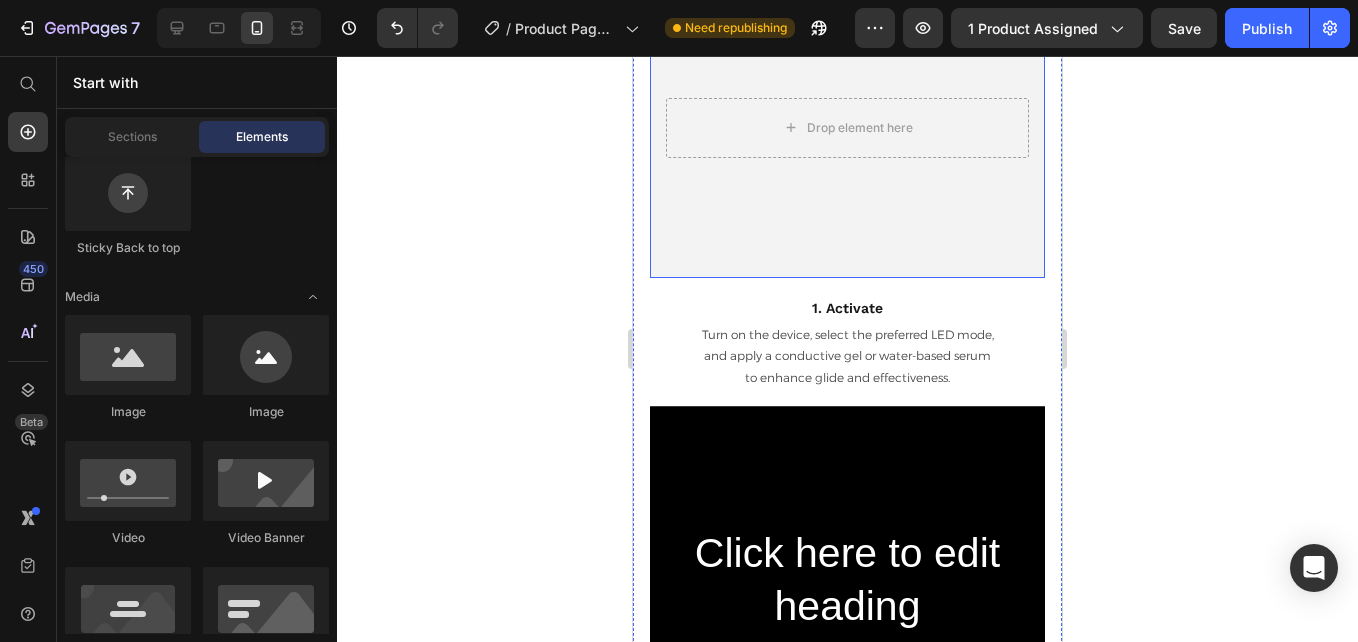 click at bounding box center [847, 128] 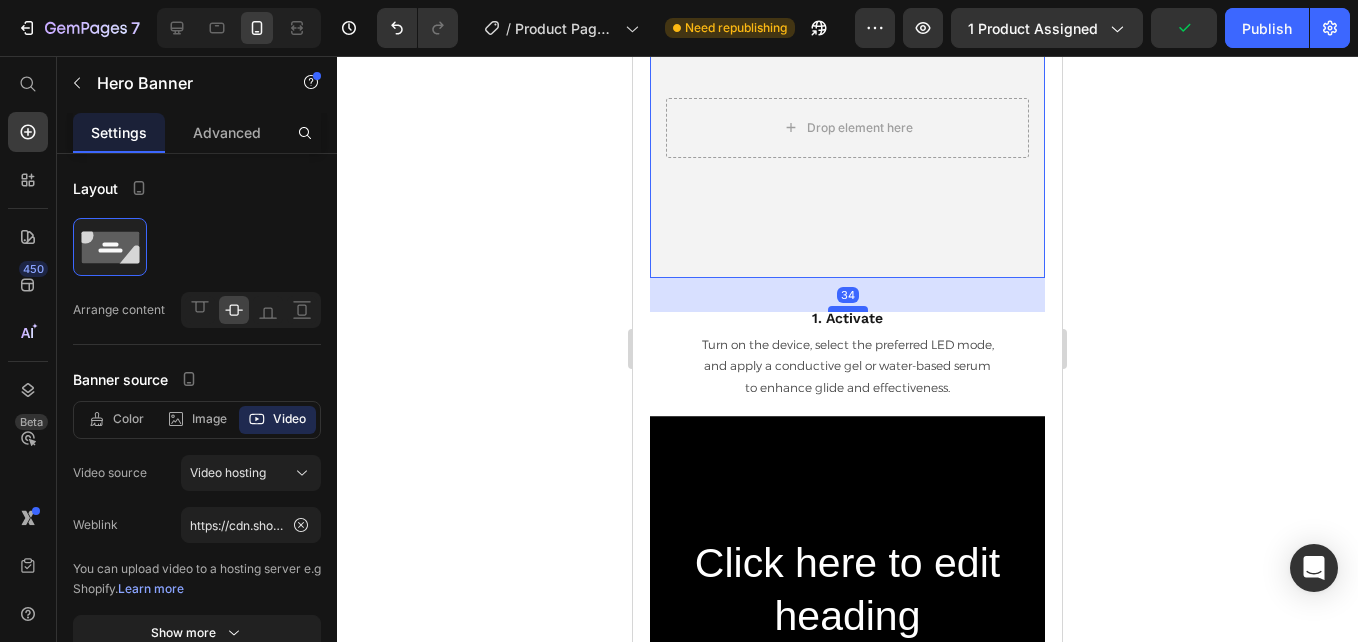 click at bounding box center [848, 309] 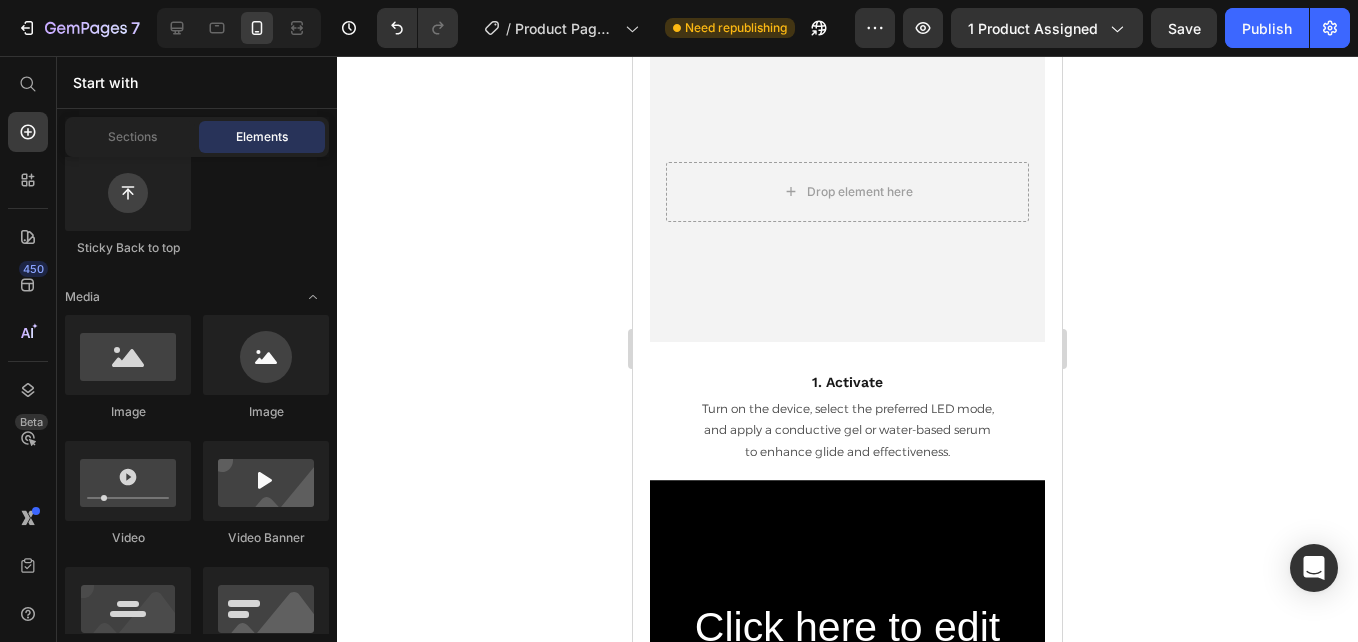 scroll, scrollTop: 5135, scrollLeft: 0, axis: vertical 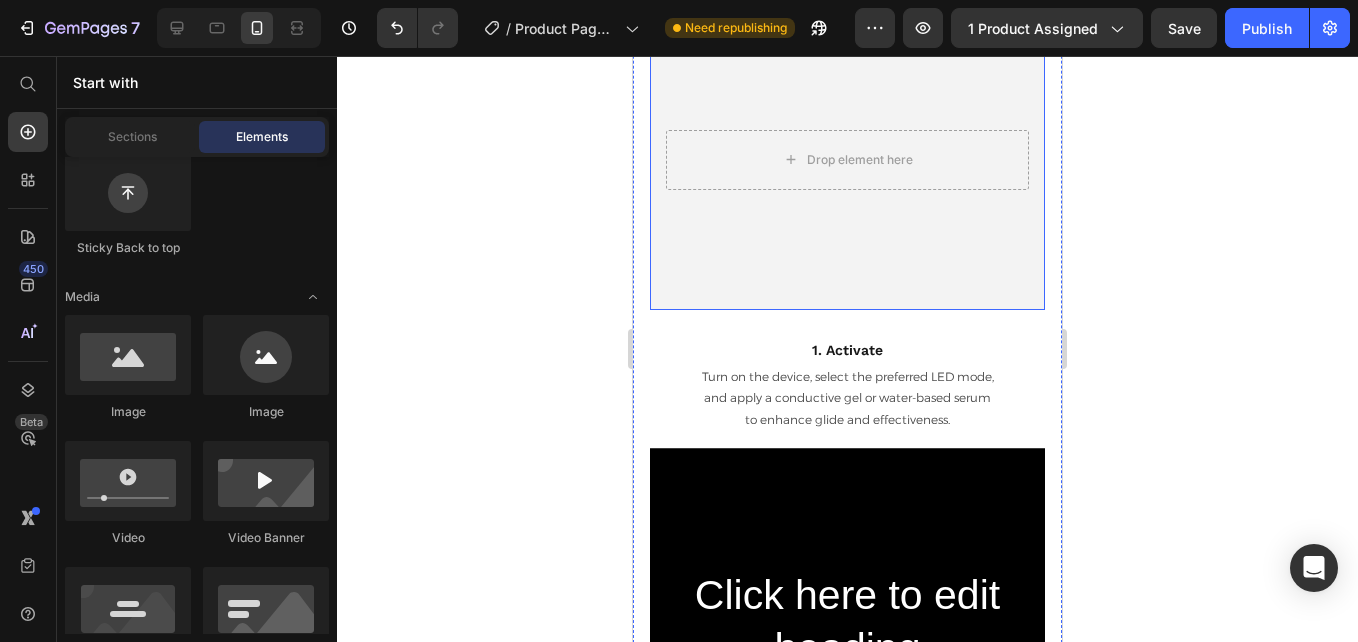 click at bounding box center [847, 160] 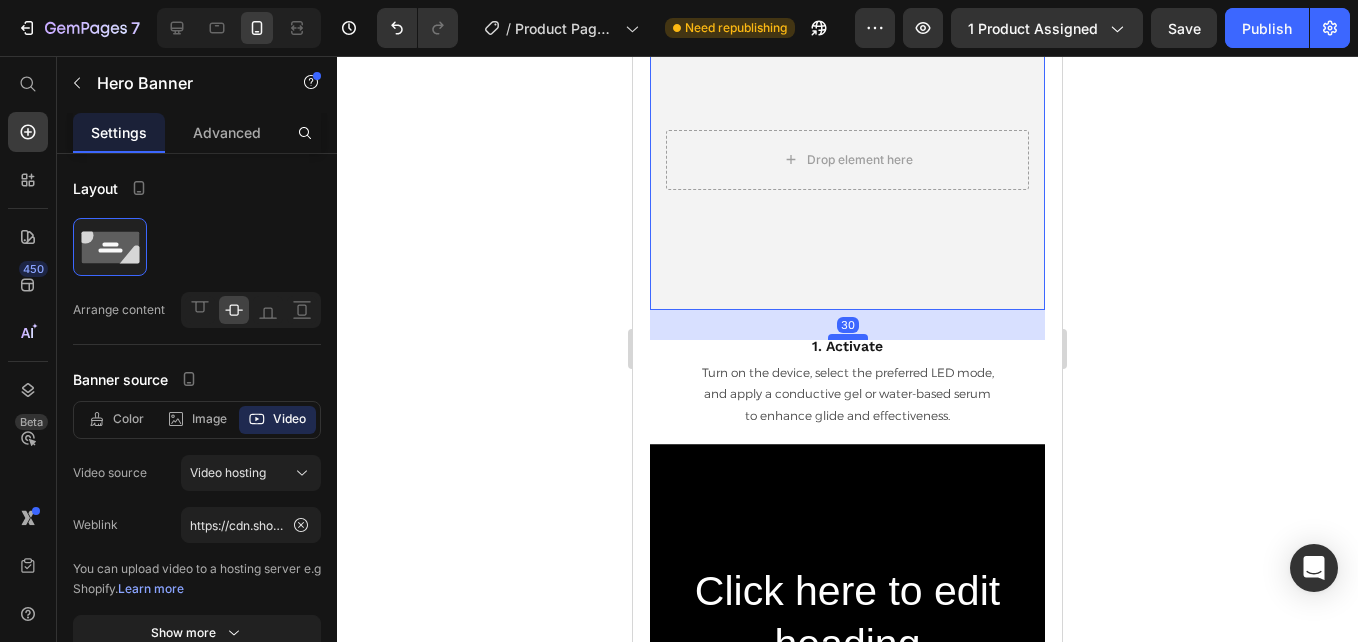 click at bounding box center (848, 337) 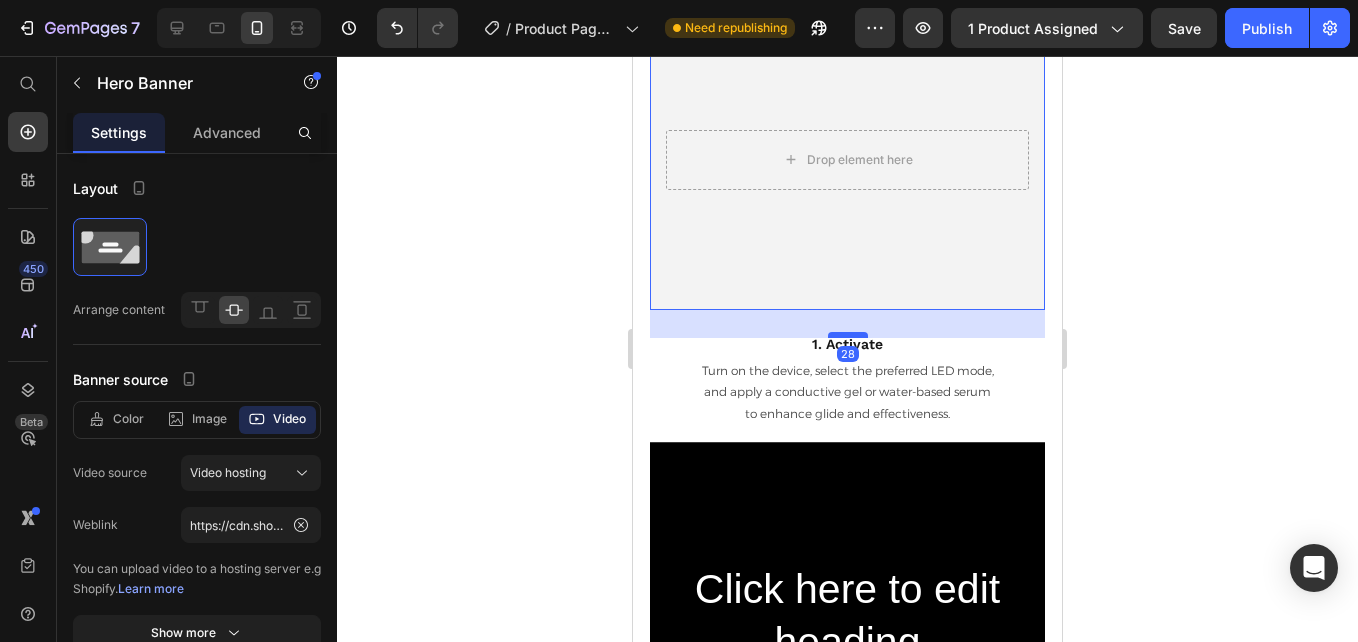 click at bounding box center (848, 335) 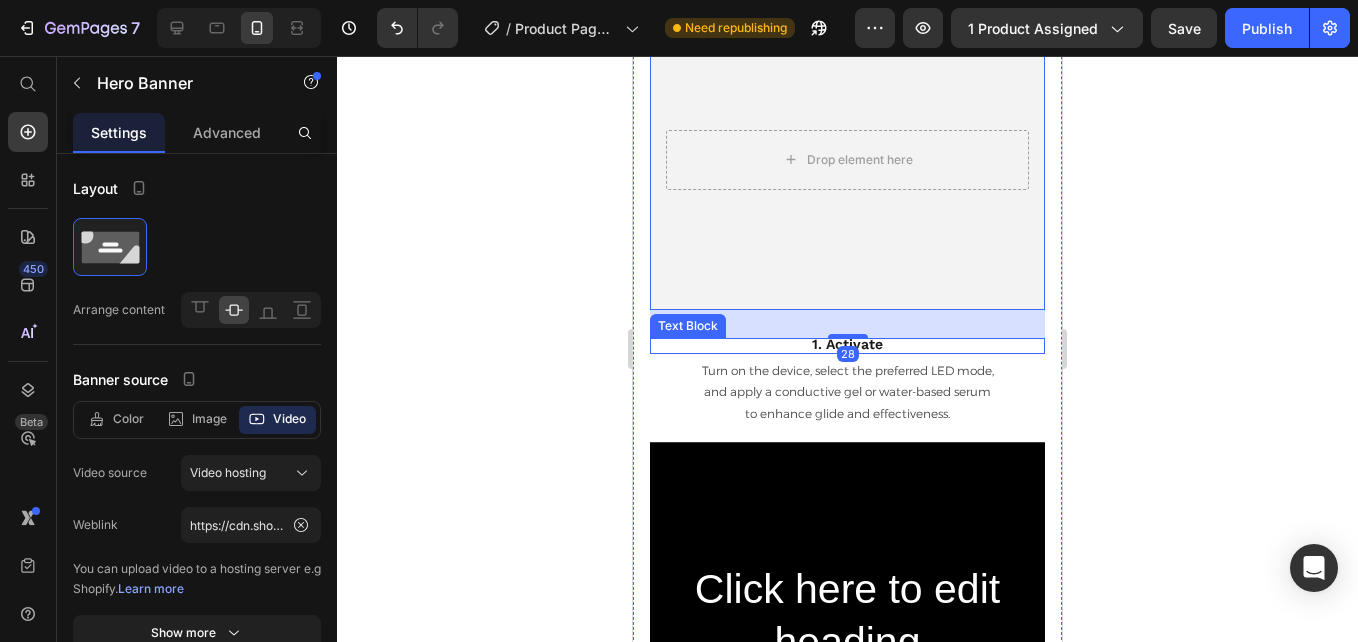 click on "1. Activate" at bounding box center [847, 344] 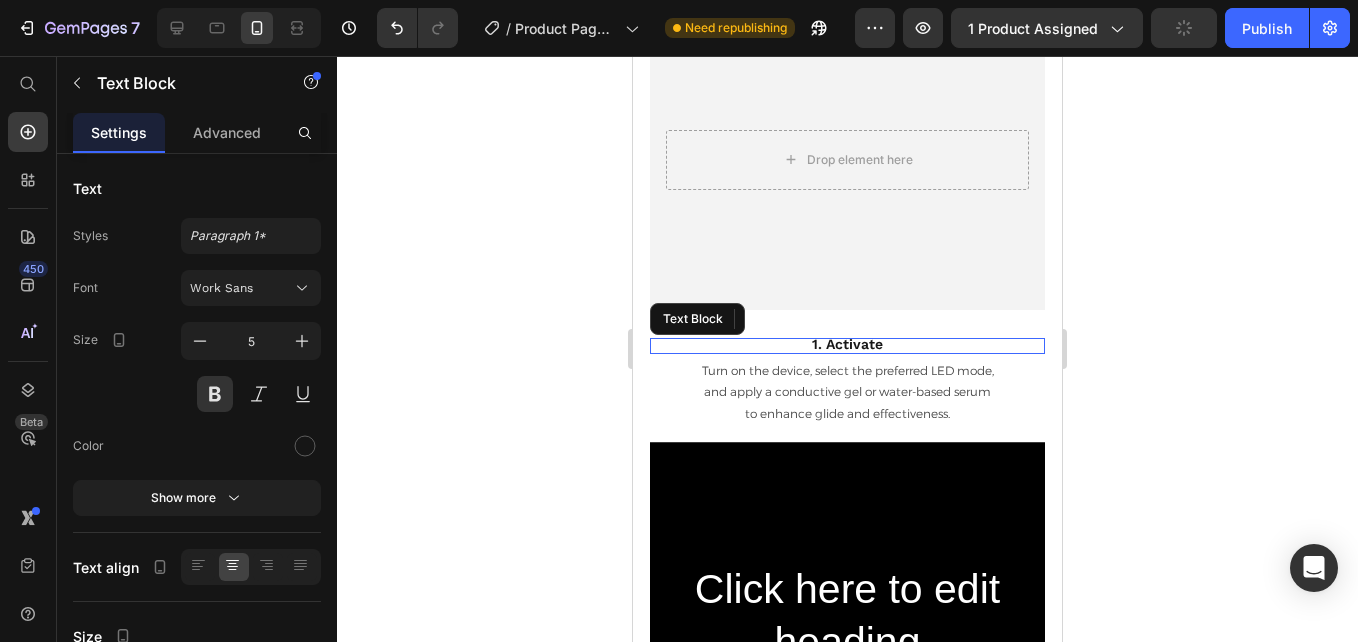 click on "1. Activate" at bounding box center [847, 344] 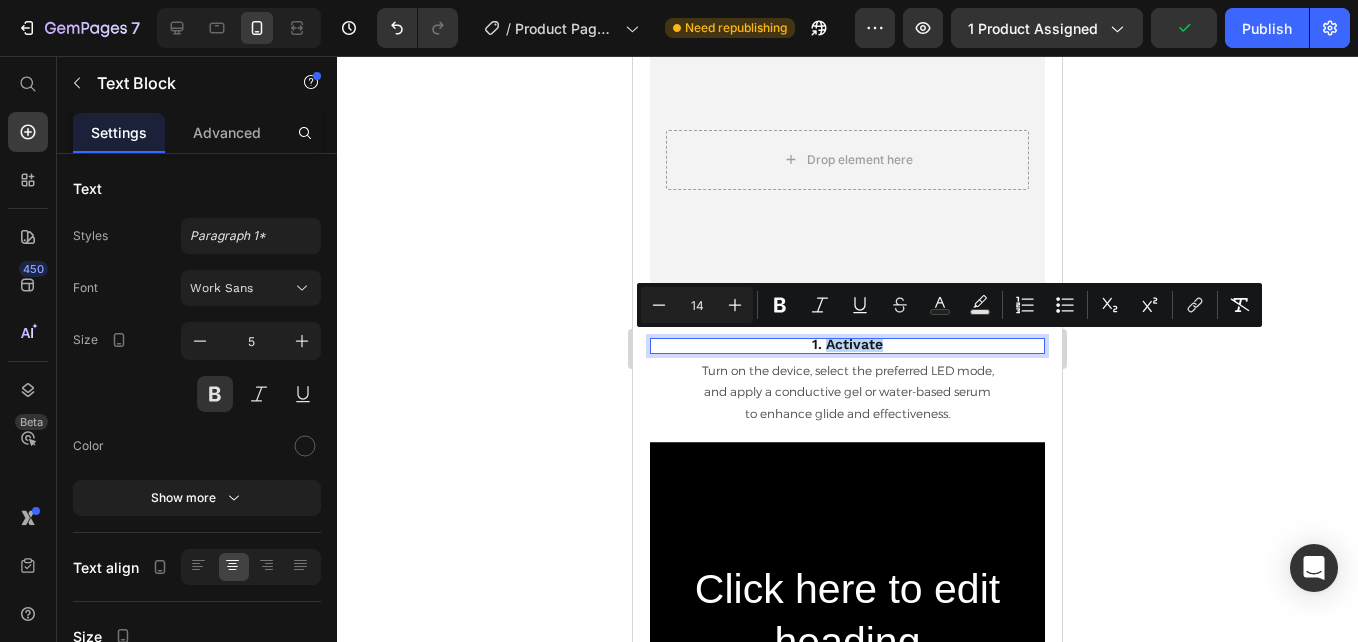 drag, startPoint x: 823, startPoint y: 344, endPoint x: 899, endPoint y: 344, distance: 76 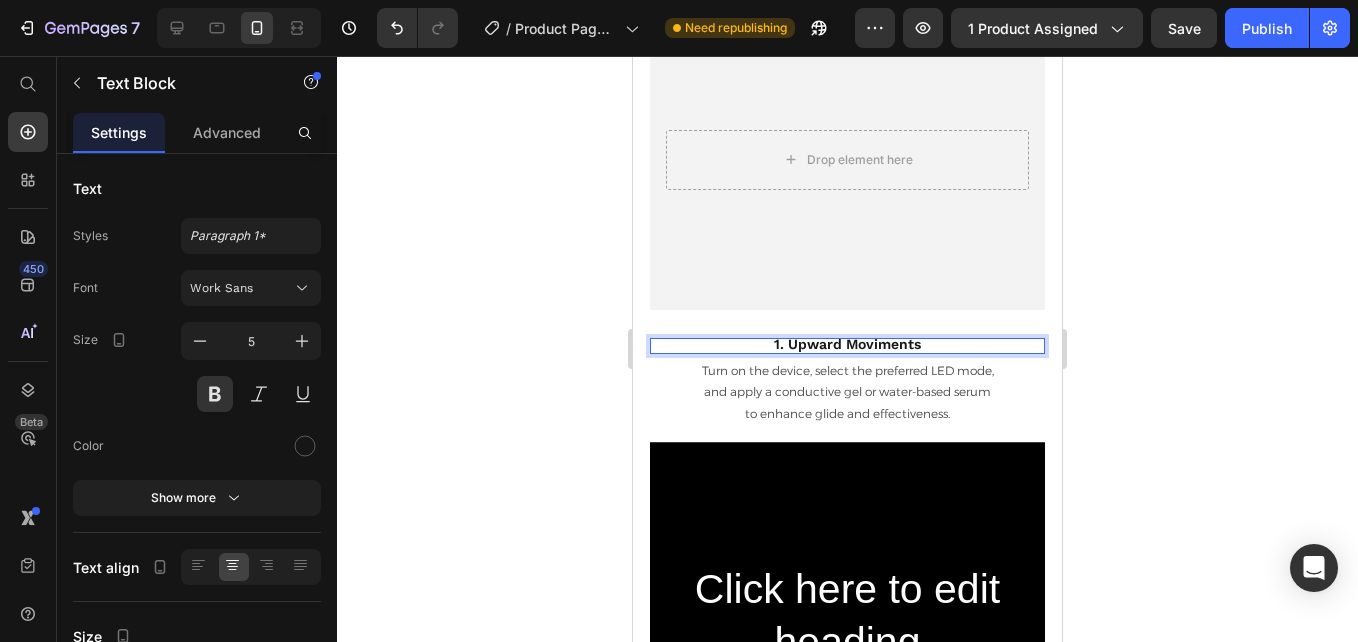 click on "1. Upward Moviments" at bounding box center (847, 344) 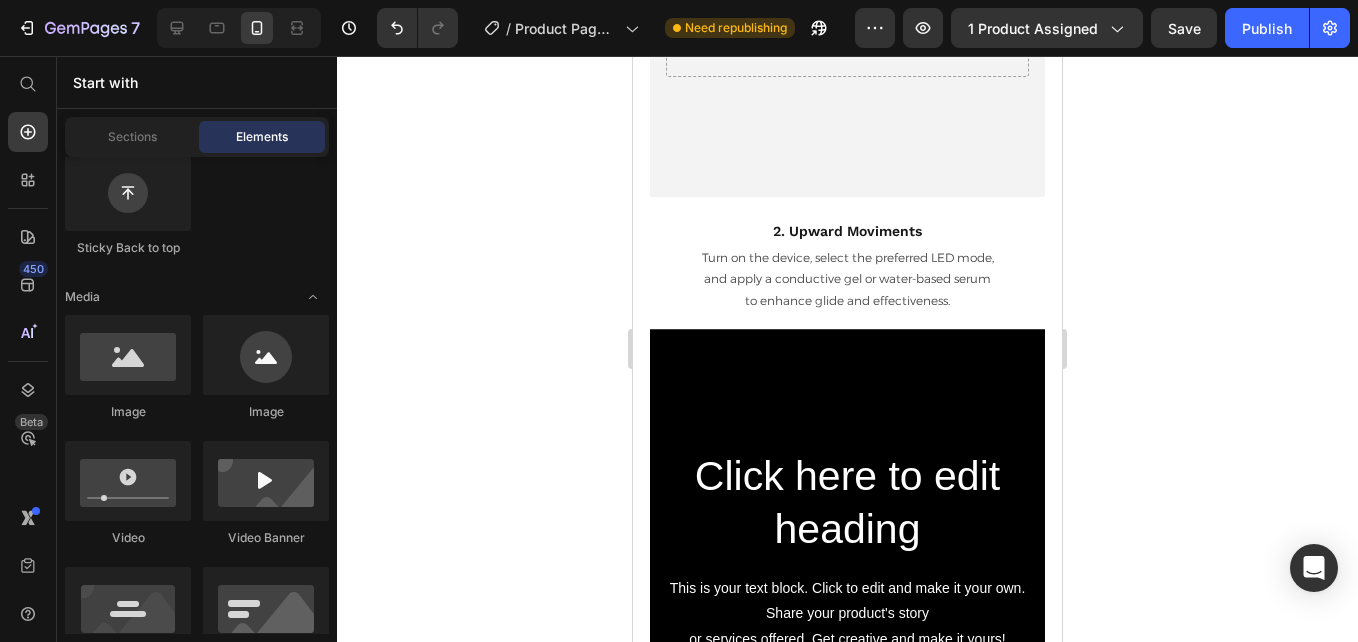scroll, scrollTop: 5312, scrollLeft: 0, axis: vertical 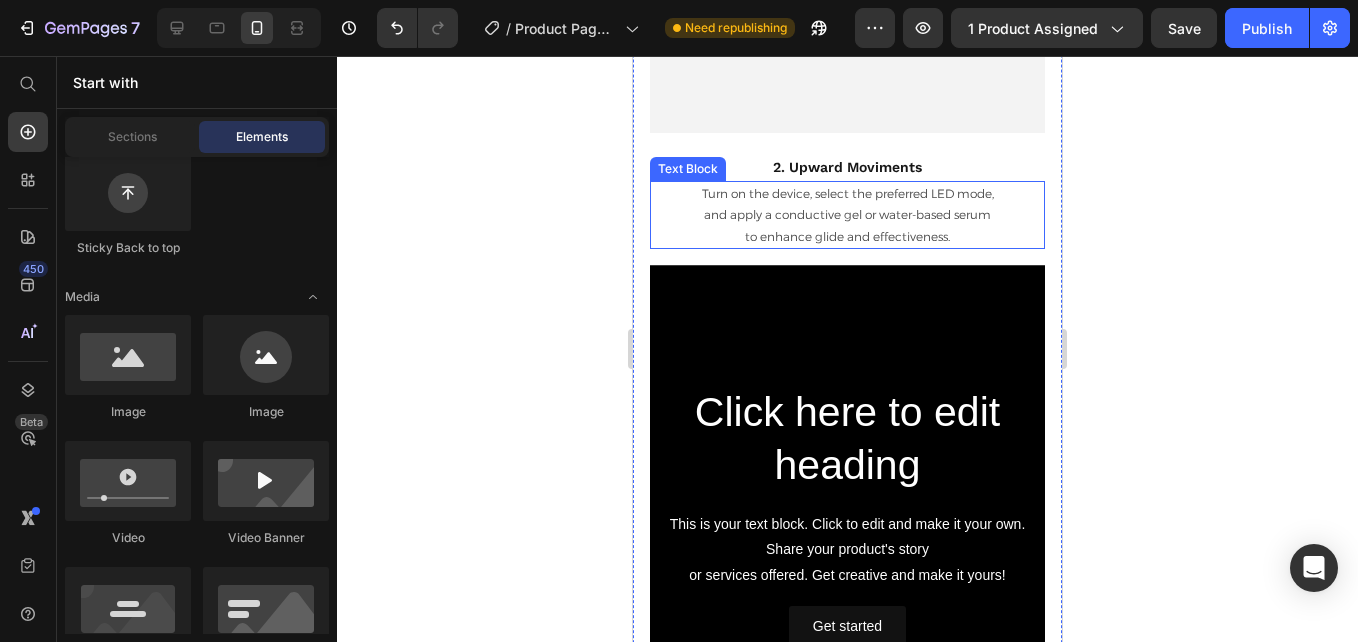click on "and apply a conductive gel or water-based serum" at bounding box center (847, 215) 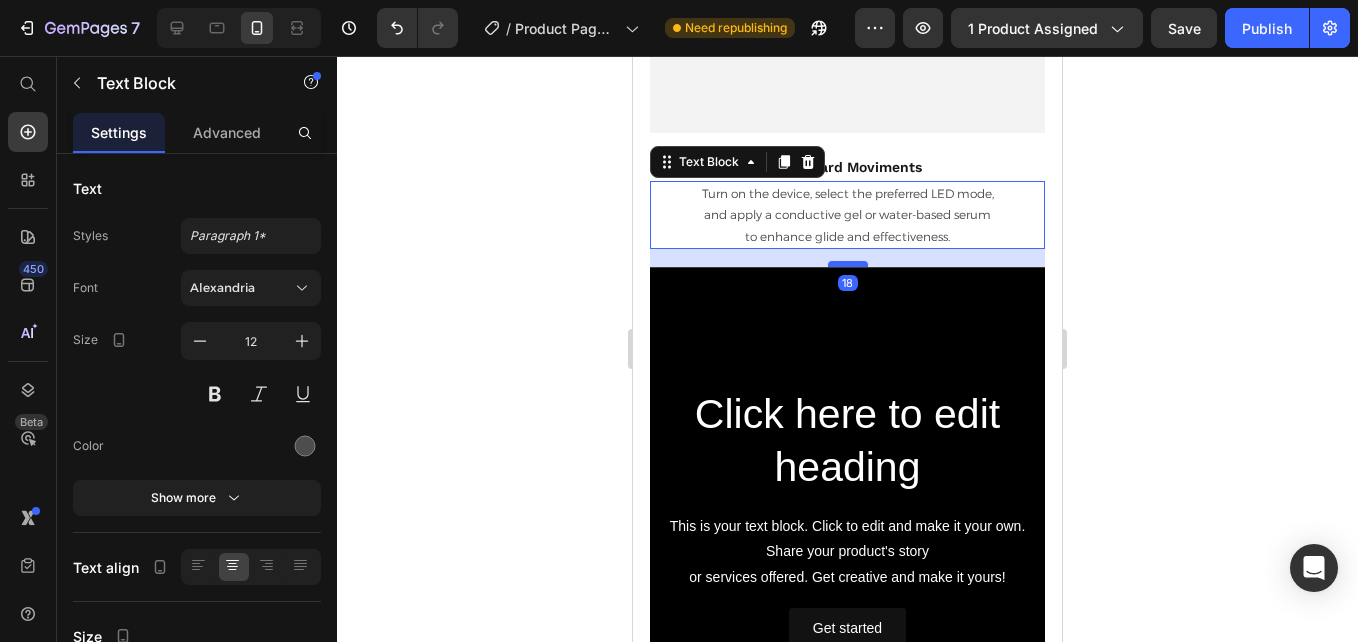 click at bounding box center (848, 264) 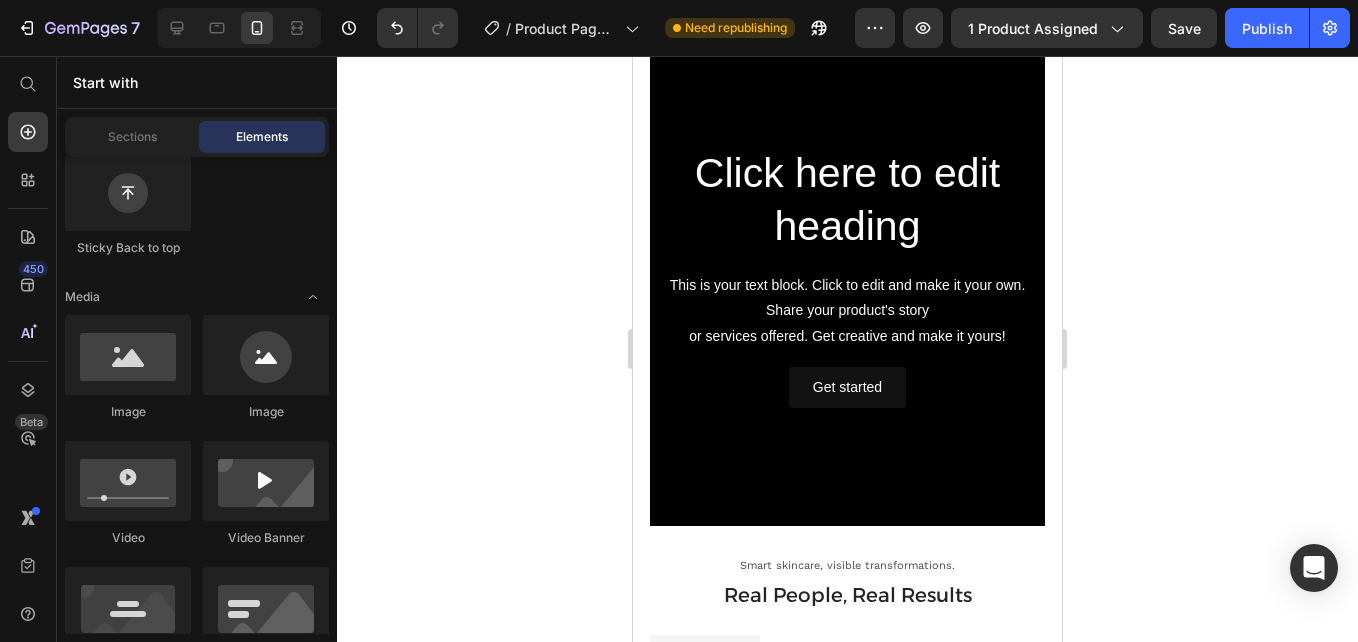 scroll, scrollTop: 5585, scrollLeft: 0, axis: vertical 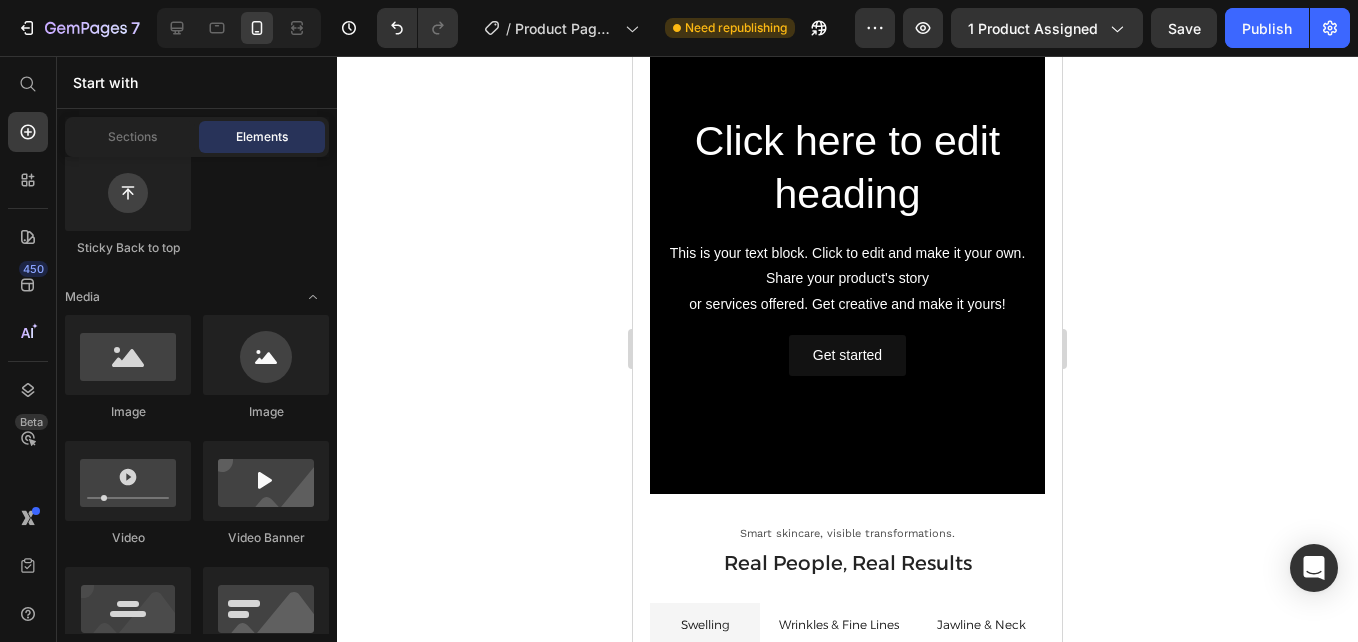 drag, startPoint x: 1052, startPoint y: 425, endPoint x: 1710, endPoint y: 469, distance: 659.4695 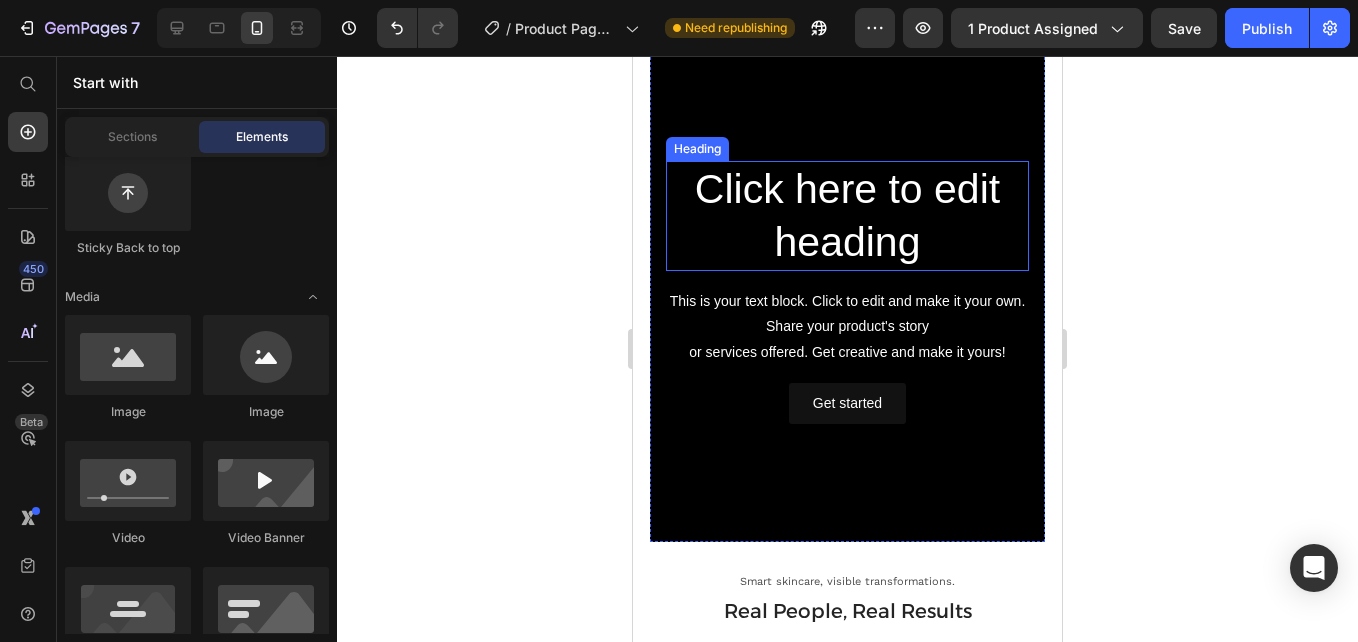 click on "Click here to edit heading" at bounding box center (847, 216) 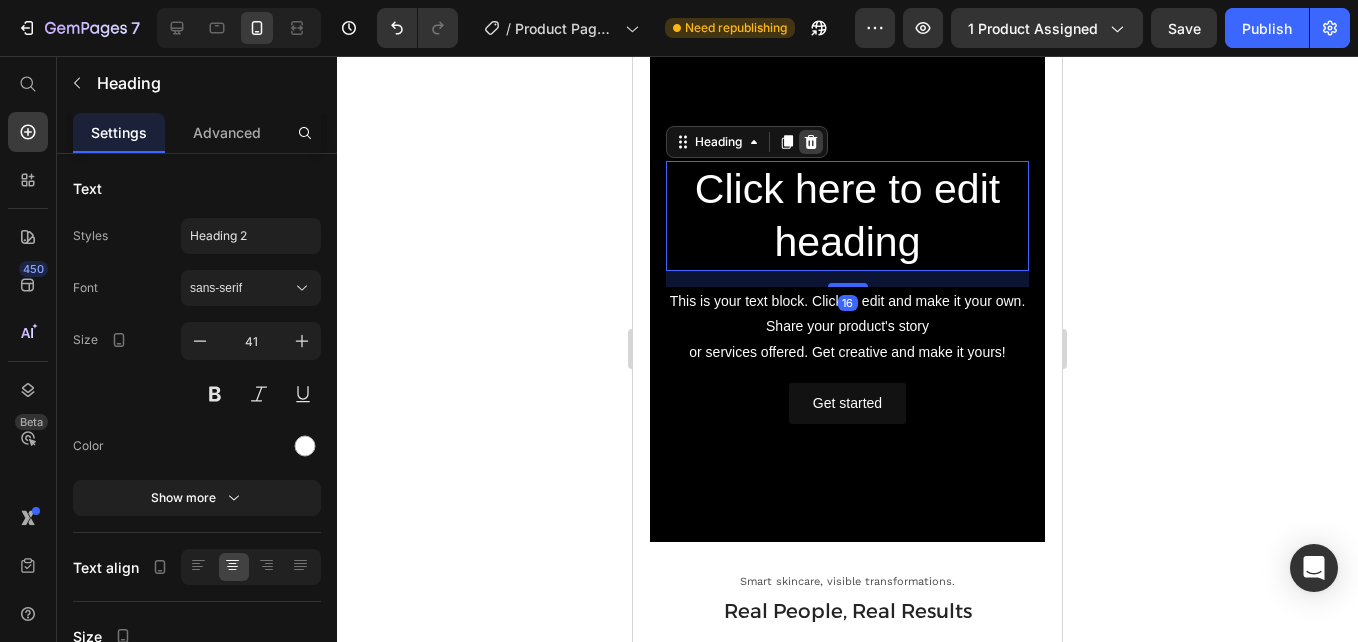 click 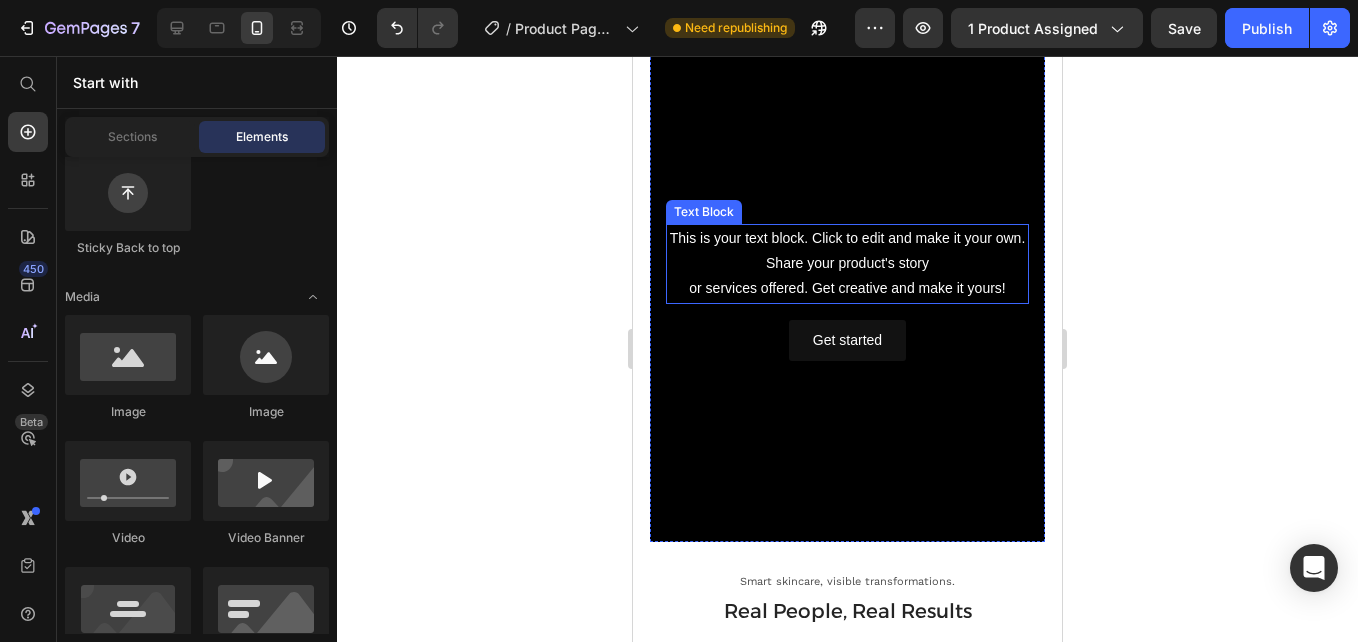 click on "This is your text block. Click to edit and make it your own. Share your product's story                   or services offered. Get creative and make it yours!" at bounding box center (847, 264) 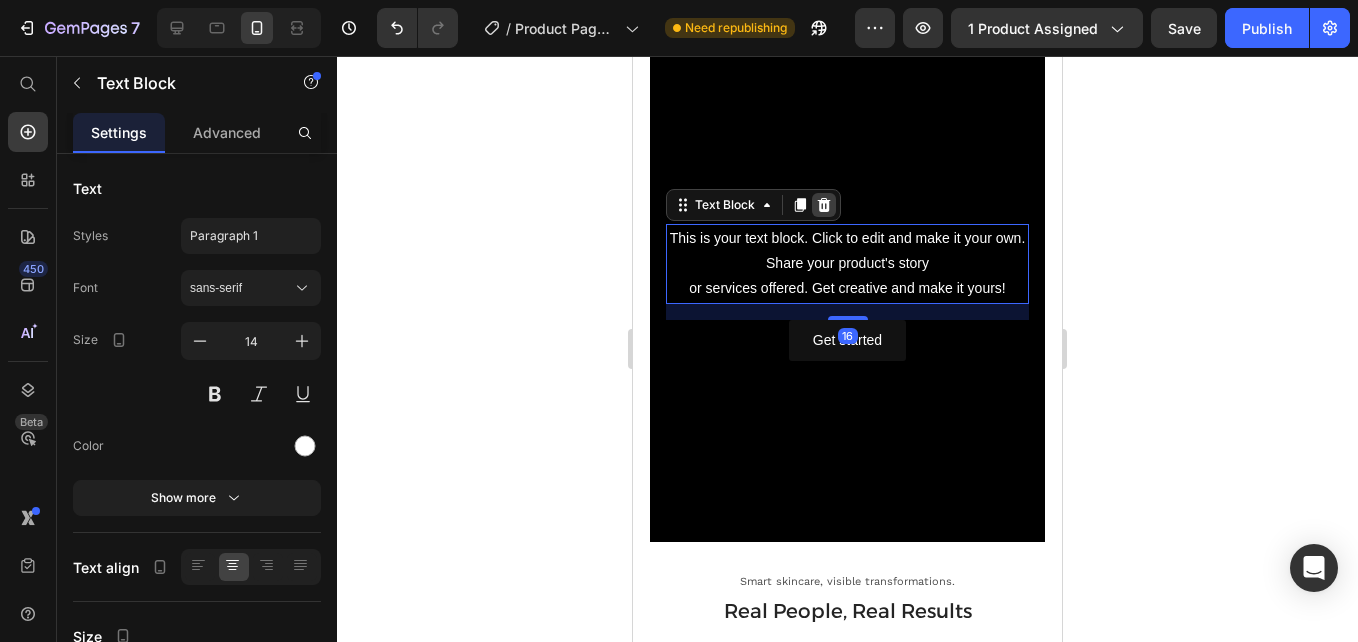 click 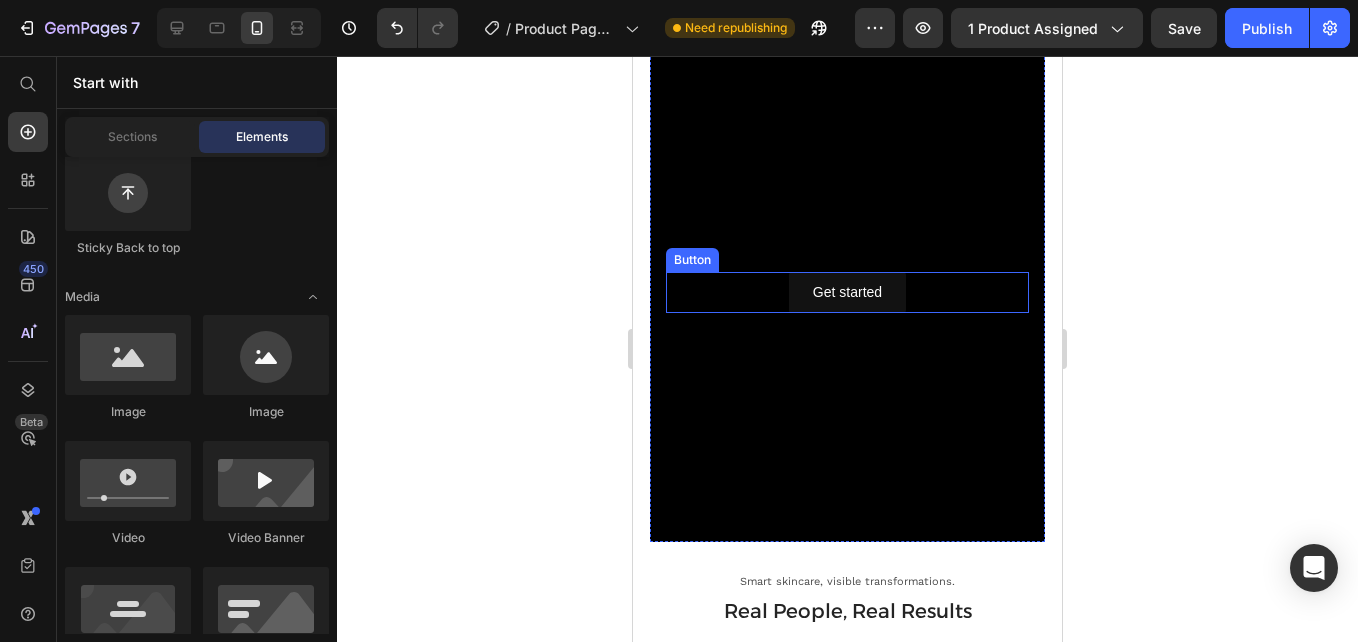 click on "Get started" at bounding box center (847, 292) 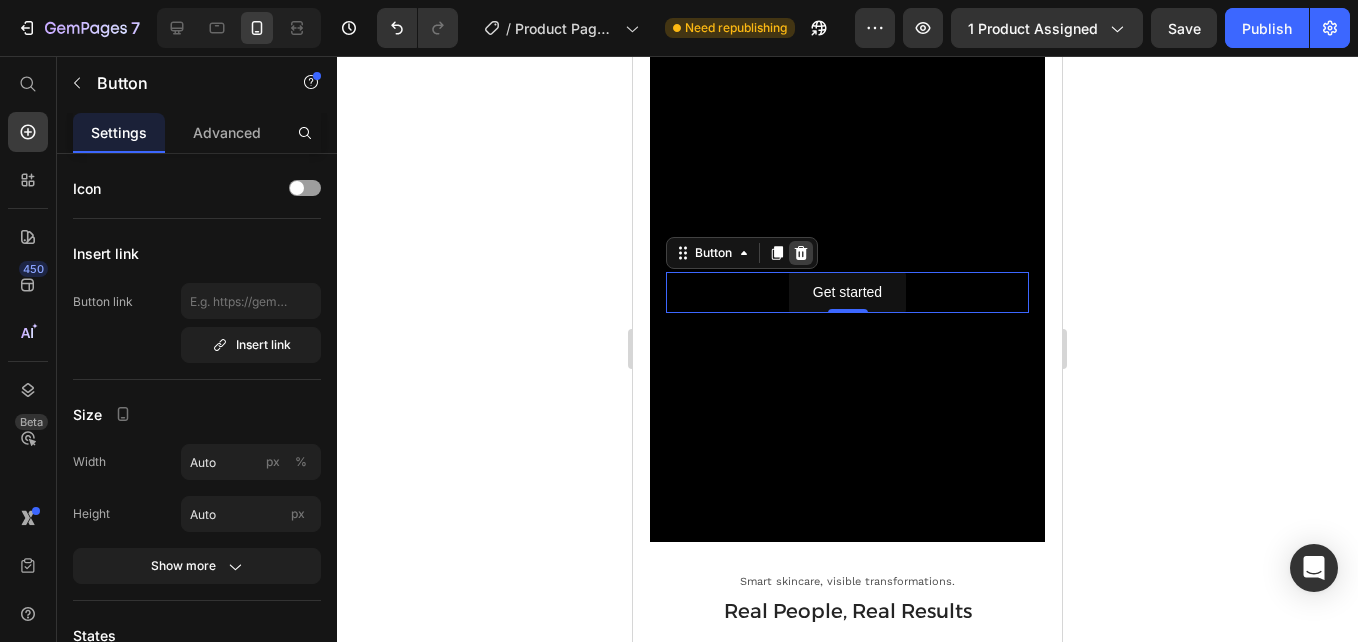 click at bounding box center (801, 253) 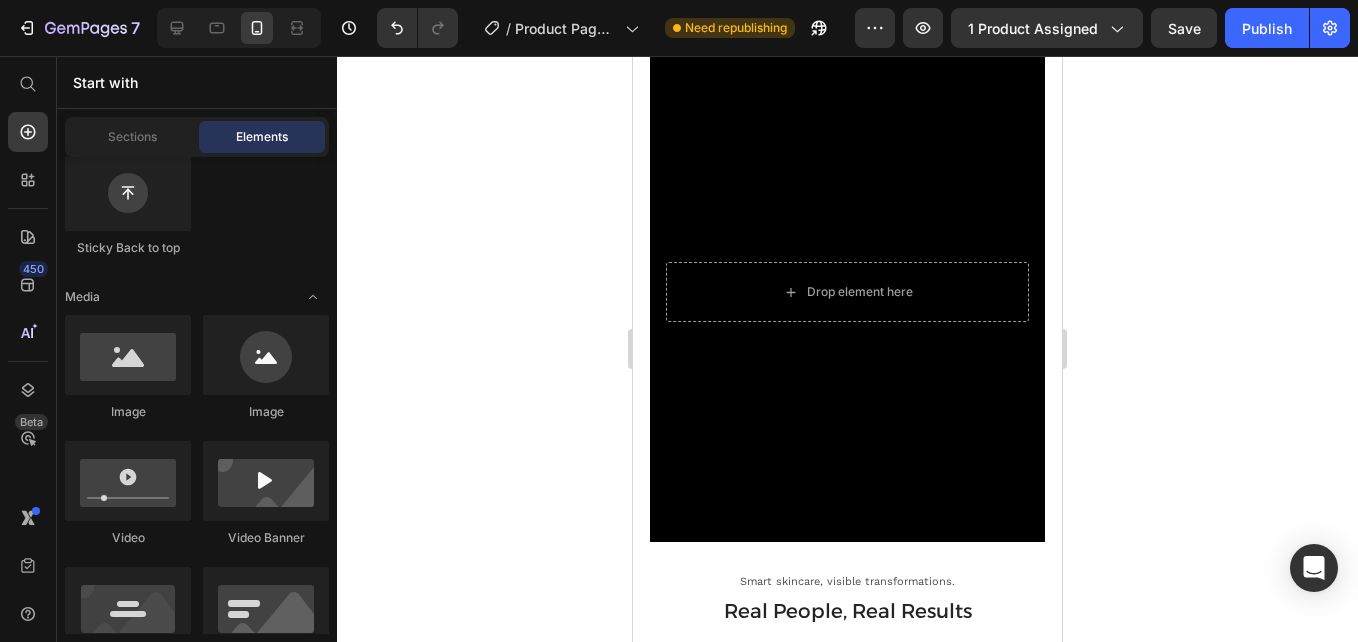 click 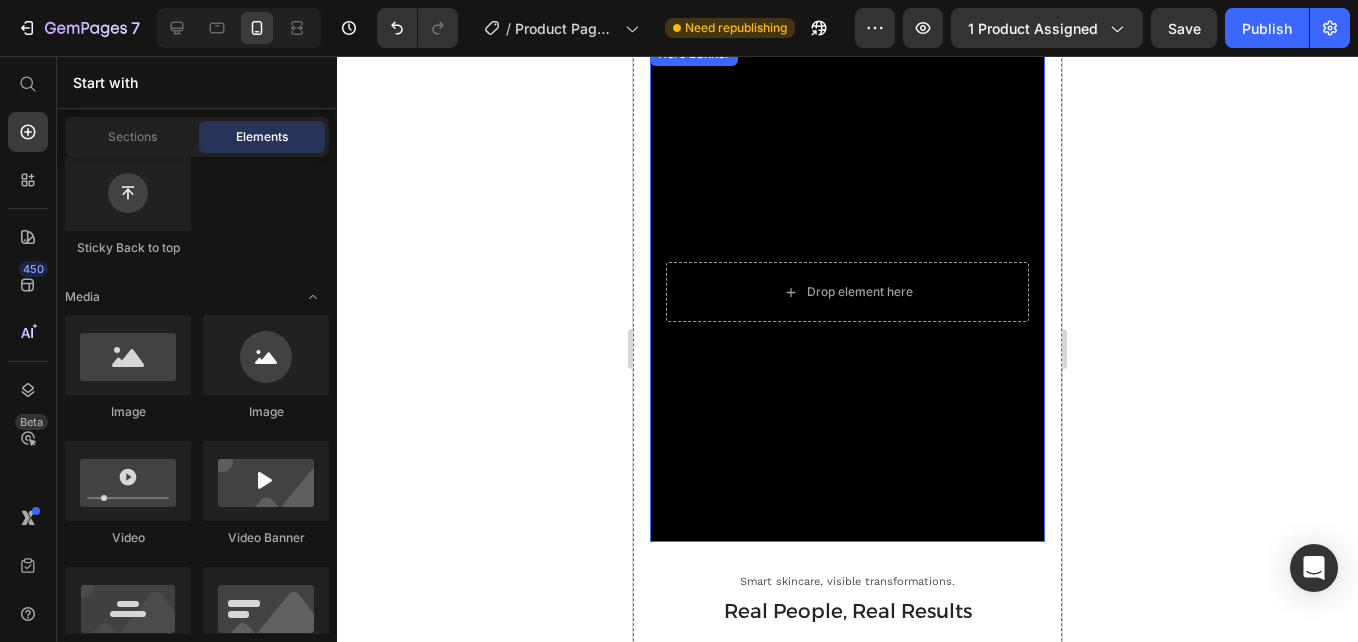click at bounding box center (847, 292) 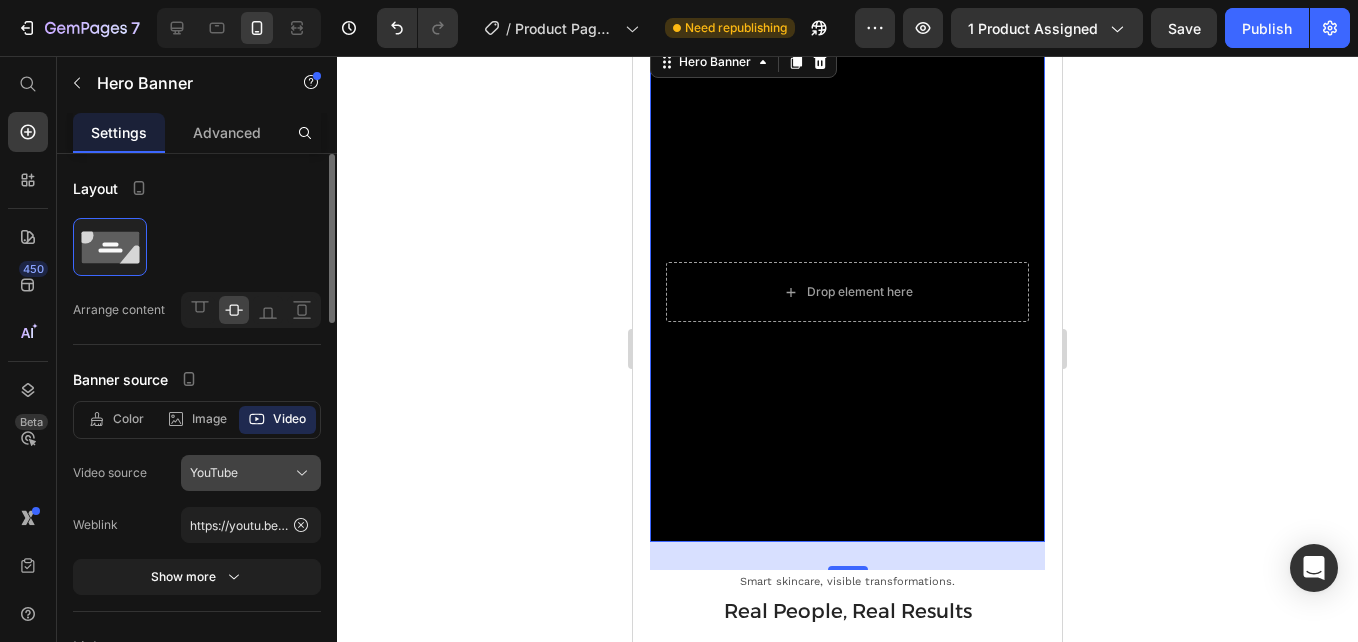 click on "YouTube" at bounding box center [251, 473] 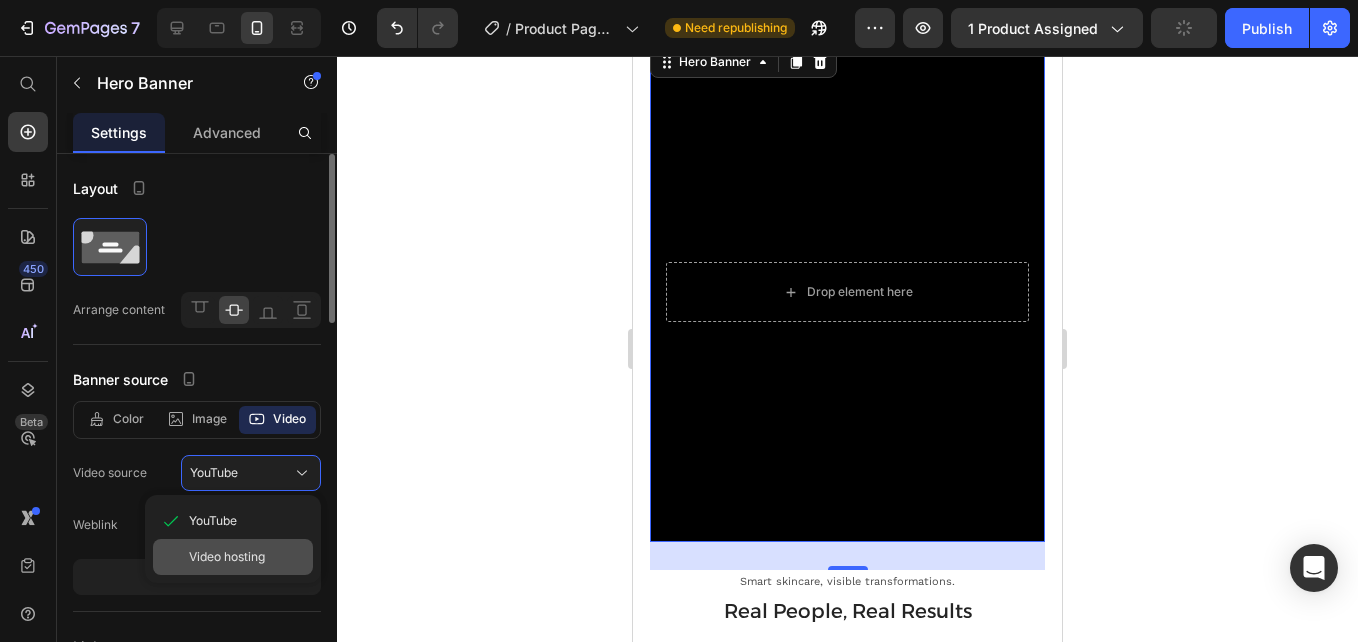 click on "Video hosting" 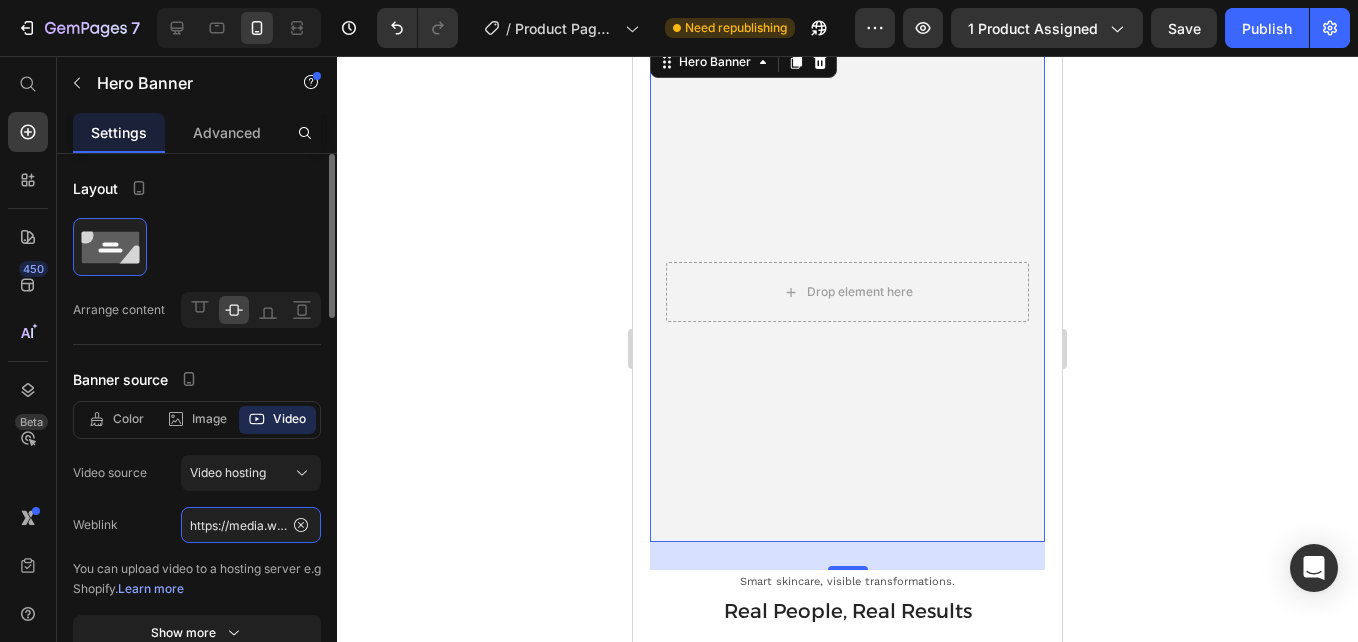 click on "https://media.w3.org/2010/05/sintel/trailer.mp4" 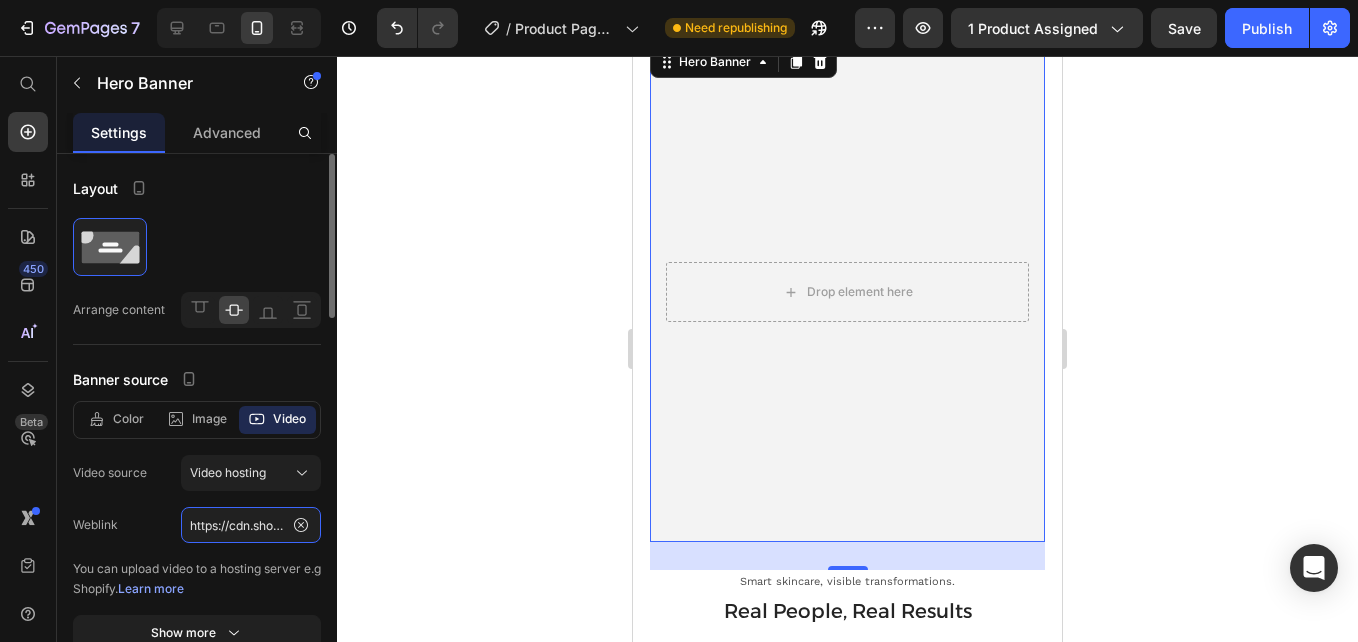 scroll, scrollTop: 0, scrollLeft: 377, axis: horizontal 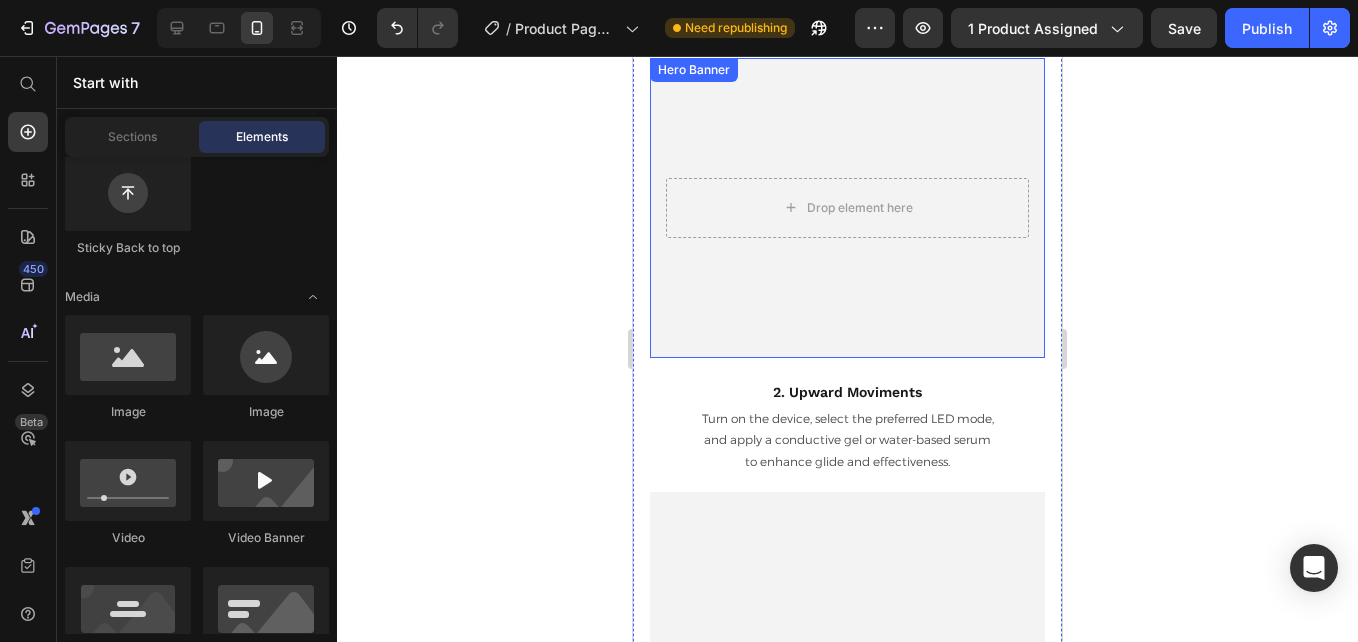 click at bounding box center (847, 208) 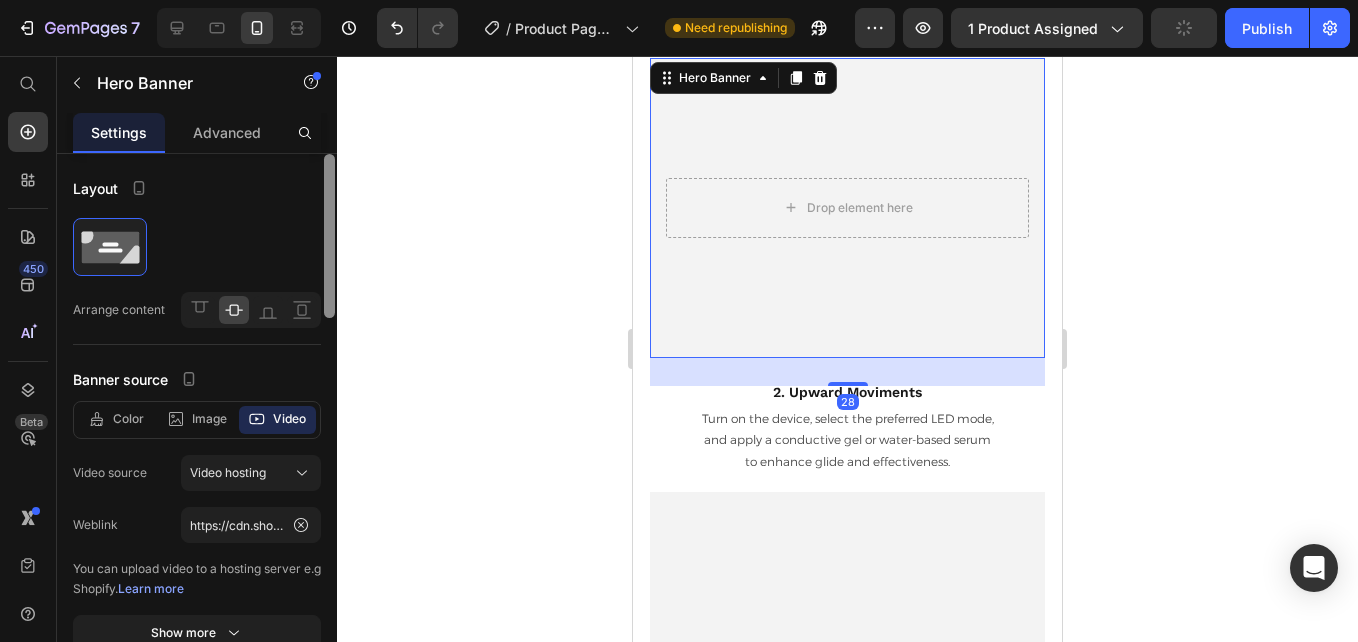 click at bounding box center (329, 236) 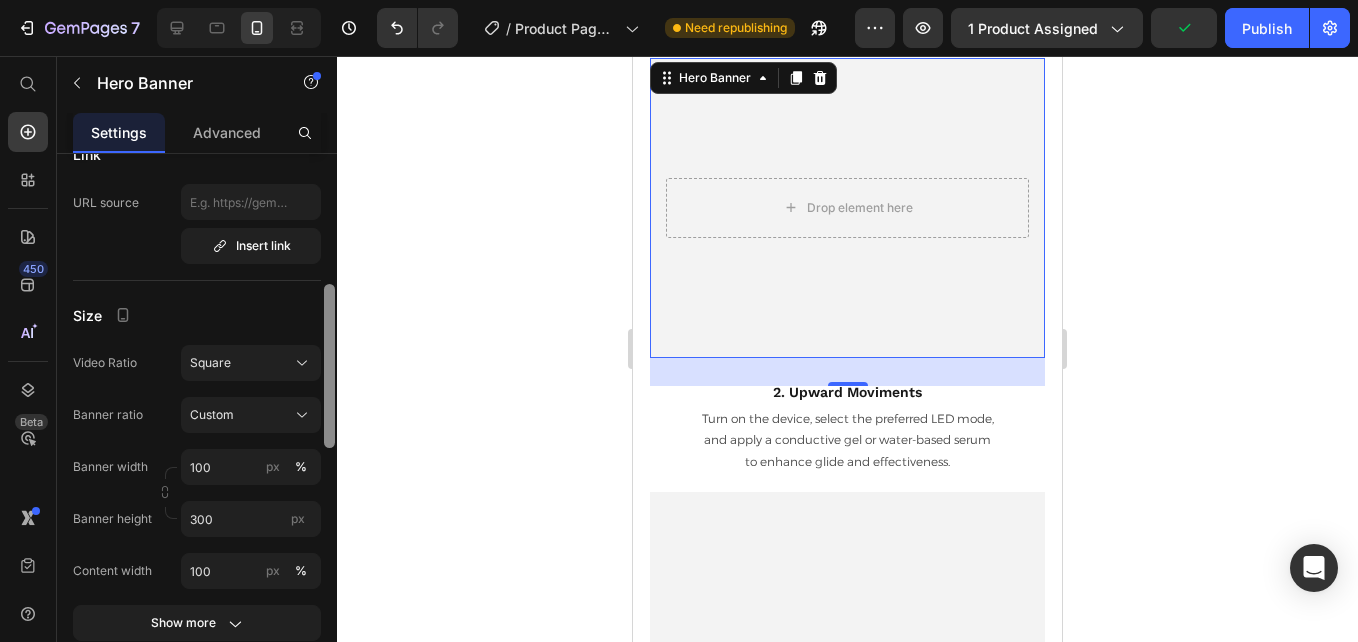 scroll, scrollTop: 604, scrollLeft: 0, axis: vertical 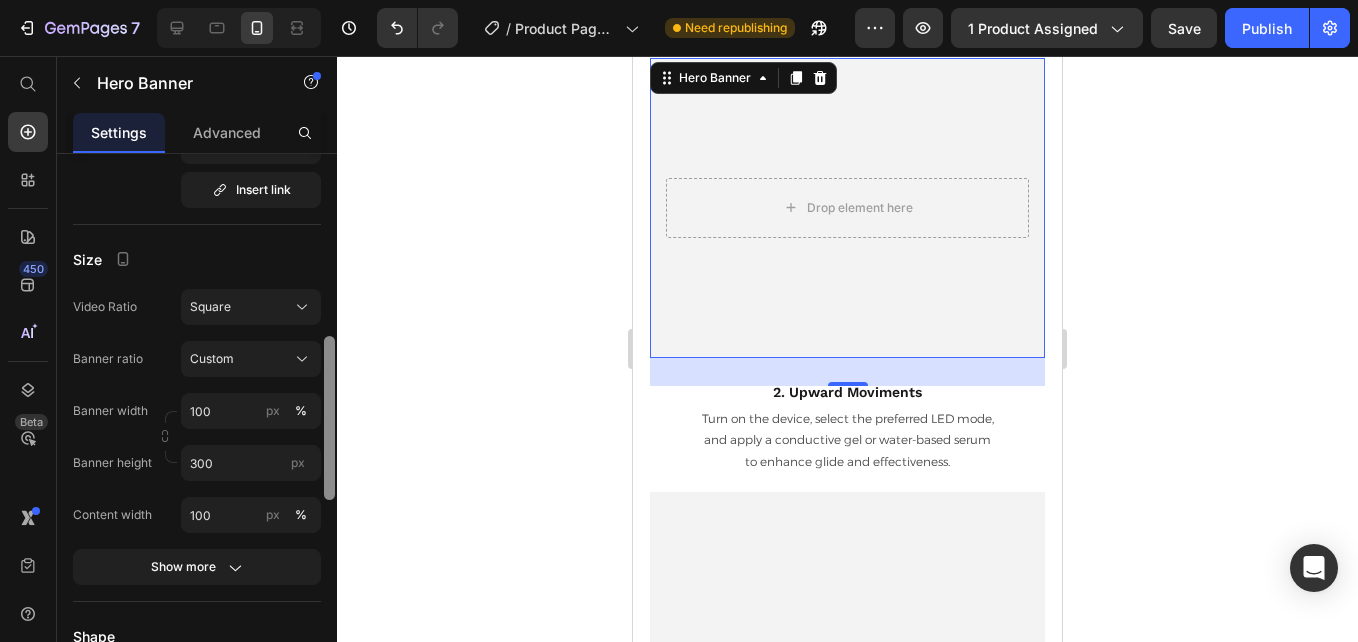 drag, startPoint x: 329, startPoint y: 302, endPoint x: 325, endPoint y: 438, distance: 136.0588 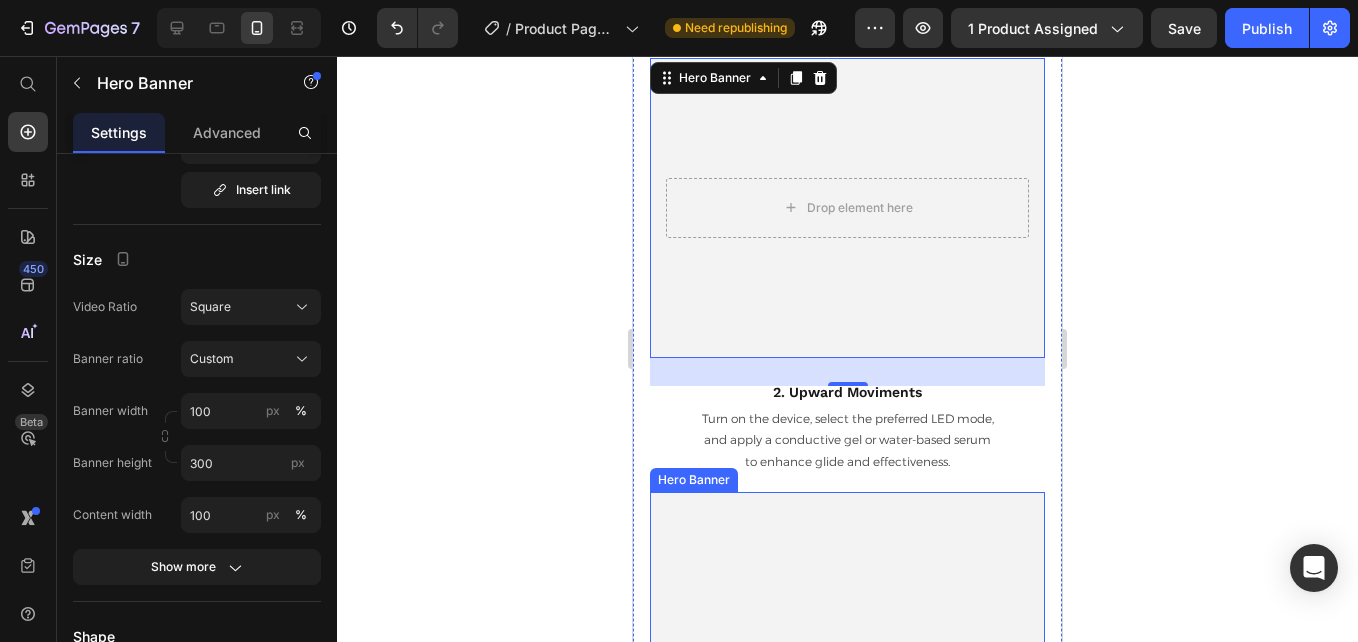 click at bounding box center (847, 742) 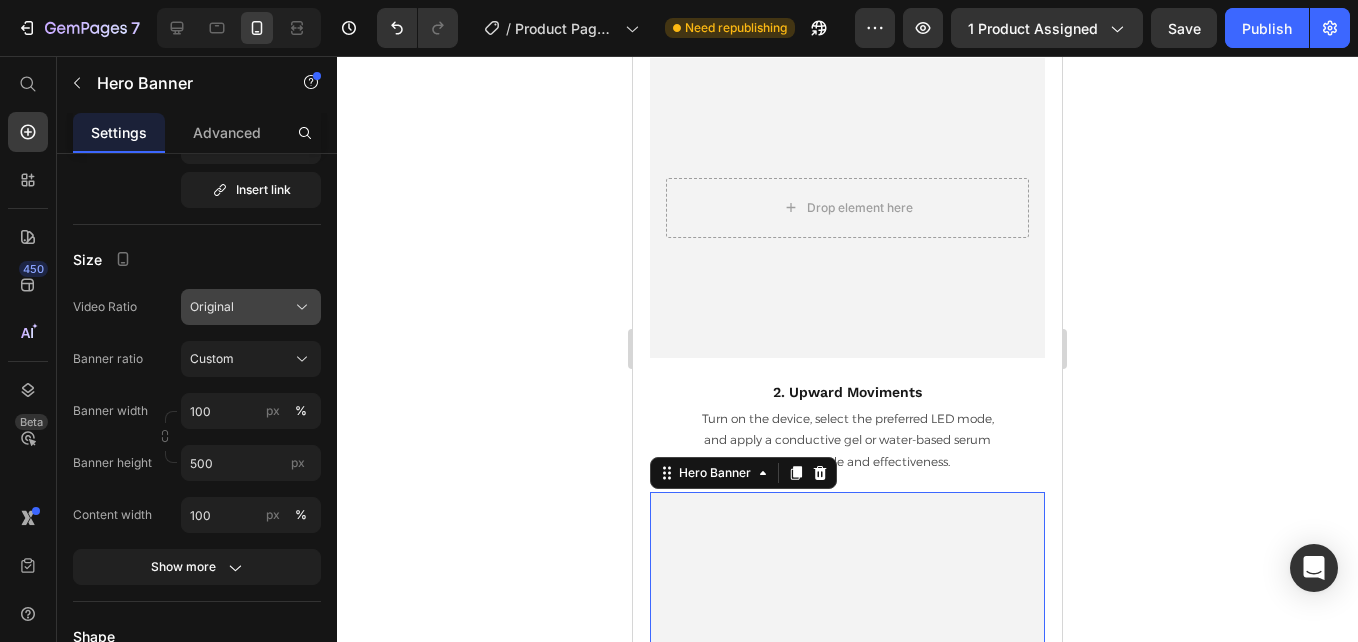 click on "Original" at bounding box center (212, 307) 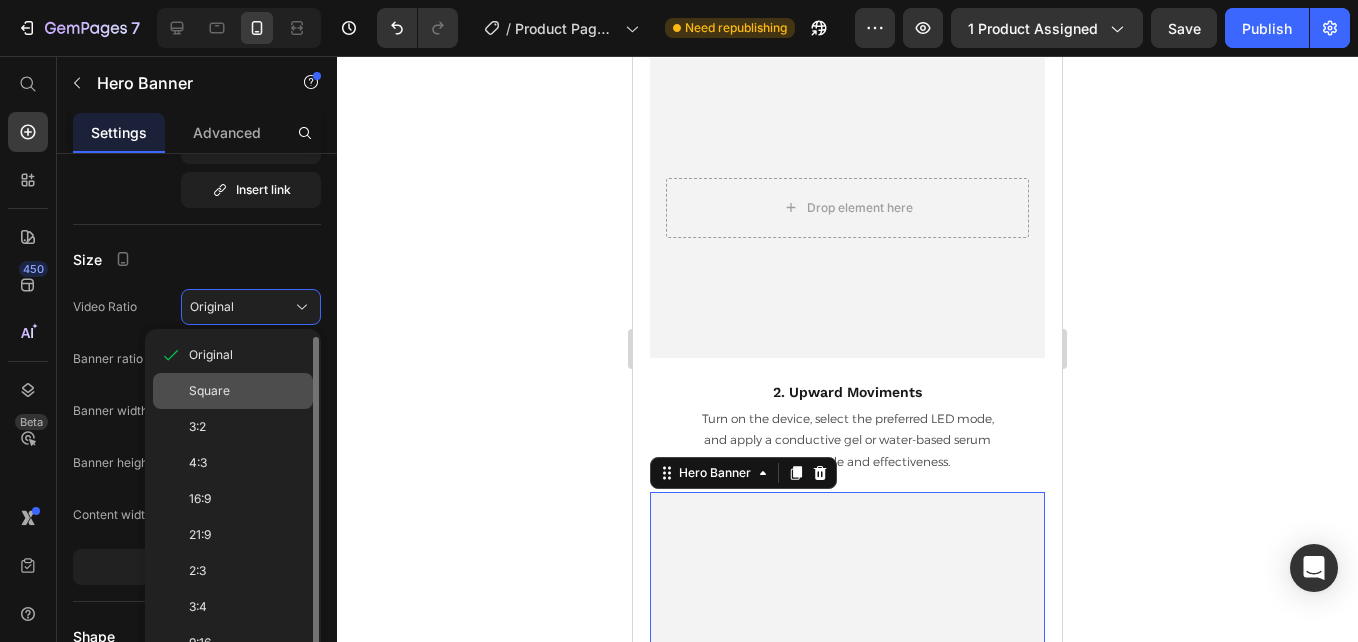 click on "Square" at bounding box center [209, 391] 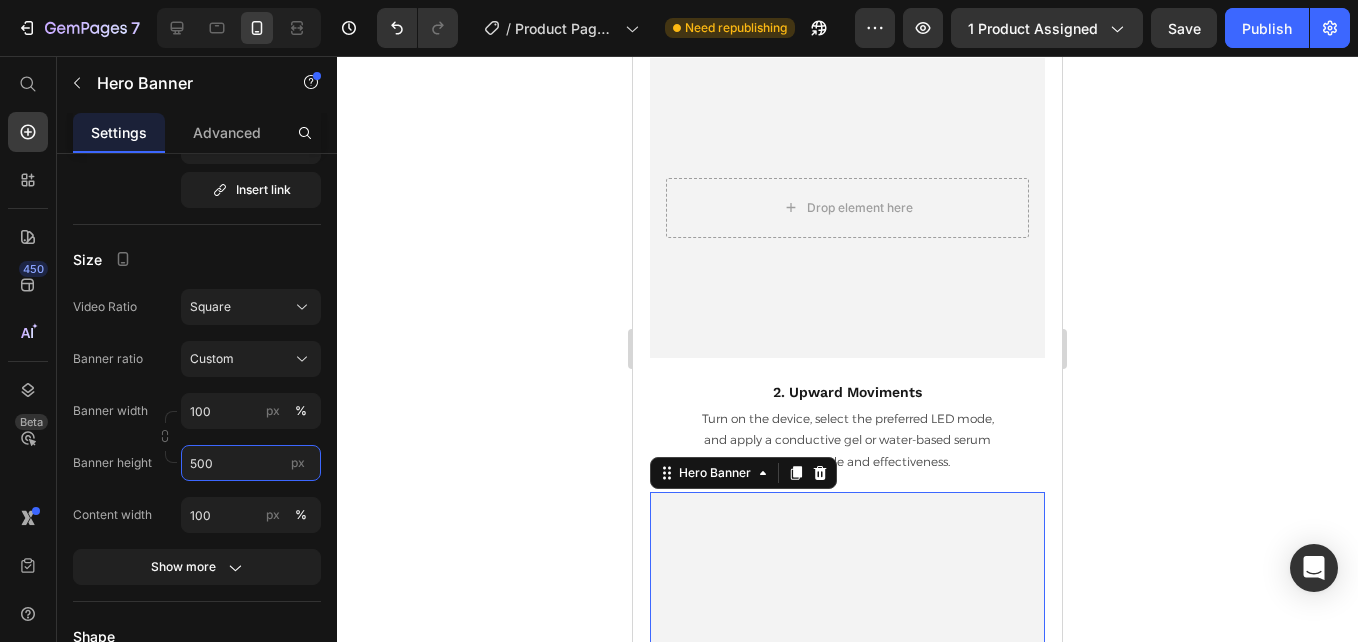 click on "500" at bounding box center [251, 463] 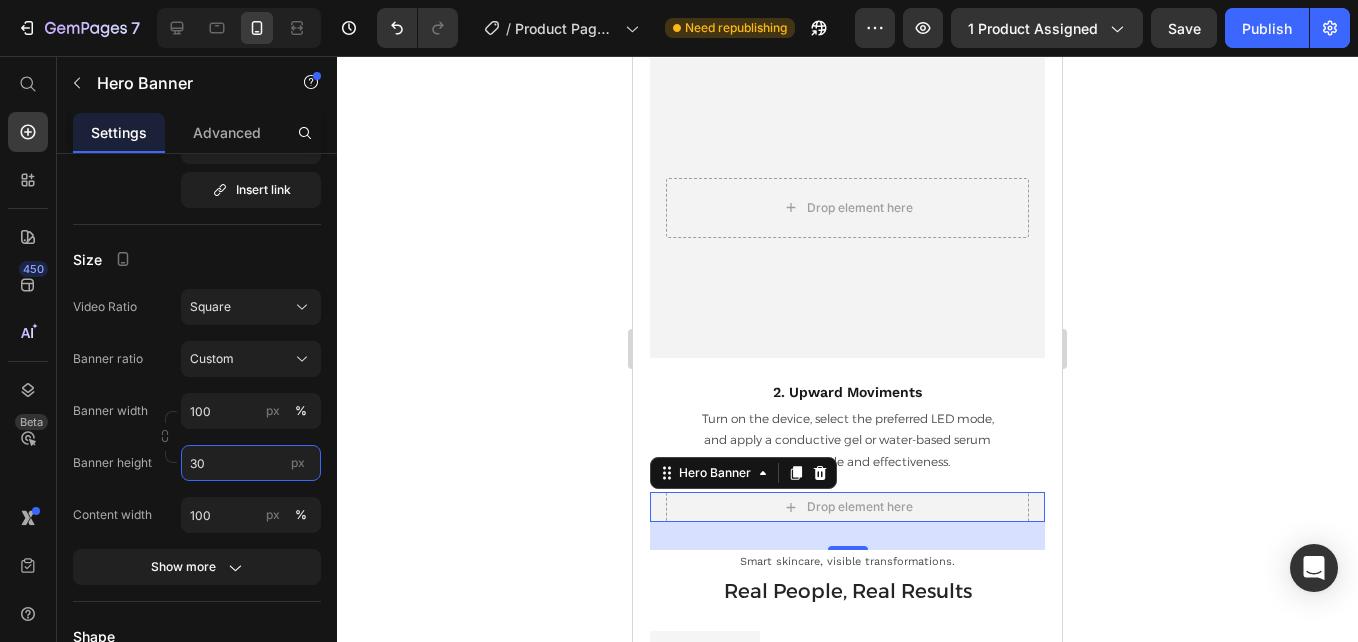 type on "300" 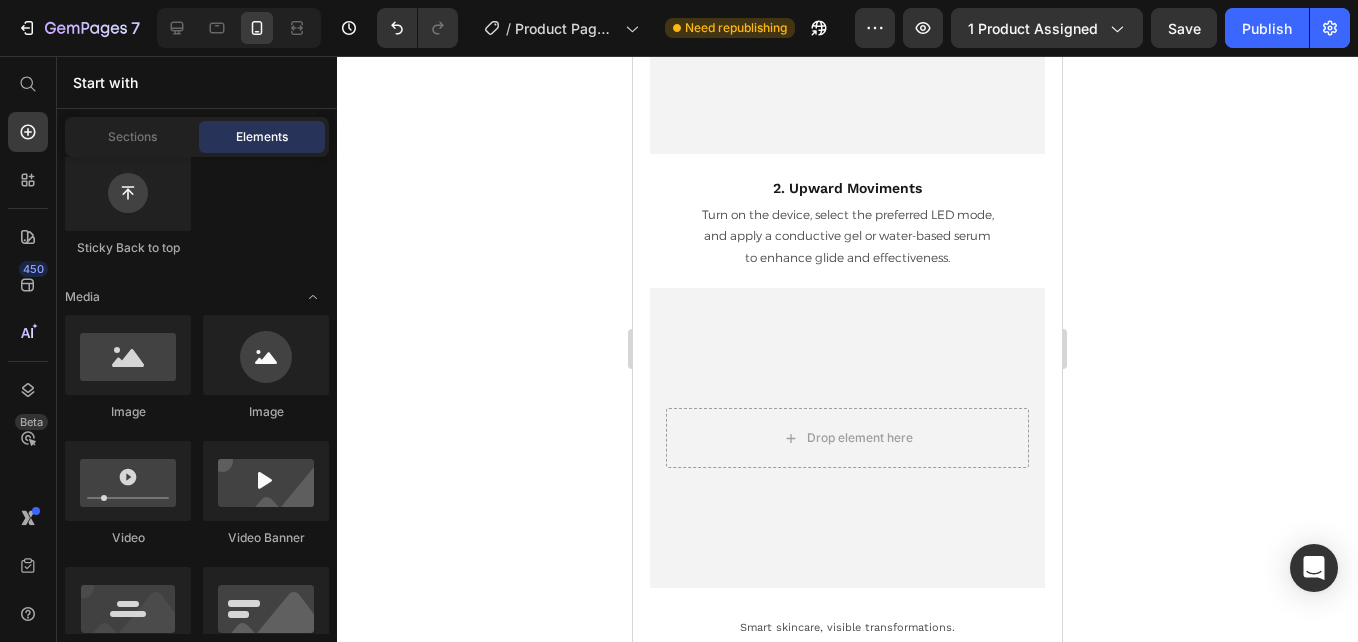 scroll, scrollTop: 5322, scrollLeft: 0, axis: vertical 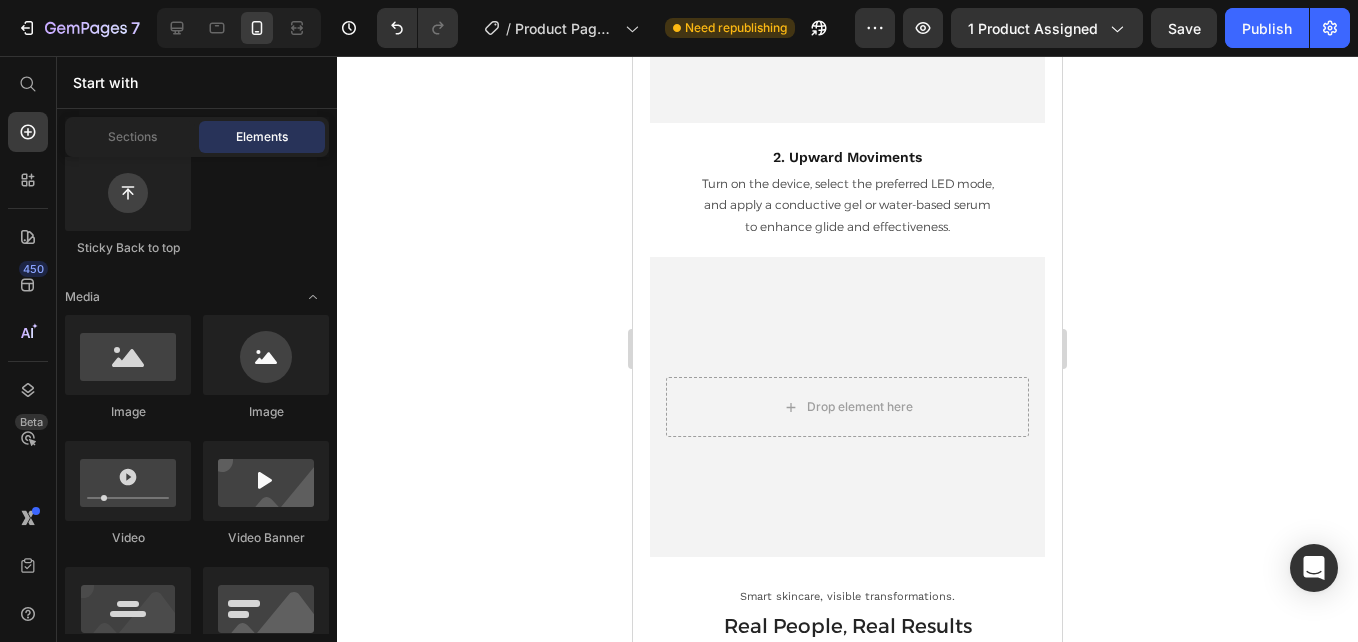 click on "7  Version history  /  Product Page - Jan 25, 19:58:38 Need republishing Preview 1 product assigned  Save   Publish" 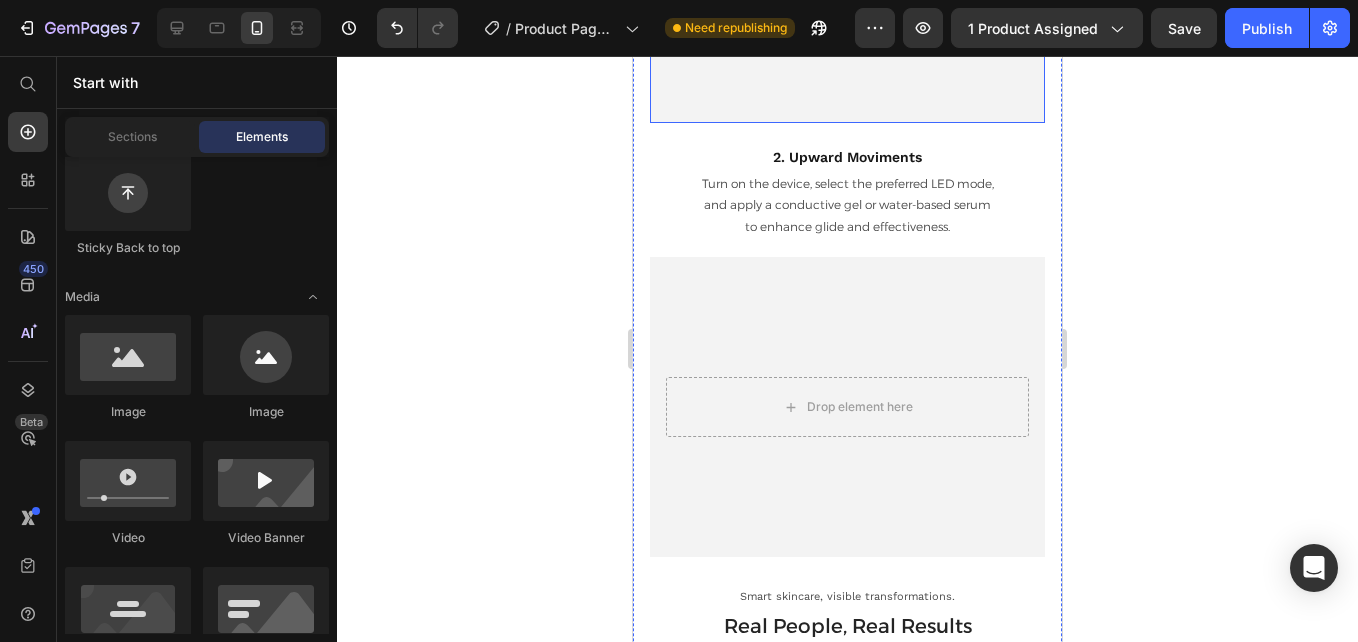 click at bounding box center (847, -27) 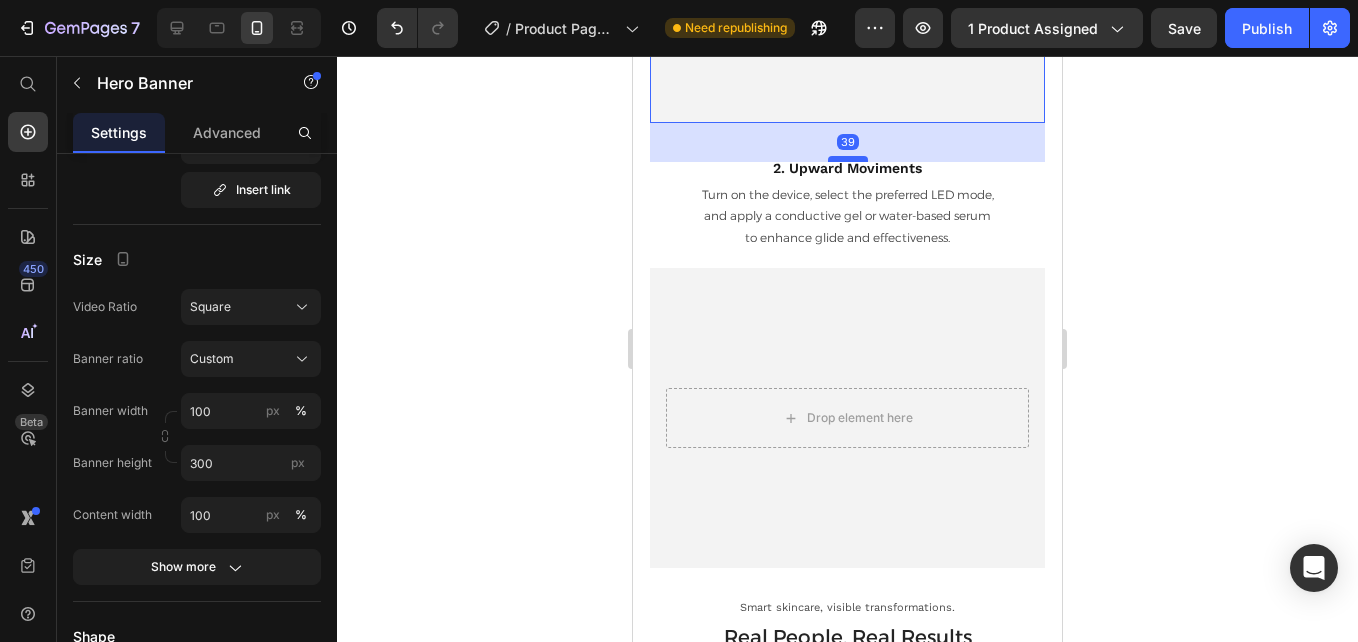 drag, startPoint x: 852, startPoint y: 149, endPoint x: 851, endPoint y: 160, distance: 11.045361 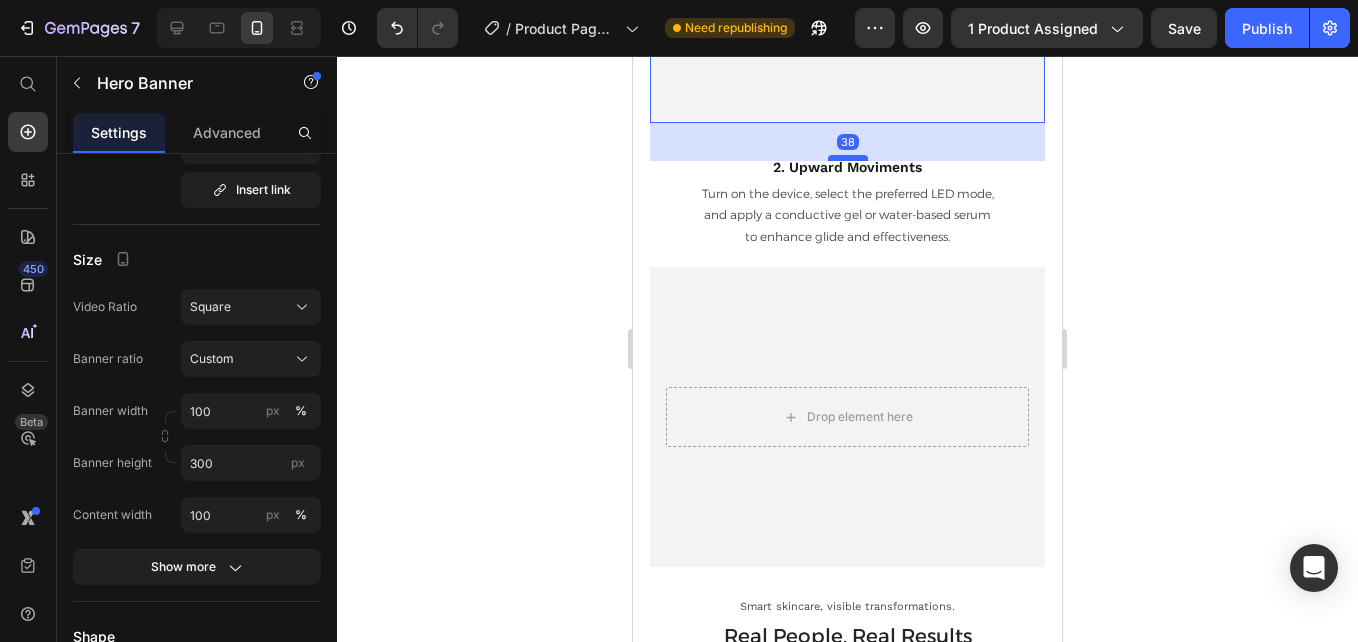 drag, startPoint x: 852, startPoint y: 160, endPoint x: 1712, endPoint y: 452, distance: 908.2202 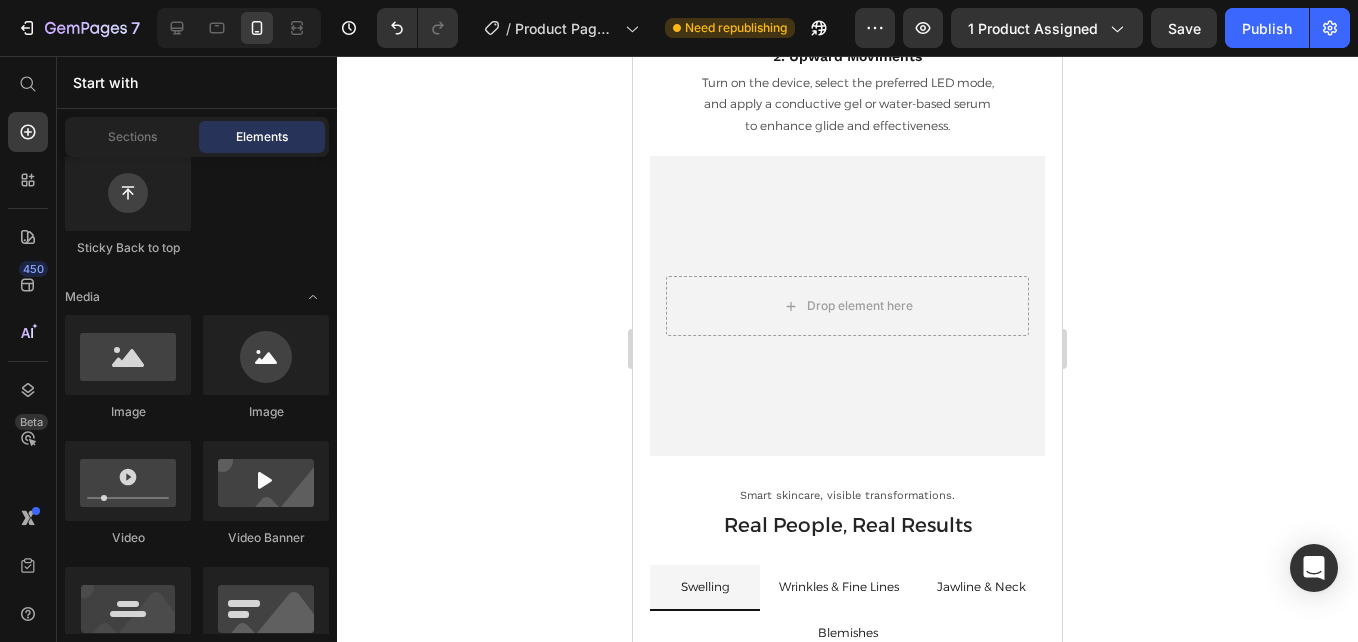 scroll, scrollTop: 5291, scrollLeft: 0, axis: vertical 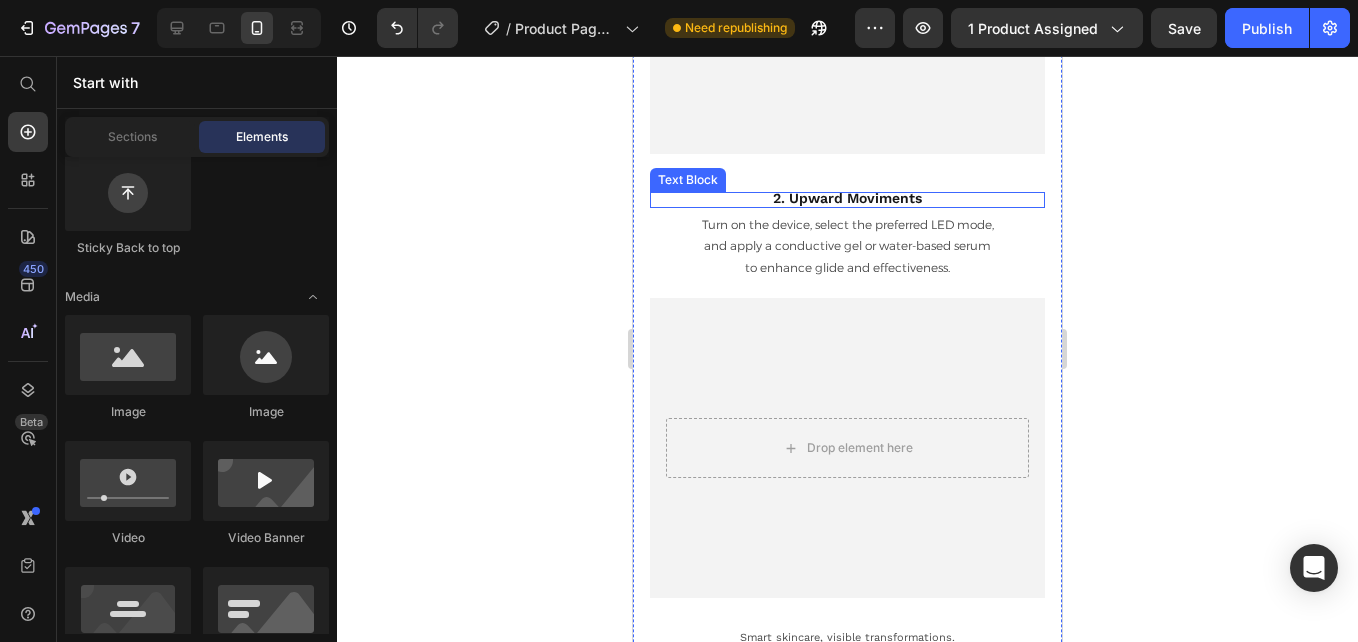 click on "2. Upward Moviments" at bounding box center (847, 198) 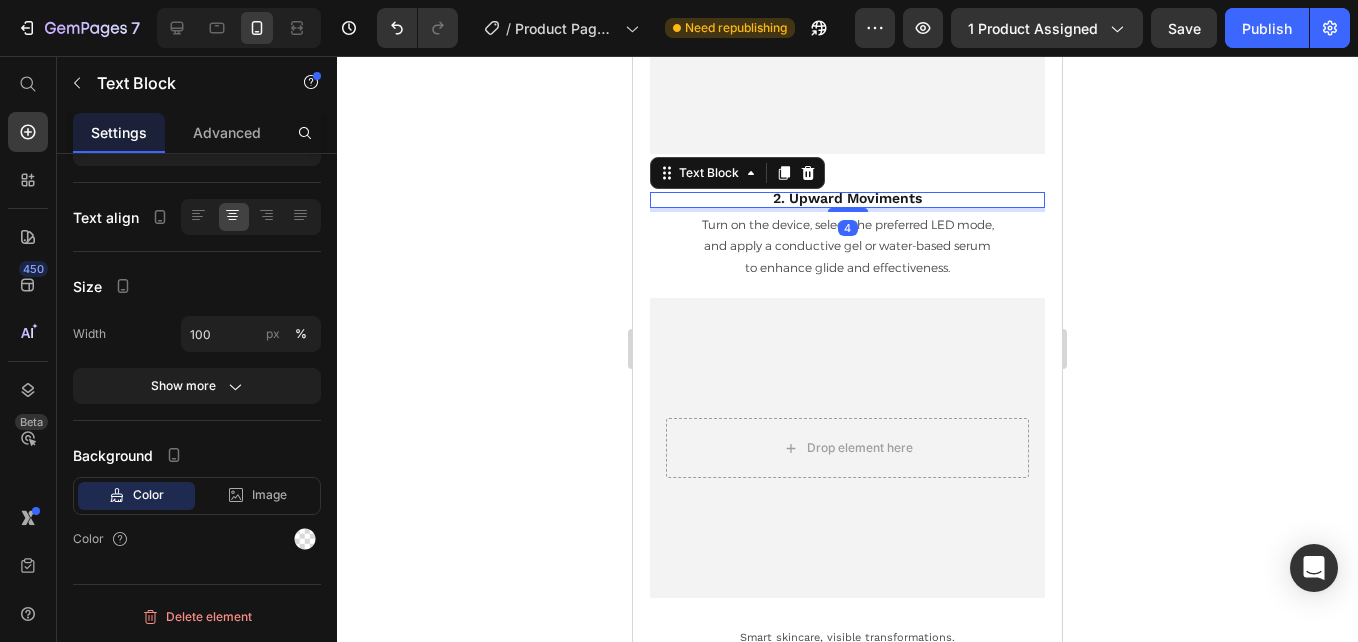 scroll, scrollTop: 0, scrollLeft: 0, axis: both 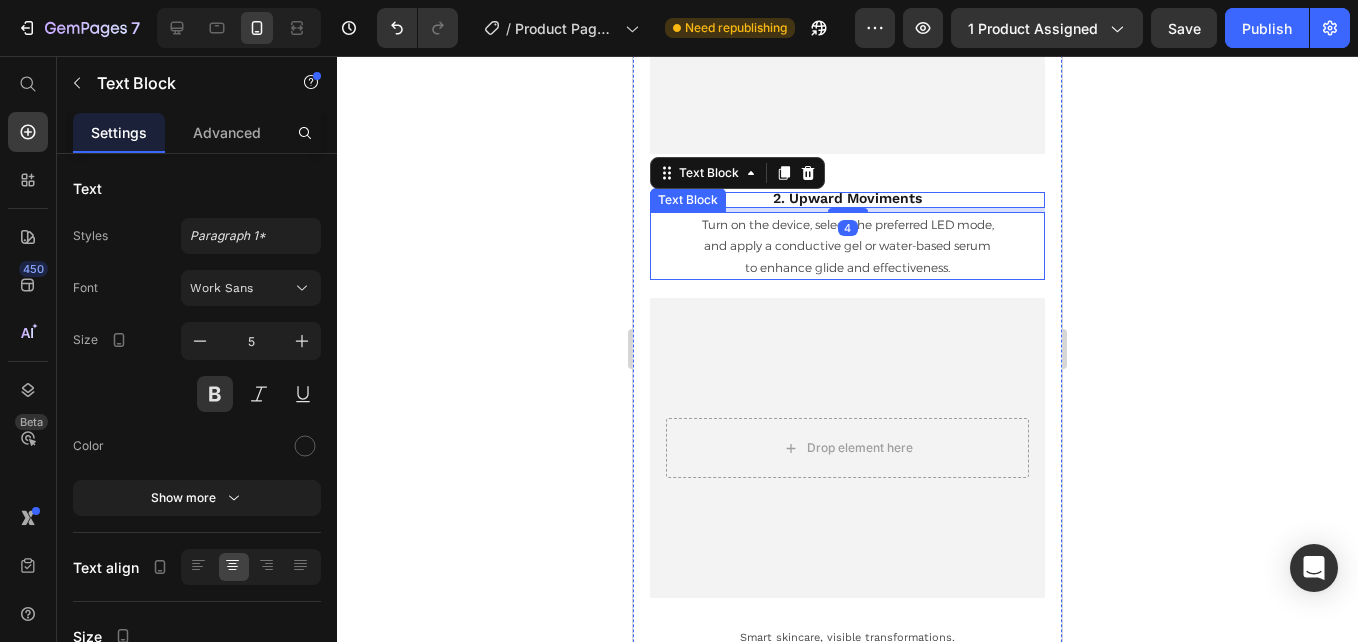 click on "Turn on the device, select the preferred LED mode," at bounding box center [847, 225] 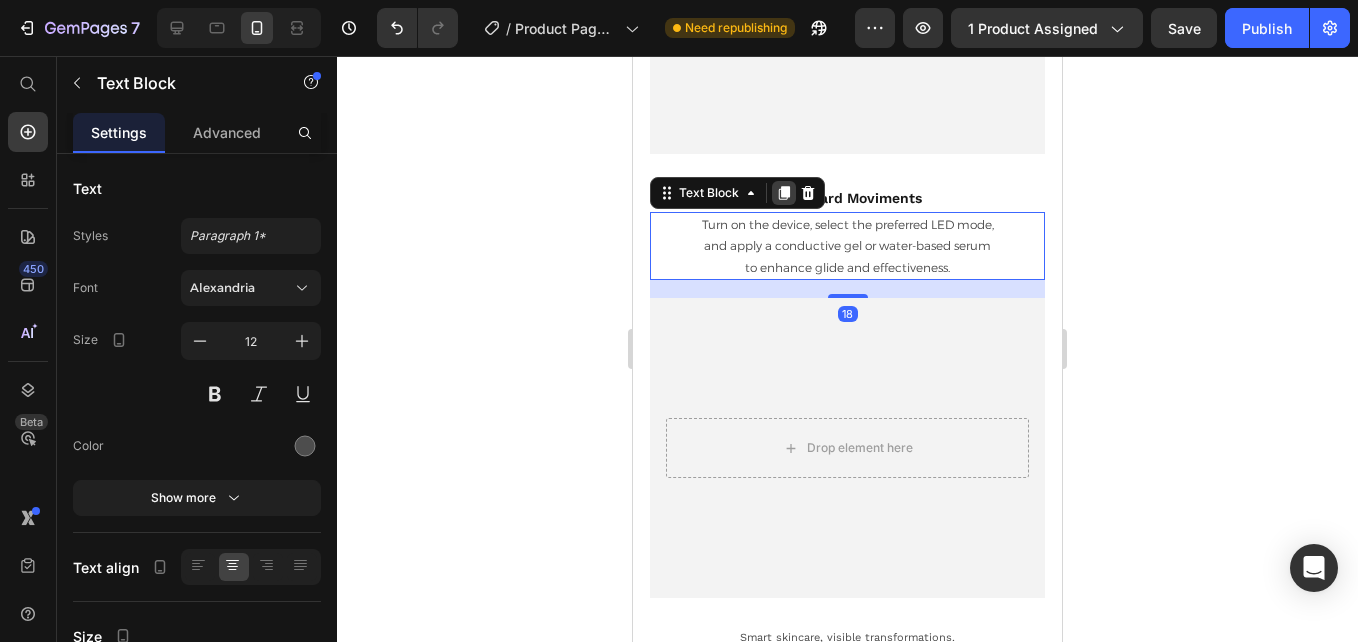 click 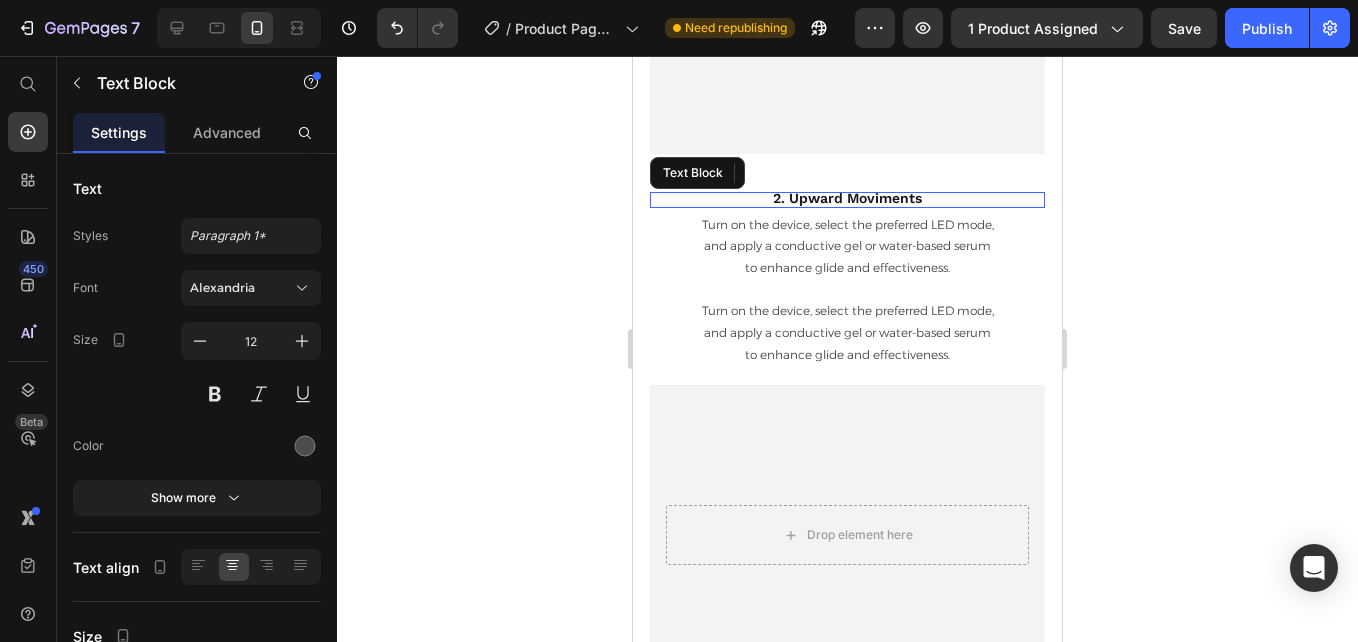 click on "2. Upward Moviments" at bounding box center (847, 198) 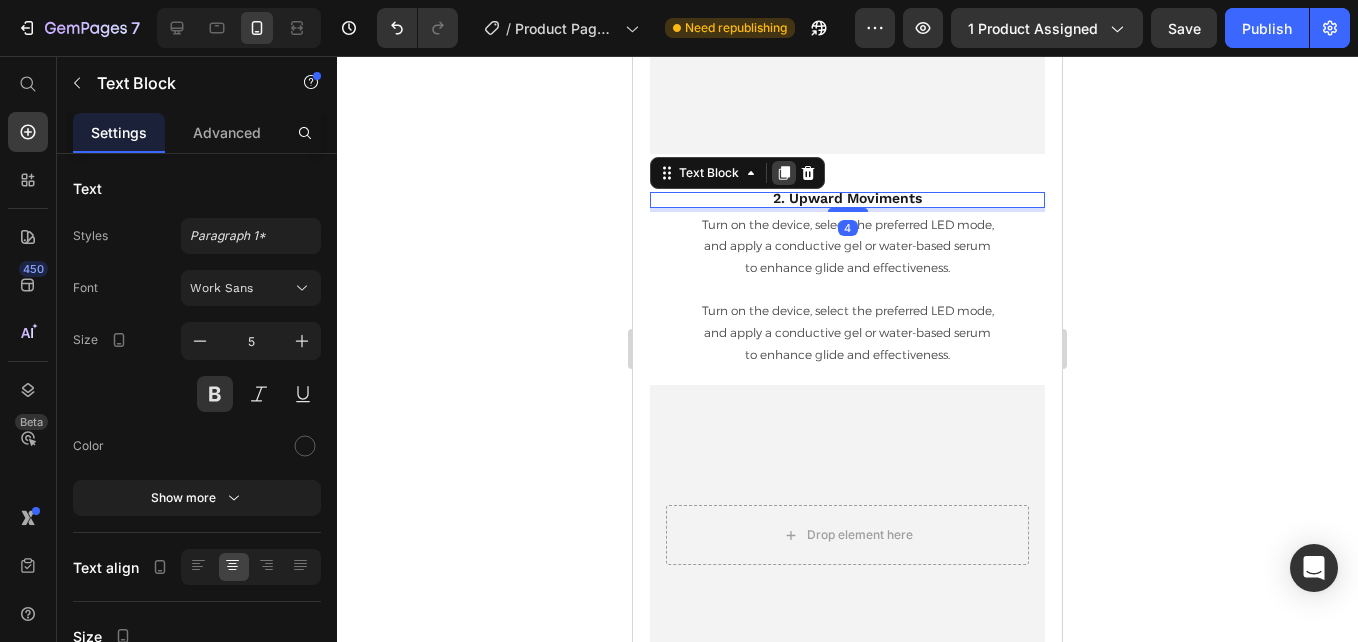 click 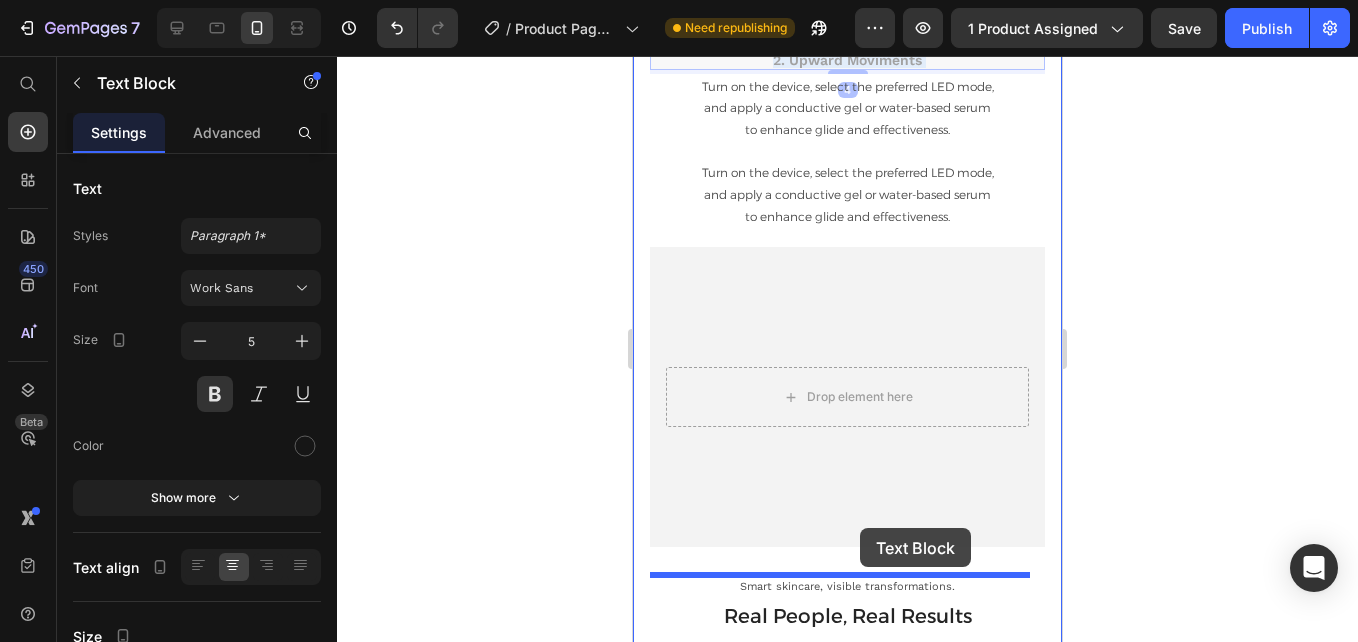 scroll, scrollTop: 5472, scrollLeft: 0, axis: vertical 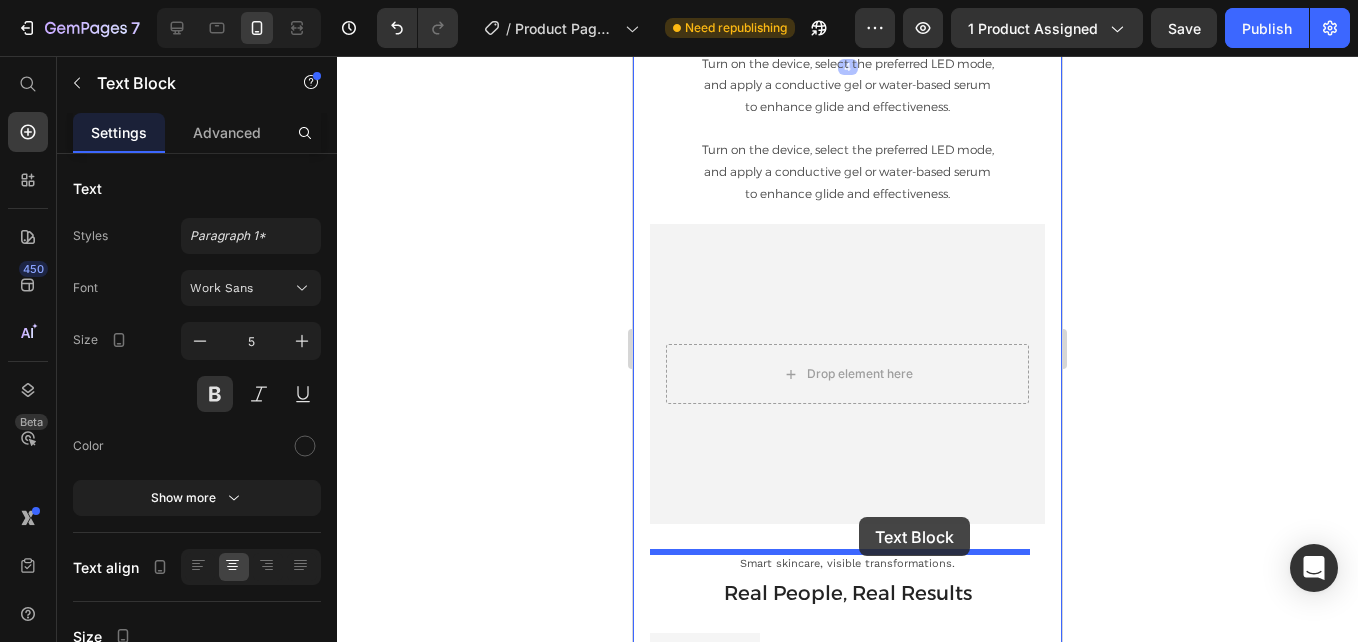 drag, startPoint x: 910, startPoint y: 220, endPoint x: 859, endPoint y: 517, distance: 301.347 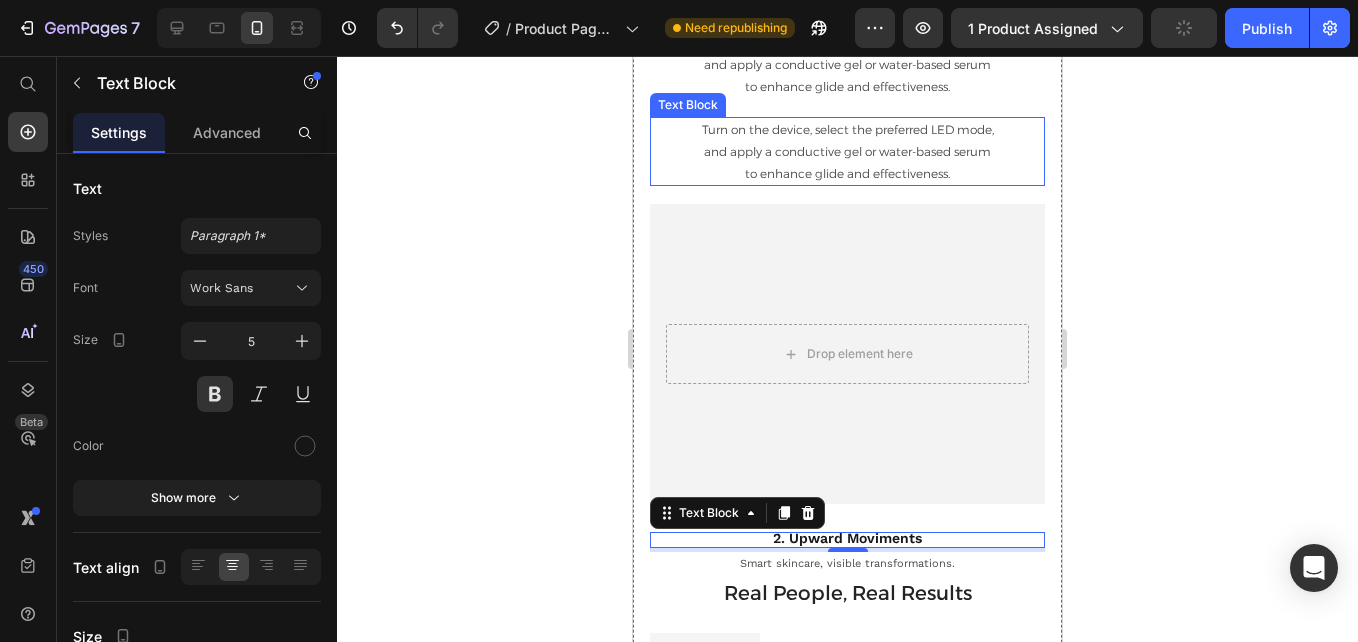 scroll, scrollTop: 5452, scrollLeft: 0, axis: vertical 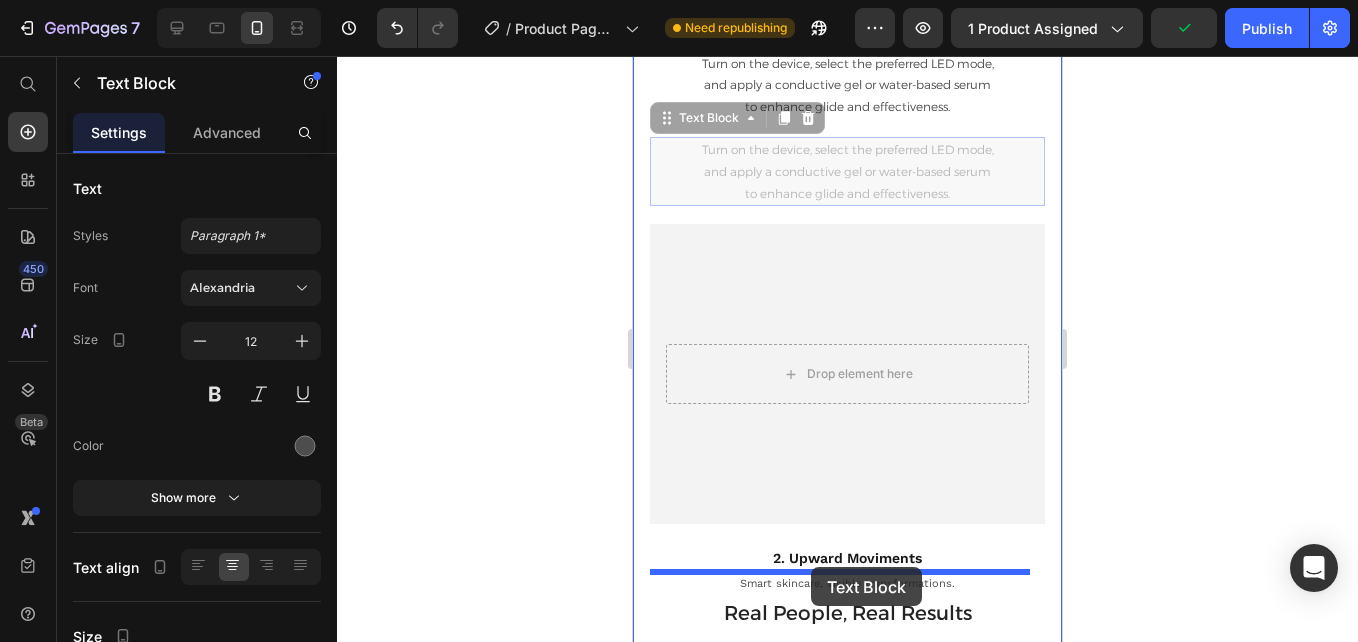 drag, startPoint x: 851, startPoint y: 179, endPoint x: 819, endPoint y: 547, distance: 369.38867 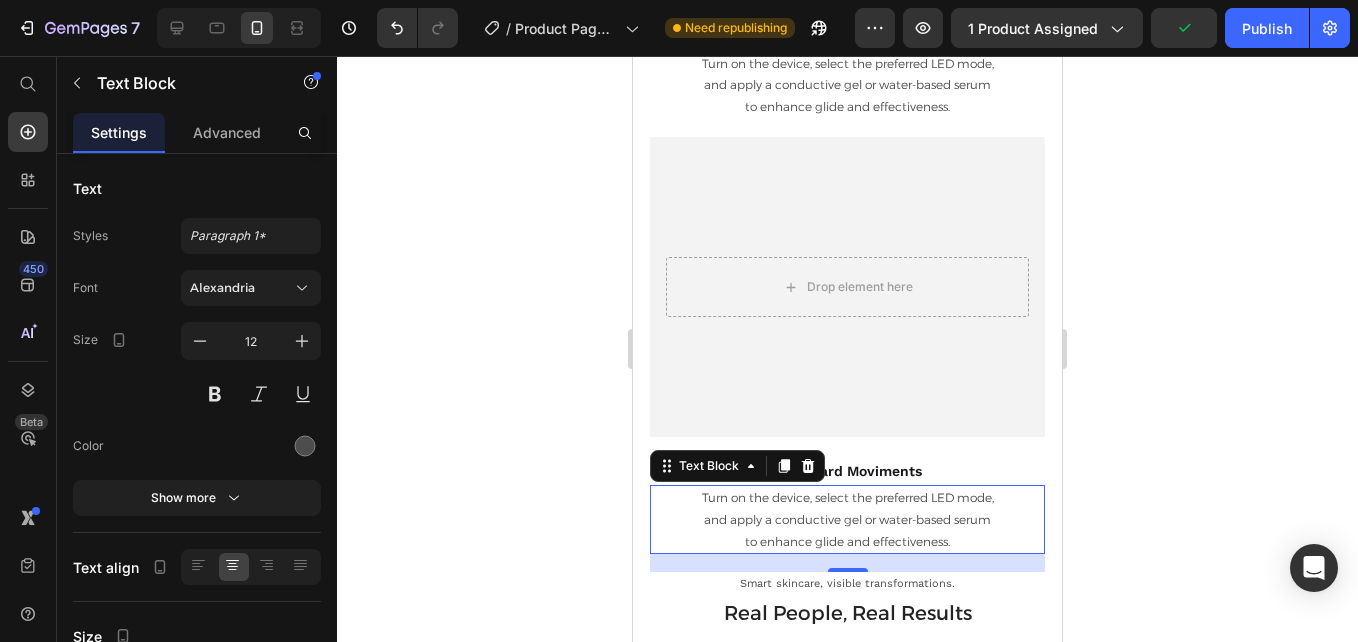 scroll, scrollTop: 5464, scrollLeft: 0, axis: vertical 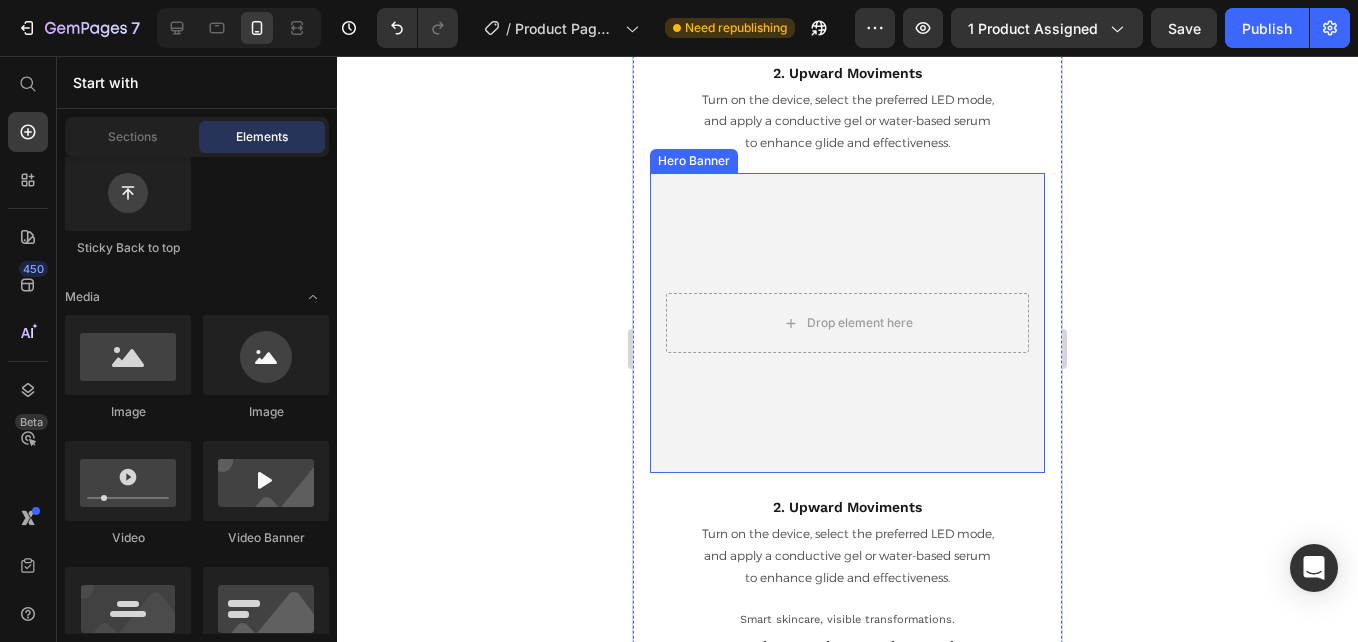 click at bounding box center (847, 323) 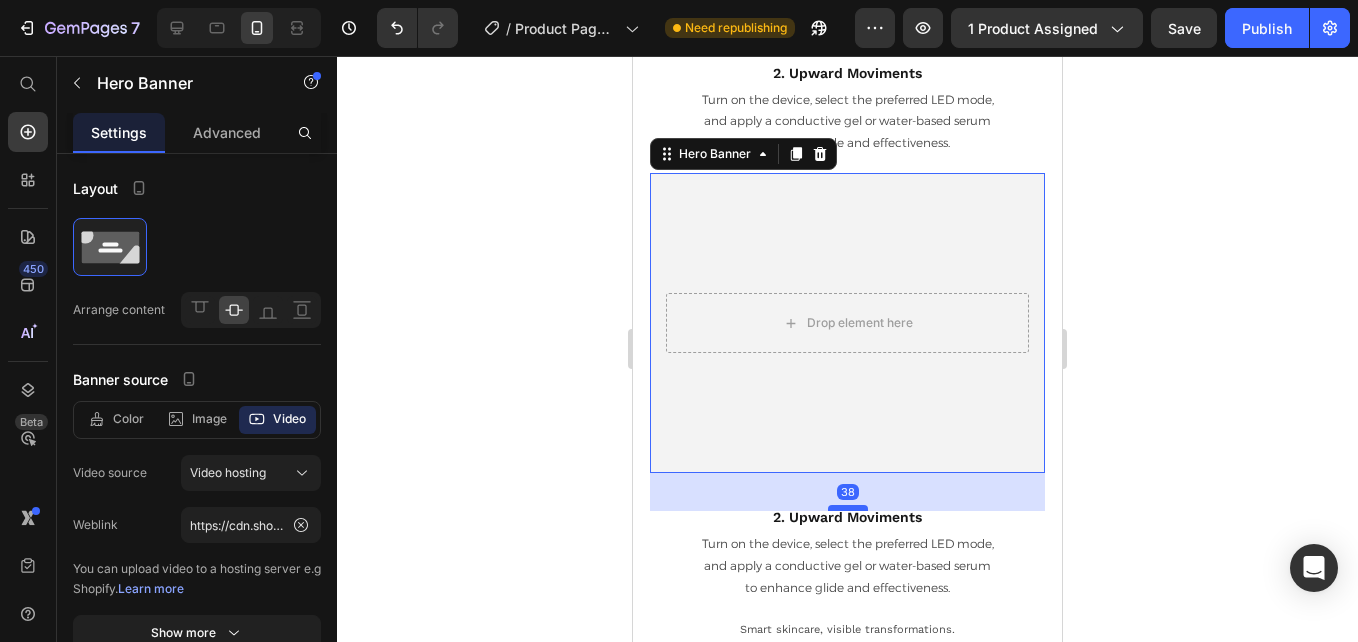 drag, startPoint x: 846, startPoint y: 500, endPoint x: 845, endPoint y: 510, distance: 10.049875 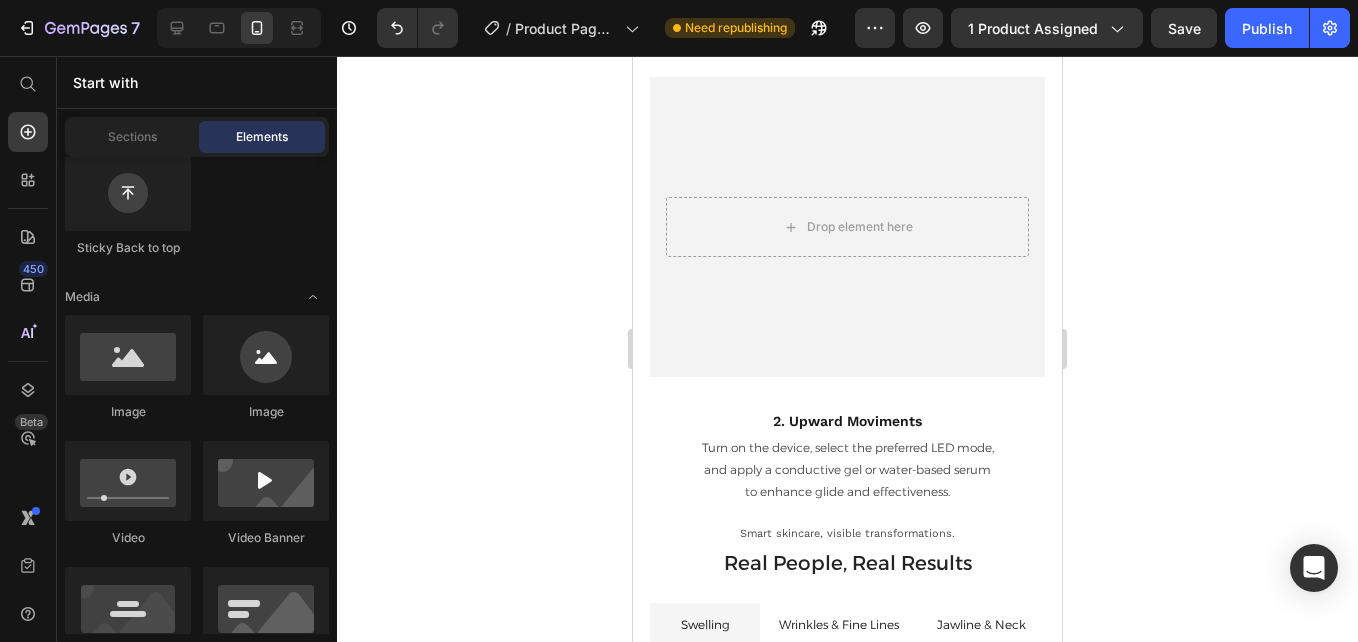 scroll, scrollTop: 5528, scrollLeft: 0, axis: vertical 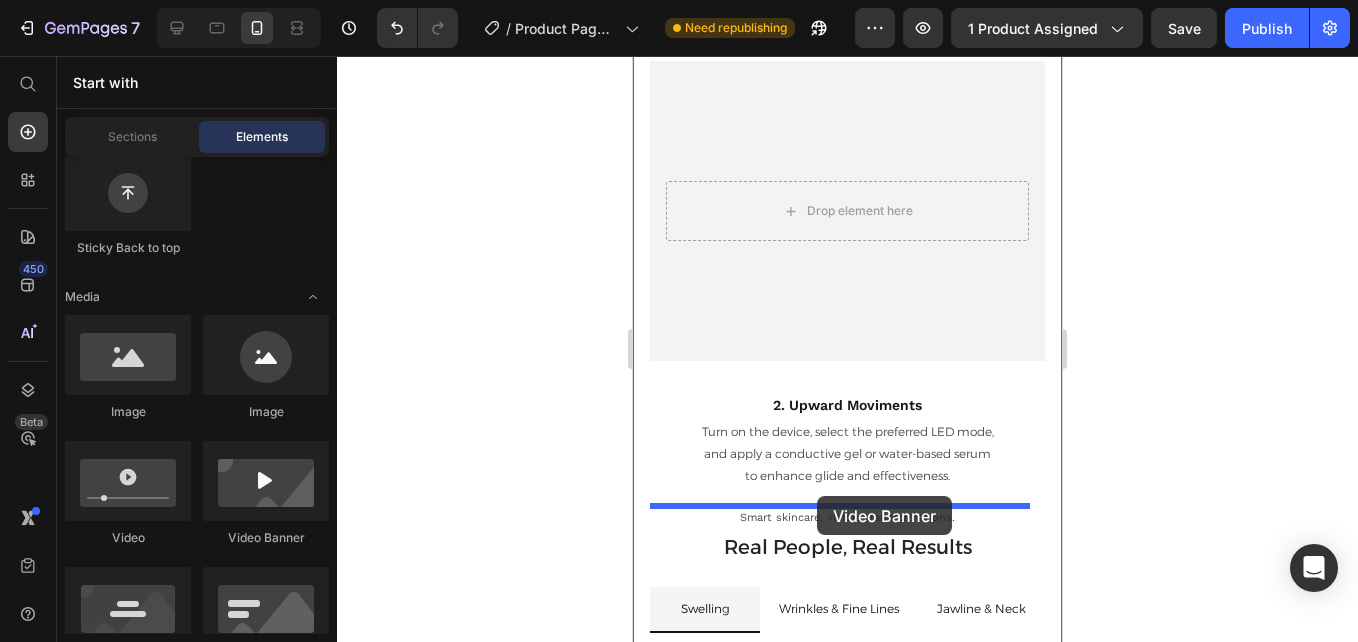 drag, startPoint x: 872, startPoint y: 524, endPoint x: 1201, endPoint y: 90, distance: 544.6072 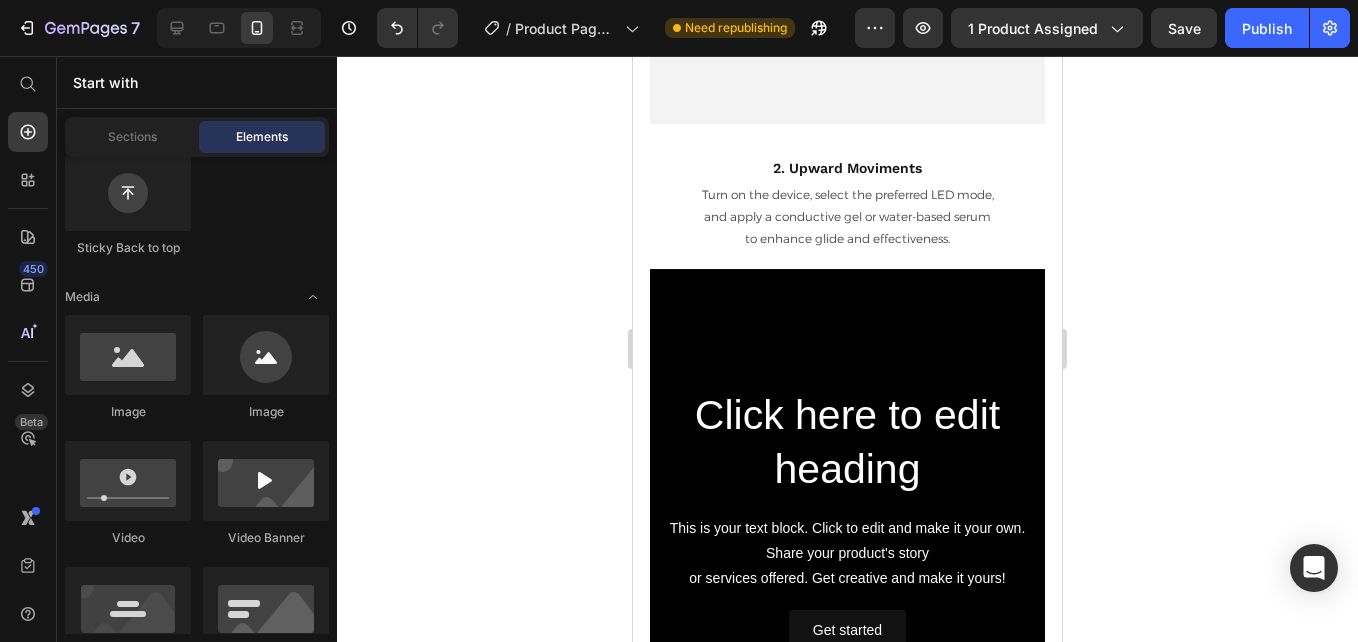 scroll, scrollTop: 5799, scrollLeft: 0, axis: vertical 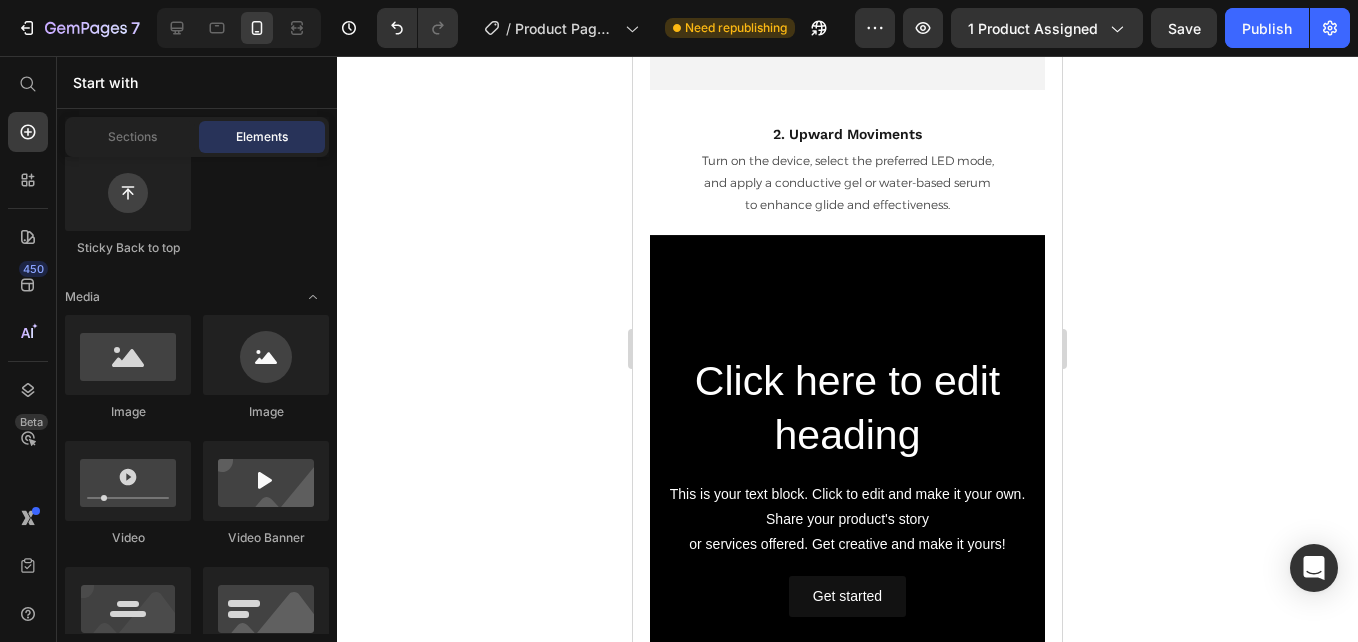 click on "Click here to edit heading" at bounding box center [847, 408] 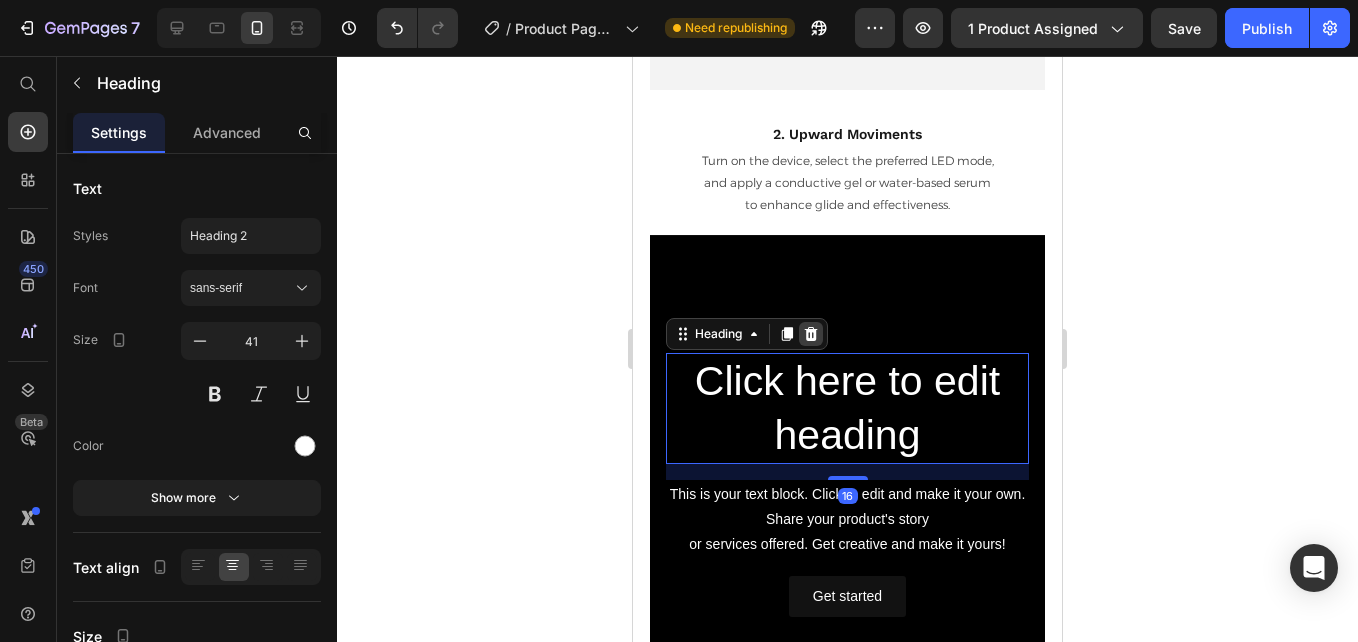 click 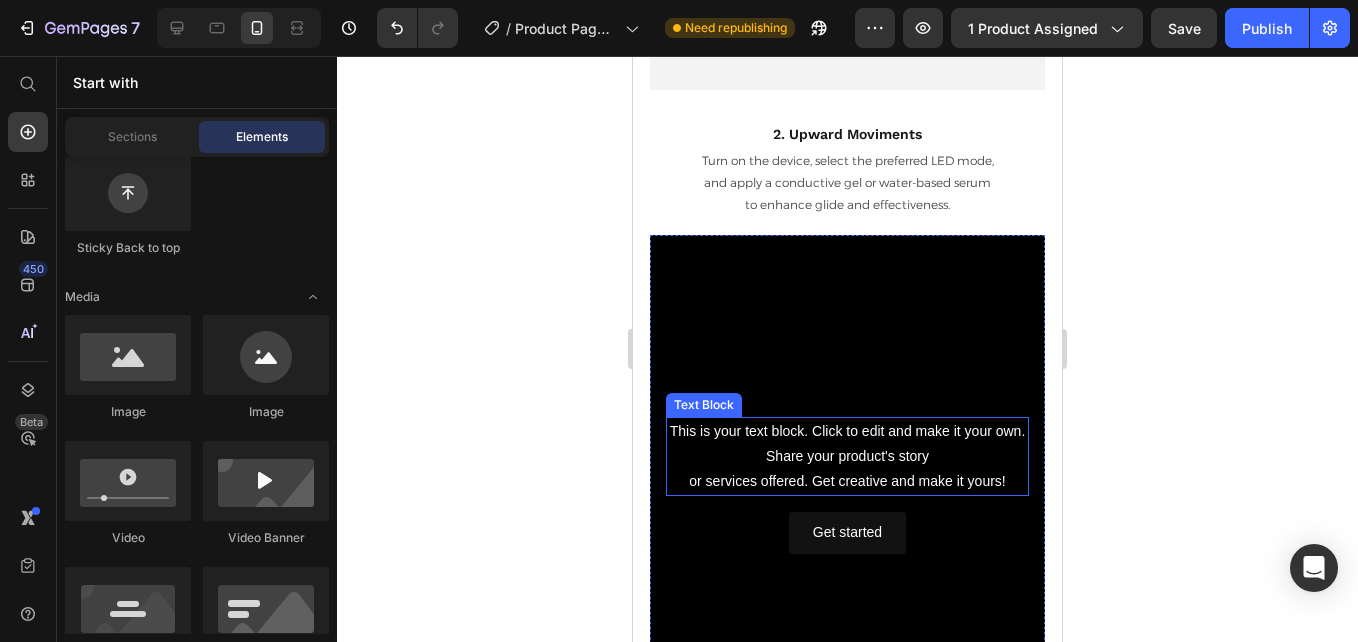 click on "This is your text block. Click to edit and make it your own. Share your product's story                   or services offered. Get creative and make it yours!" at bounding box center (847, 457) 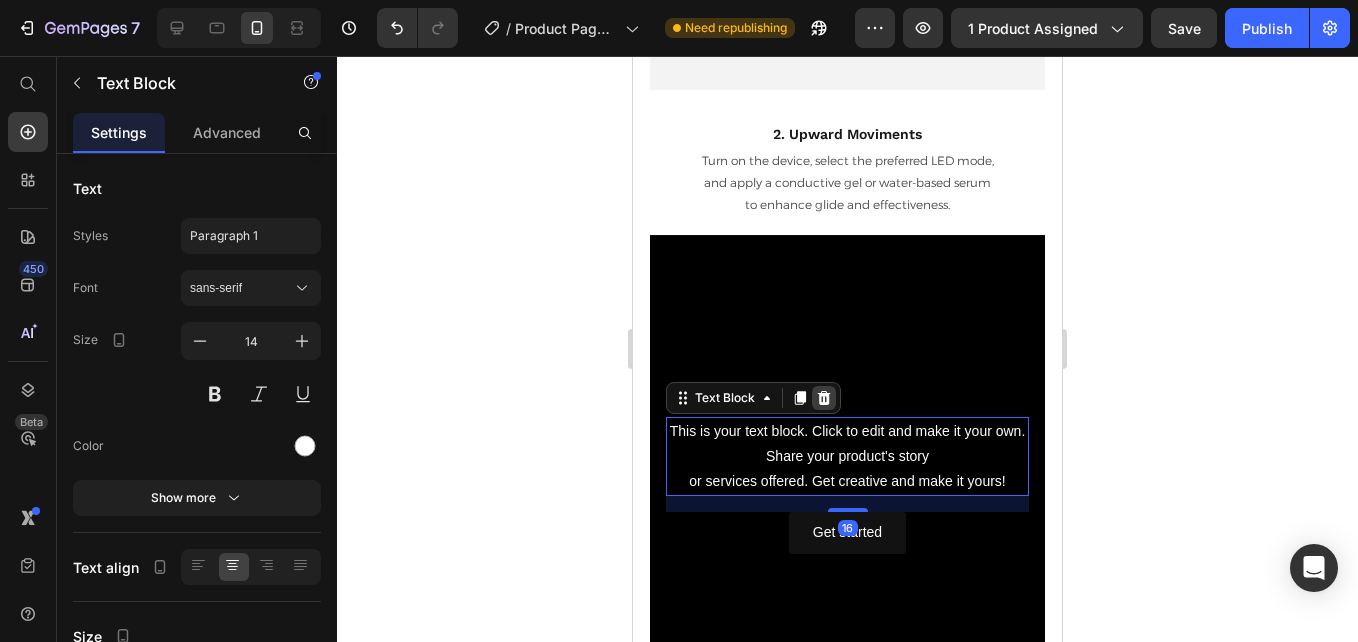 click 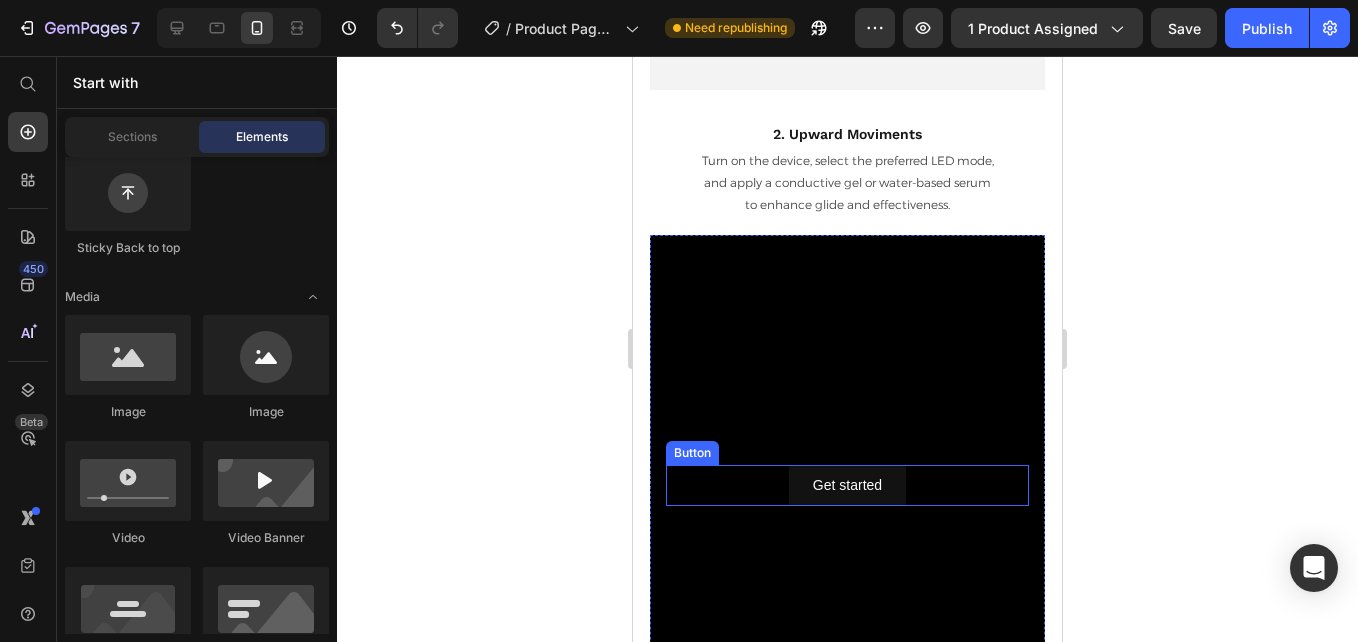click on "Get started" at bounding box center [847, 485] 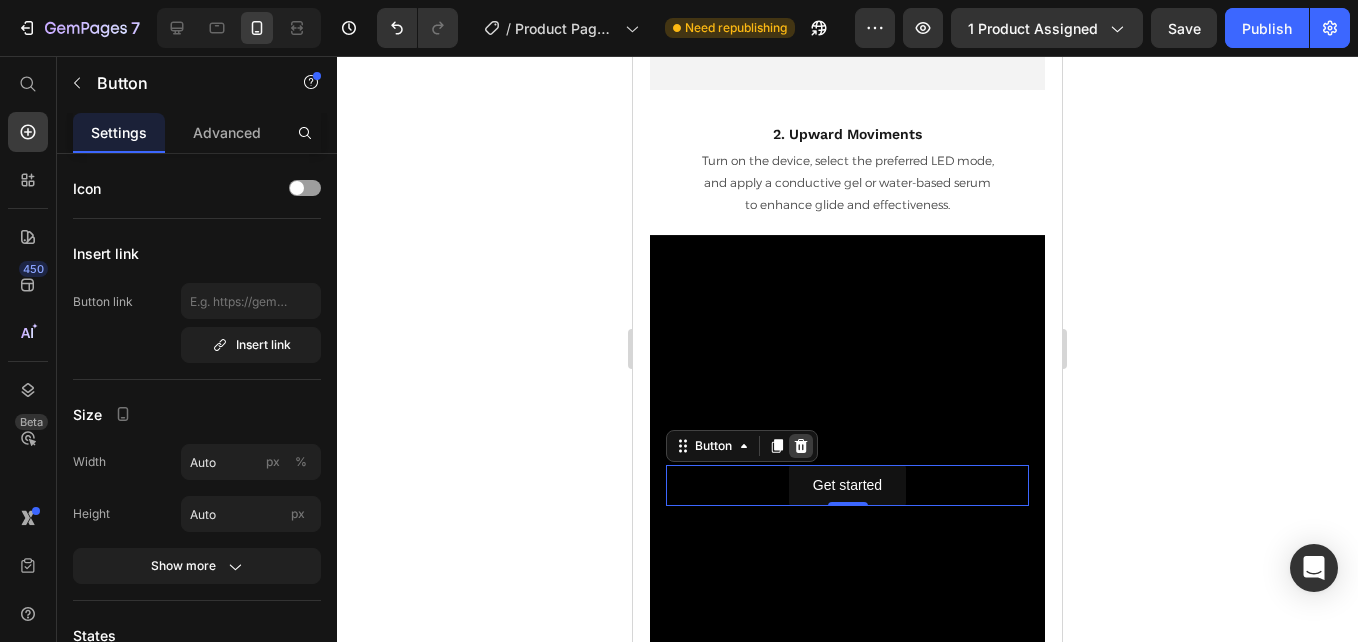 click 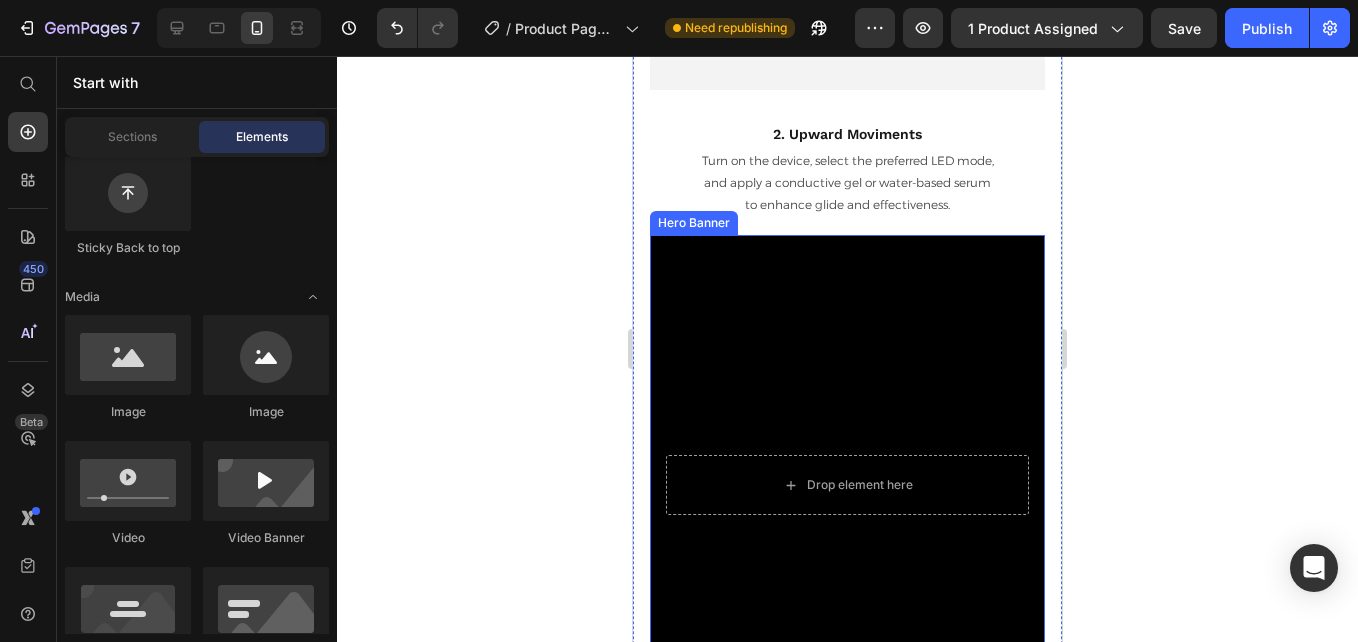 click at bounding box center [847, 485] 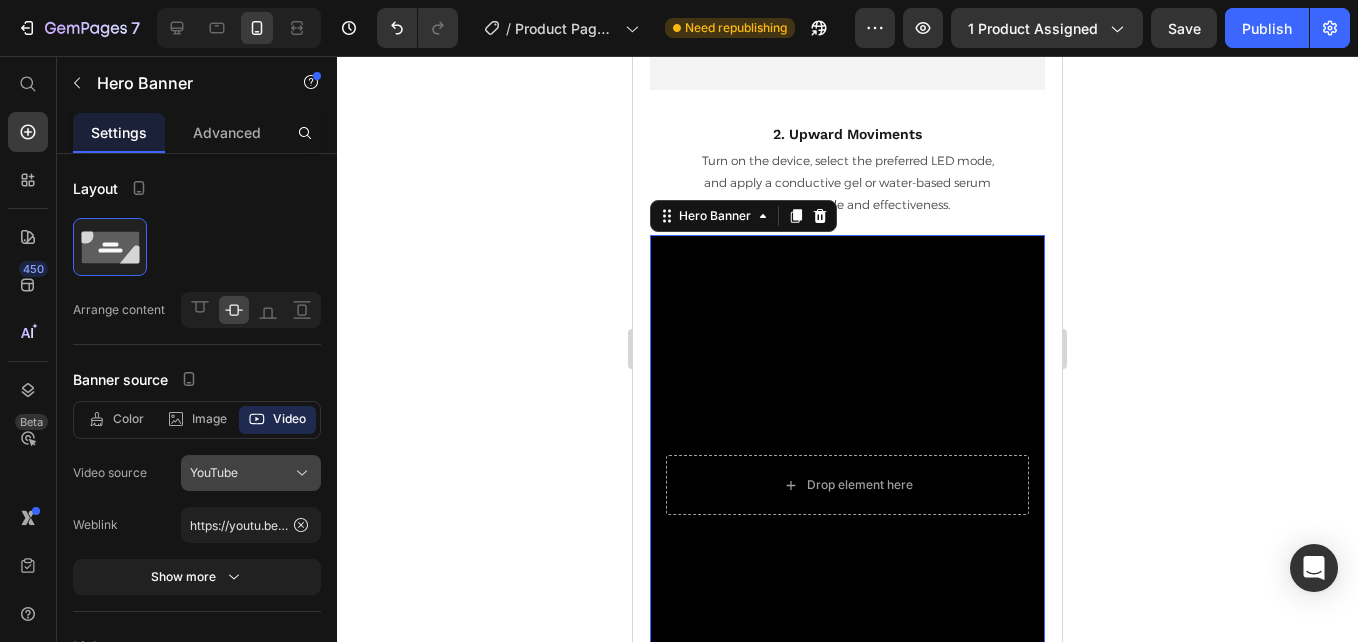 click on "YouTube" at bounding box center [214, 473] 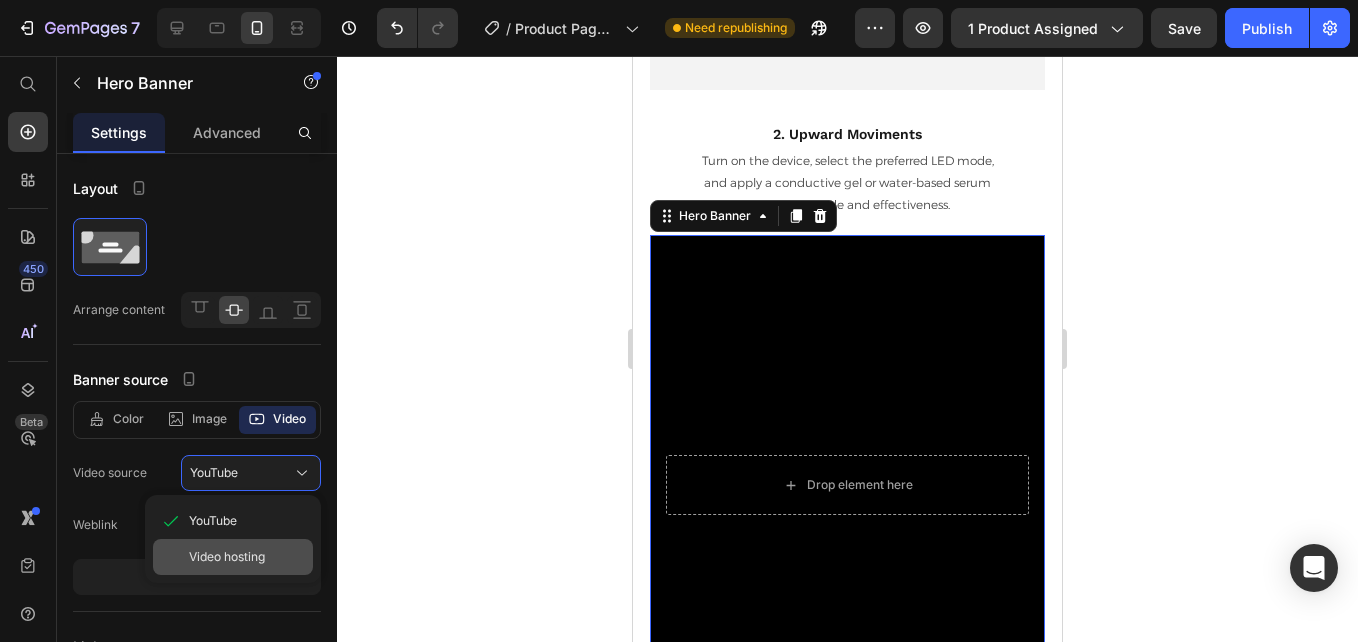click on "Video hosting" 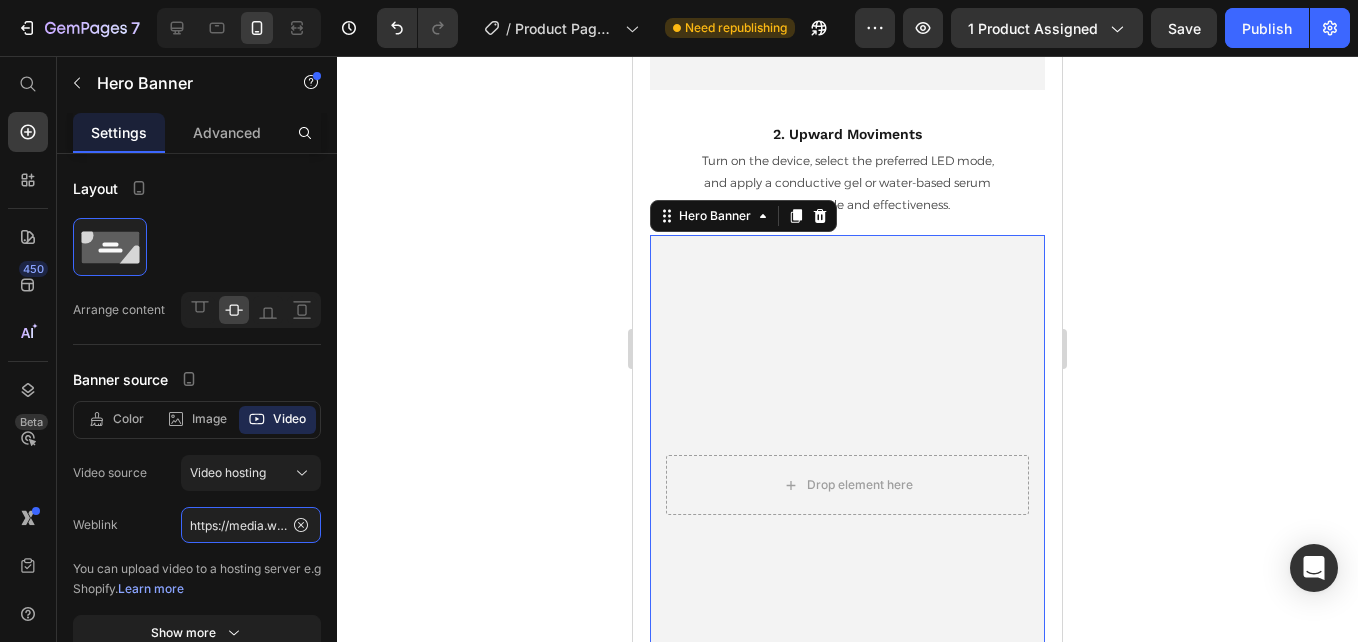 click on "https://media.w3.org/2010/05/sintel/trailer.mp4" 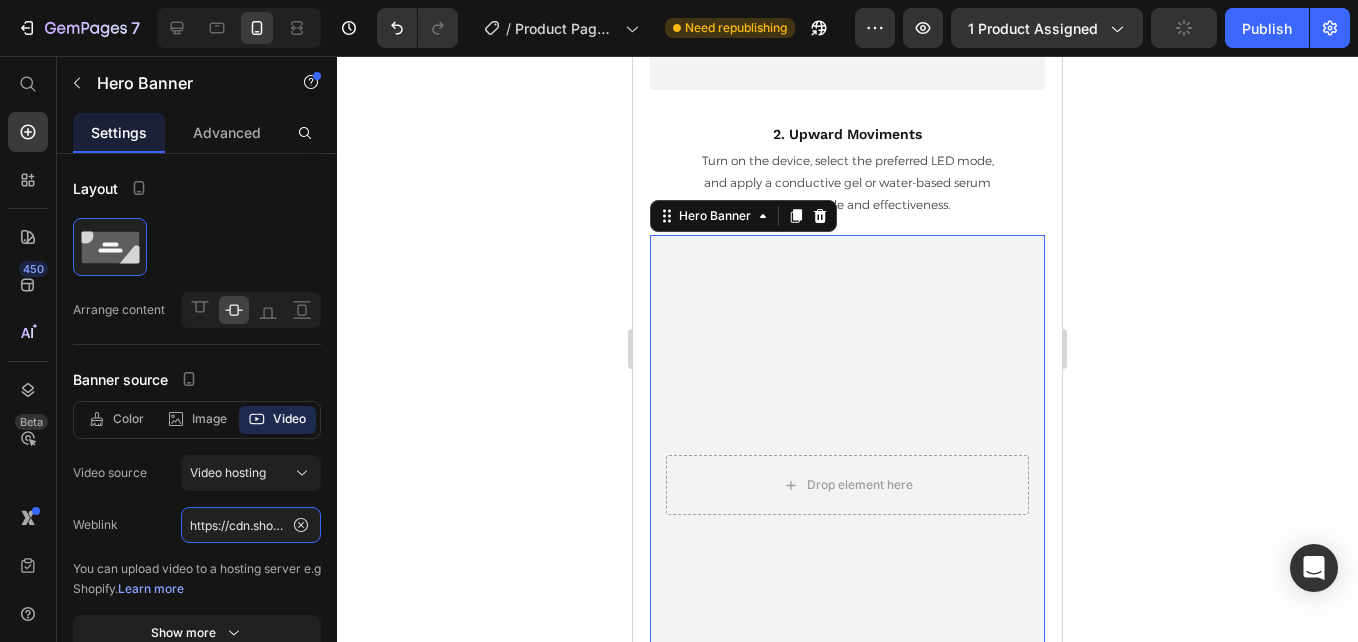 scroll, scrollTop: 0, scrollLeft: 365, axis: horizontal 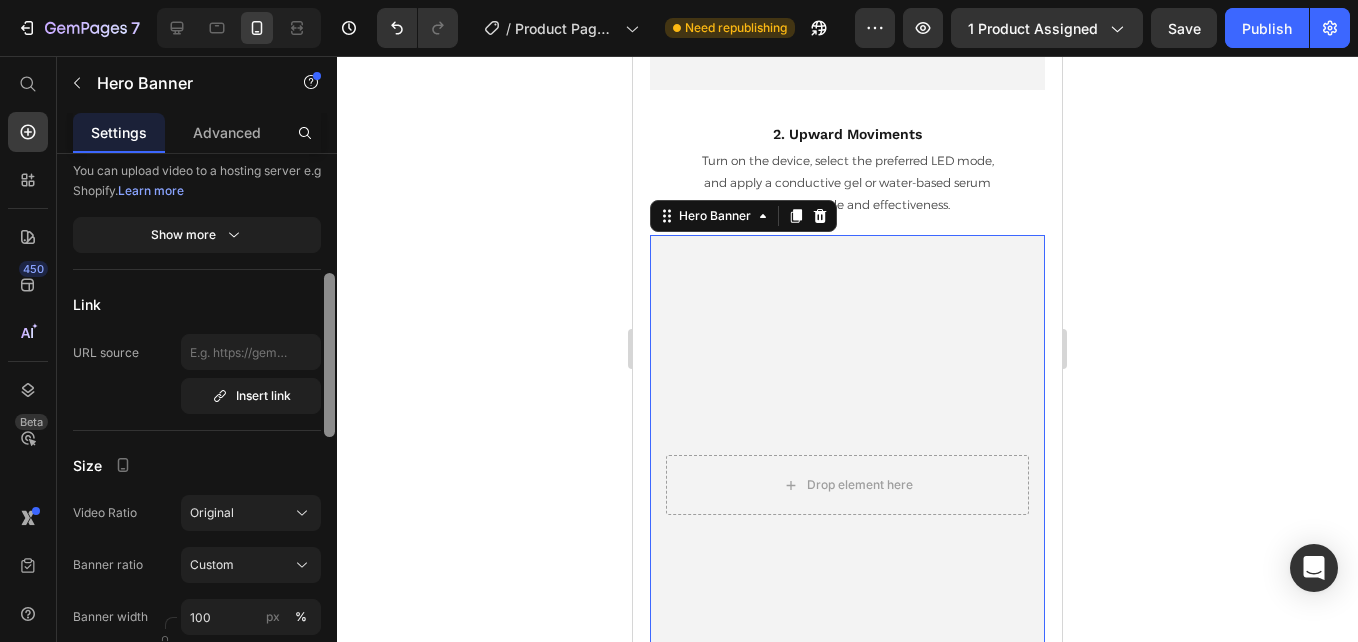 drag, startPoint x: 331, startPoint y: 258, endPoint x: 334, endPoint y: 378, distance: 120.03749 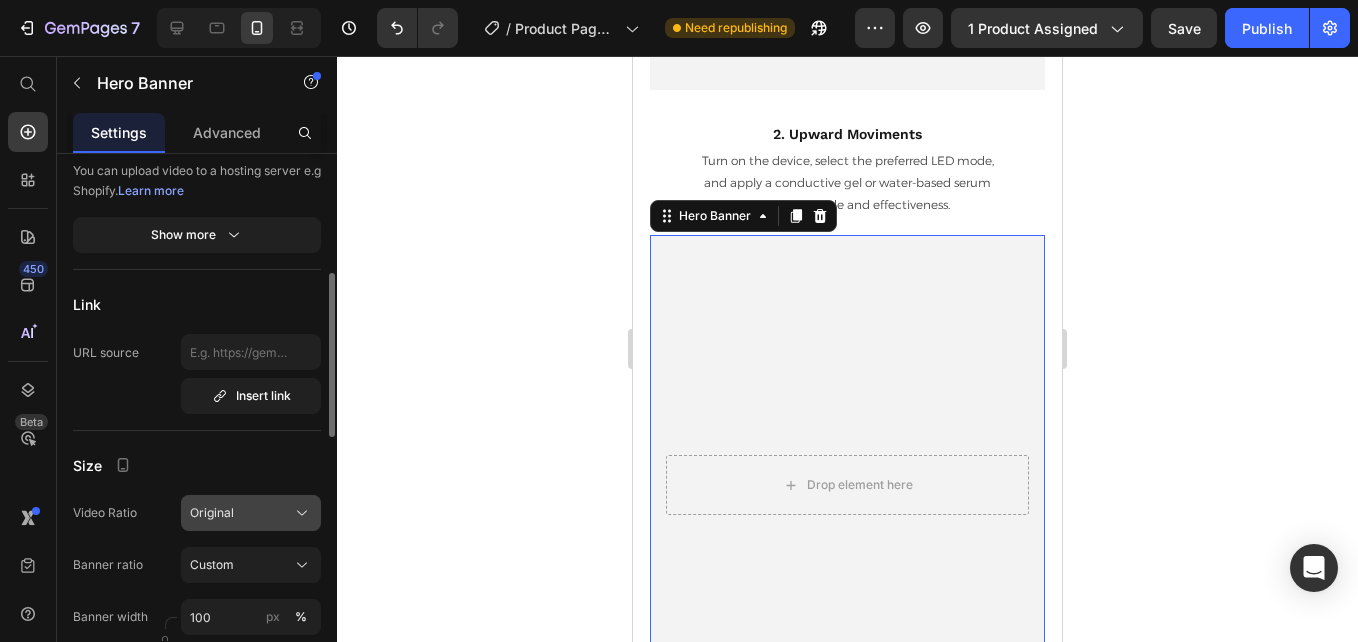 type on "https://cdn.shopify.com/videos/c/o/v/c75638deb6144d1d9ba8597fd82a79f5.mp4" 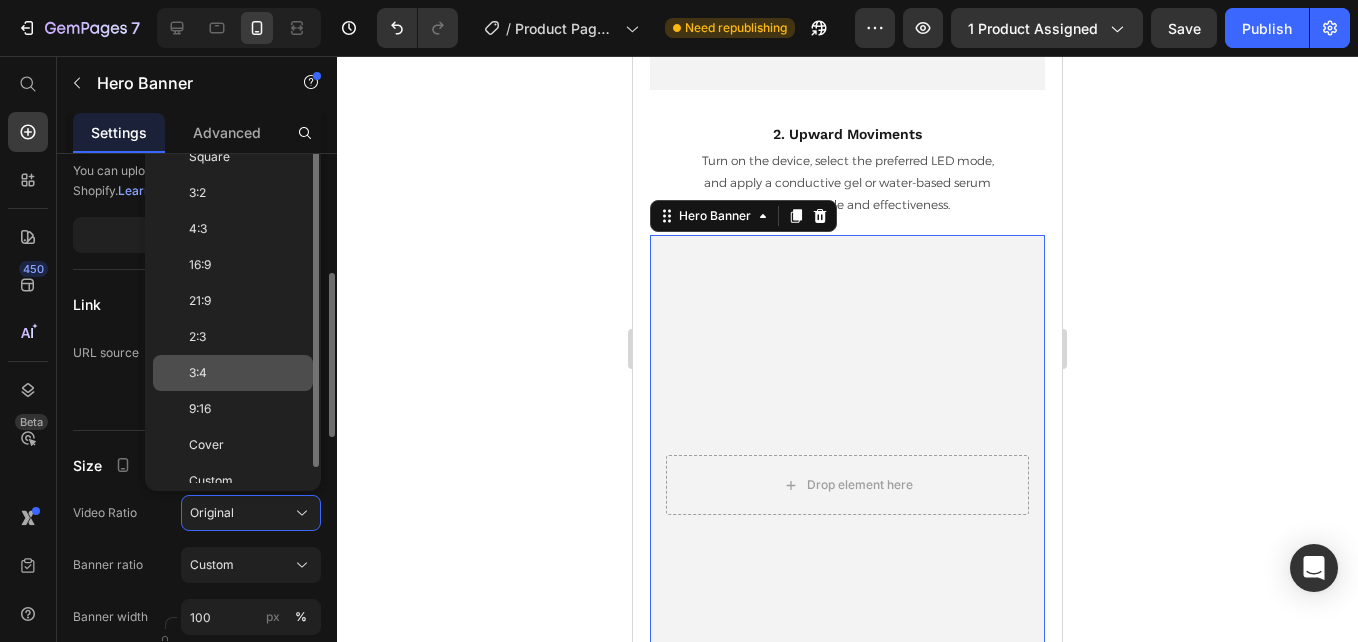 scroll, scrollTop: 0, scrollLeft: 0, axis: both 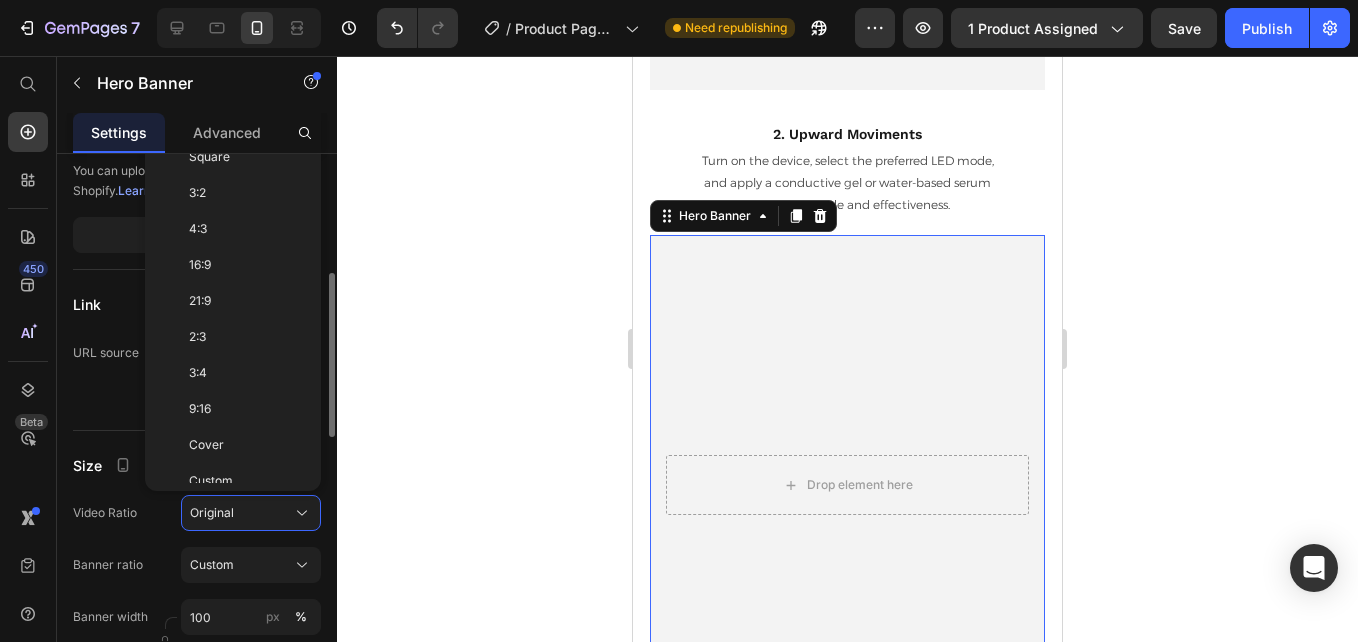 click on "Square" 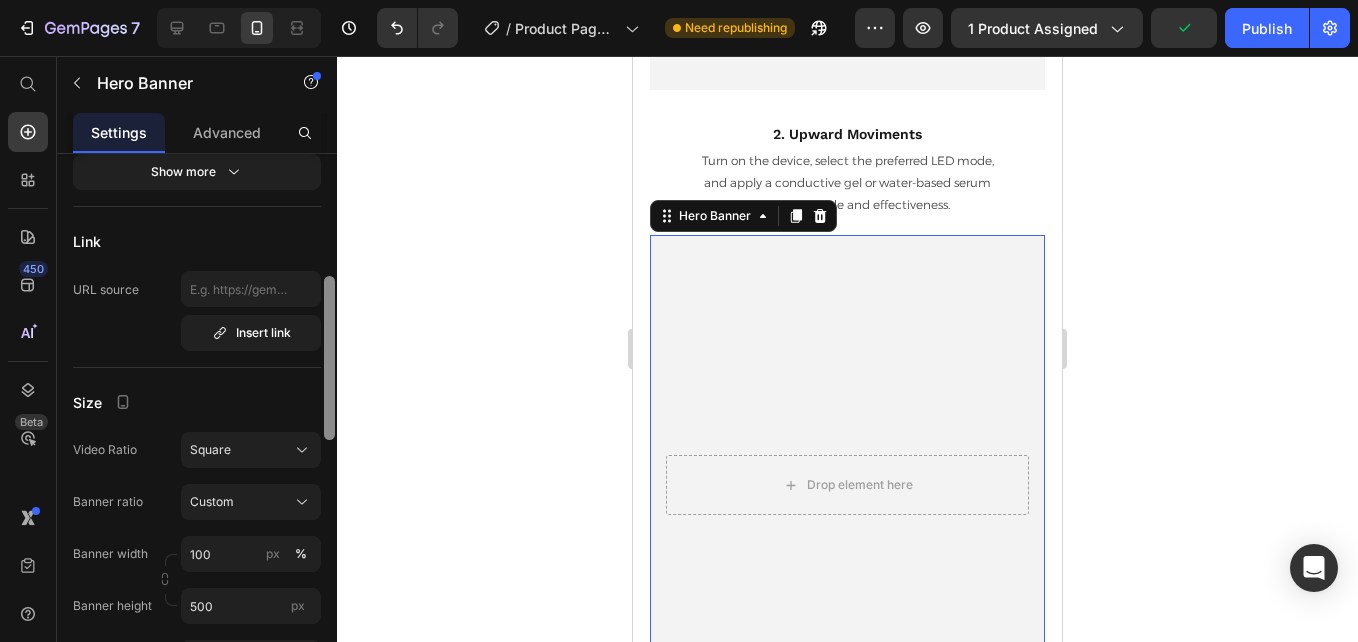 scroll, scrollTop: 491, scrollLeft: 0, axis: vertical 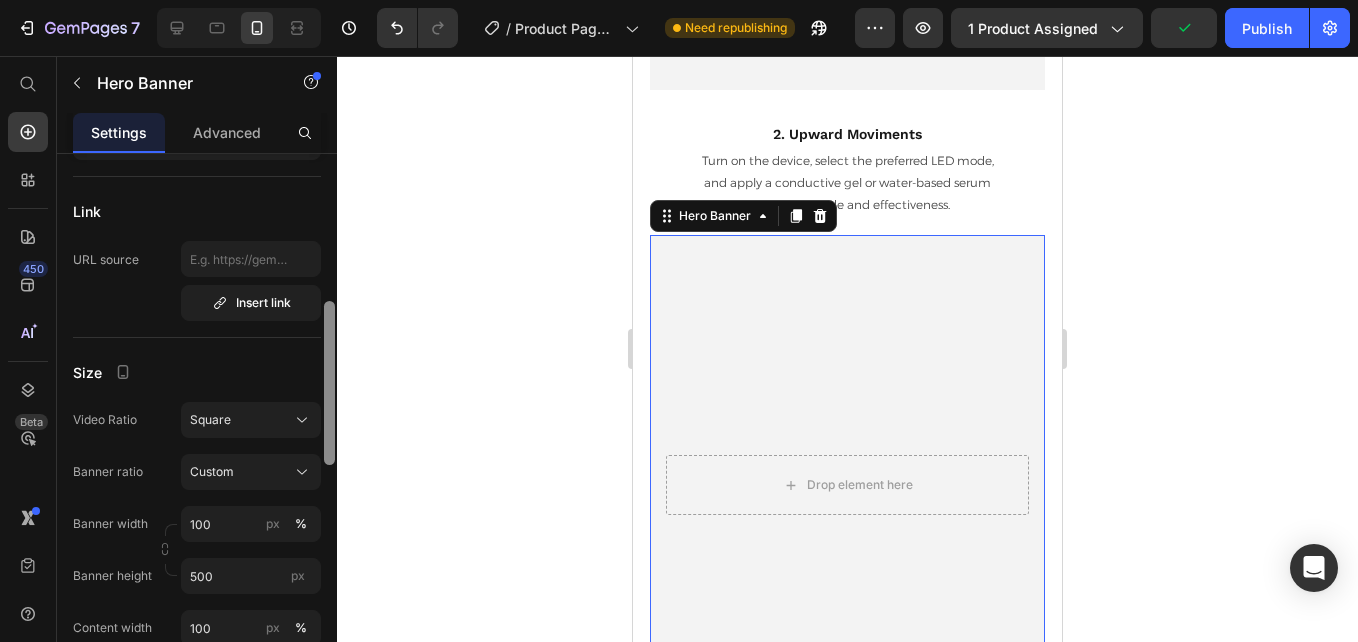 drag, startPoint x: 331, startPoint y: 417, endPoint x: 330, endPoint y: 445, distance: 28.01785 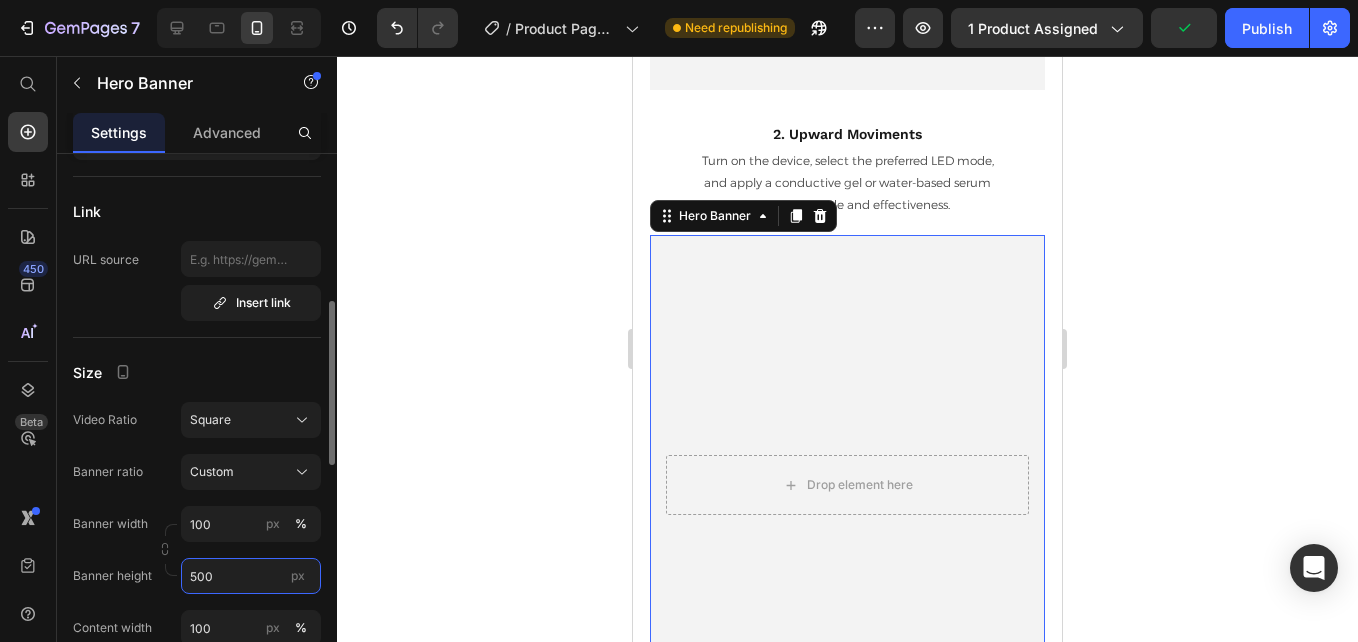 click on "500" at bounding box center [251, 576] 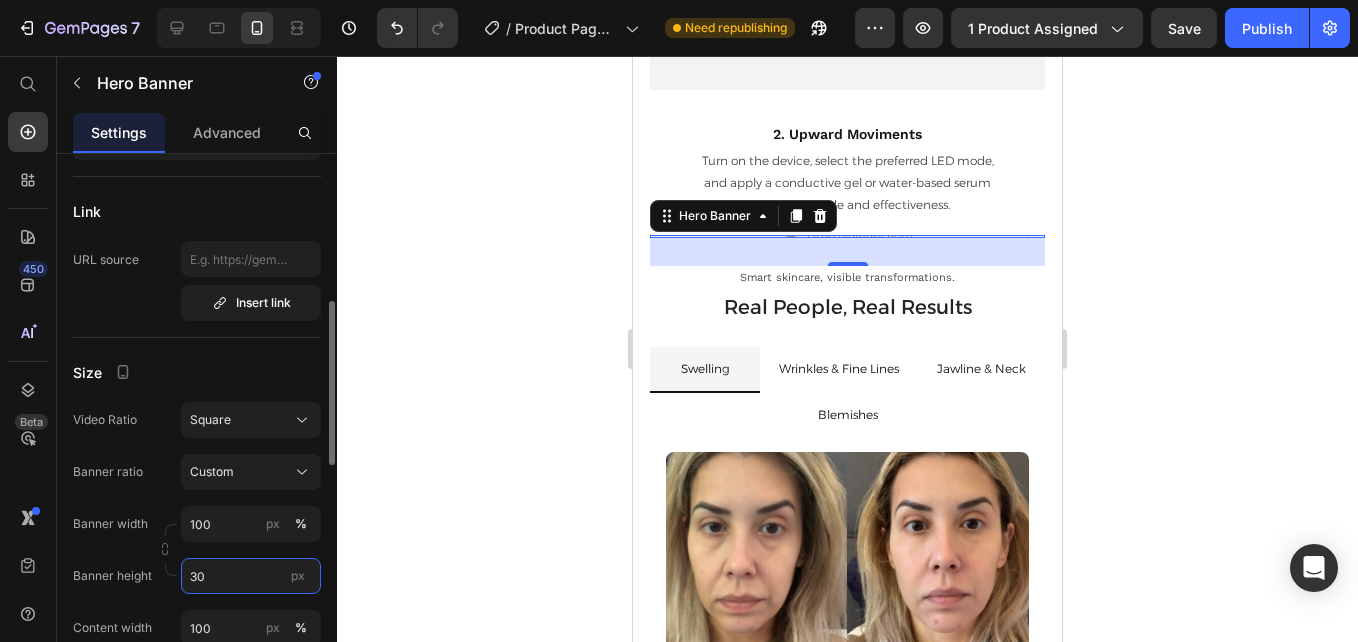 type on "300" 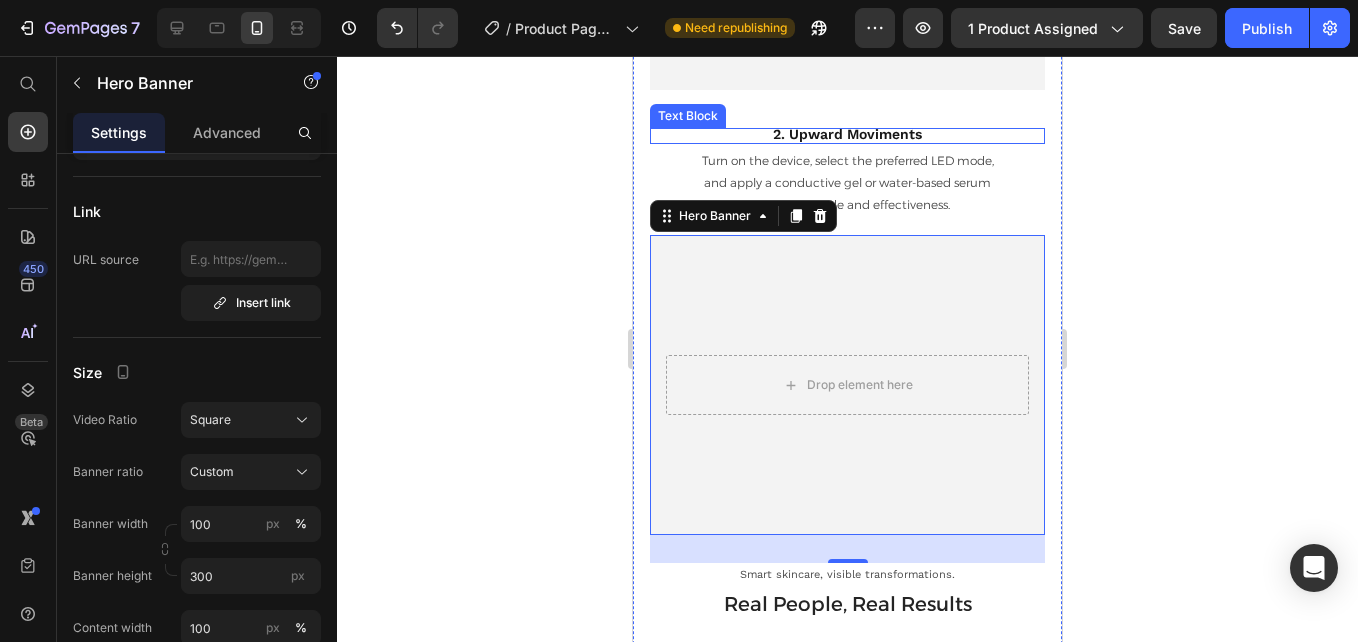 click on "2. Upward Moviments" at bounding box center [847, 134] 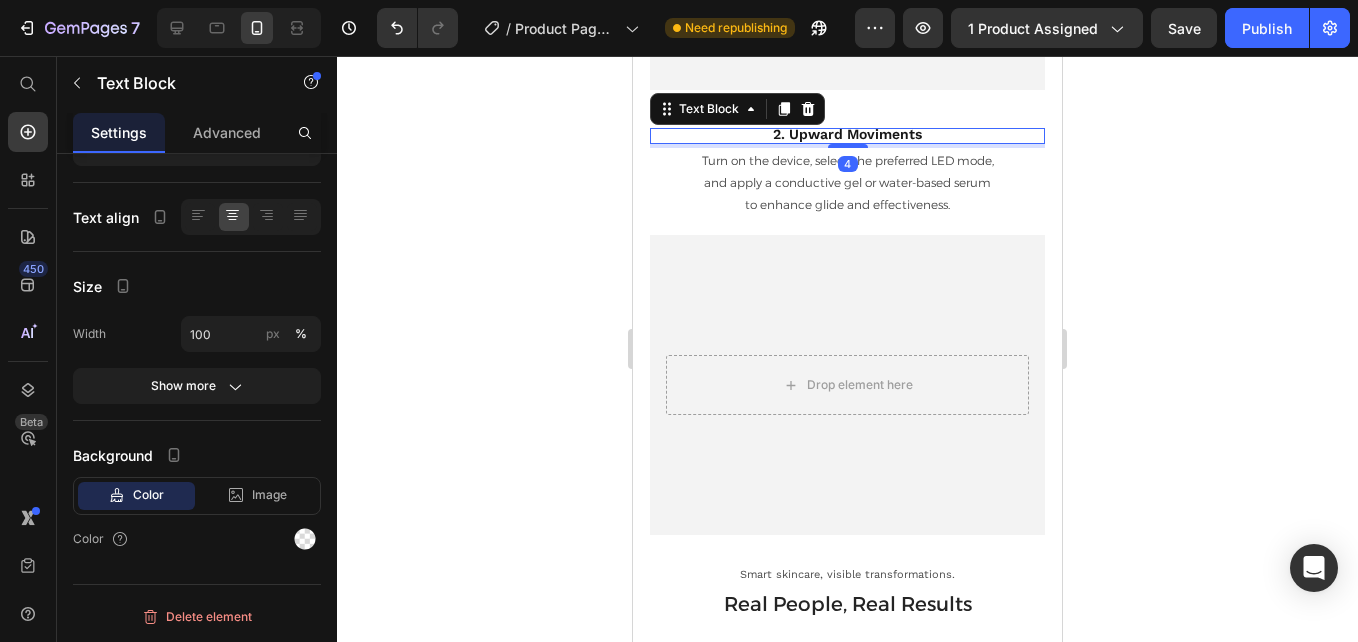scroll, scrollTop: 0, scrollLeft: 0, axis: both 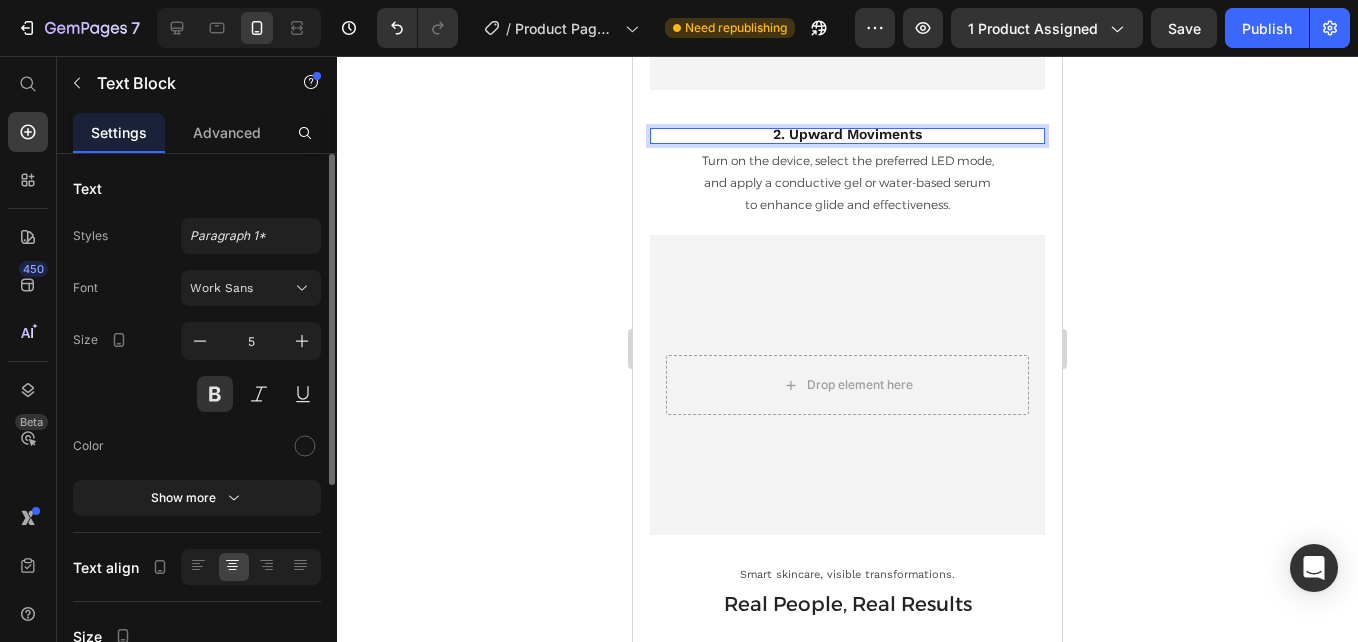 click on "2. Upward Moviments" at bounding box center [847, 134] 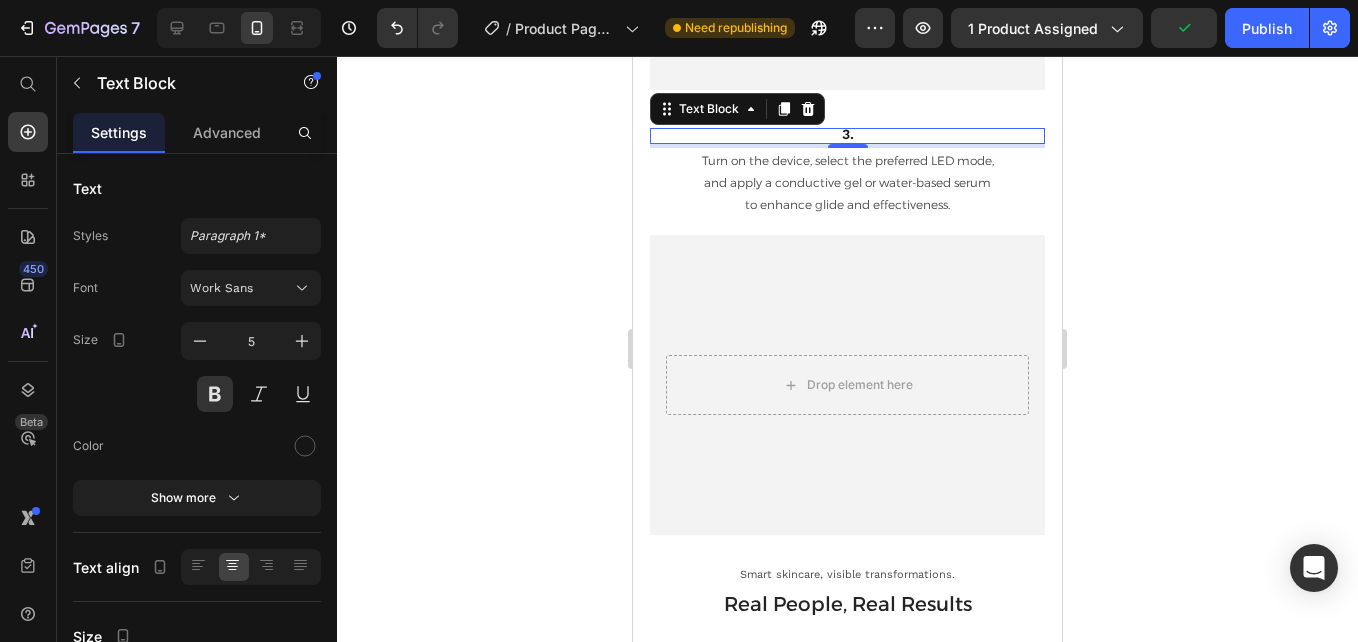 click on "3." at bounding box center (847, 136) 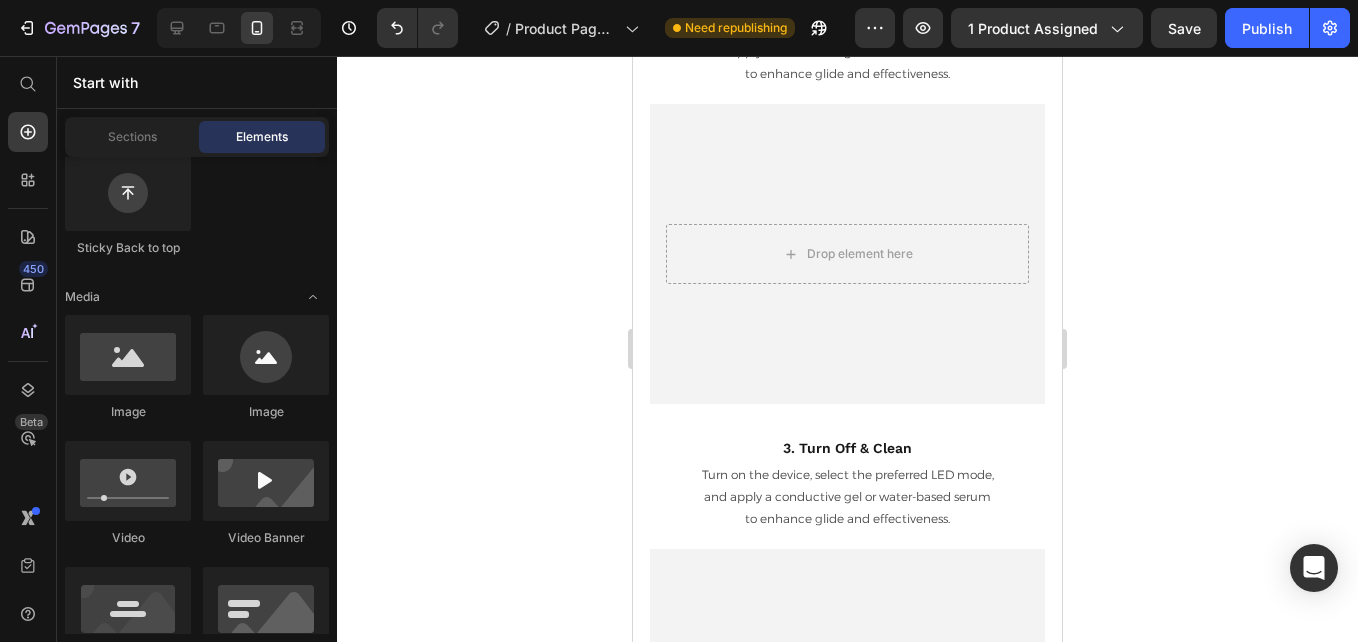 scroll, scrollTop: 4863, scrollLeft: 0, axis: vertical 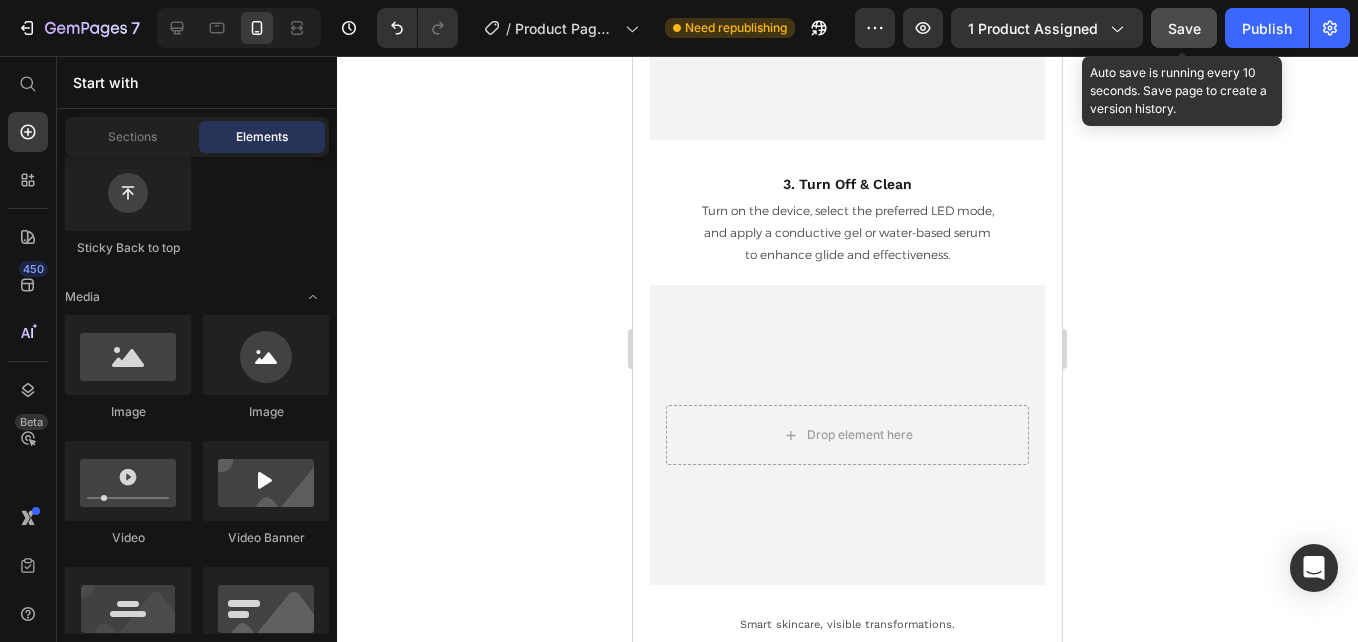 click on "Save" 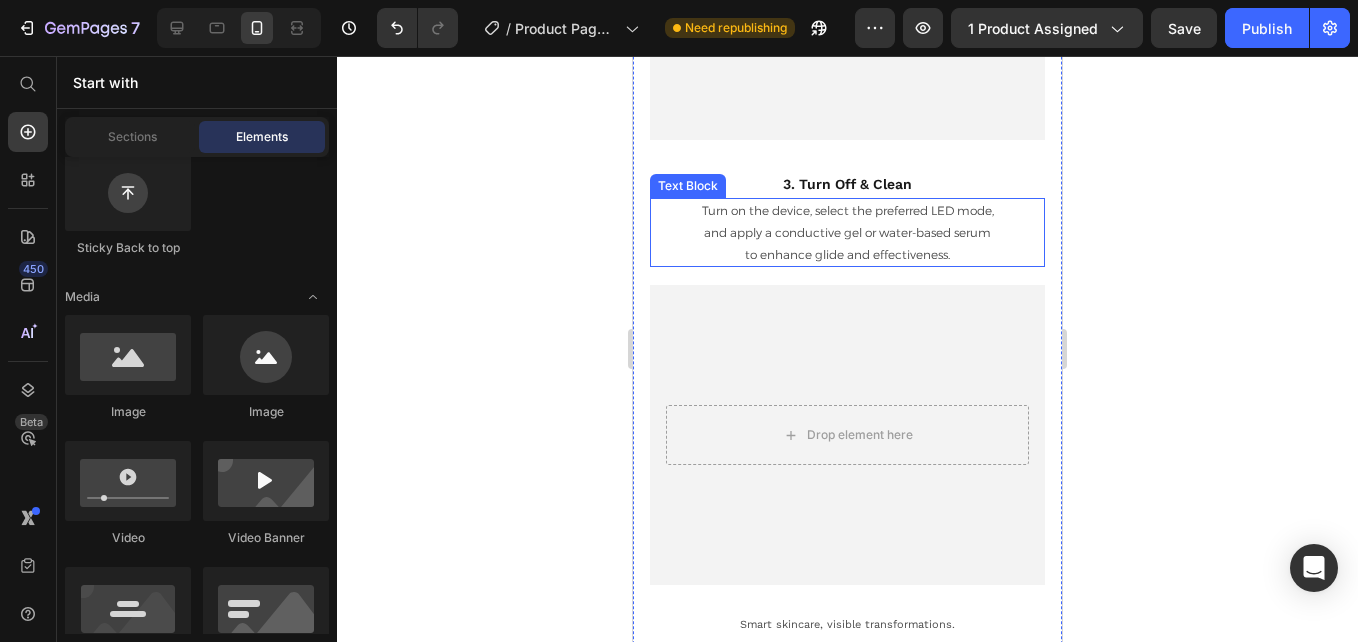 type 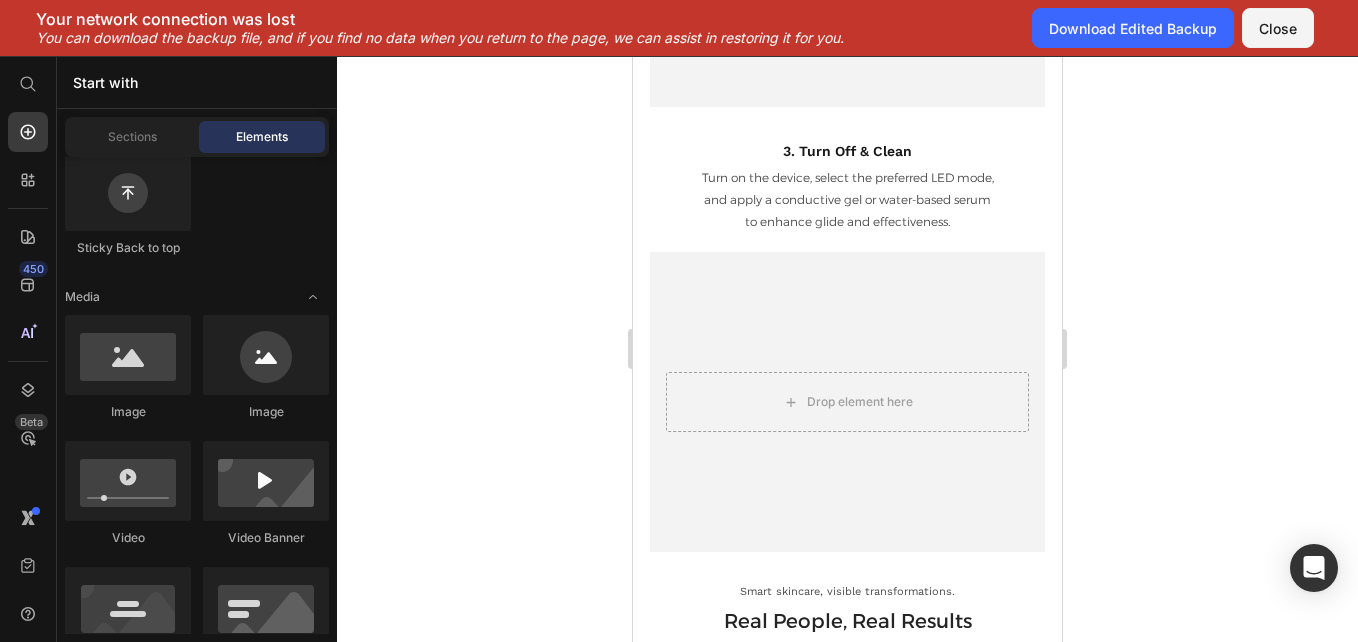 scroll, scrollTop: 5798, scrollLeft: 0, axis: vertical 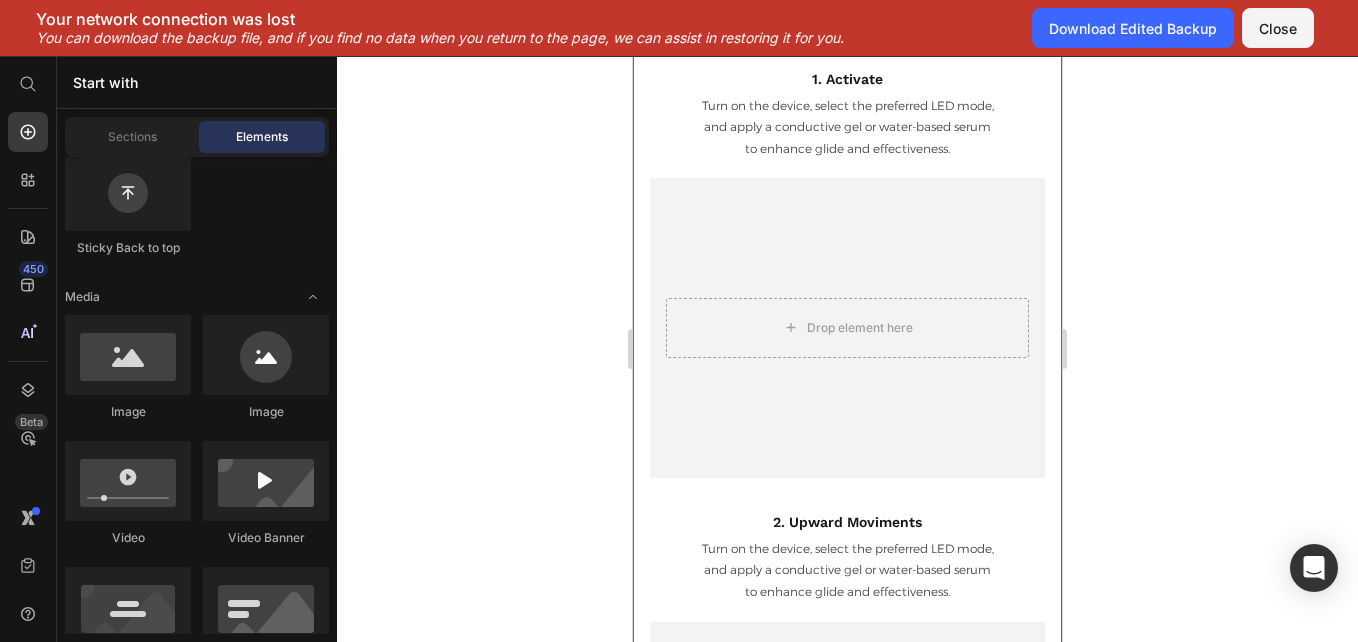 click on "Text Block Smart skincare, visible transformations. Text Block How to use Lifty Heading 1. Activate Text Block Turn on the device, select the preferred LED mode,  and apply a conductive gel or water-based serum  to enhance glide and effectiveness. Text Block
Drop element here Hero Banner 2. Upward Moviments Text Block Turn on the device, select the preferred LED mode,  and apply a conductive gel or water-based serum  to enhance glide and effectiveness. Text Block
Drop element here Hero Banner 3. Turn Off & Clean Text Block Turn on the device, select the preferred LED mode,  and apply a conductive gel or water-based serum  to enhance glide and effectiveness. Text Block
Drop element here Hero Banner Smart skincare, visible transformations. Text Block Real People, Real Results Heading Swelling Wrinkles & Fine Lines Jawline & Neck Blemishes Image Emily Willis, 34 Text Block - 1 week results Text Block Row Image Sarah Frank, 45 Text Block Text Block Row" at bounding box center (847, 942) 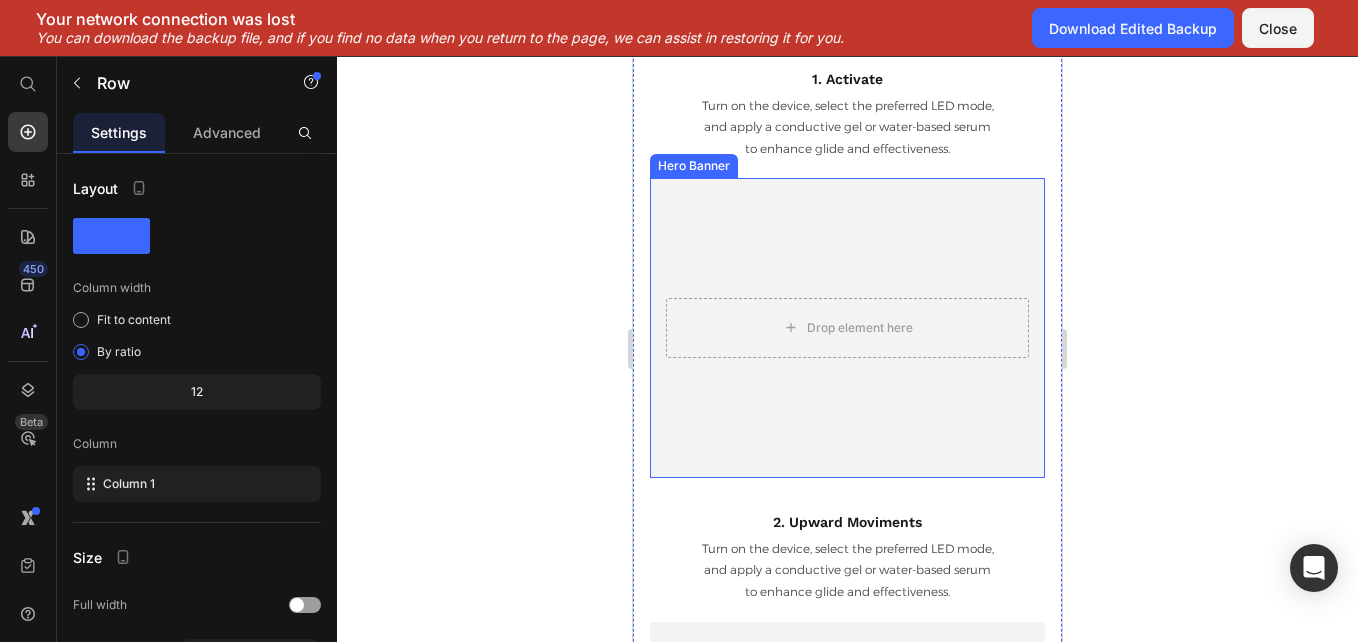 click at bounding box center [847, 328] 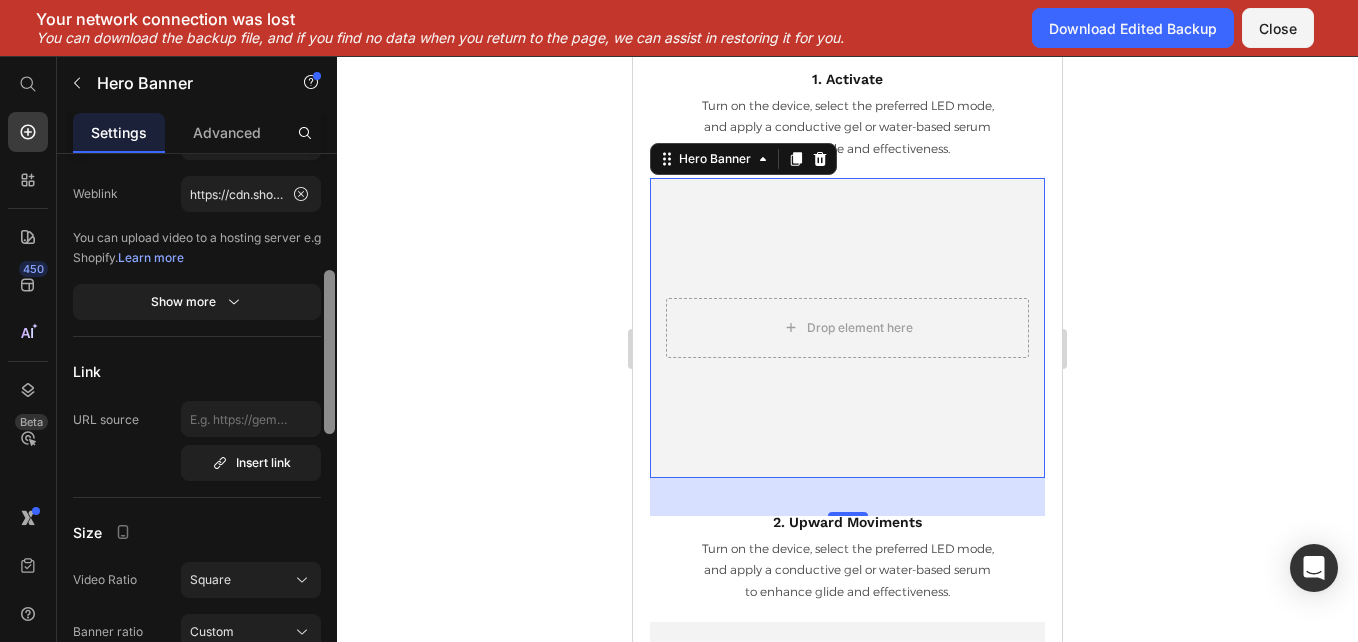 scroll, scrollTop: 344, scrollLeft: 0, axis: vertical 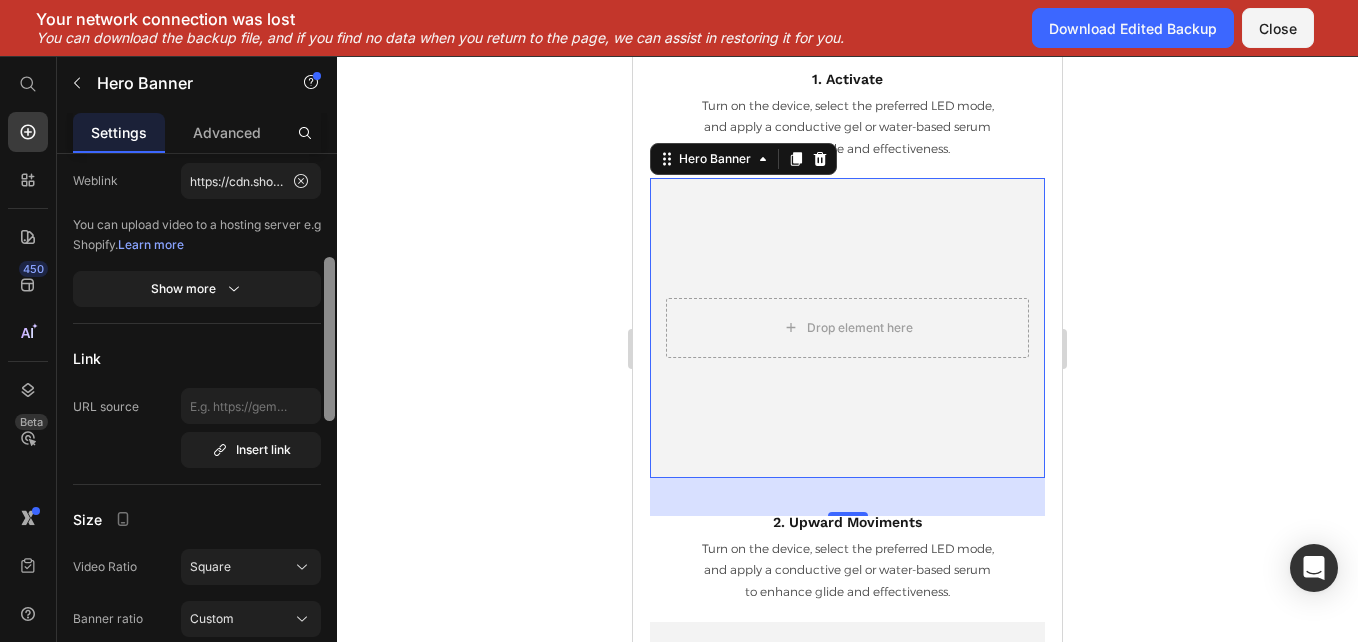 drag, startPoint x: 332, startPoint y: 304, endPoint x: 332, endPoint y: 408, distance: 104 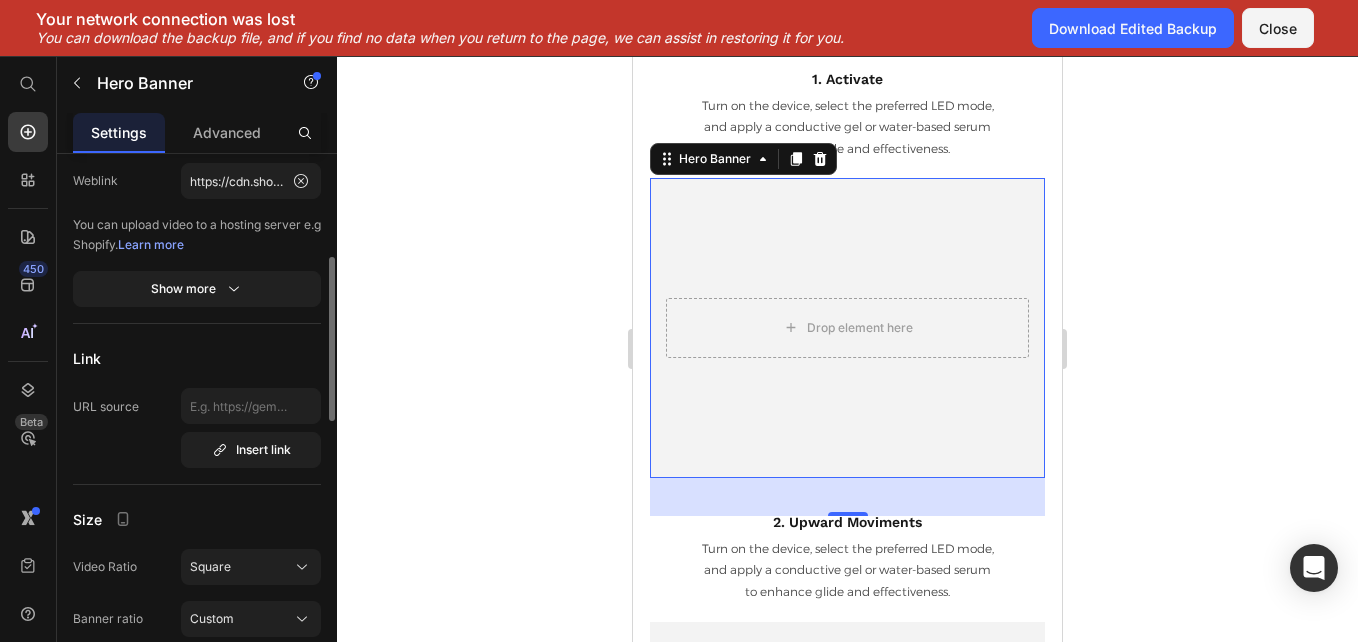 click on "Banner source Color Image Video Video source Video hosting Weblink https://cdn.shopify.com/videos/c/o/v/b208ef8c08e645c8a09e68f059d4d7a6.mp4 You can upload video to a hosting server e.g Shopify.   Learn more Show more" 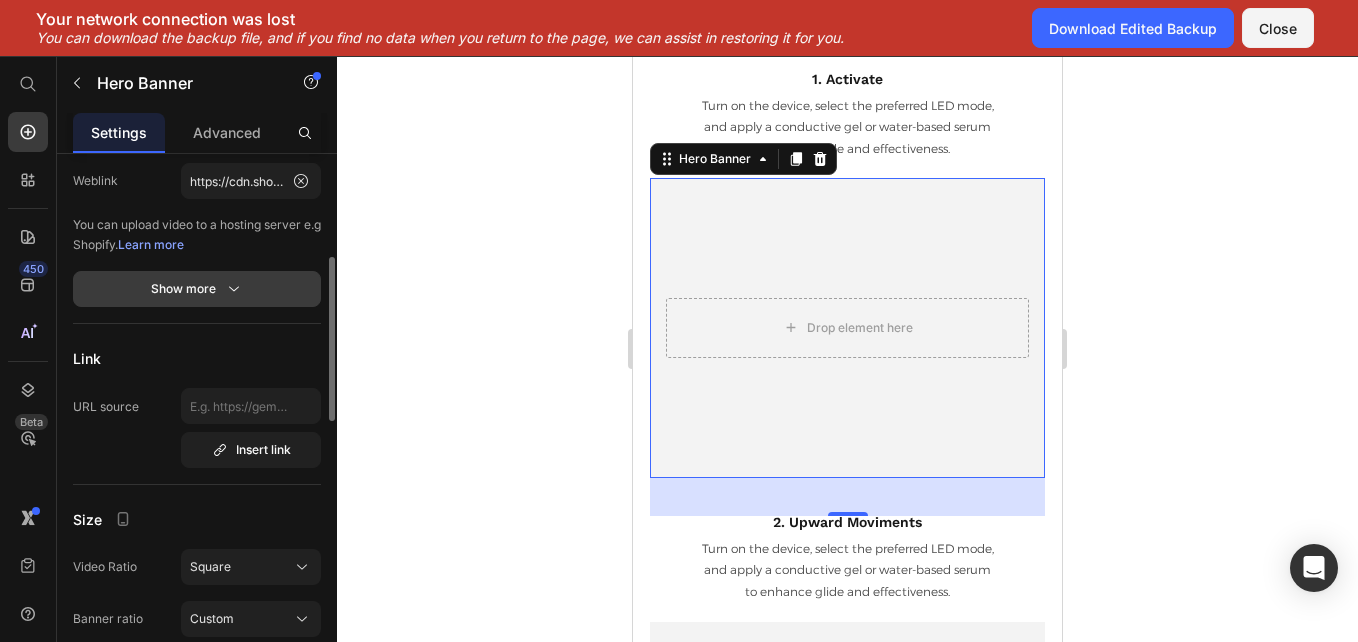 click on "Show more" at bounding box center [197, 289] 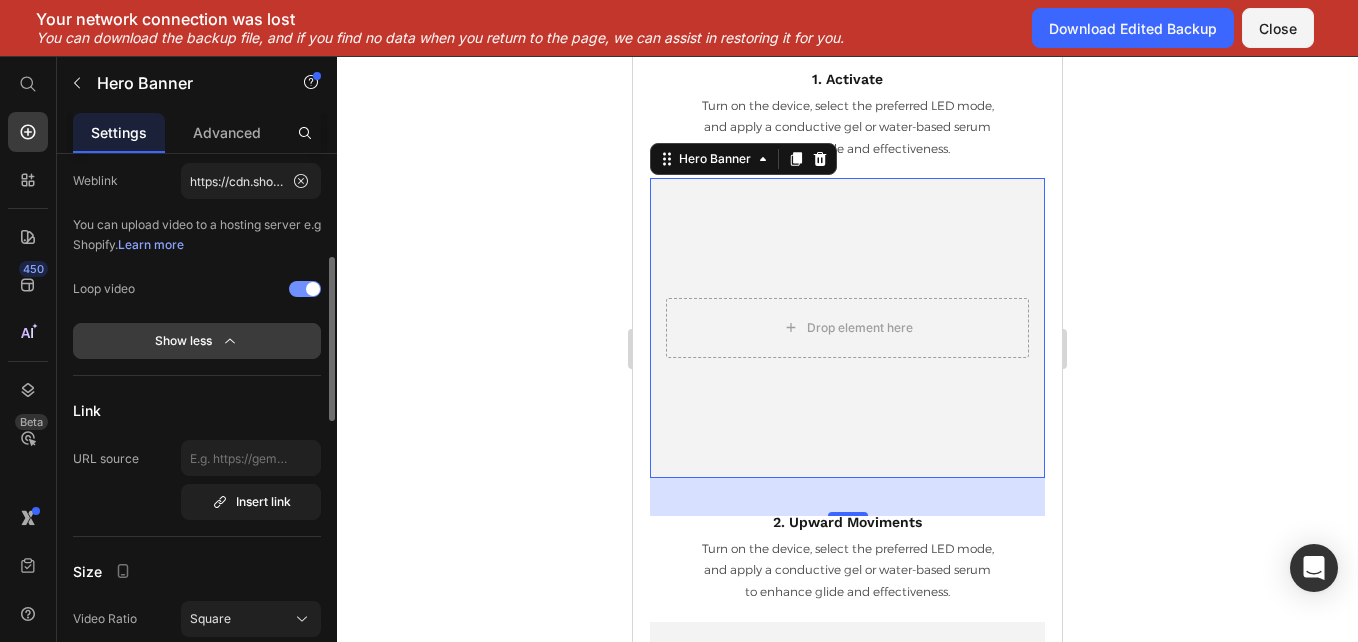 click 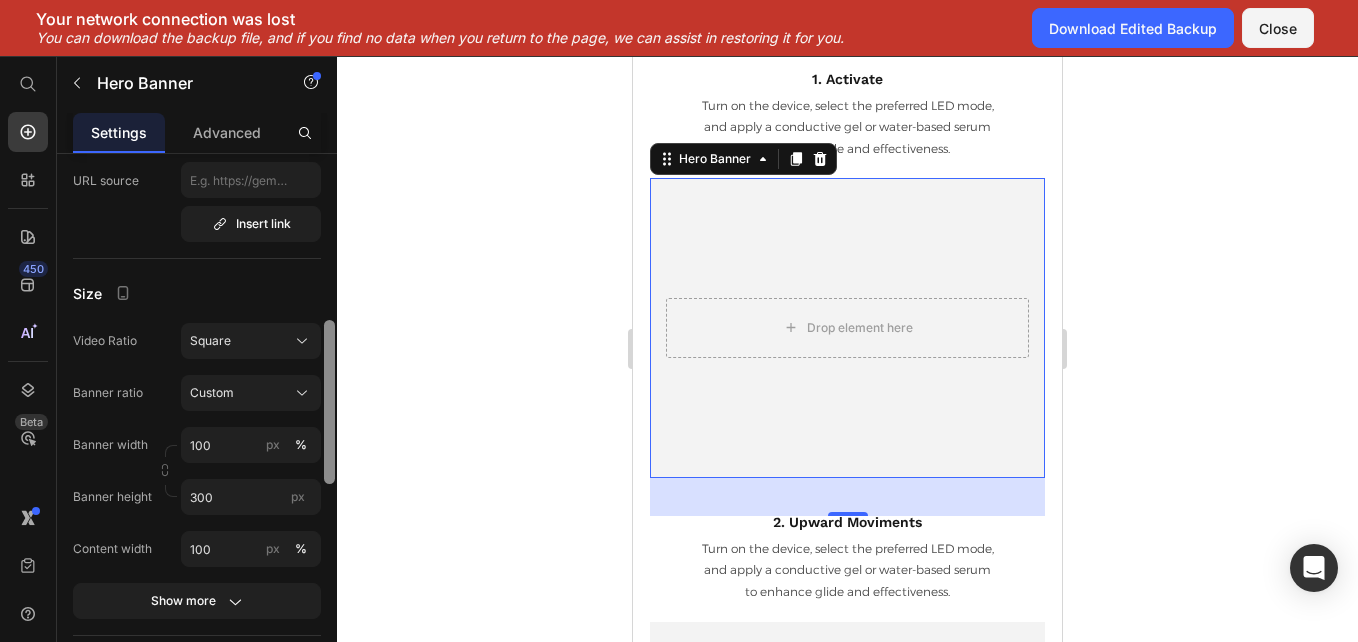 drag, startPoint x: 328, startPoint y: 354, endPoint x: 328, endPoint y: 422, distance: 68 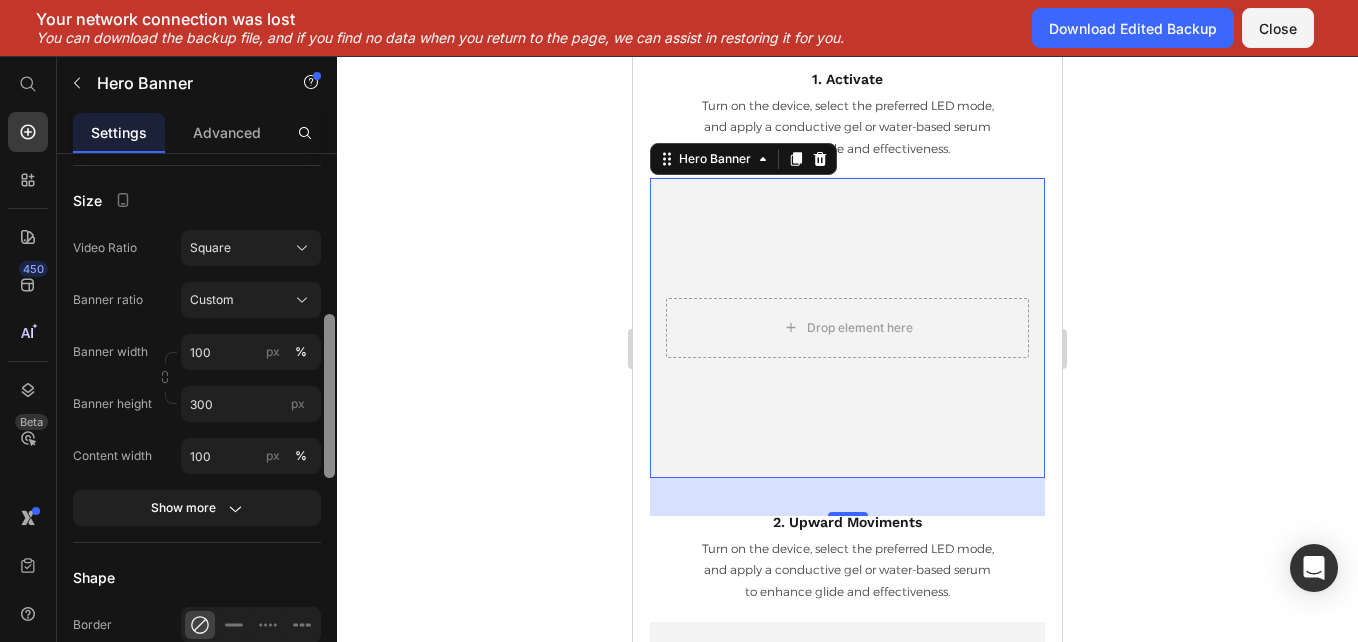 drag, startPoint x: 328, startPoint y: 422, endPoint x: 328, endPoint y: 460, distance: 38 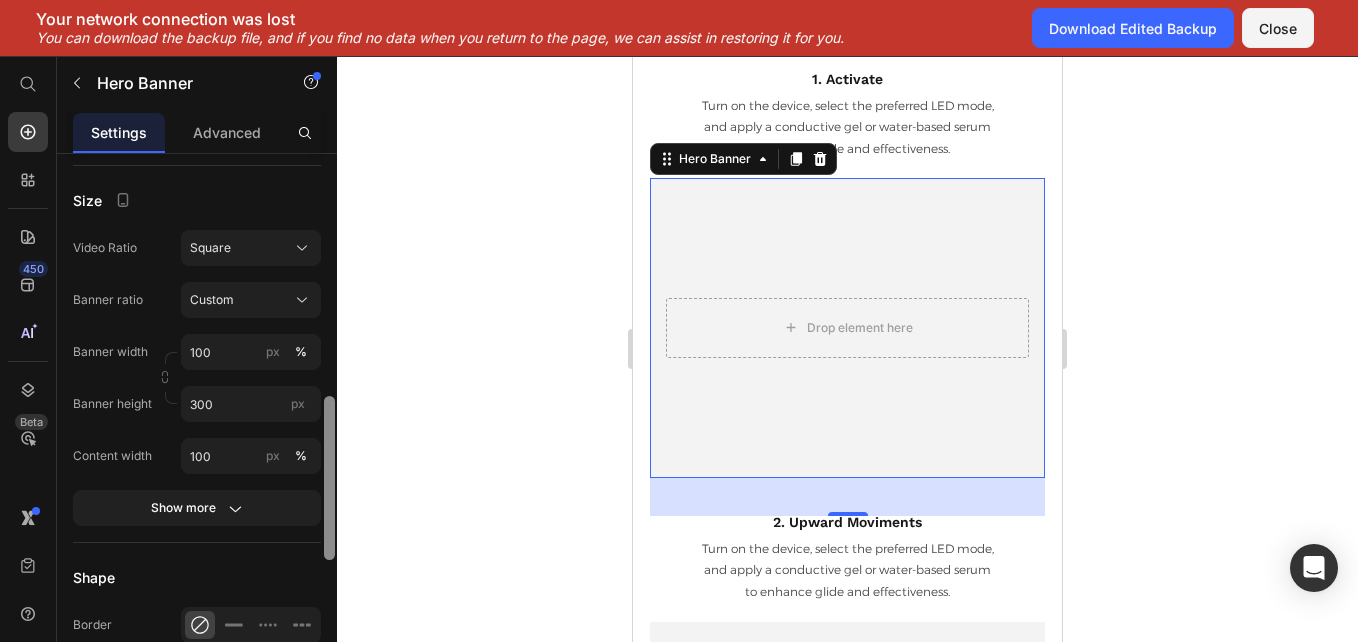 scroll, scrollTop: 696, scrollLeft: 0, axis: vertical 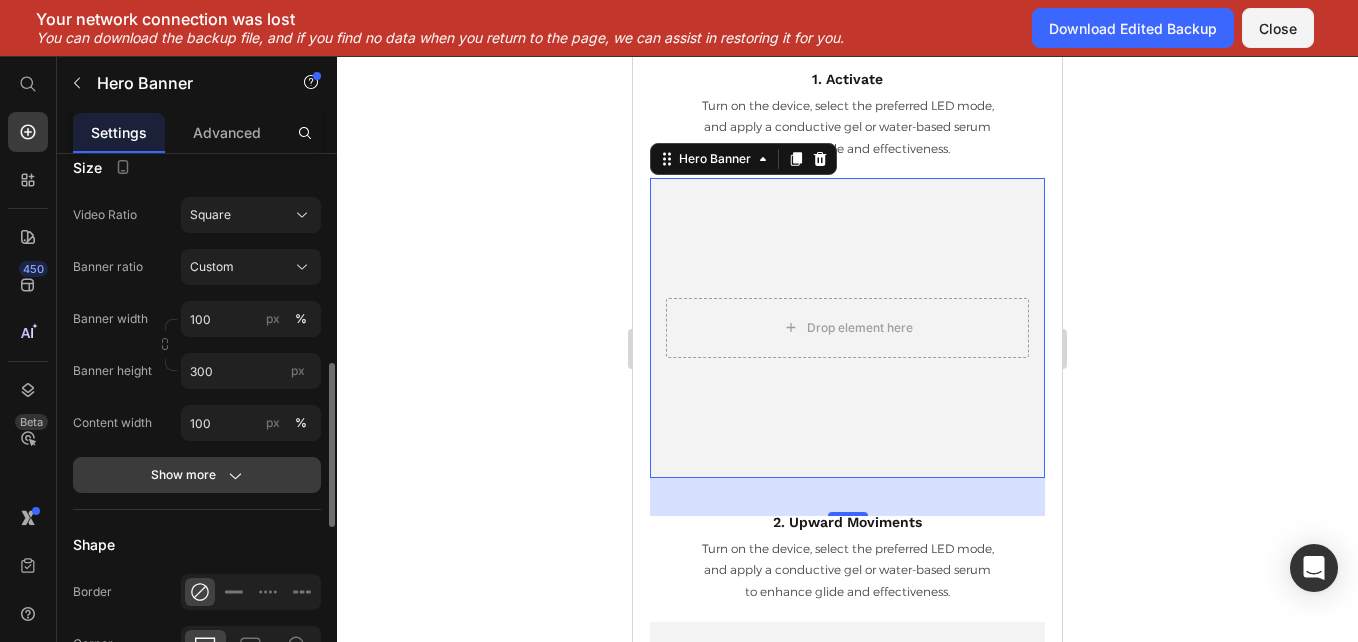 click on "Show more" 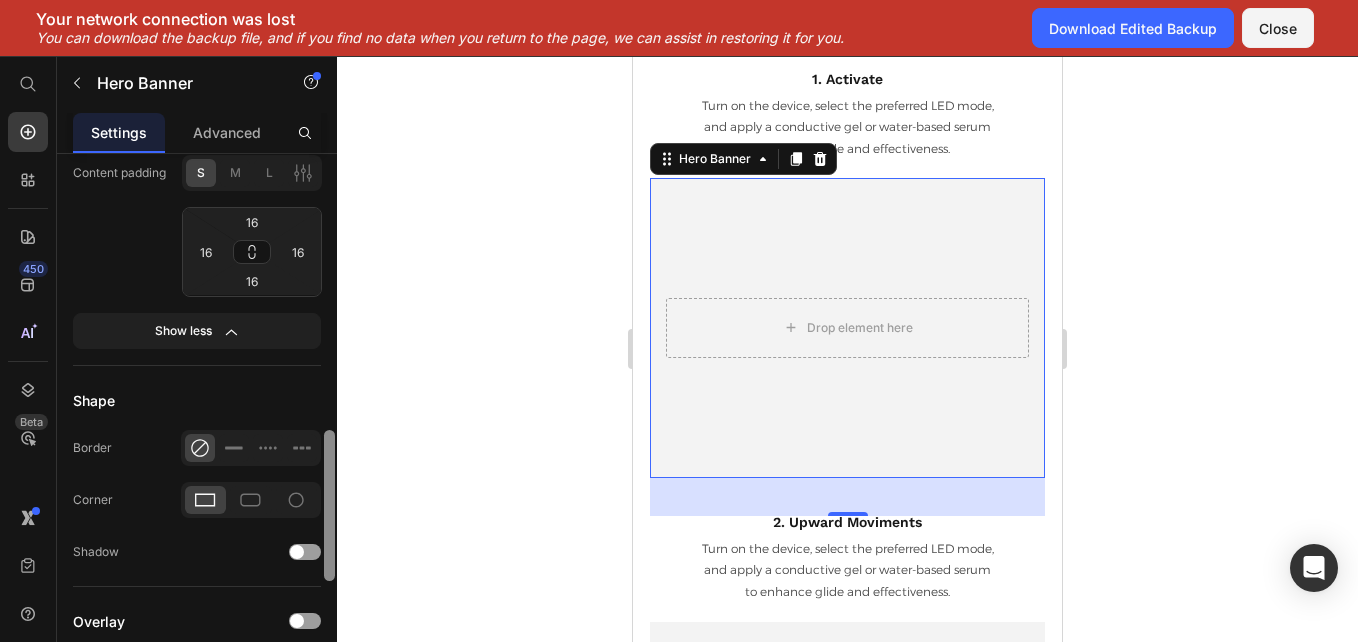 scroll, scrollTop: 1001, scrollLeft: 0, axis: vertical 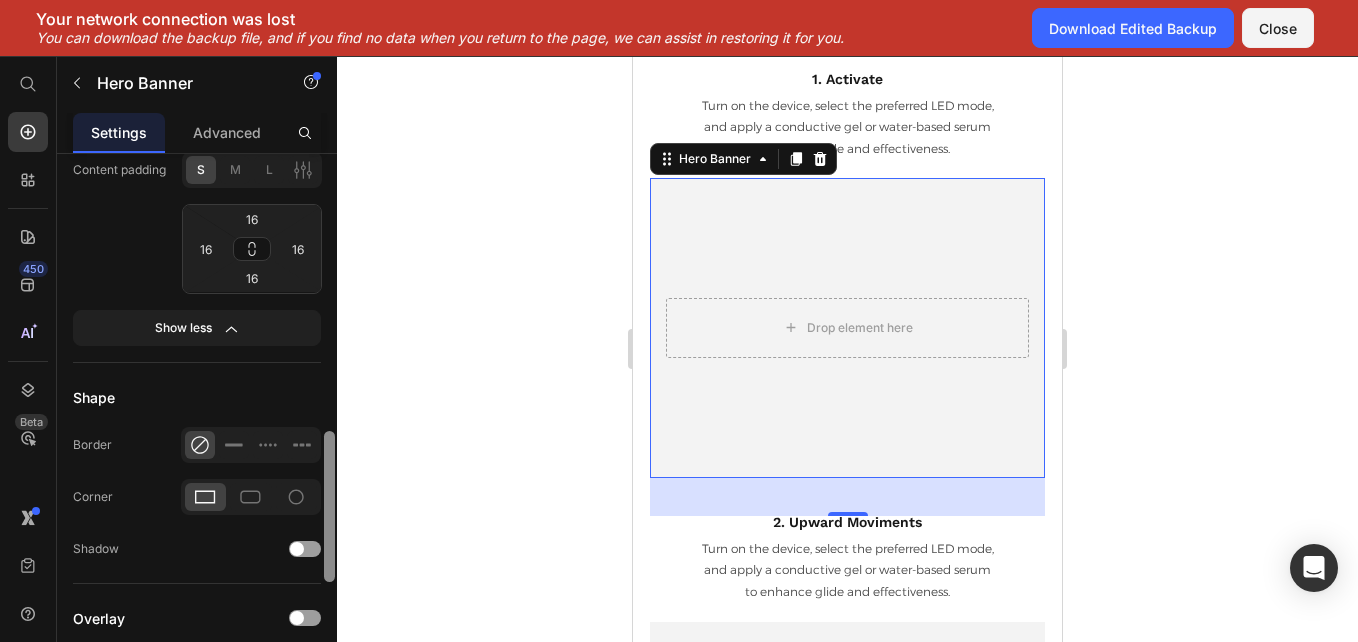 drag, startPoint x: 324, startPoint y: 491, endPoint x: 323, endPoint y: 583, distance: 92.00543 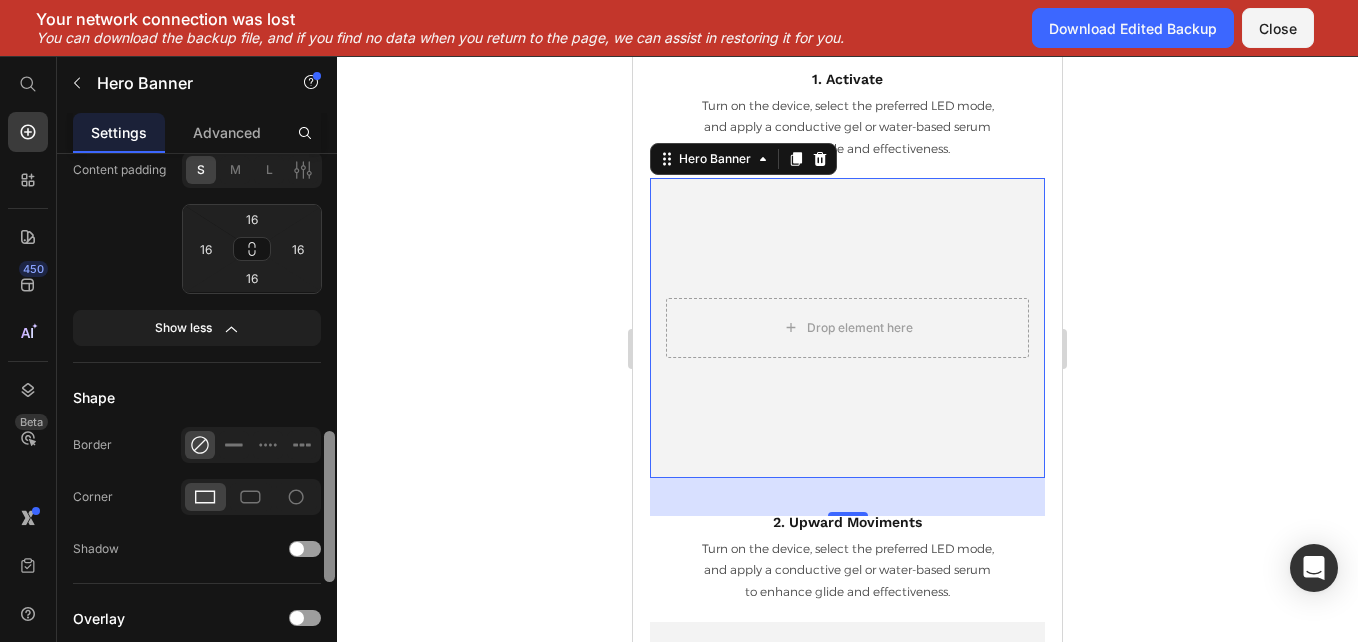 click at bounding box center [329, 426] 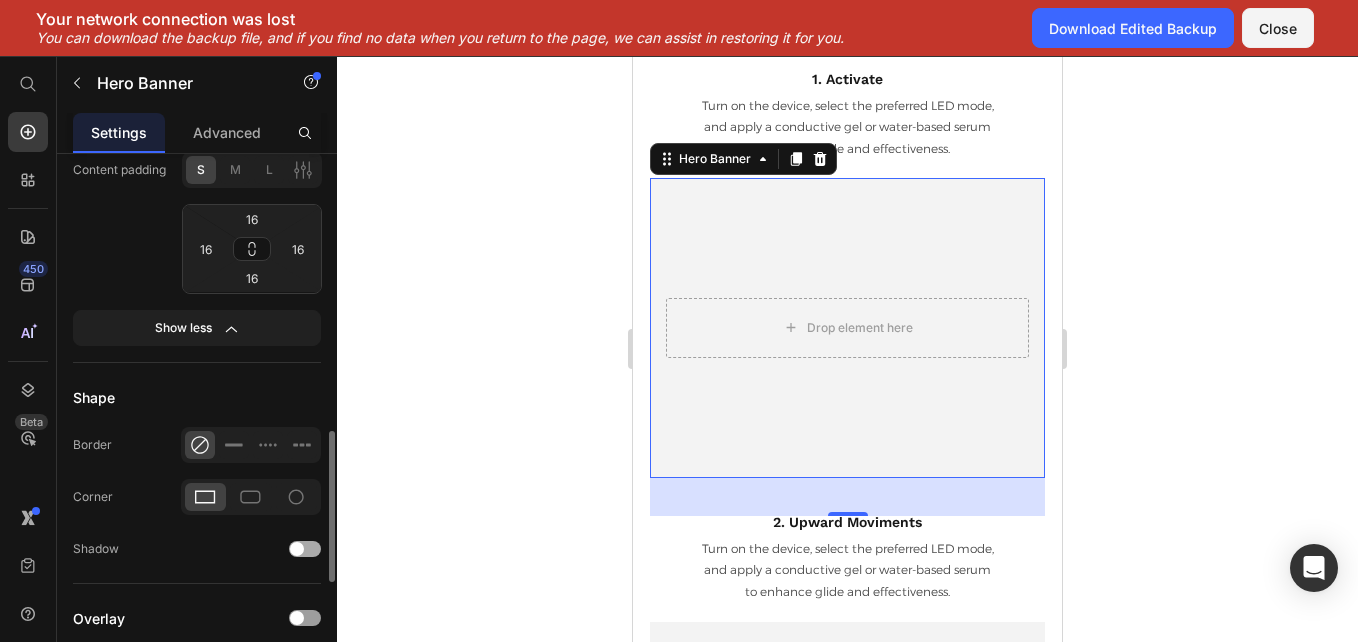 click at bounding box center [297, 549] 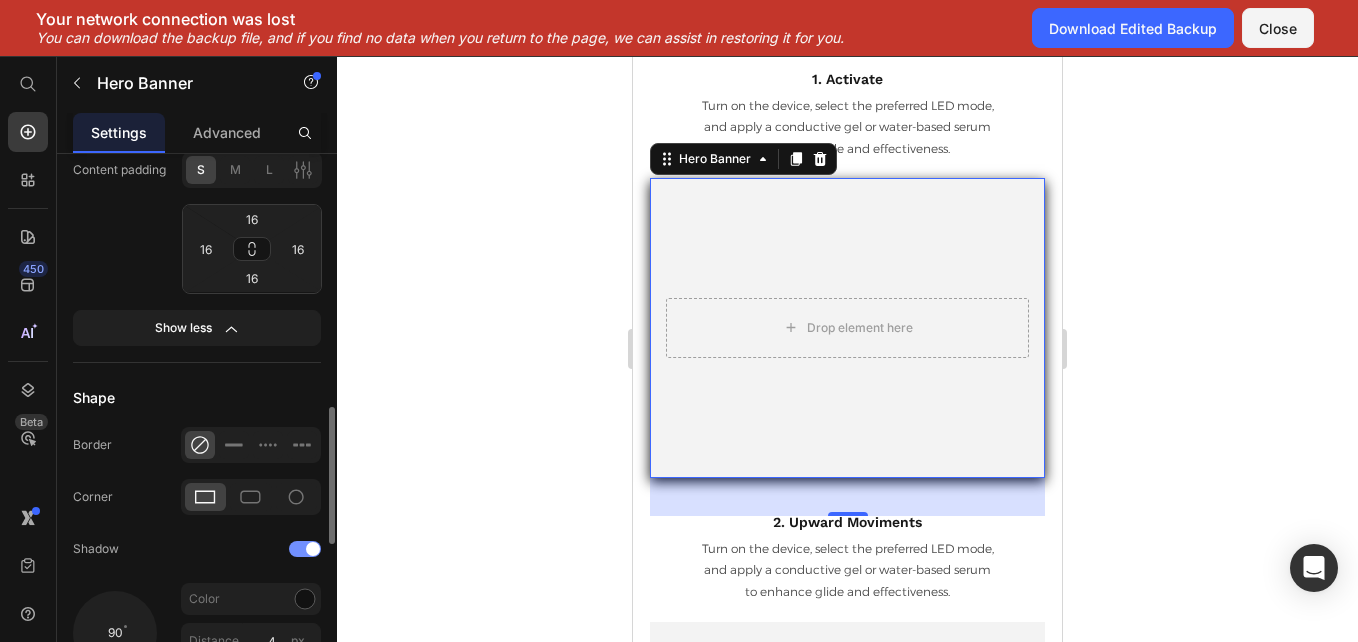 click at bounding box center [305, 549] 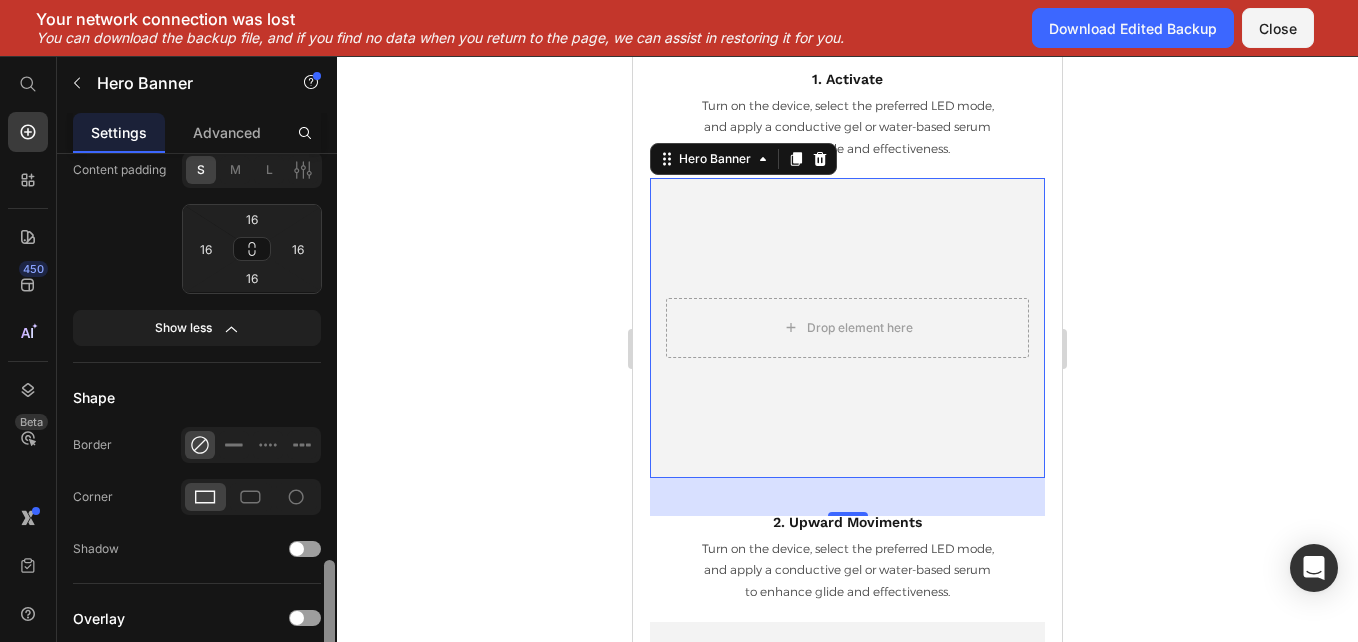 scroll, scrollTop: 1102, scrollLeft: 0, axis: vertical 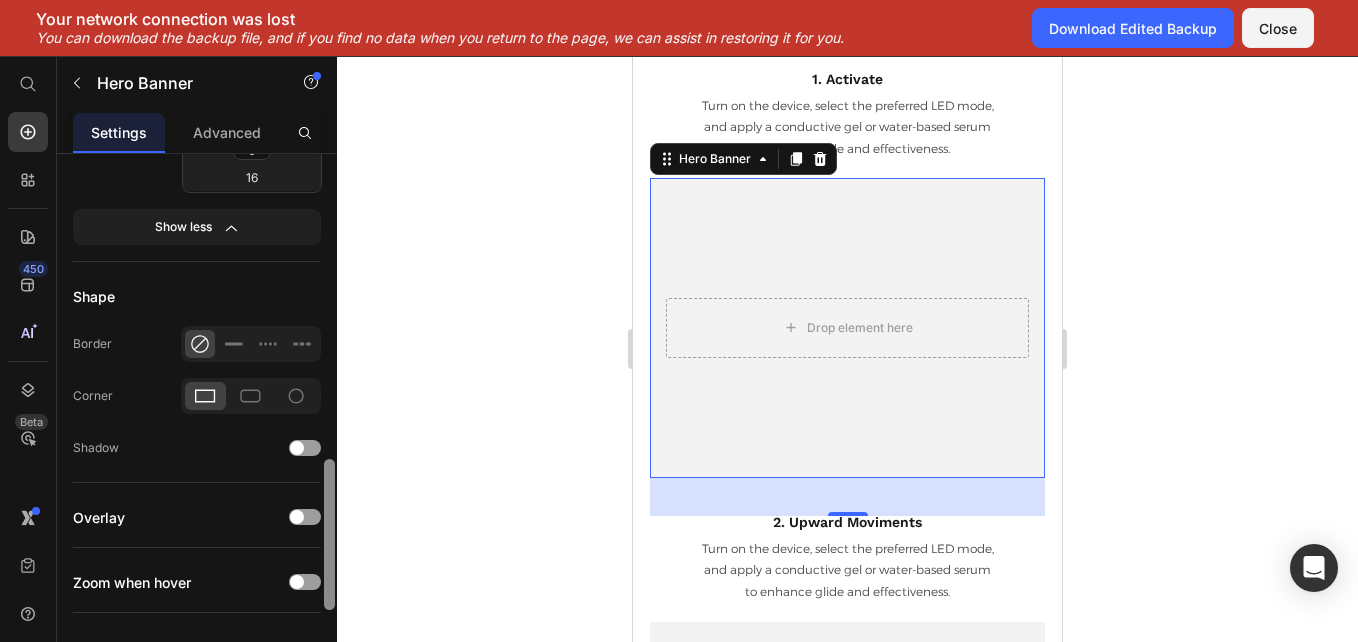drag, startPoint x: 332, startPoint y: 552, endPoint x: 332, endPoint y: 580, distance: 28 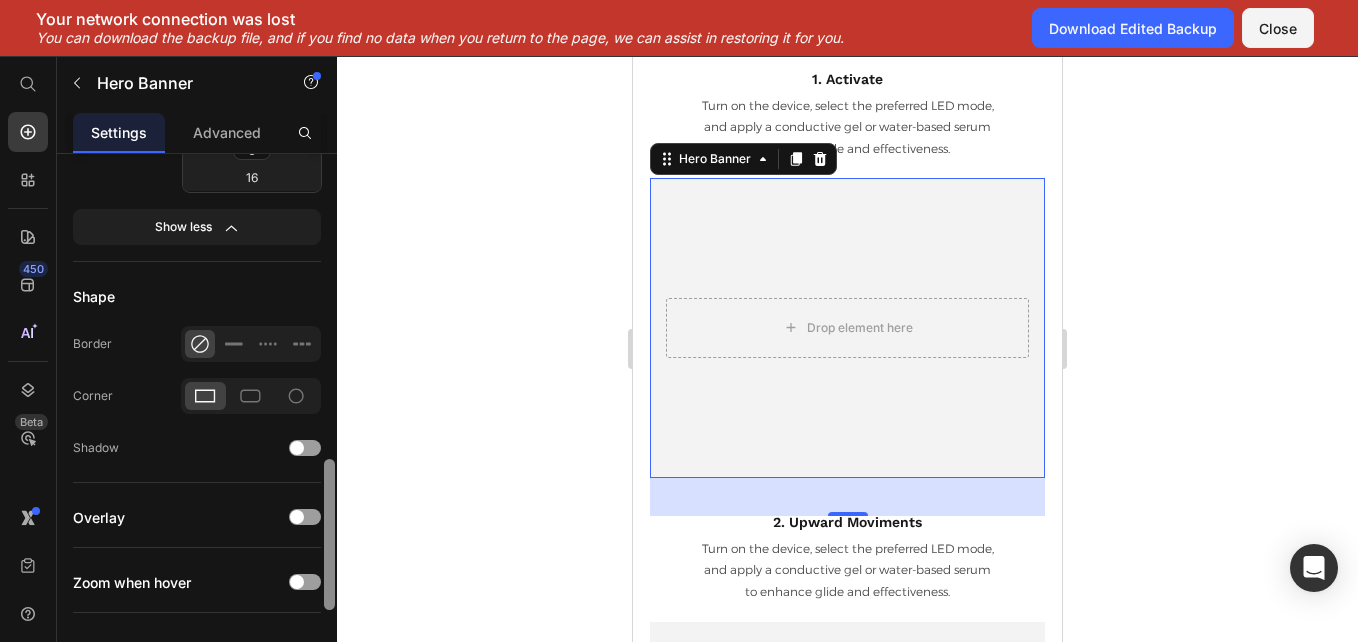 click at bounding box center (329, 534) 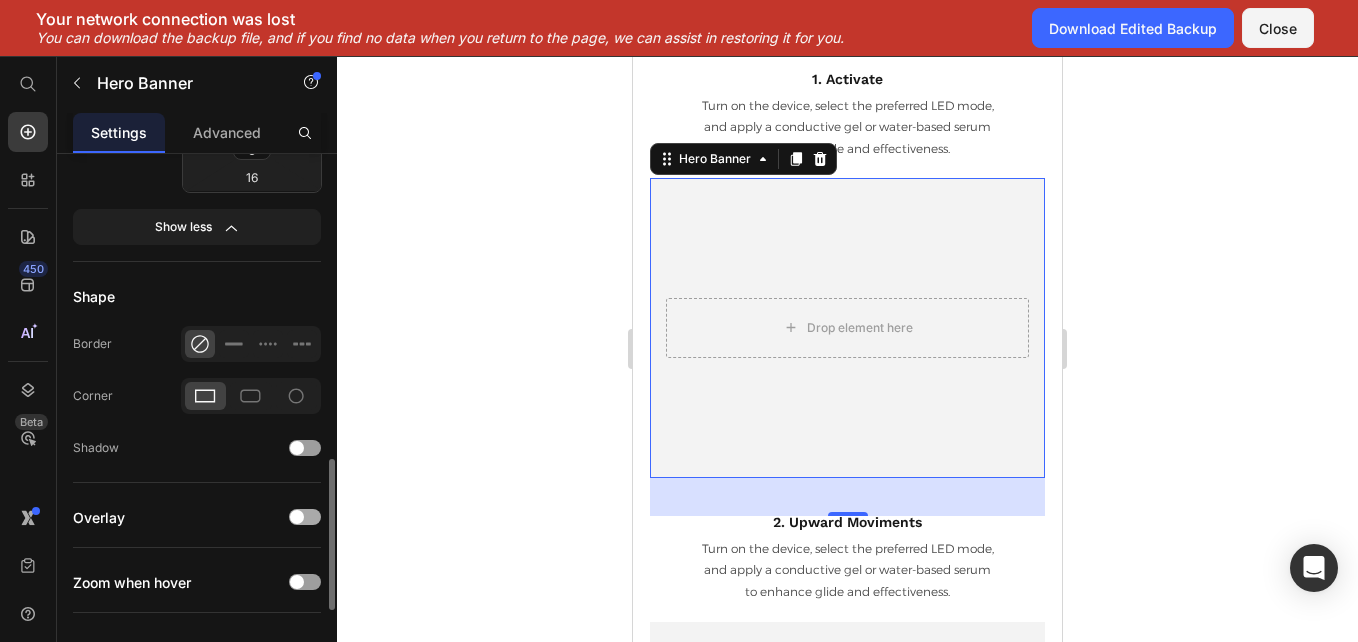 click on "Overlay" 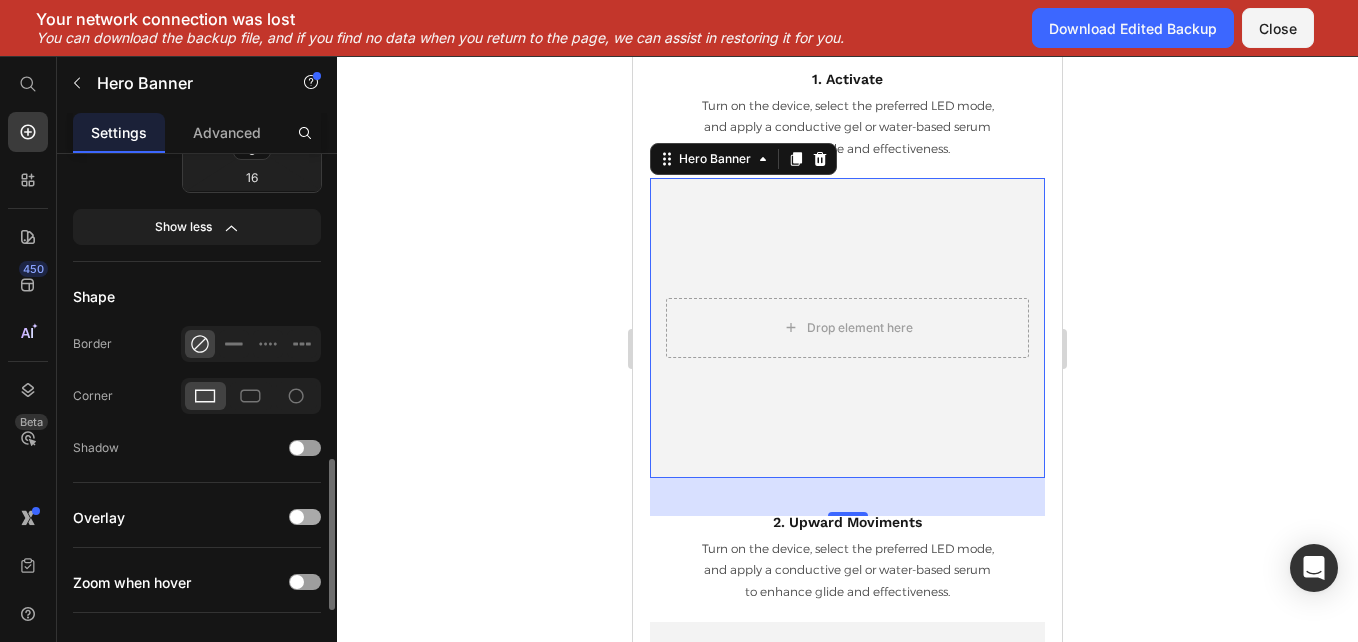click at bounding box center (305, 517) 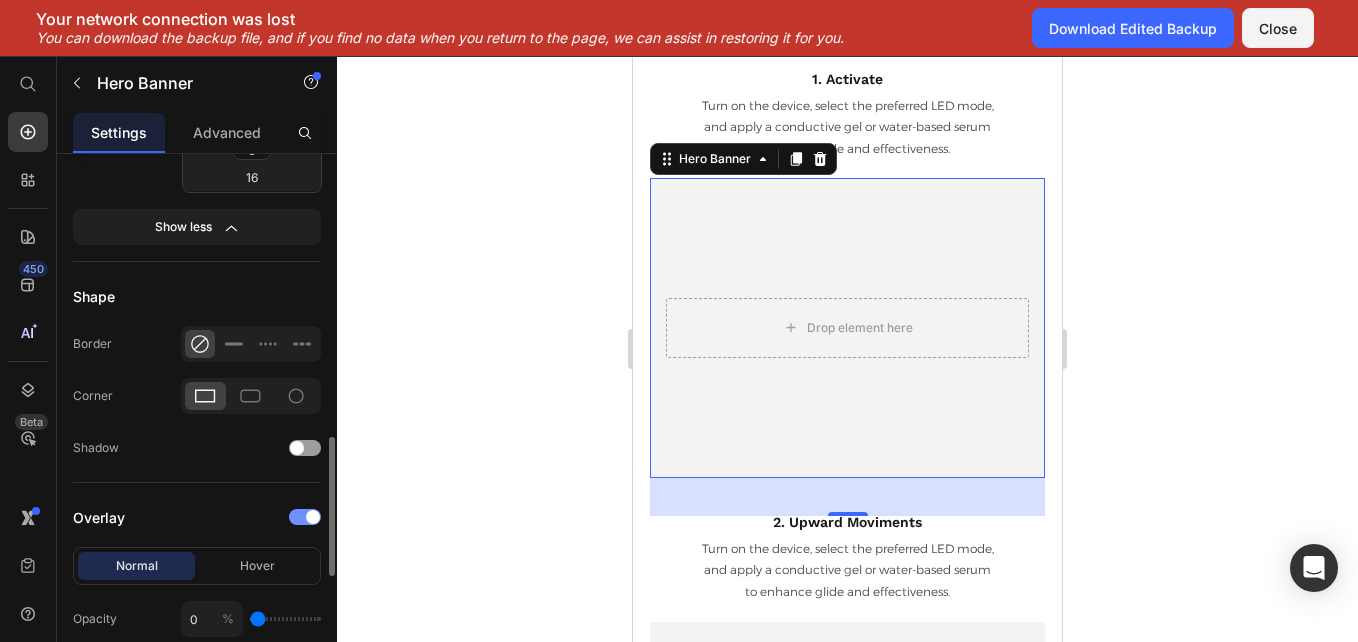 click at bounding box center (305, 517) 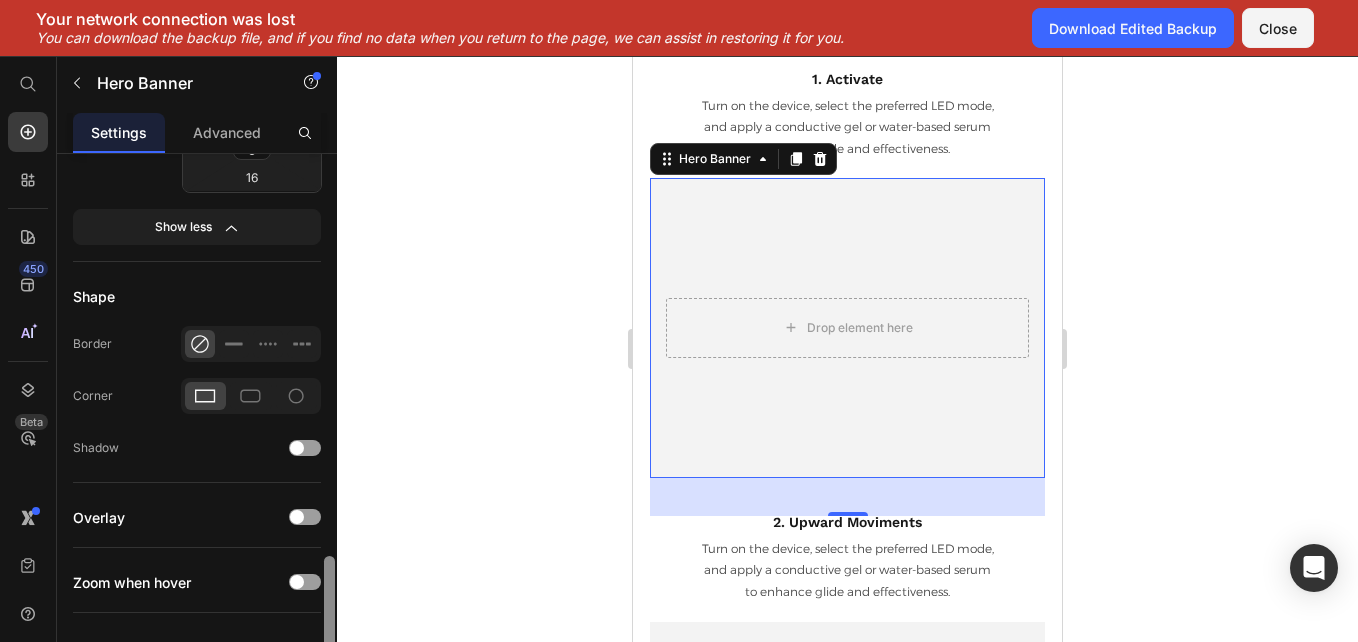 scroll, scrollTop: 1181, scrollLeft: 0, axis: vertical 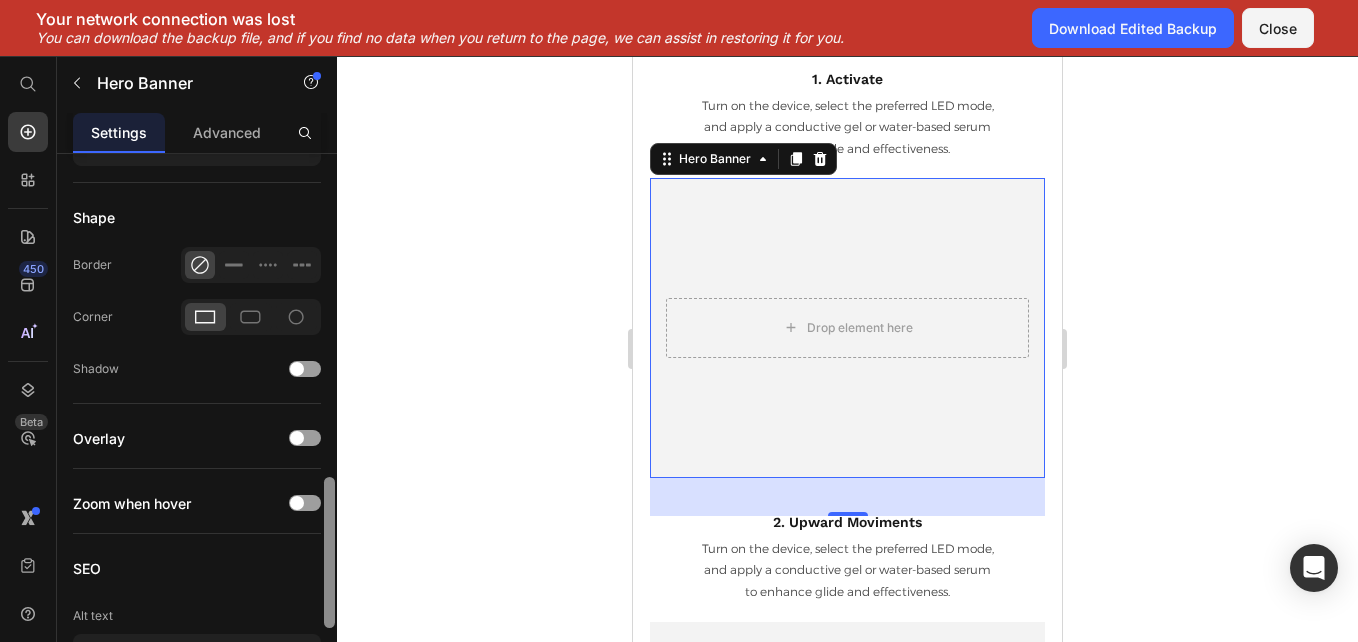 drag, startPoint x: 329, startPoint y: 559, endPoint x: 328, endPoint y: 581, distance: 22.022715 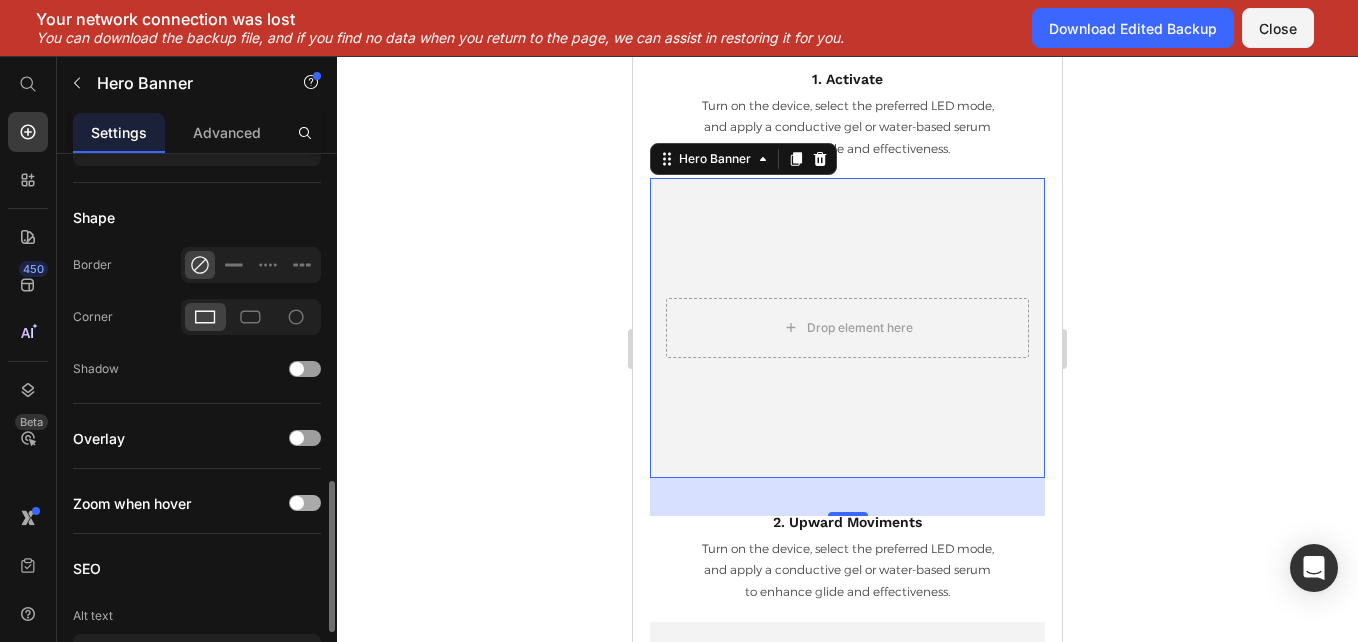 click at bounding box center [305, 503] 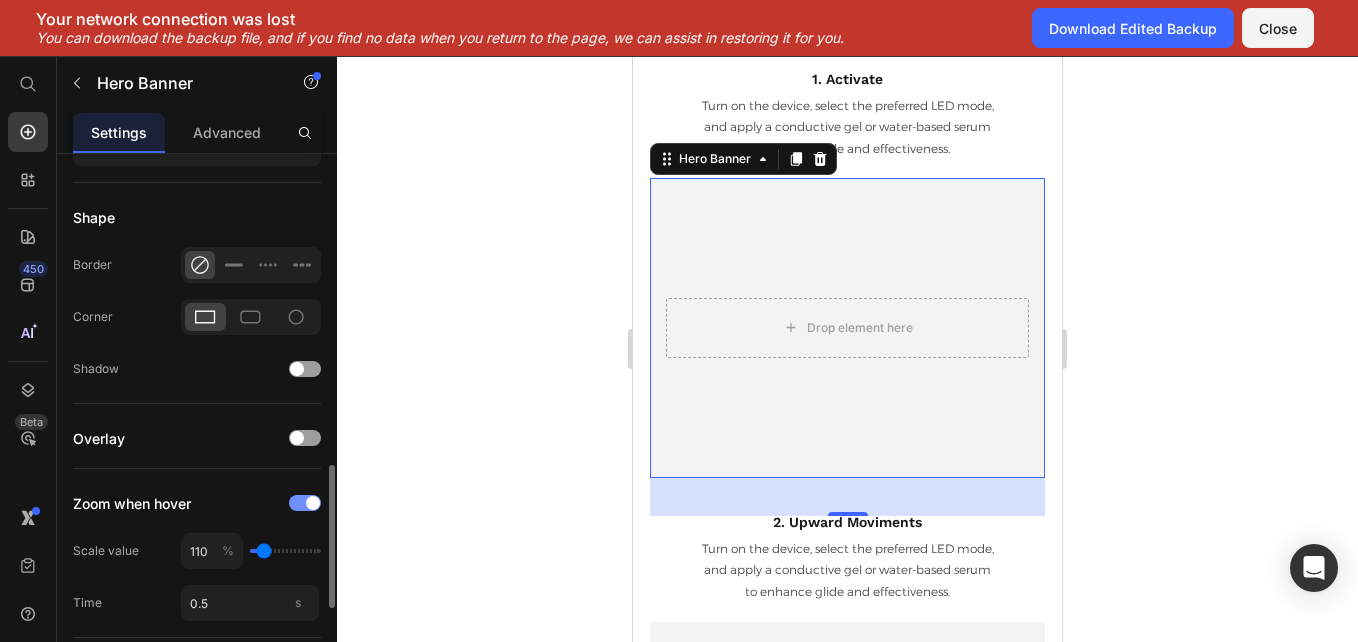click at bounding box center (313, 503) 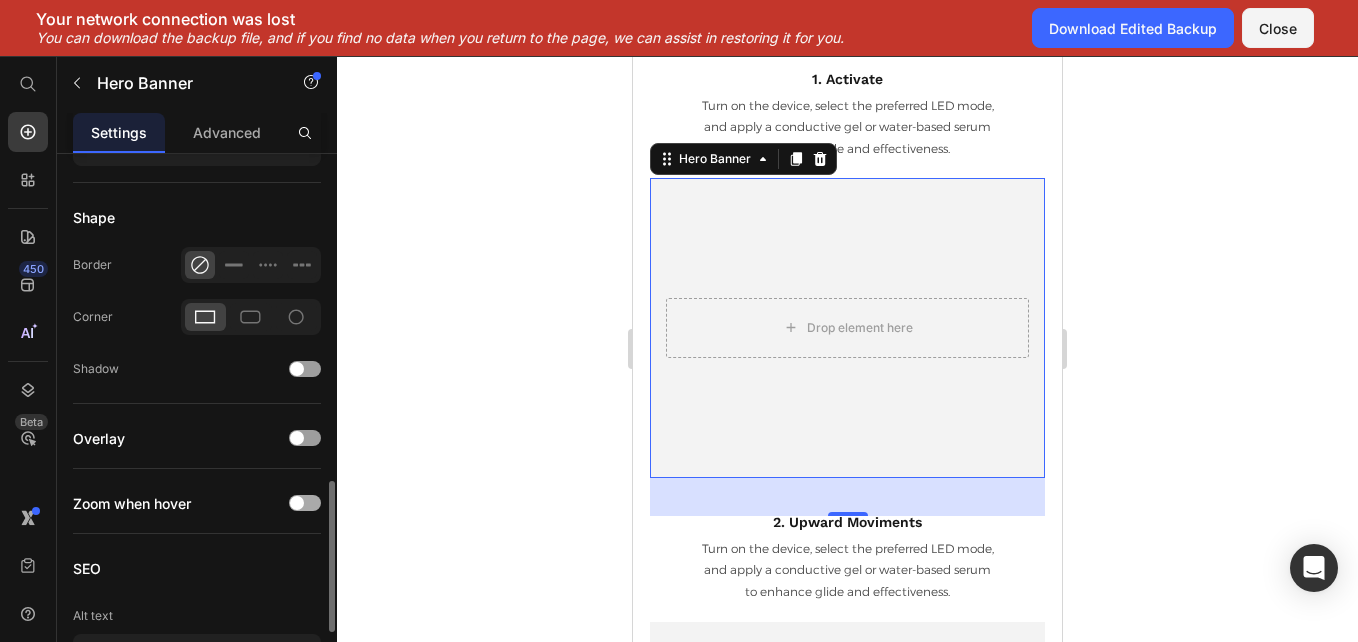 click at bounding box center [305, 503] 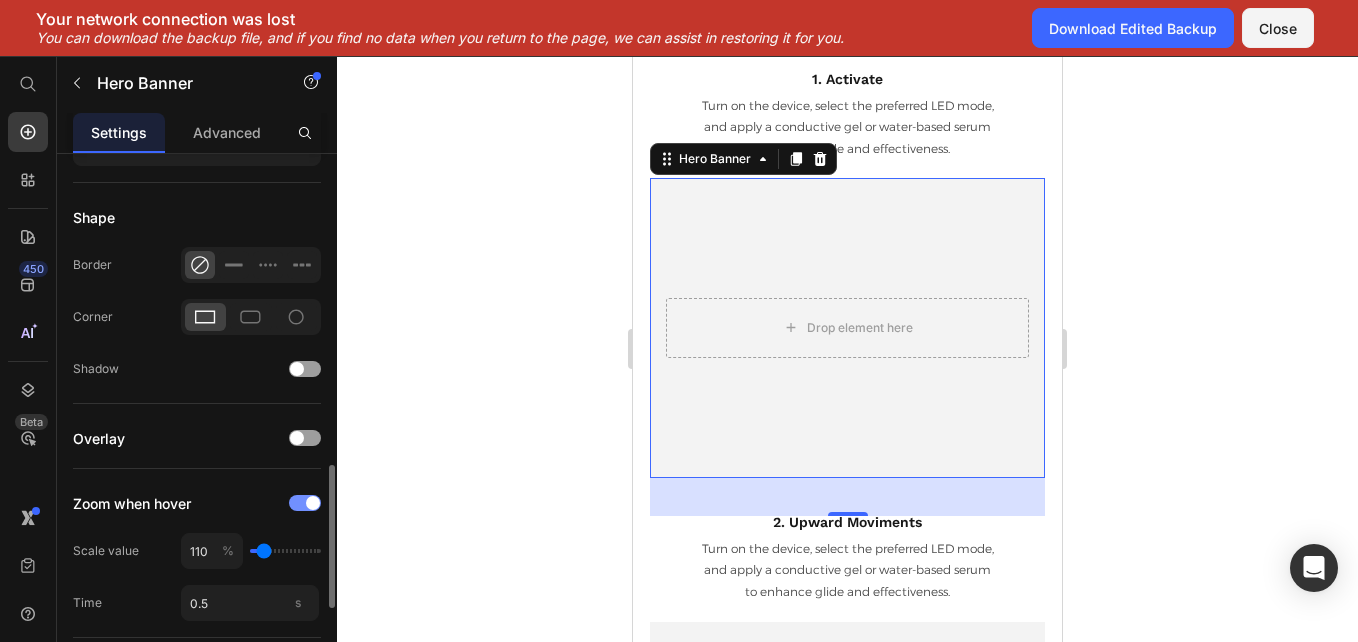click at bounding box center [313, 503] 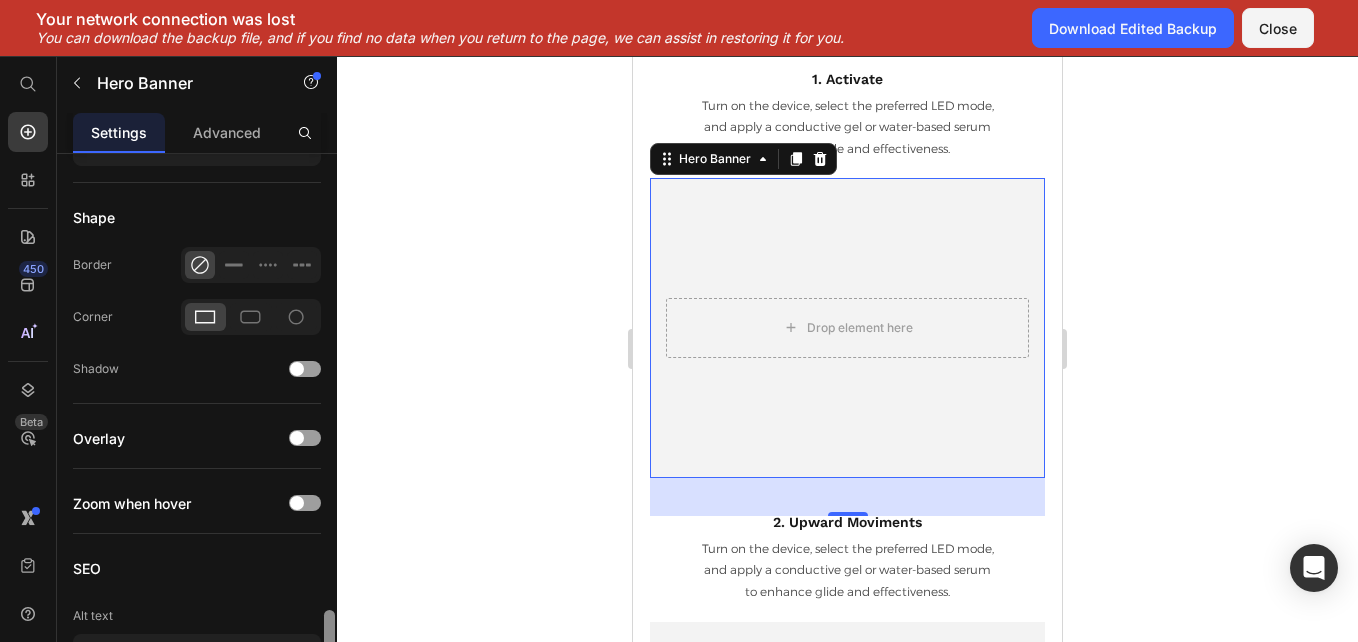 drag, startPoint x: 330, startPoint y: 530, endPoint x: 330, endPoint y: 564, distance: 34 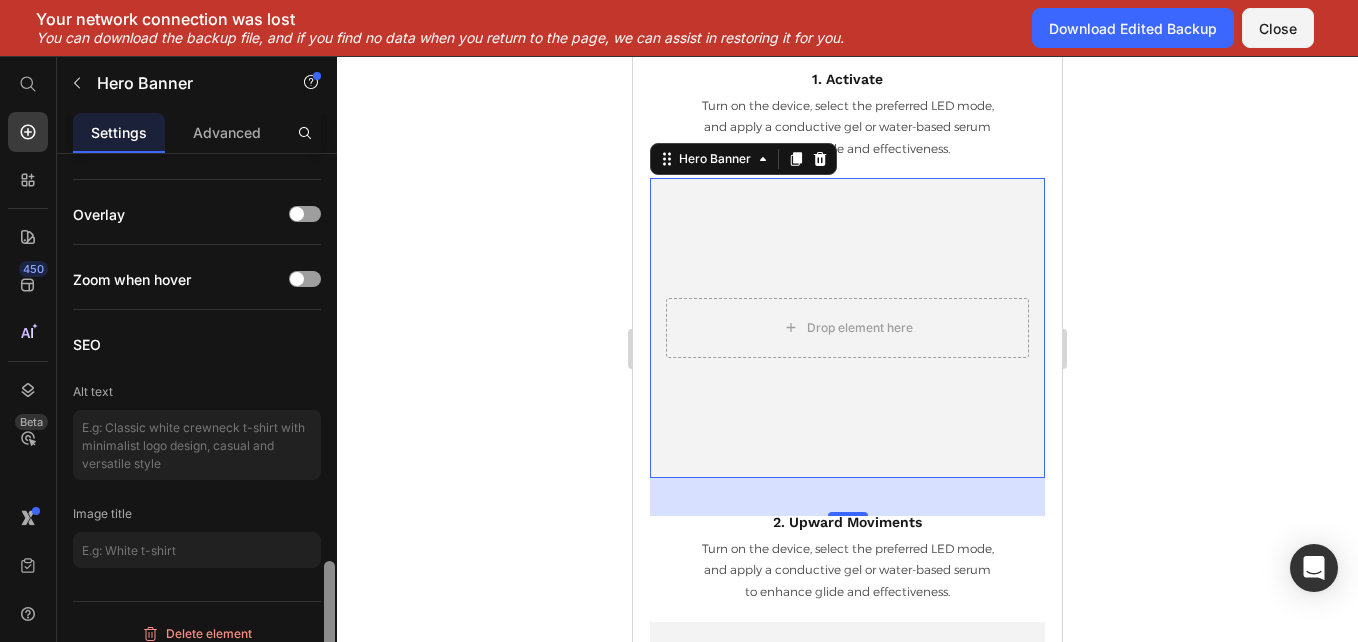 scroll, scrollTop: 1422, scrollLeft: 0, axis: vertical 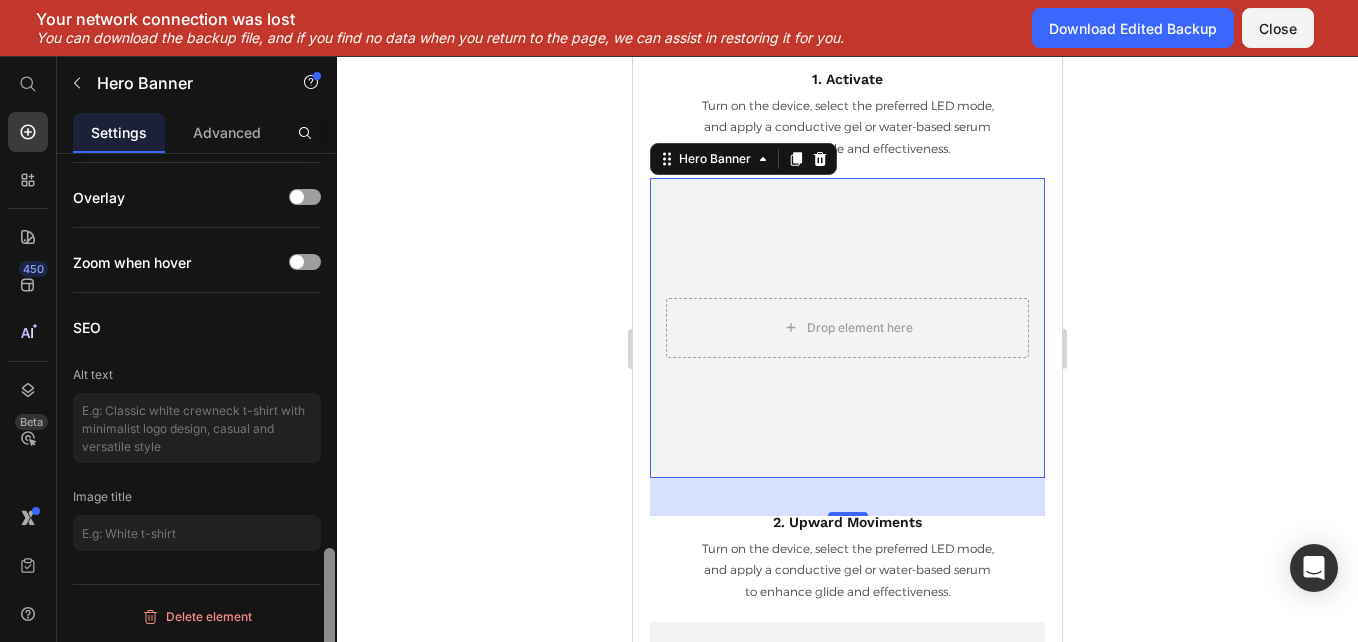 drag, startPoint x: 330, startPoint y: 564, endPoint x: 330, endPoint y: 597, distance: 33 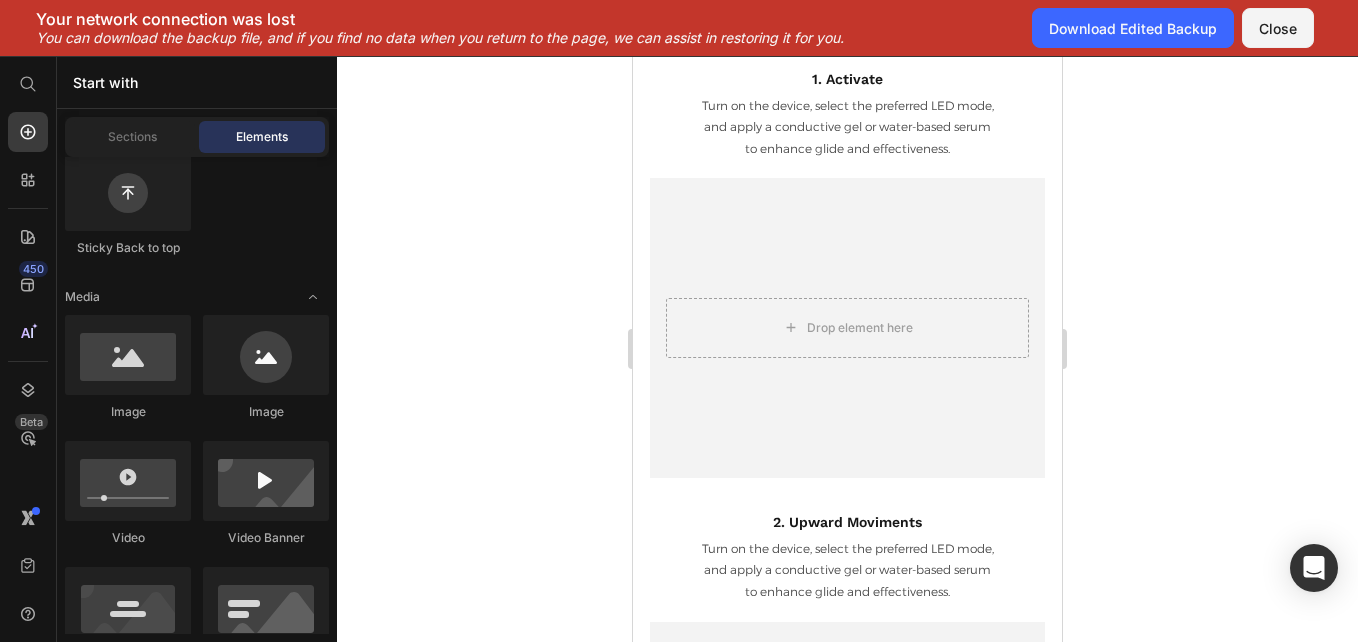 scroll, scrollTop: 5066, scrollLeft: 0, axis: vertical 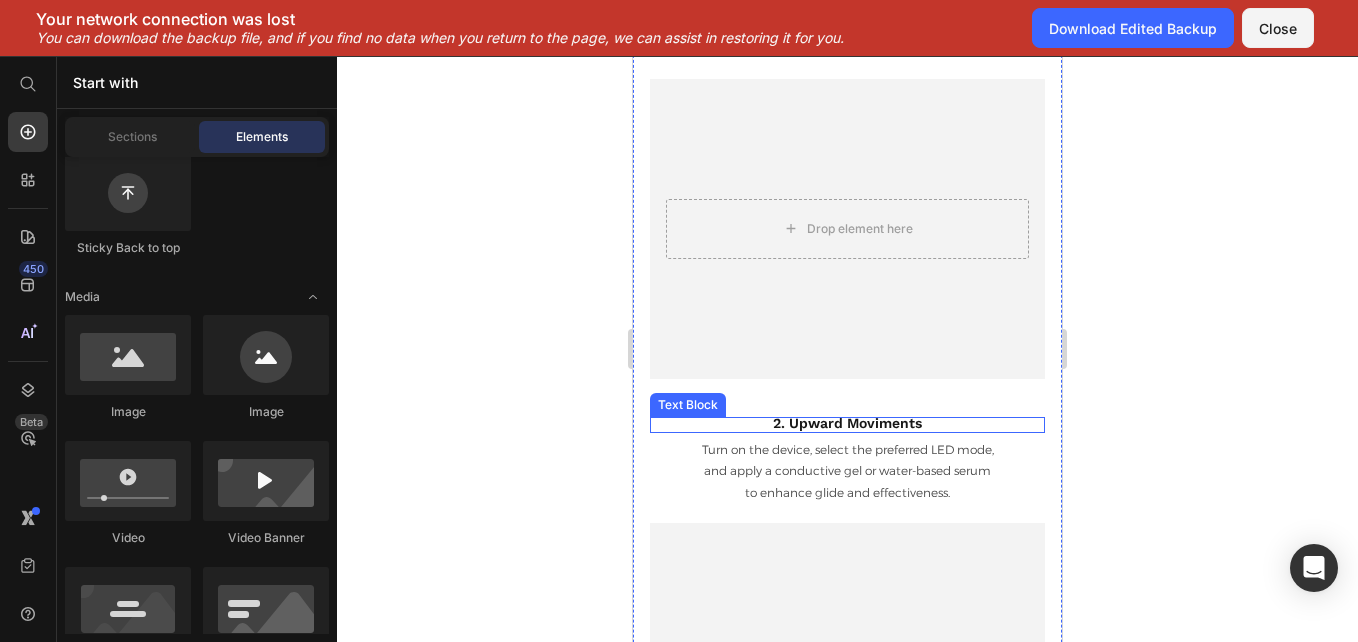 click on "2. Upward Moviments" at bounding box center (847, 425) 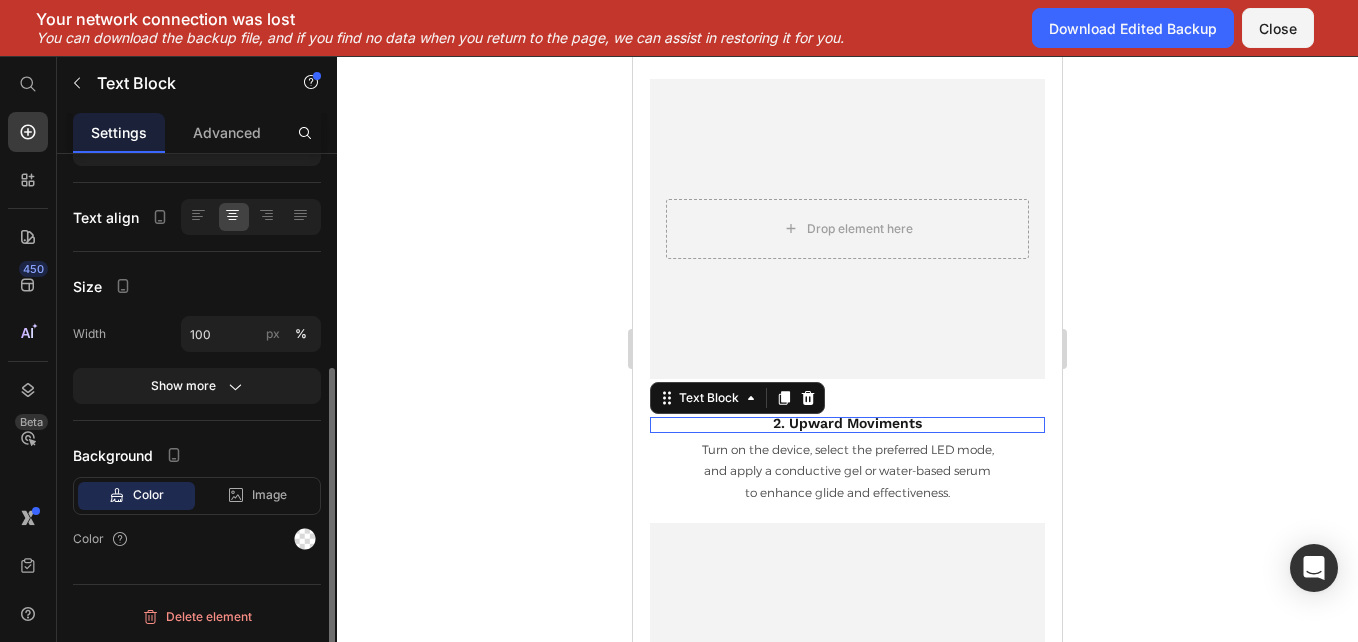 scroll, scrollTop: 0, scrollLeft: 0, axis: both 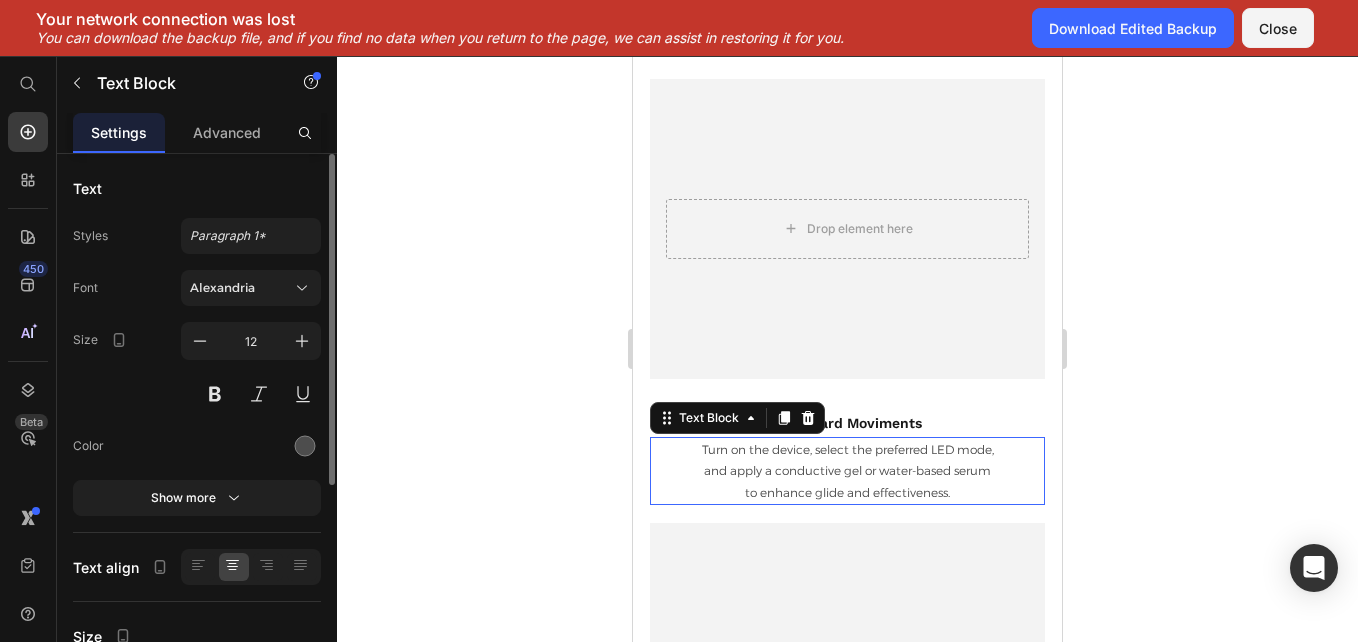 drag, startPoint x: 849, startPoint y: 437, endPoint x: 880, endPoint y: 432, distance: 31.400637 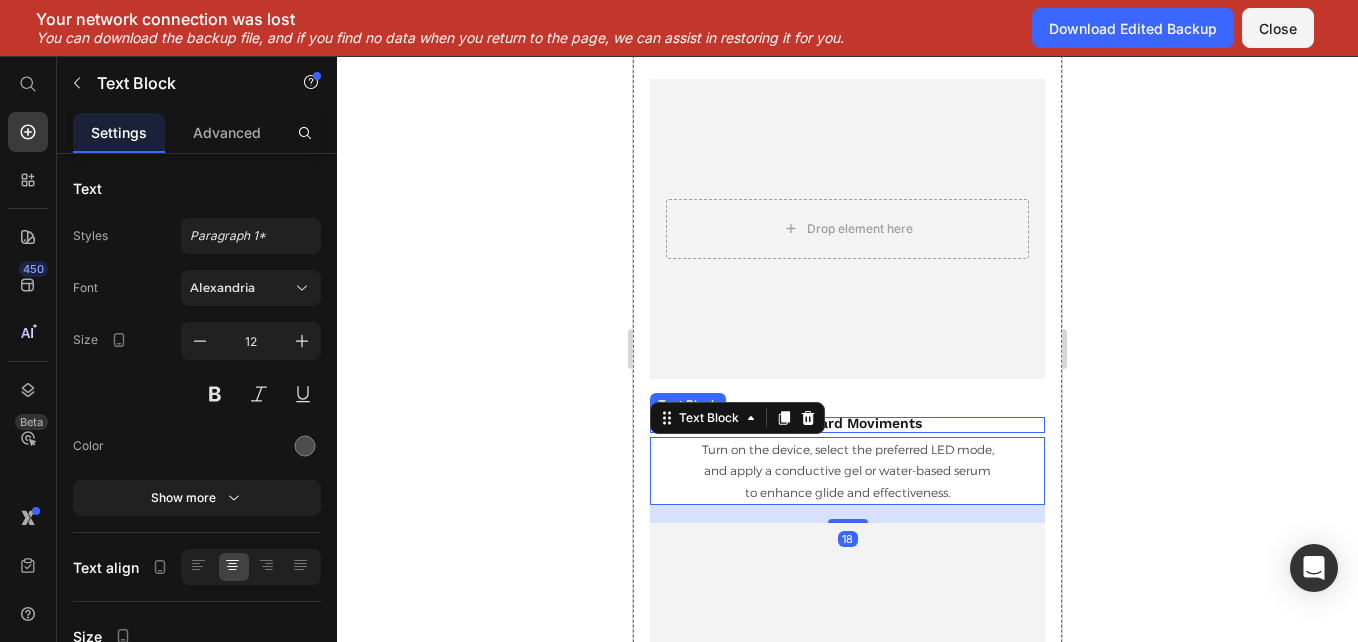click on "2. Upward Moviments" at bounding box center [847, 423] 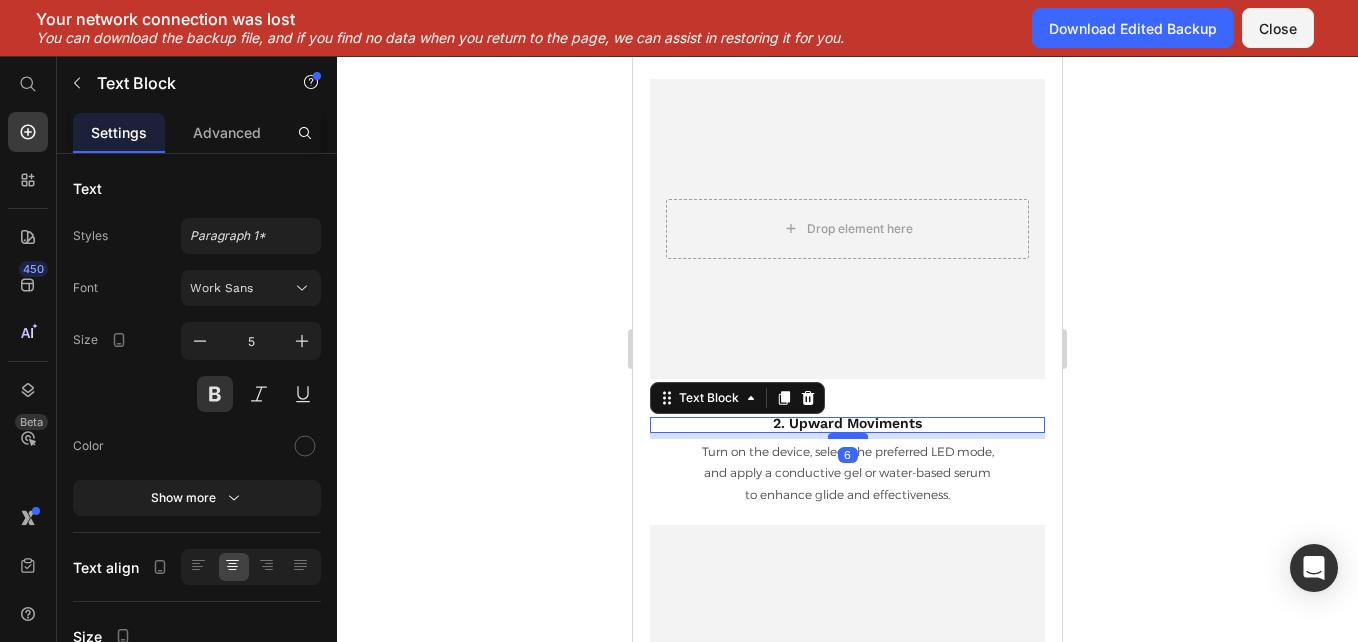 click at bounding box center [848, 436] 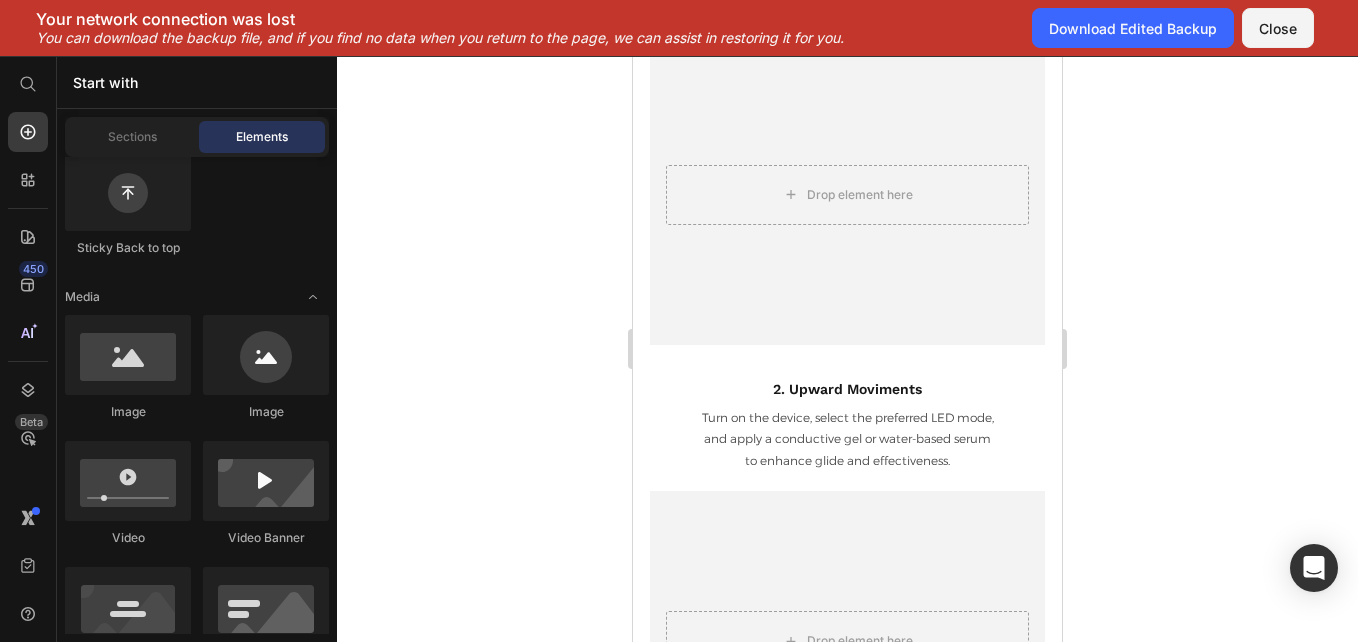 scroll, scrollTop: 5116, scrollLeft: 0, axis: vertical 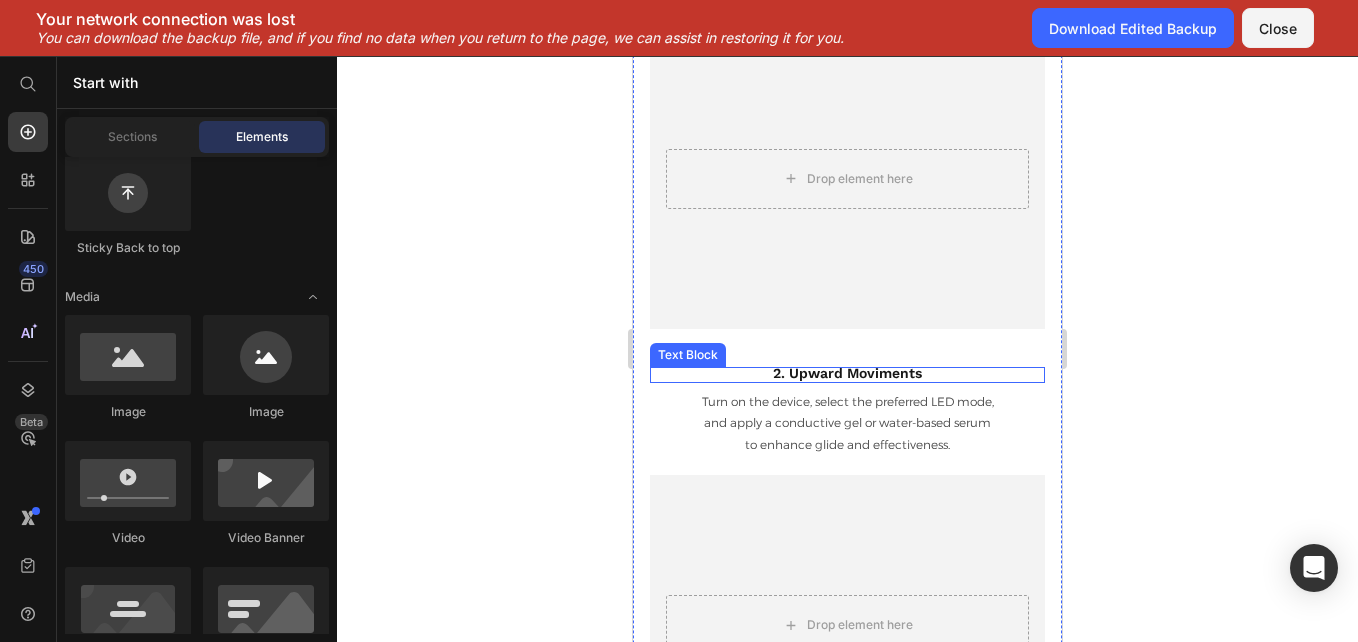 click on "2. Upward Moviments" at bounding box center [847, 375] 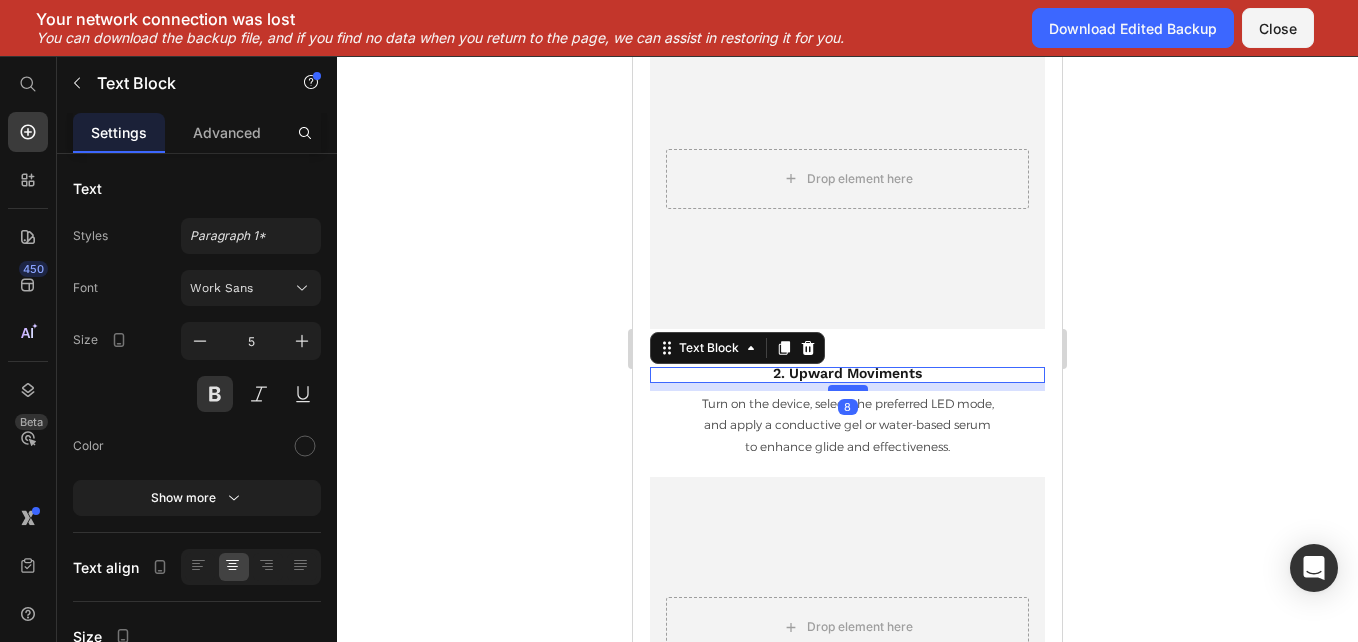 click at bounding box center (848, 388) 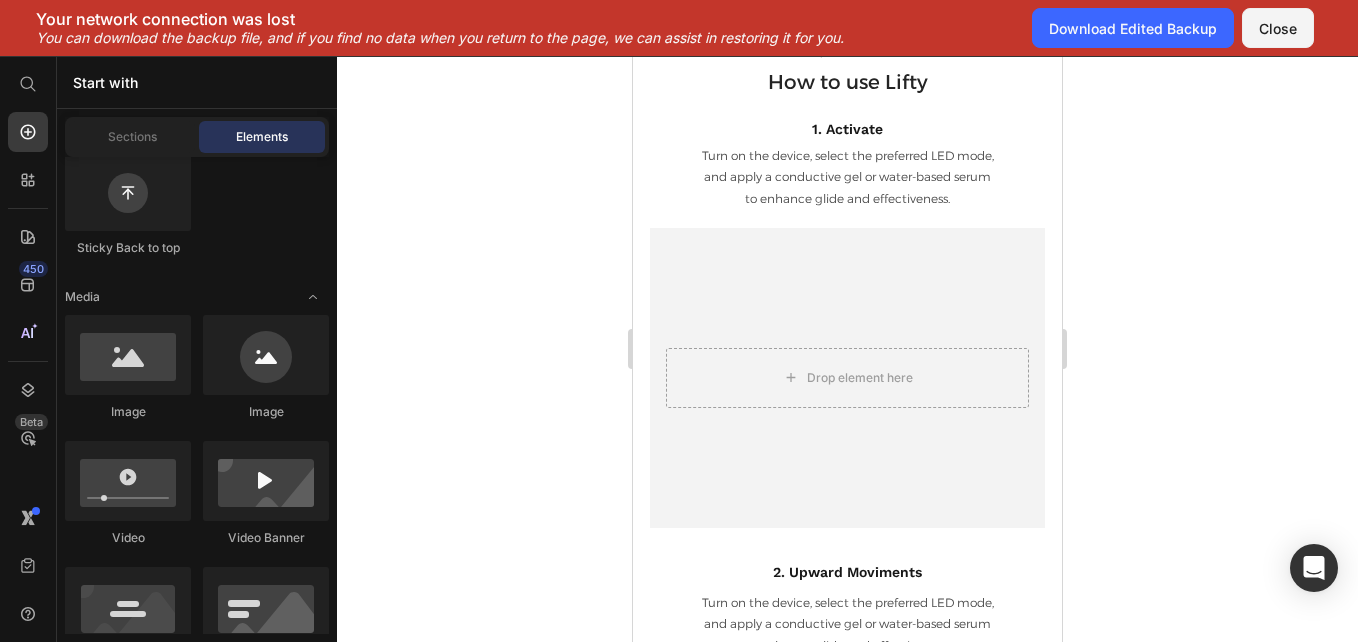 scroll, scrollTop: 4967, scrollLeft: 0, axis: vertical 